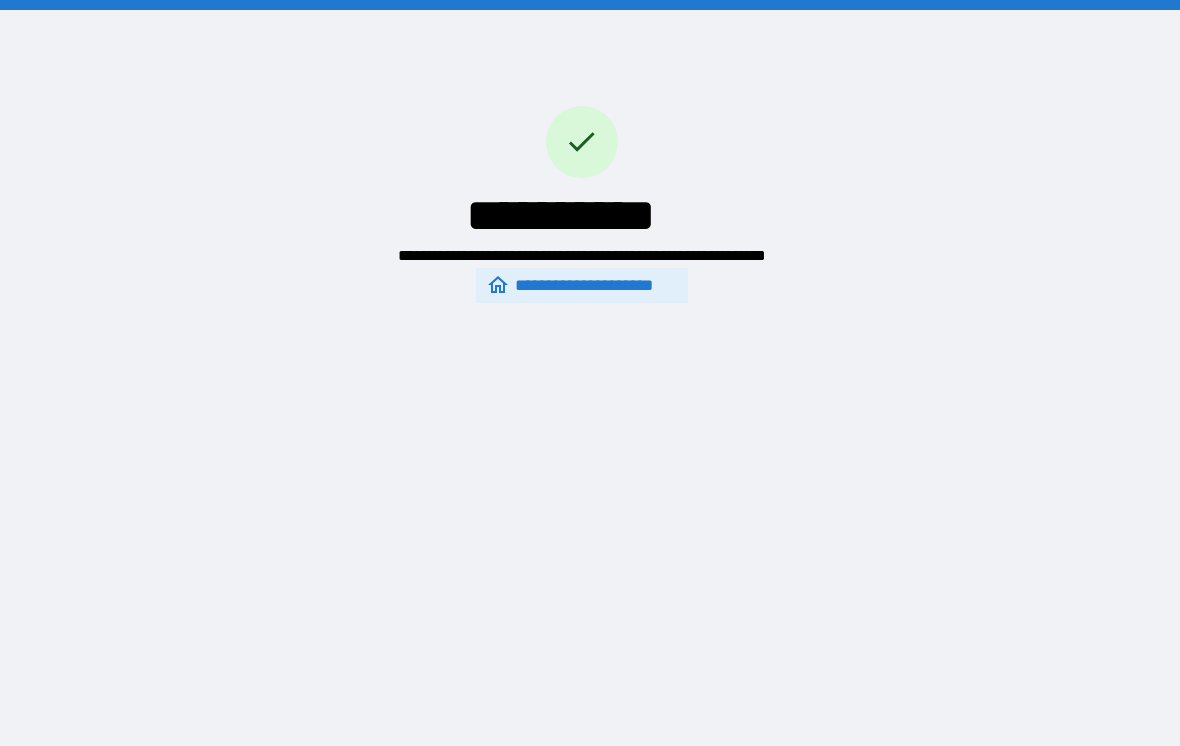 scroll, scrollTop: 31, scrollLeft: 0, axis: vertical 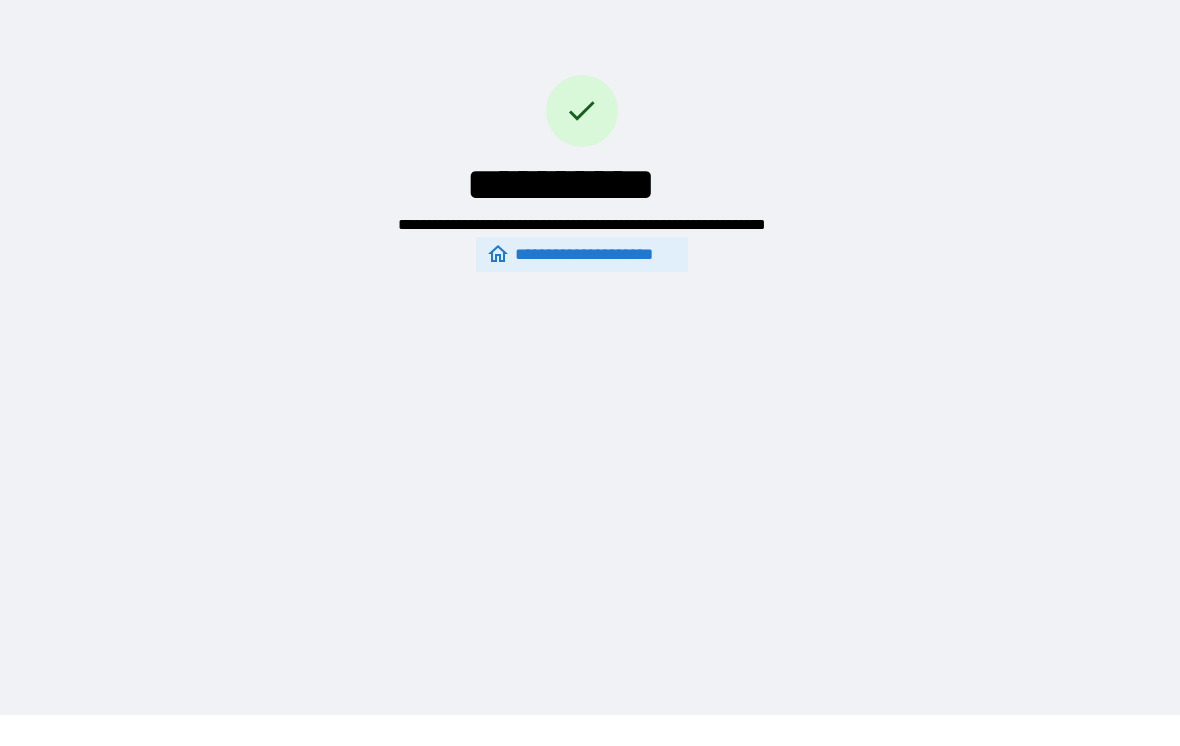 click on "**********" at bounding box center (590, 342) 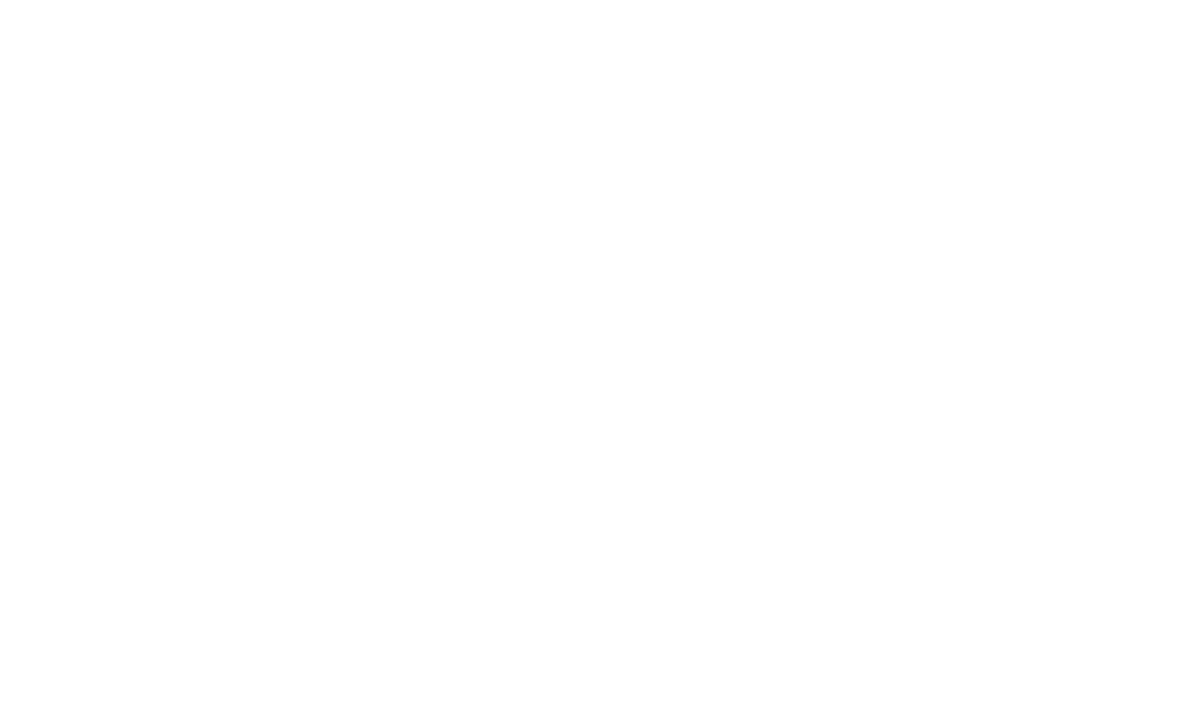 scroll, scrollTop: 0, scrollLeft: 0, axis: both 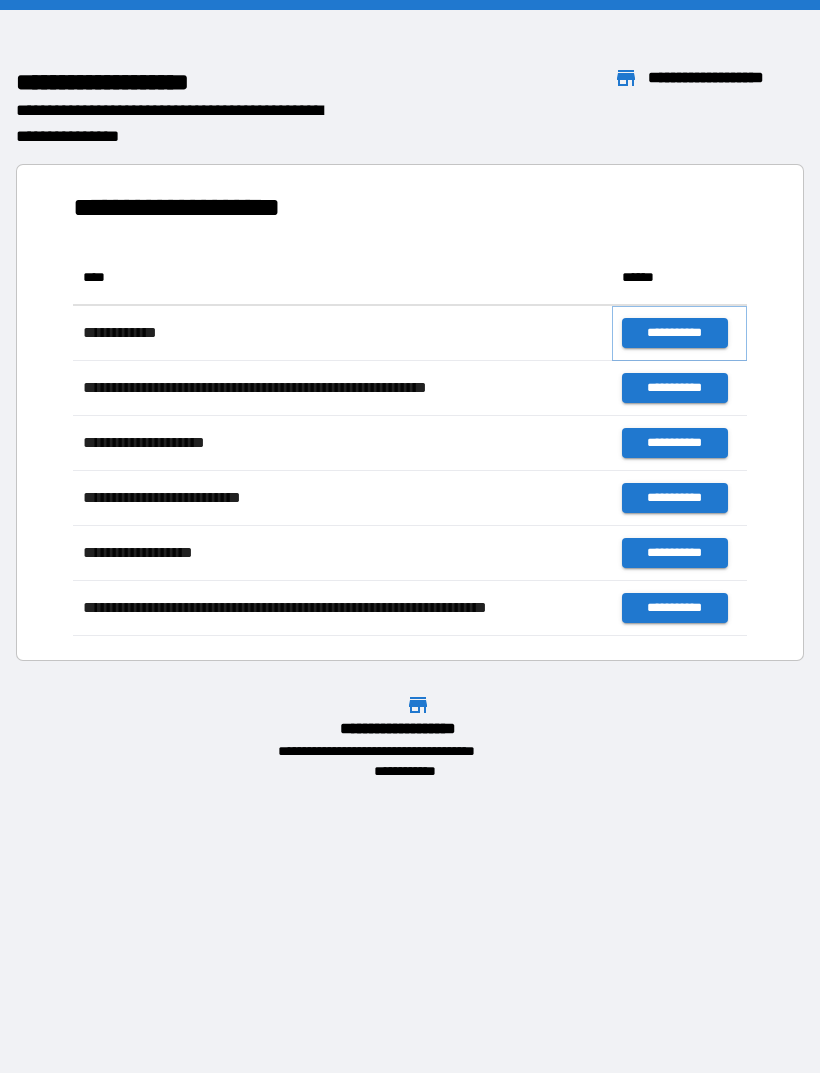 click on "**********" at bounding box center [674, 333] 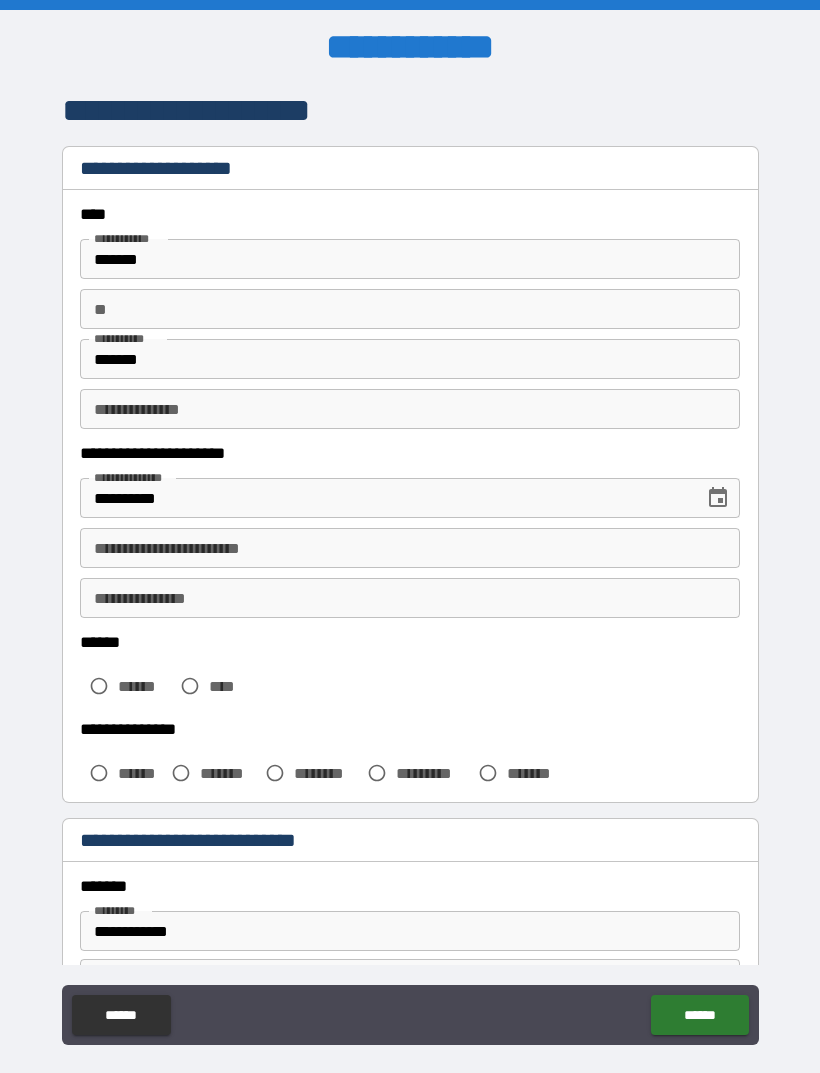 click on "**********" at bounding box center (410, 548) 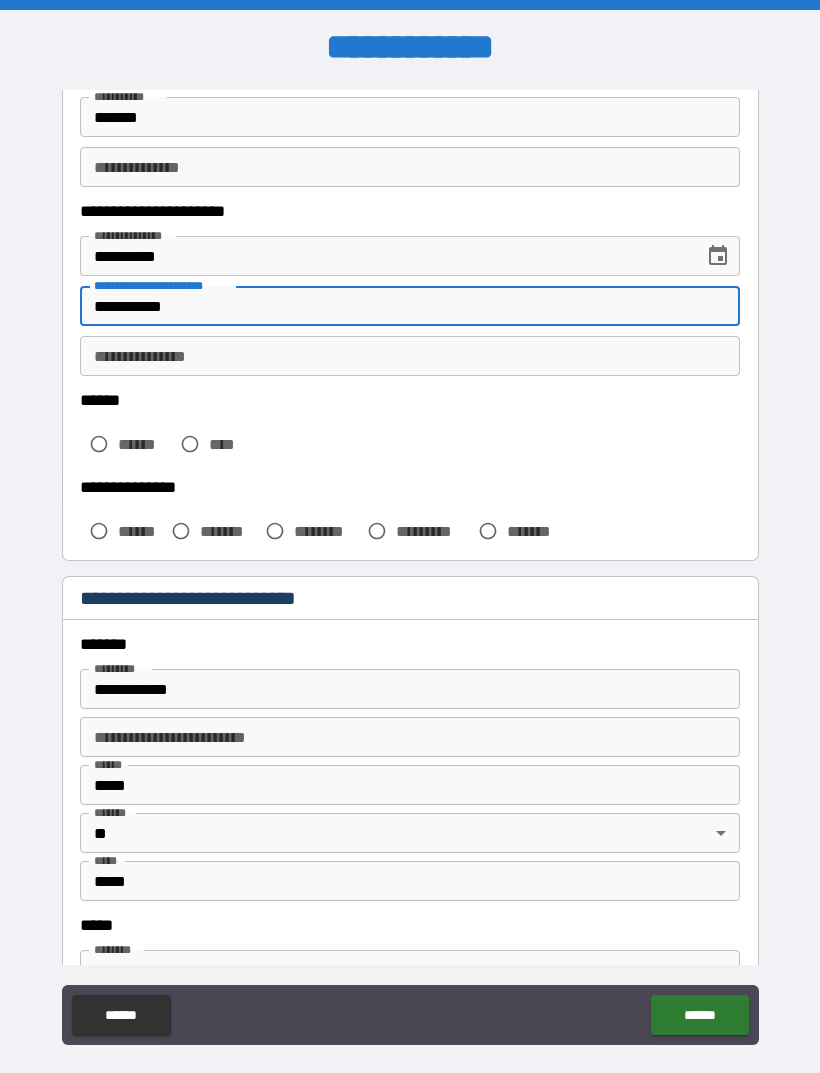 scroll, scrollTop: 243, scrollLeft: 0, axis: vertical 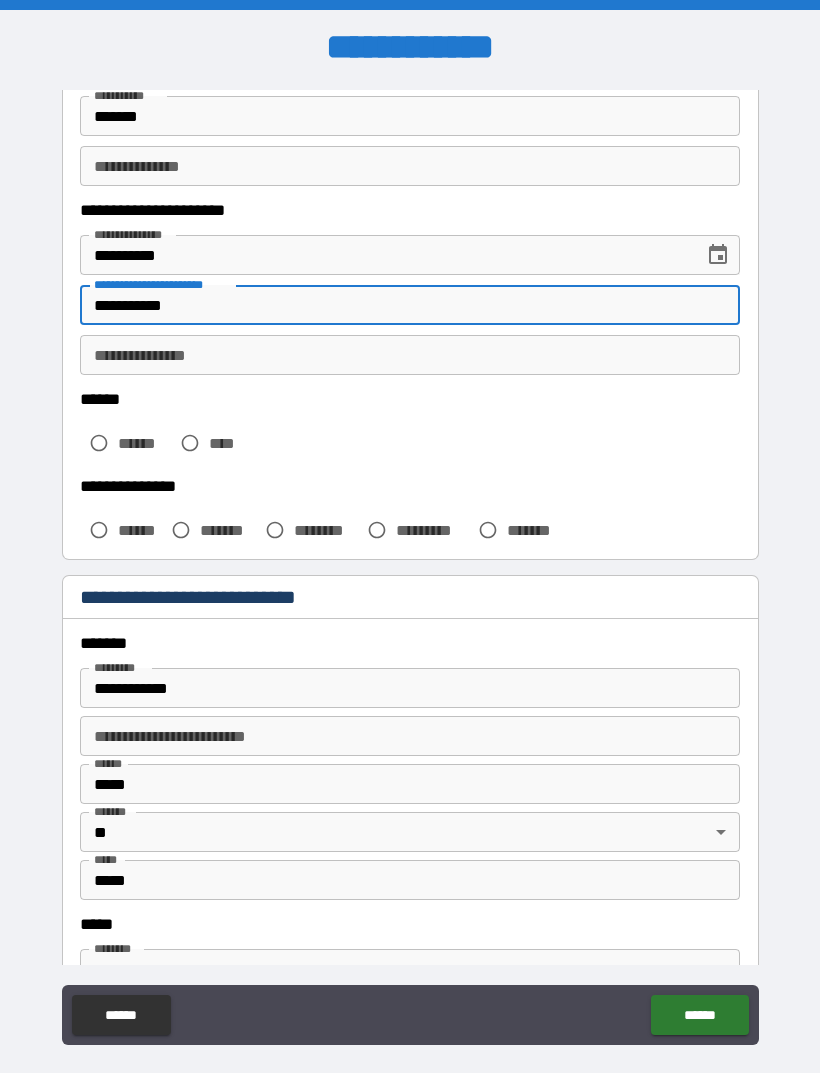 type on "**********" 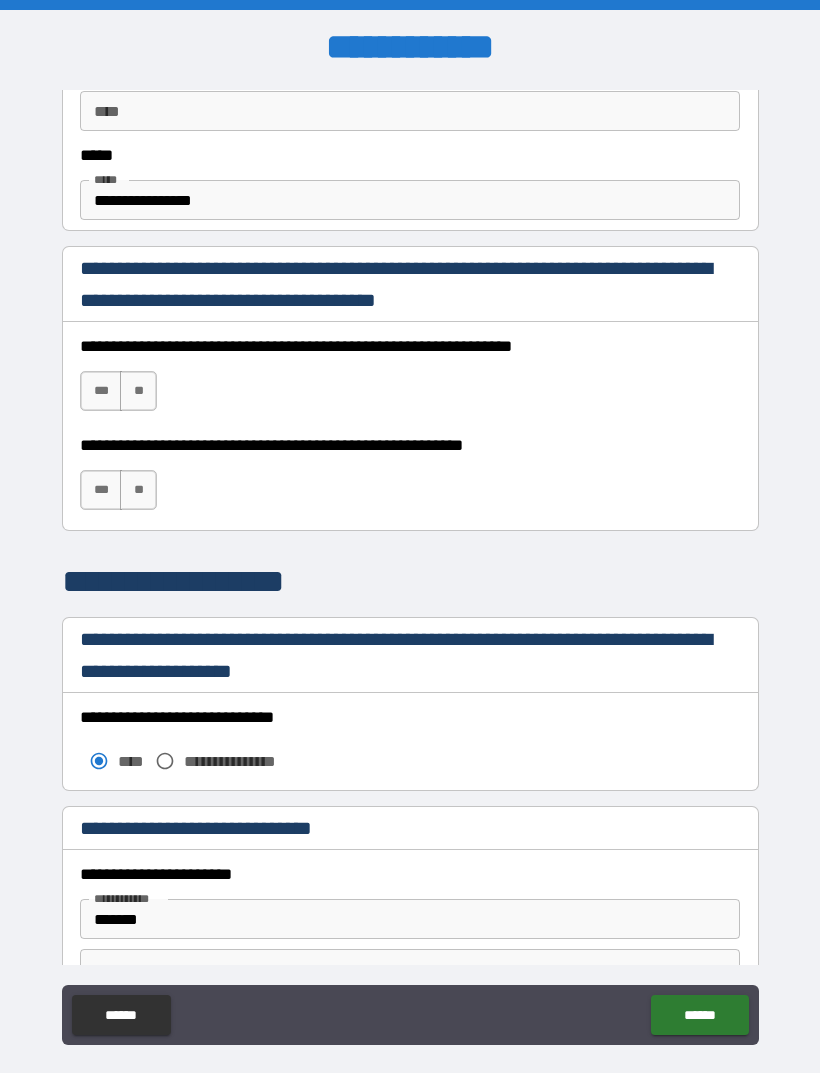 scroll, scrollTop: 1205, scrollLeft: 0, axis: vertical 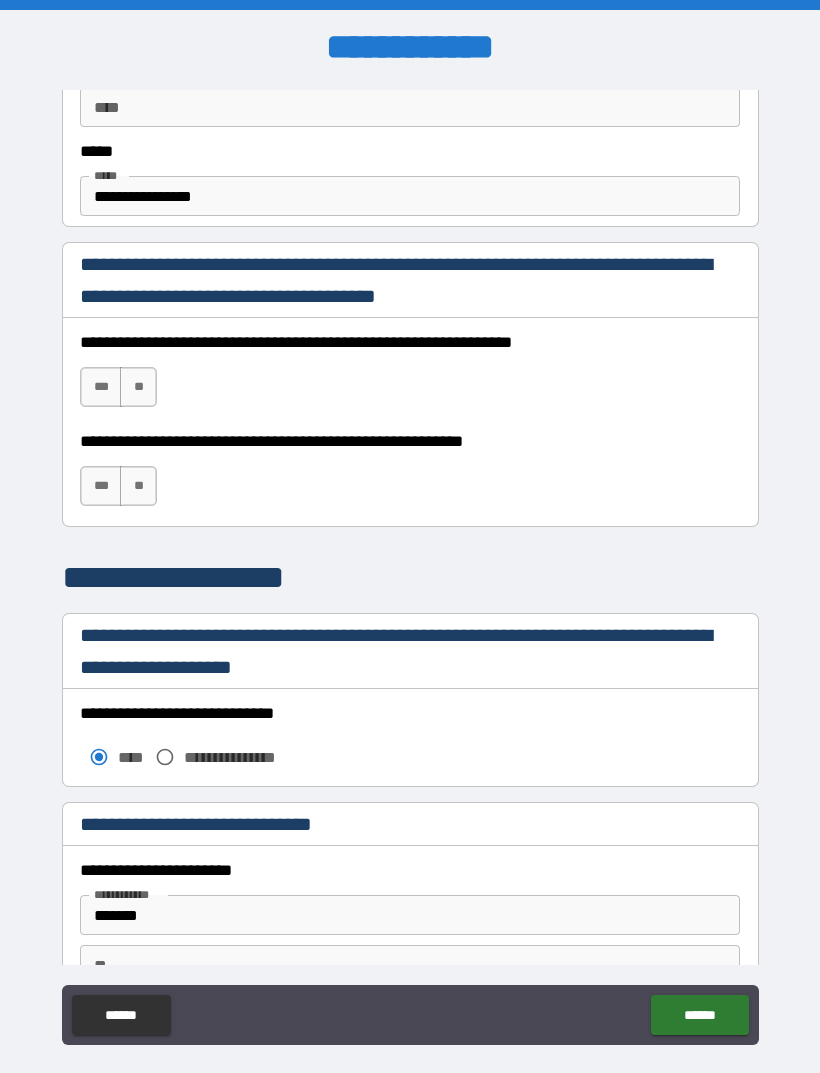 click on "***" at bounding box center (101, 387) 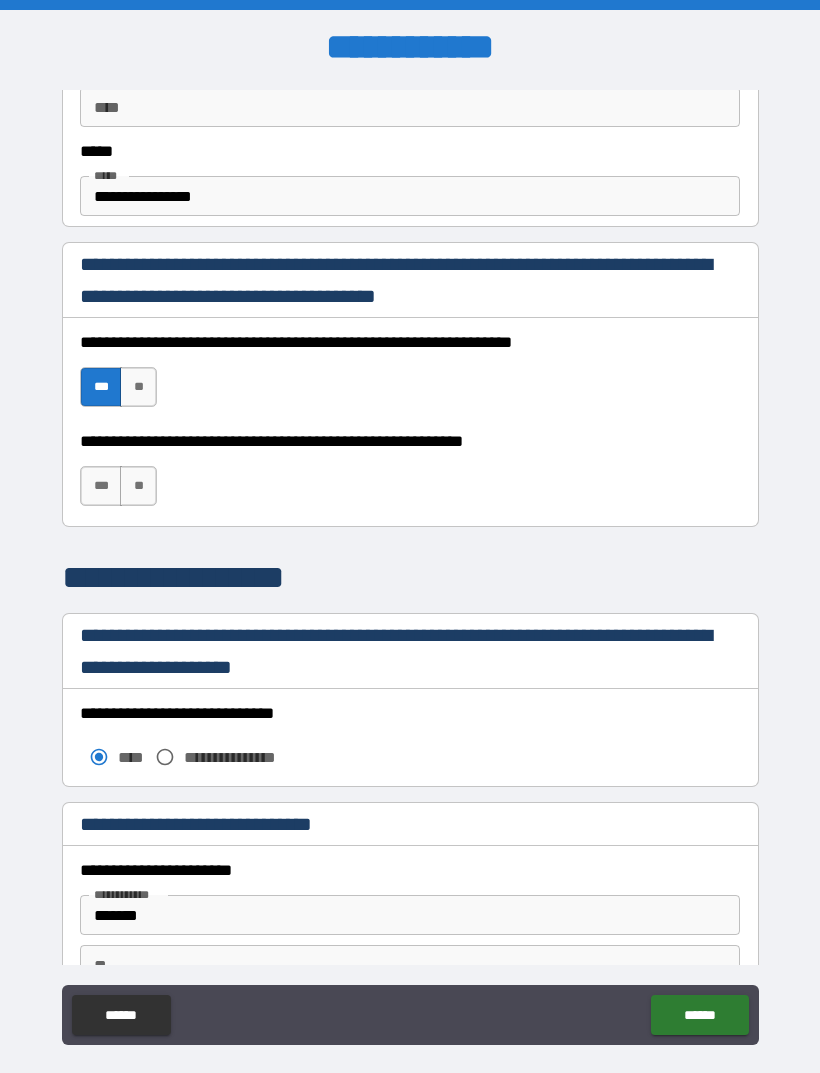 click on "***" at bounding box center [101, 486] 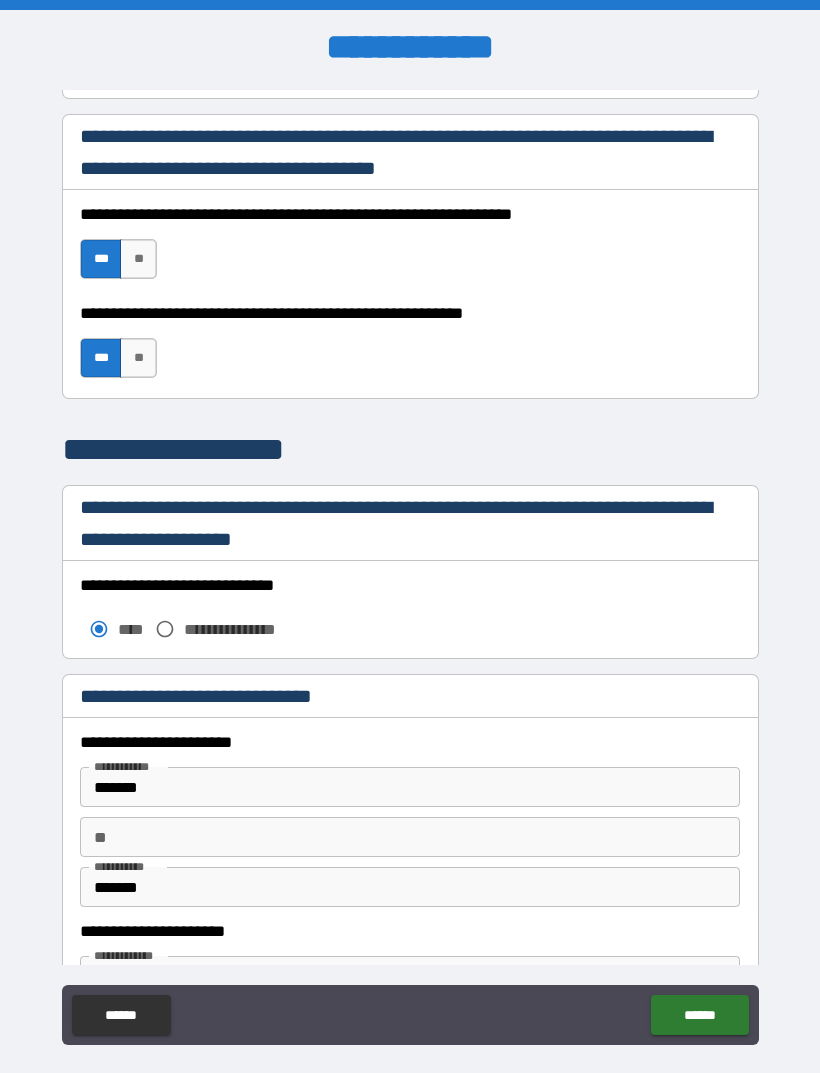scroll, scrollTop: 1326, scrollLeft: 0, axis: vertical 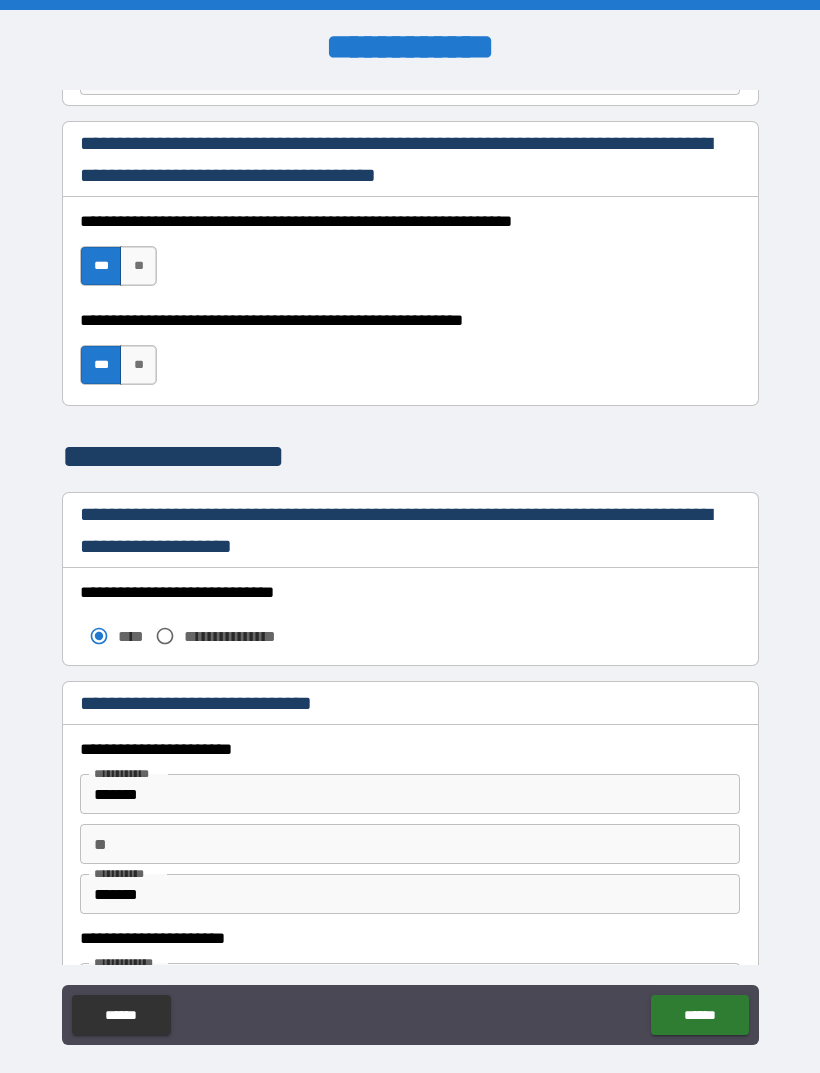 click on "**" at bounding box center (138, 365) 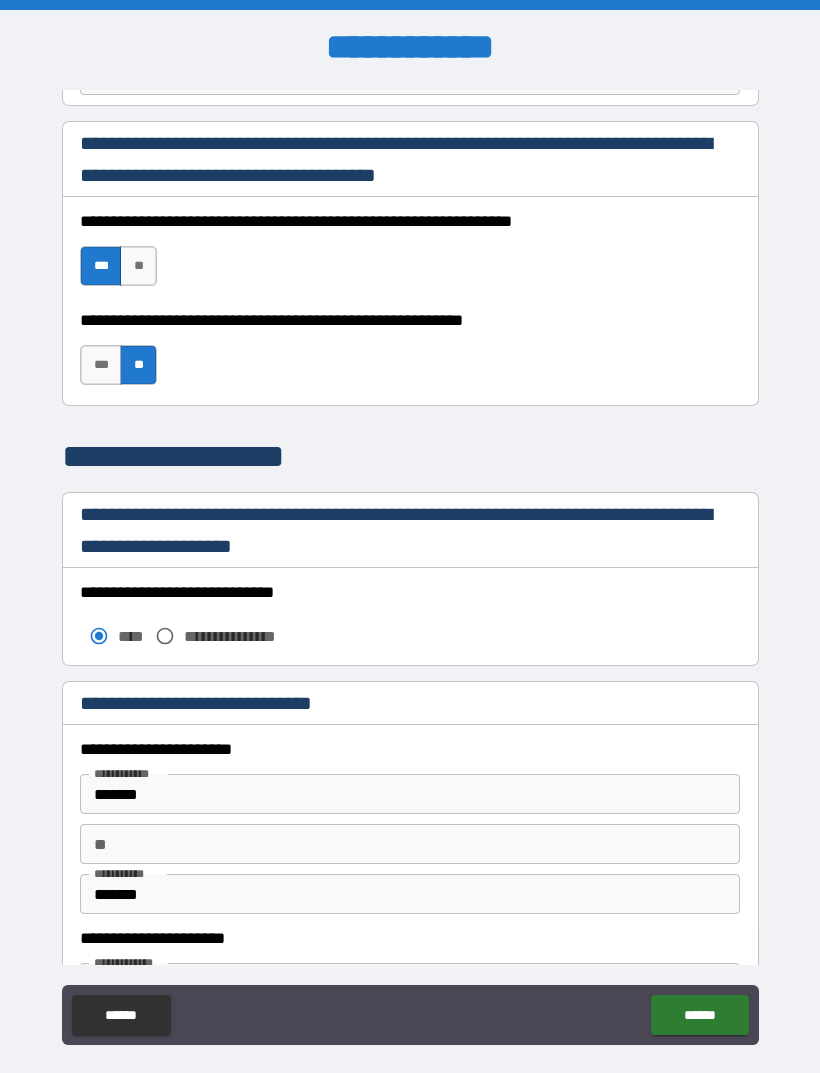 click on "**" at bounding box center (138, 266) 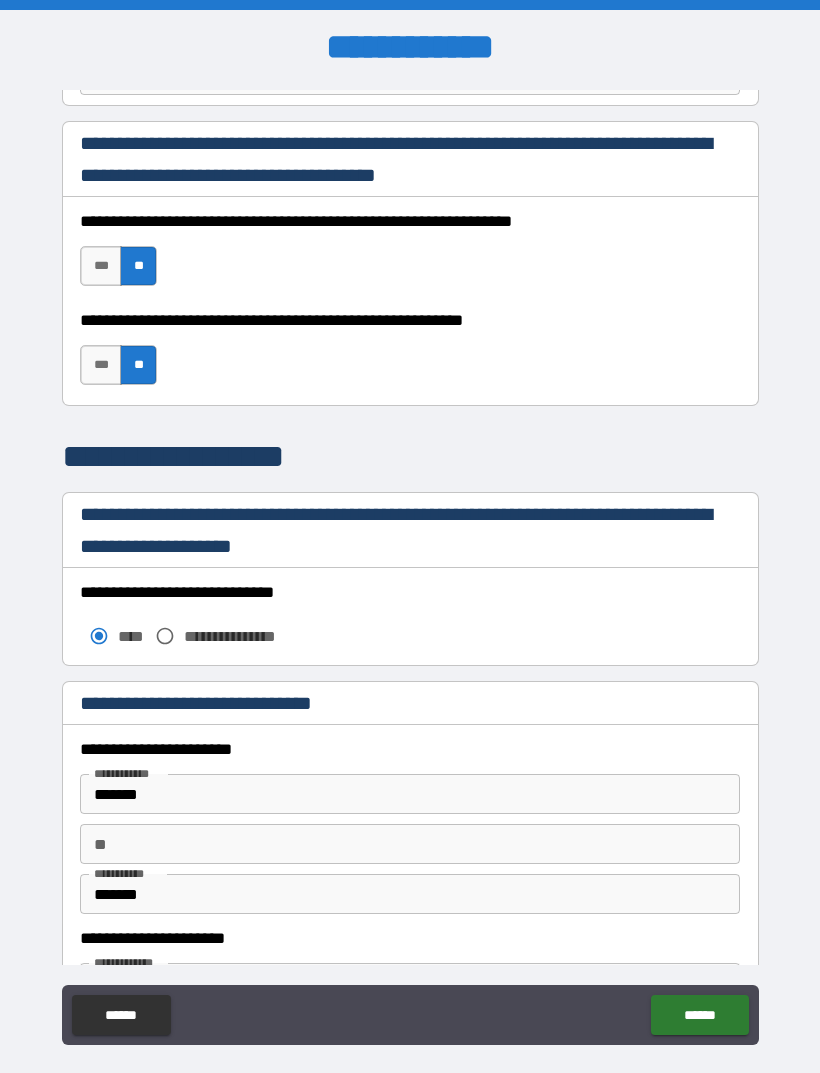 click on "***" at bounding box center [101, 266] 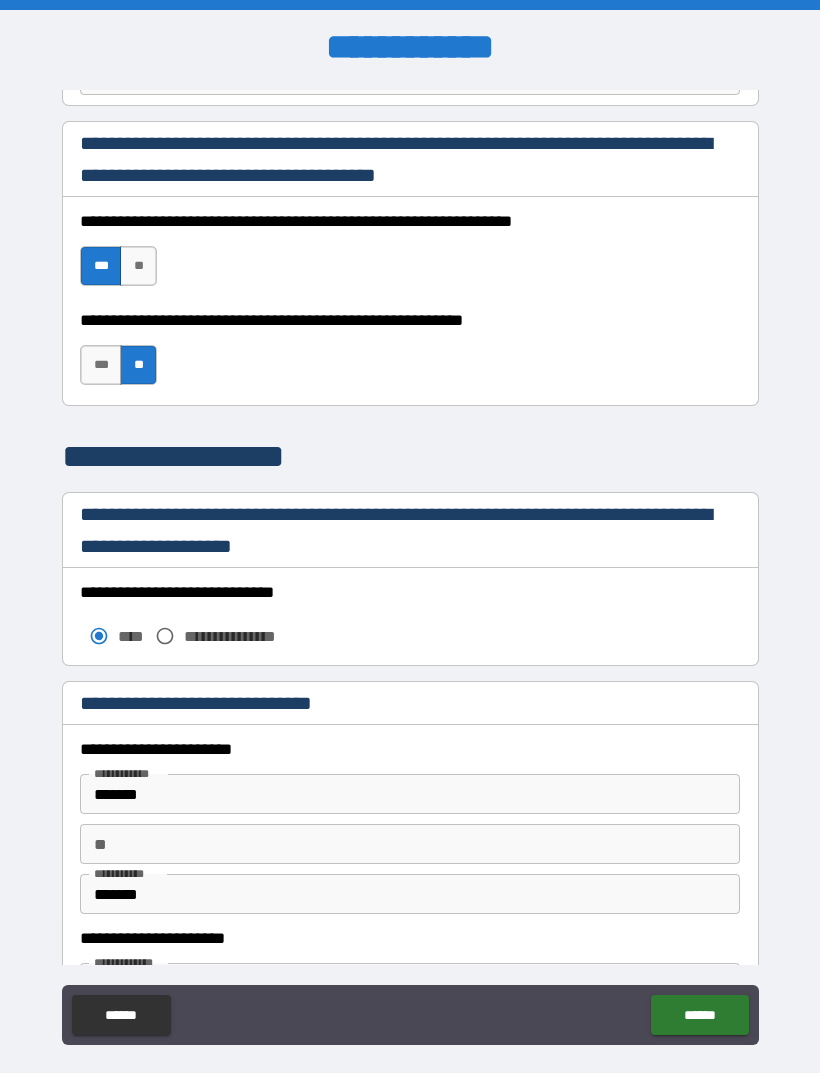 click on "**" at bounding box center [138, 266] 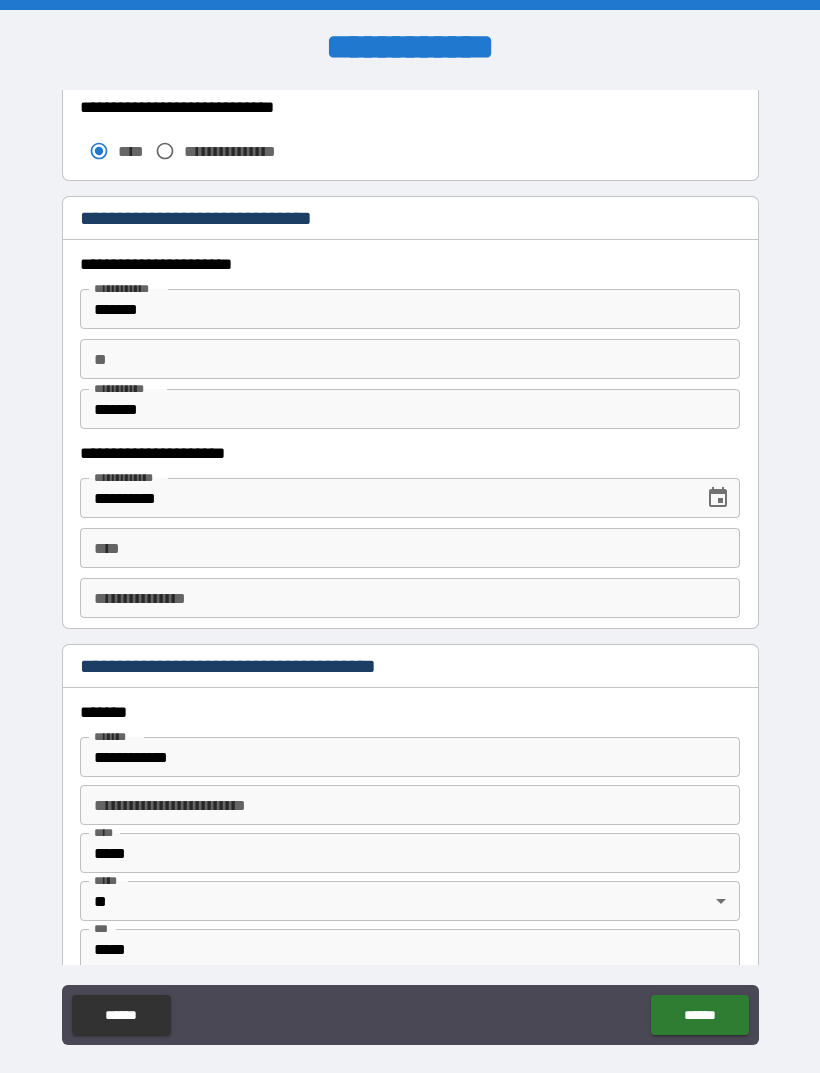 scroll, scrollTop: 1815, scrollLeft: 0, axis: vertical 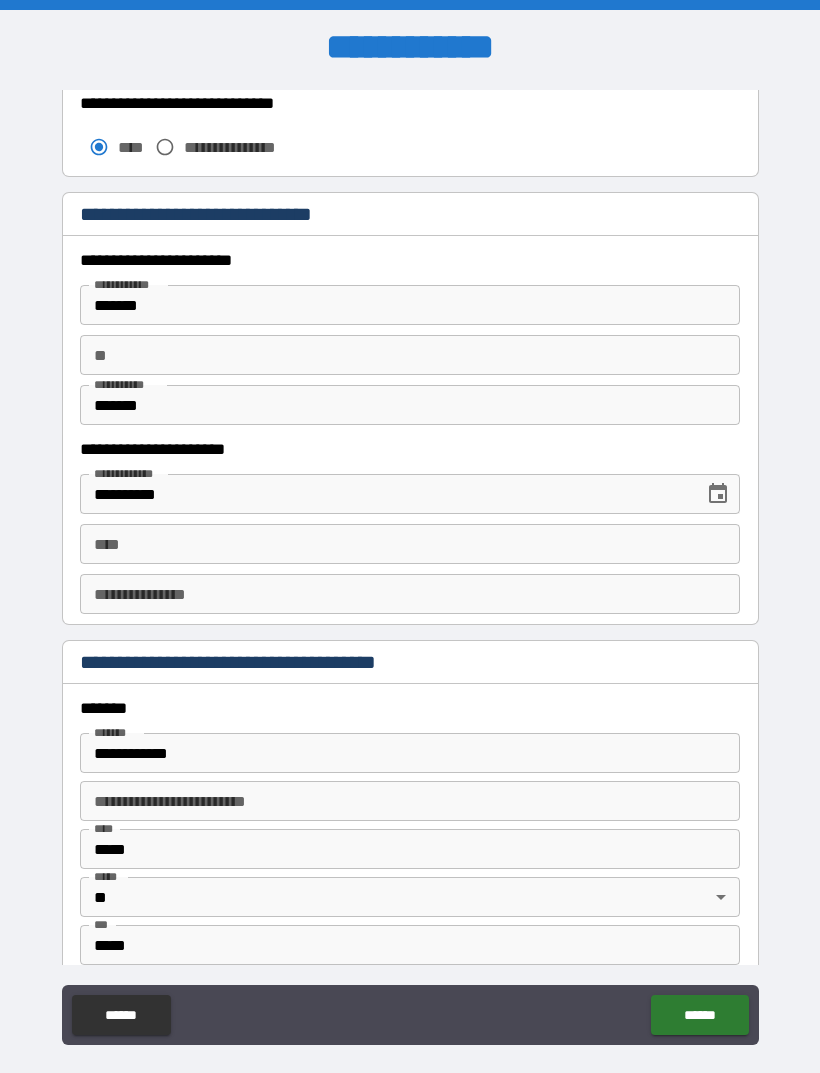 click on "**** ****" at bounding box center [410, 544] 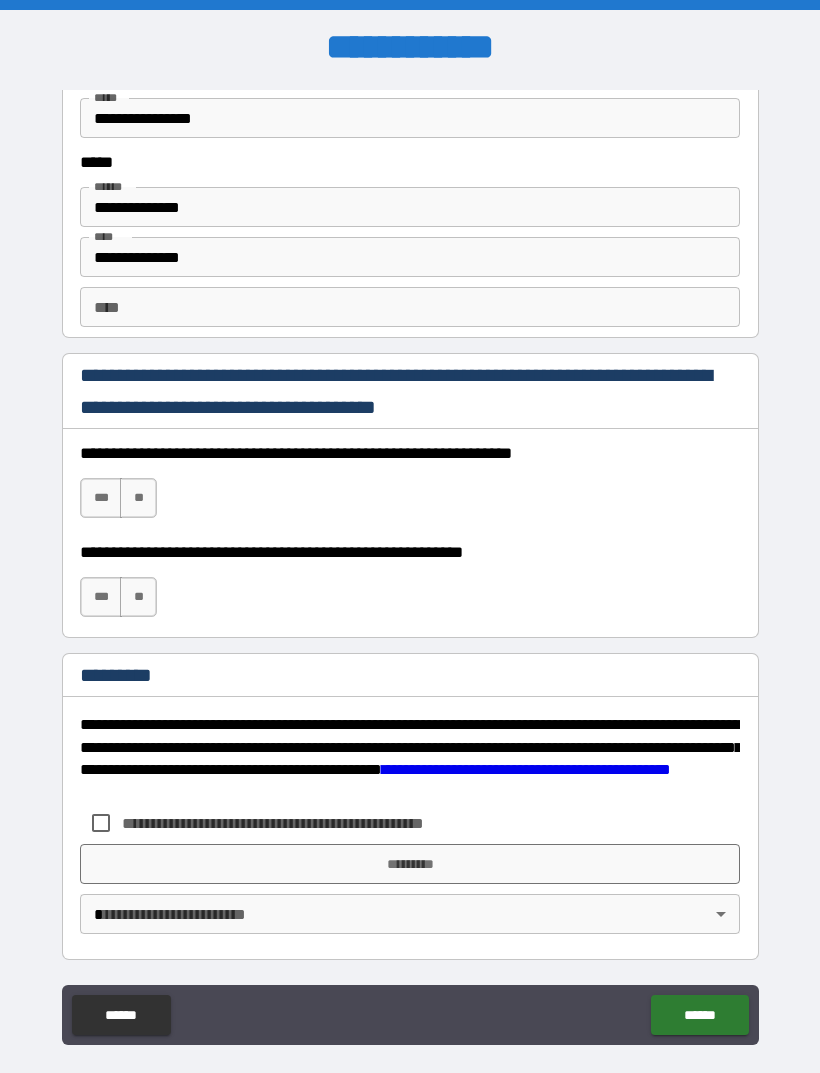 scroll, scrollTop: 2731, scrollLeft: 0, axis: vertical 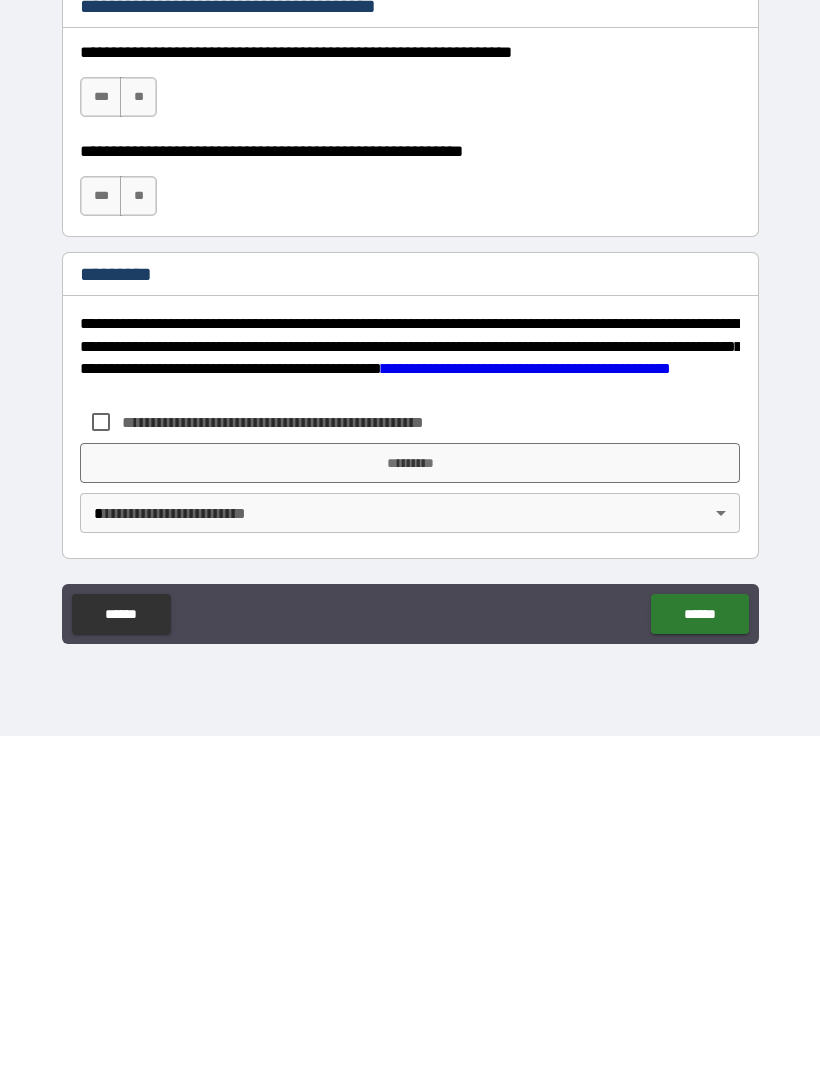 type on "**********" 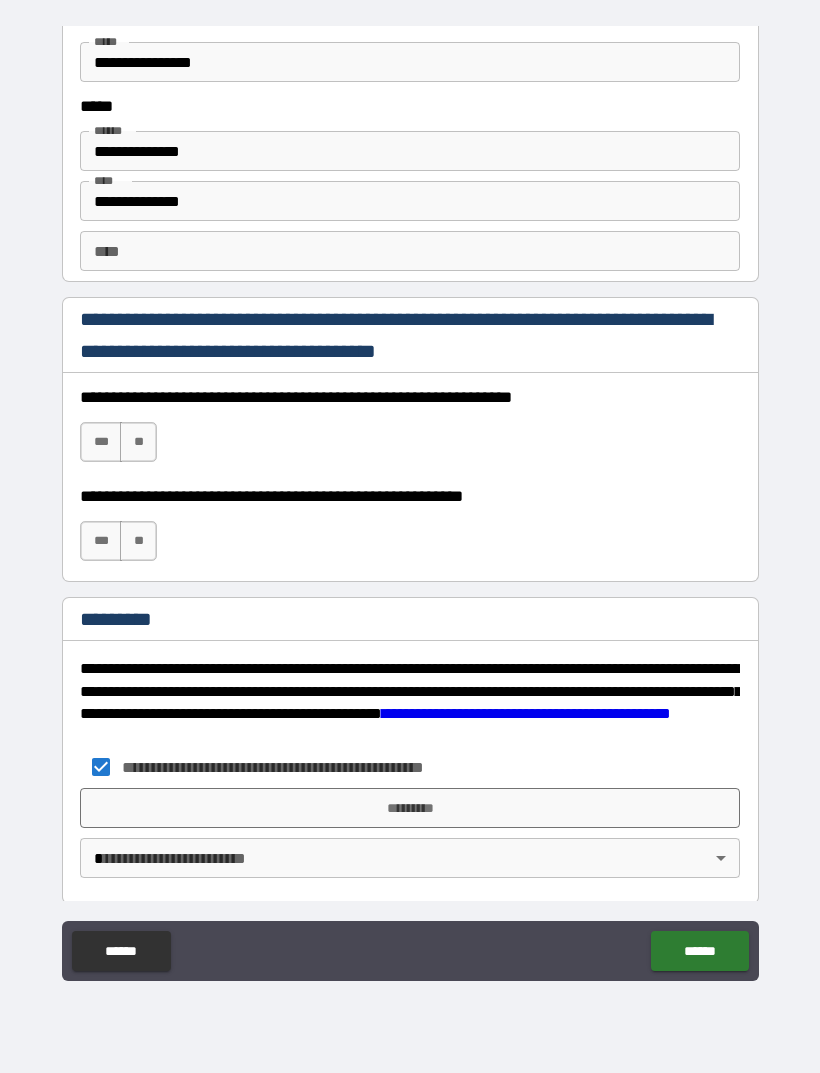 scroll, scrollTop: 2722, scrollLeft: 0, axis: vertical 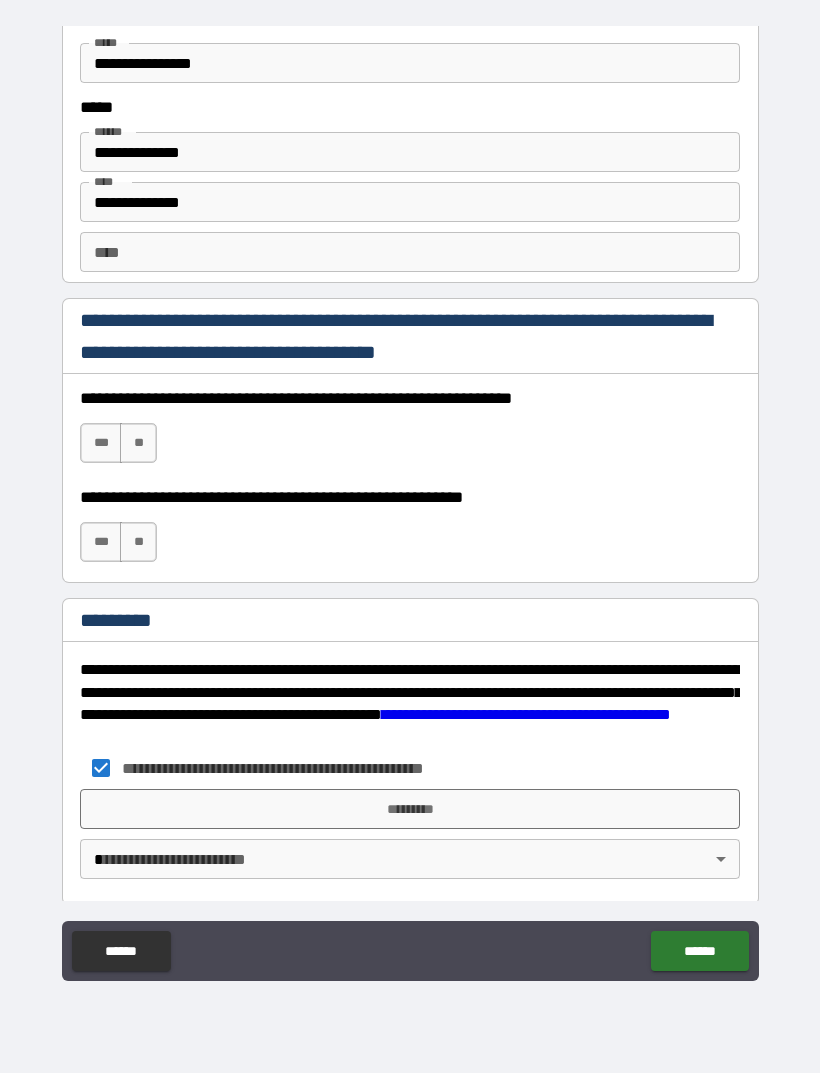 click on "*********" at bounding box center [410, 809] 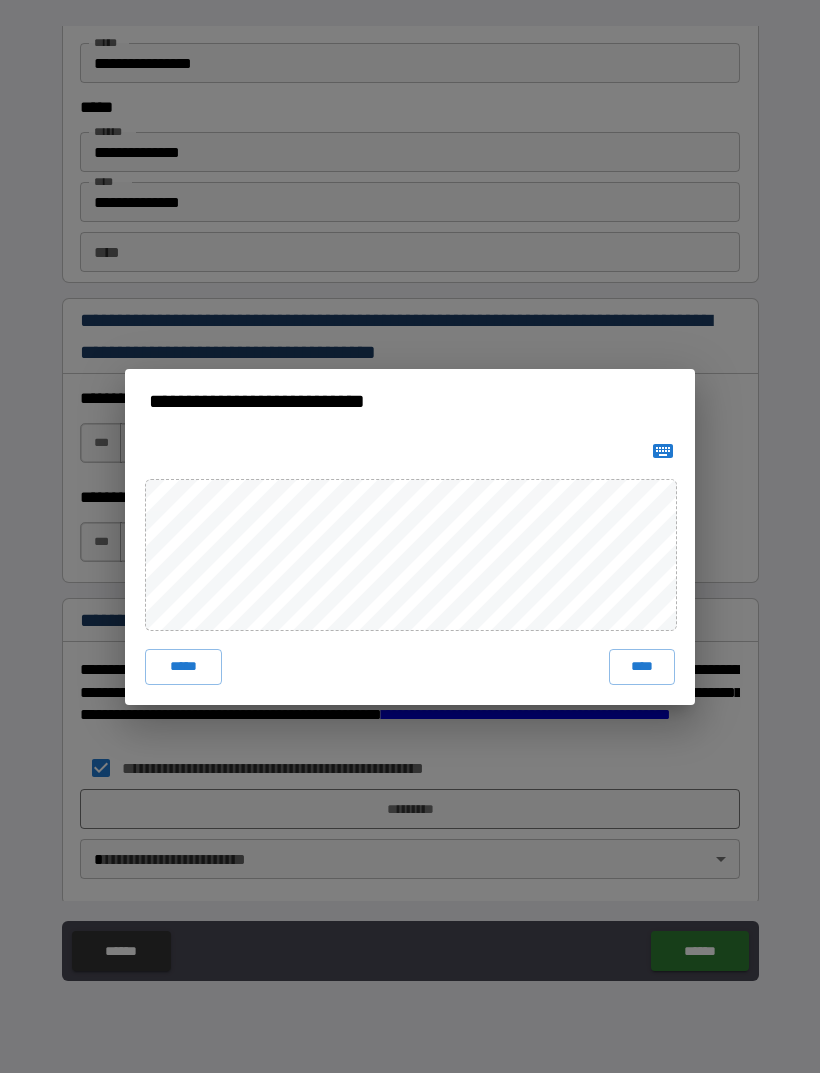 click on "****" at bounding box center (642, 667) 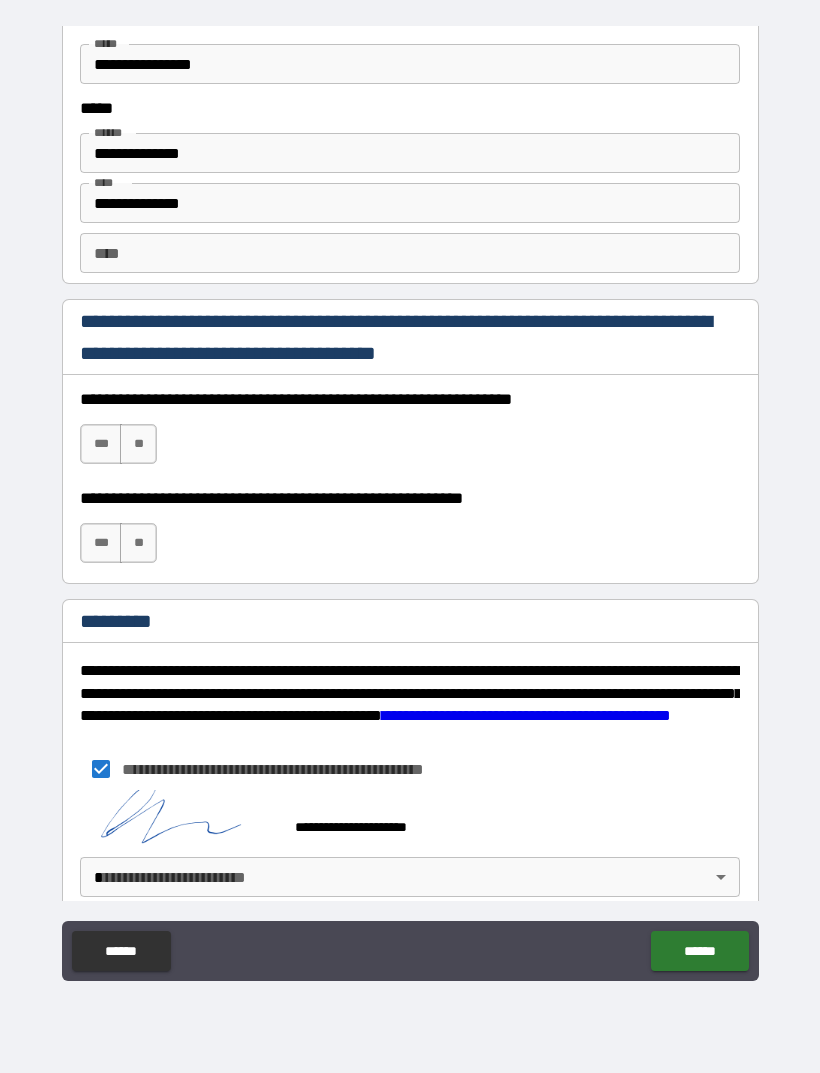 click on "******" at bounding box center [699, 951] 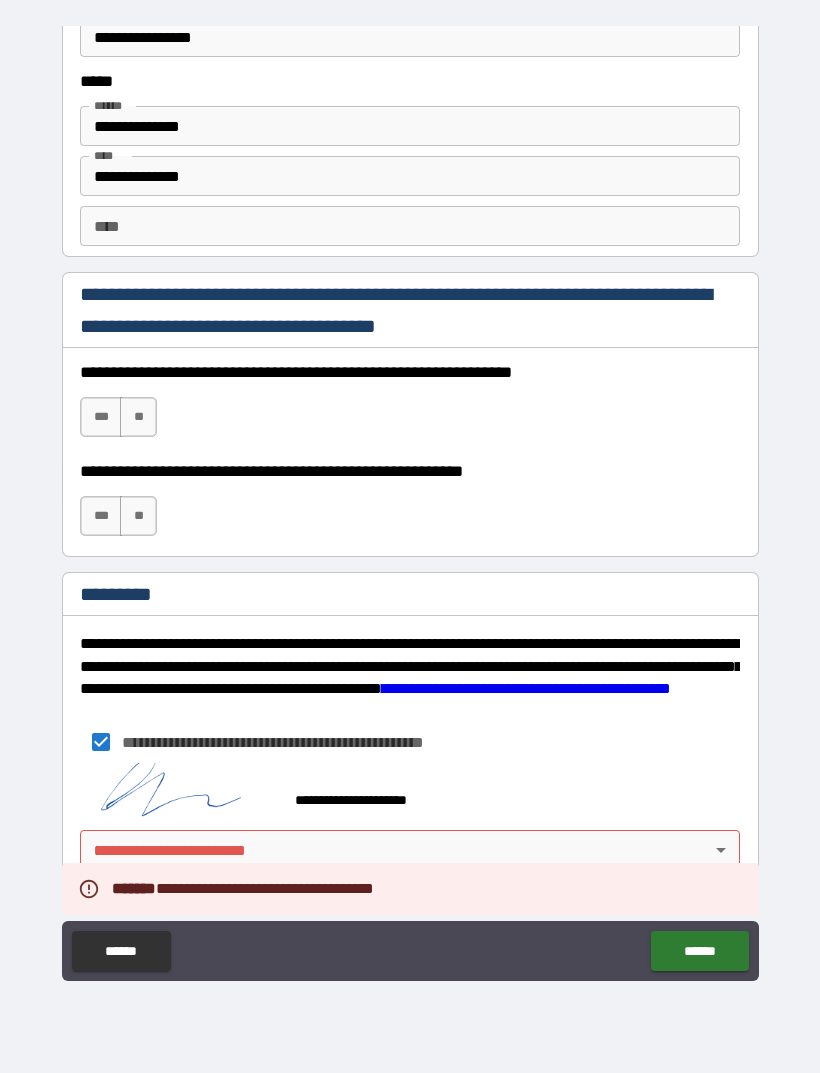 scroll, scrollTop: 2748, scrollLeft: 0, axis: vertical 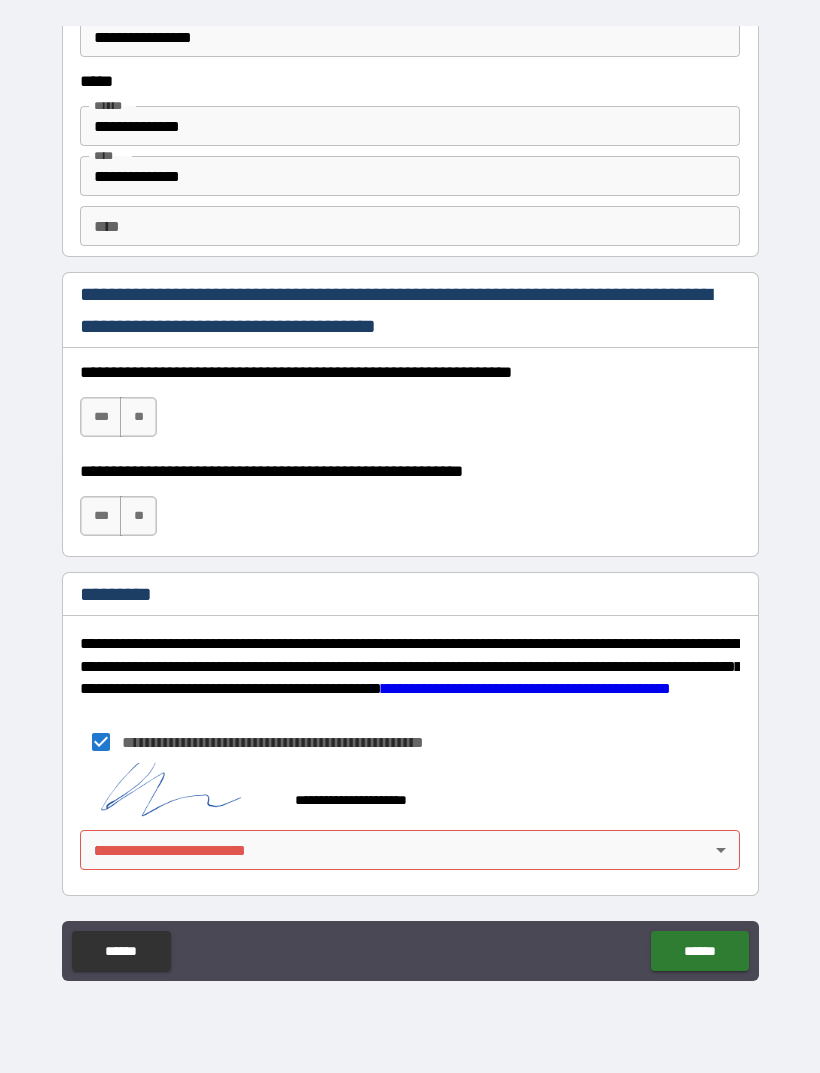 click on "**********" at bounding box center [410, 504] 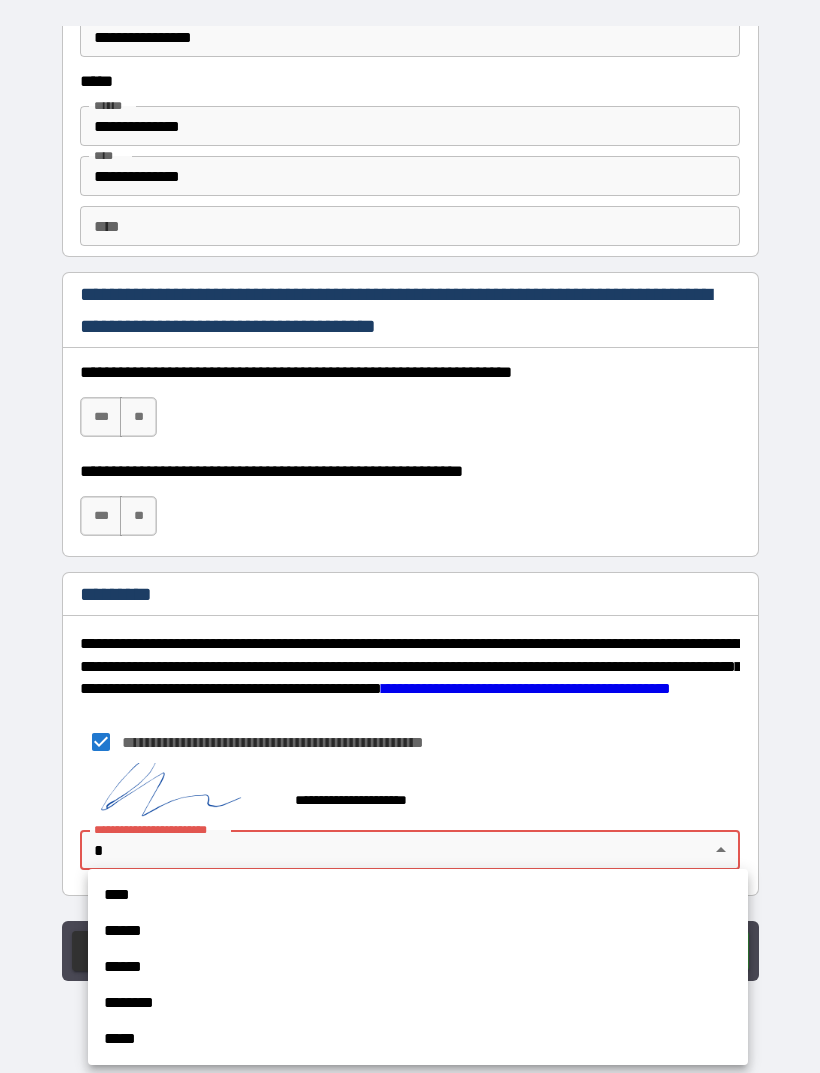 click on "****" at bounding box center (418, 895) 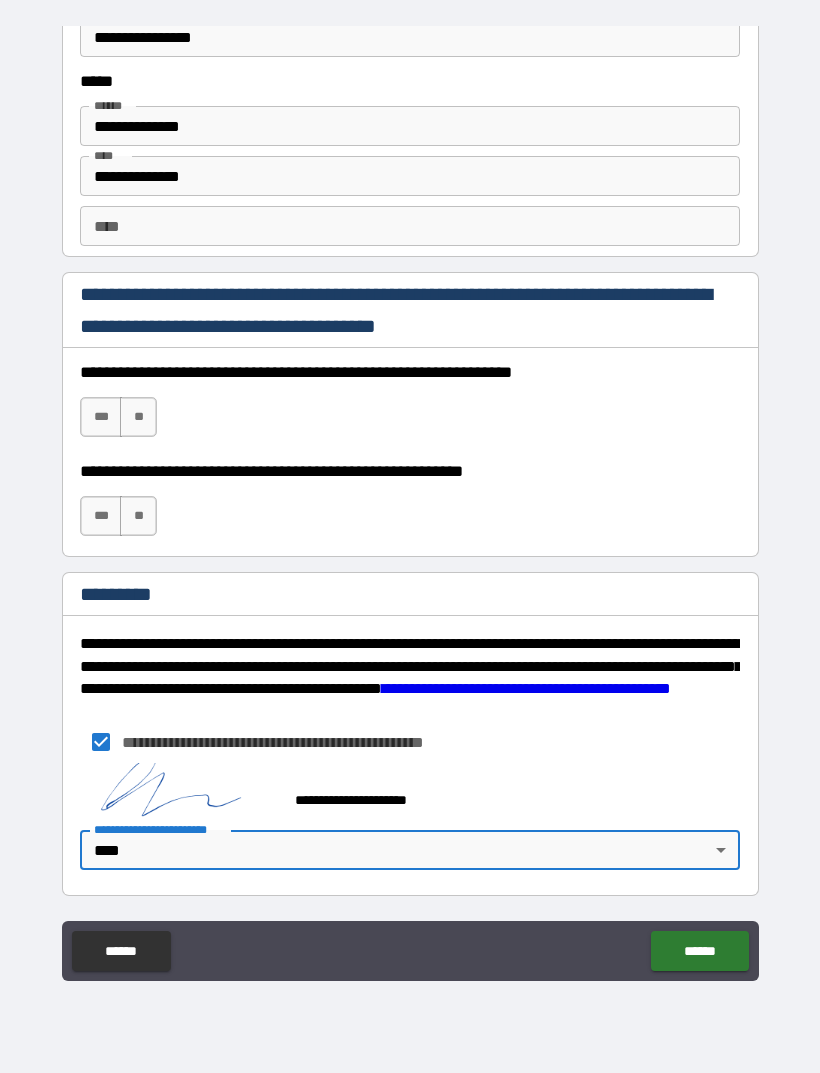 click on "******" at bounding box center (699, 951) 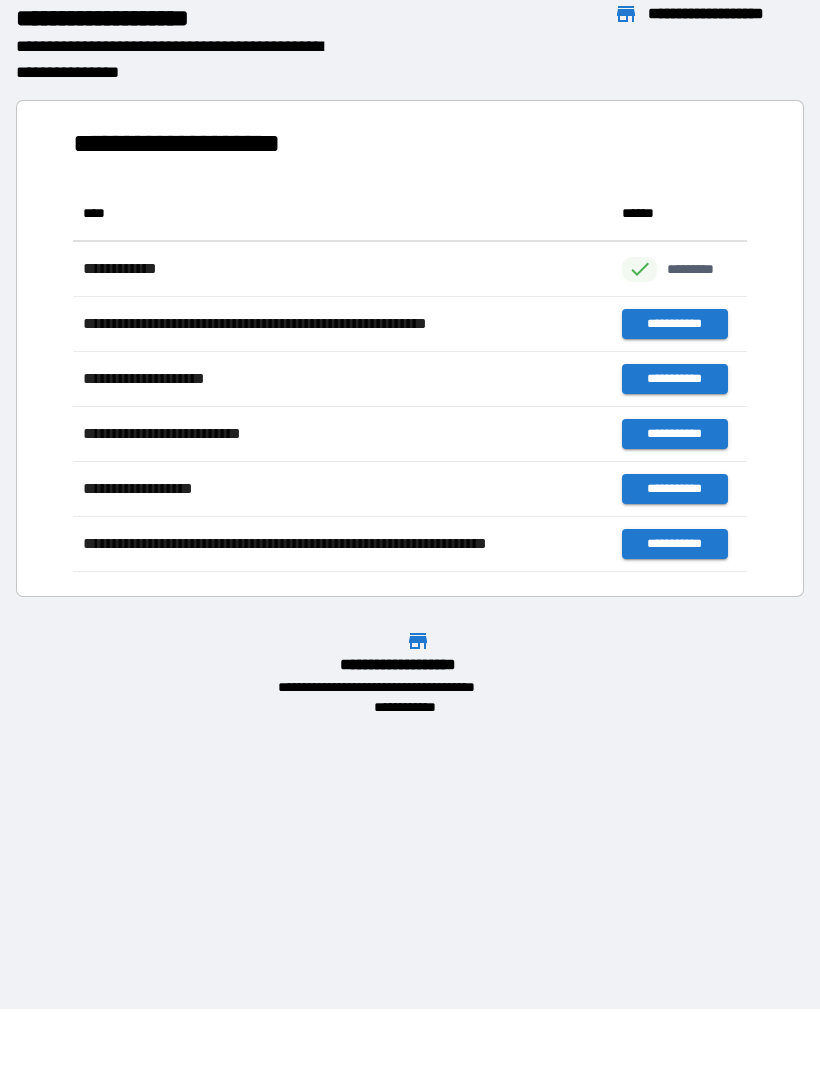 scroll, scrollTop: 386, scrollLeft: 674, axis: both 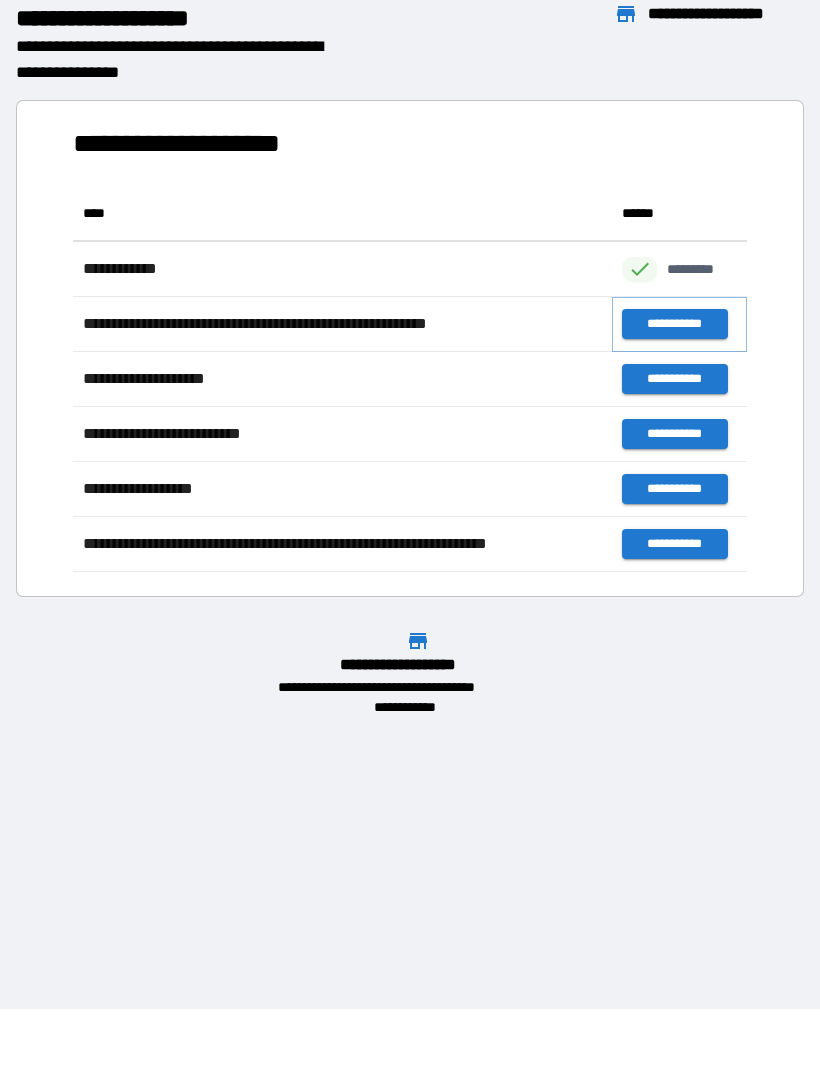 click on "**********" at bounding box center [674, 324] 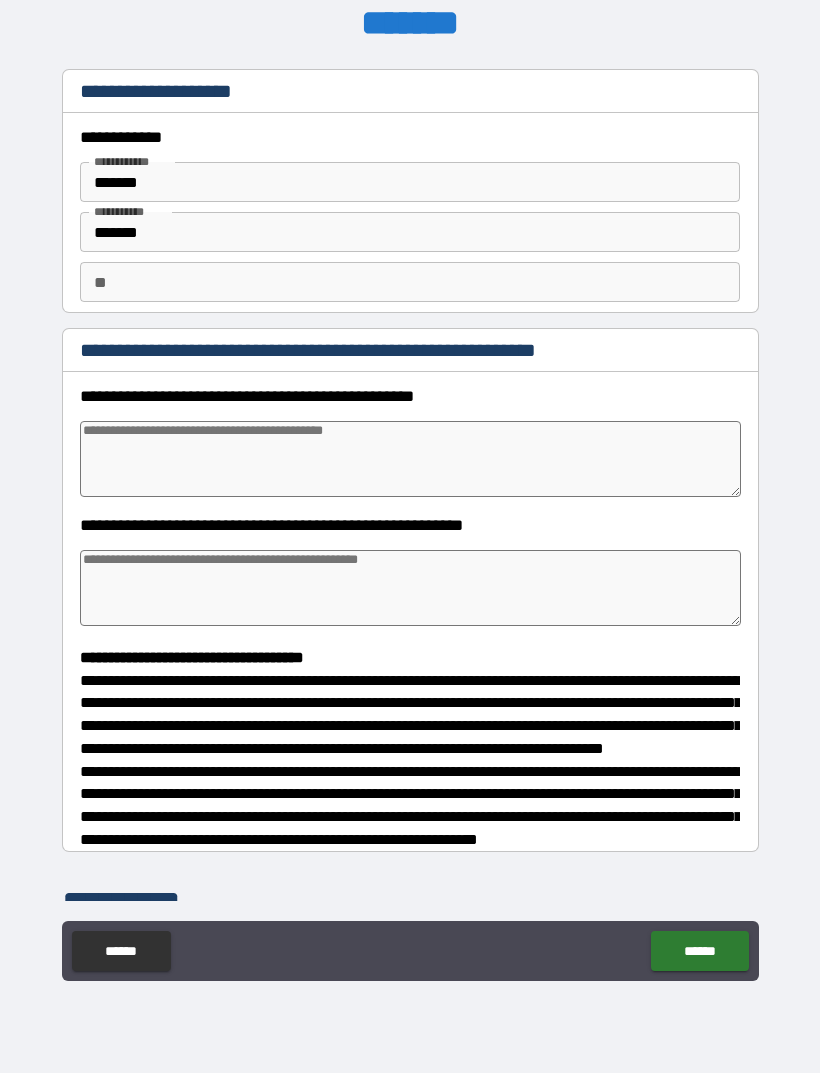 type on "*" 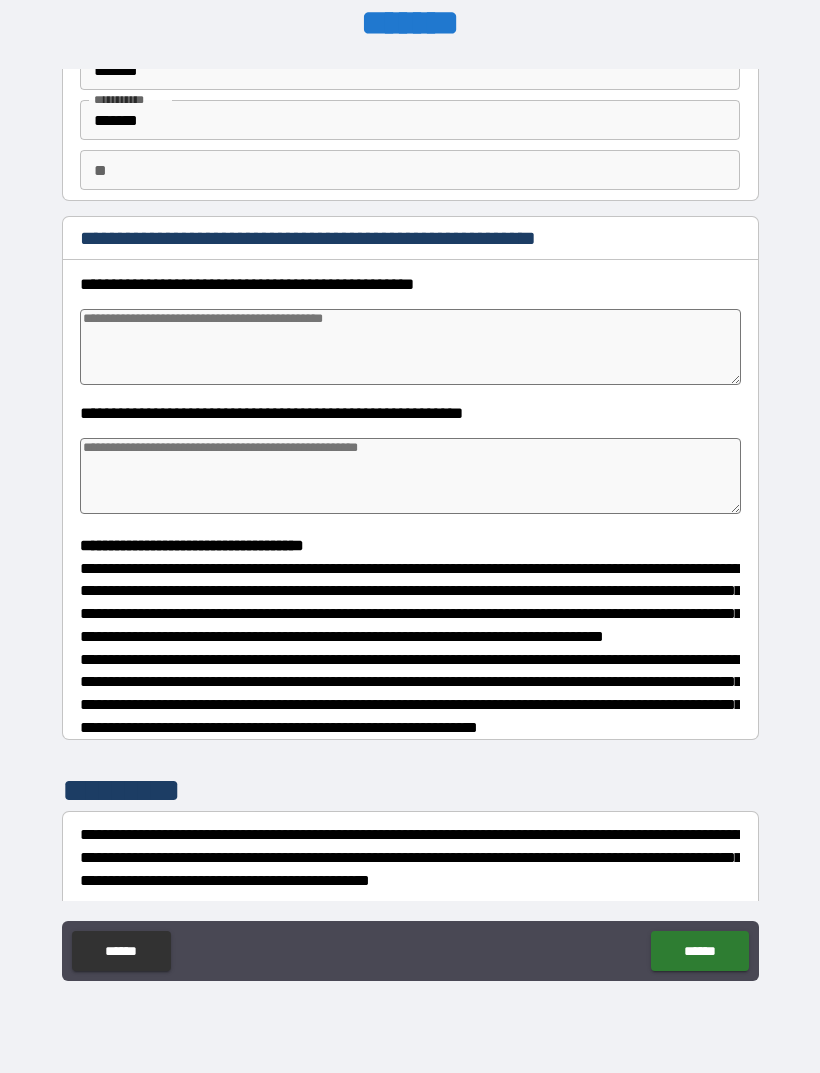 scroll, scrollTop: 116, scrollLeft: 0, axis: vertical 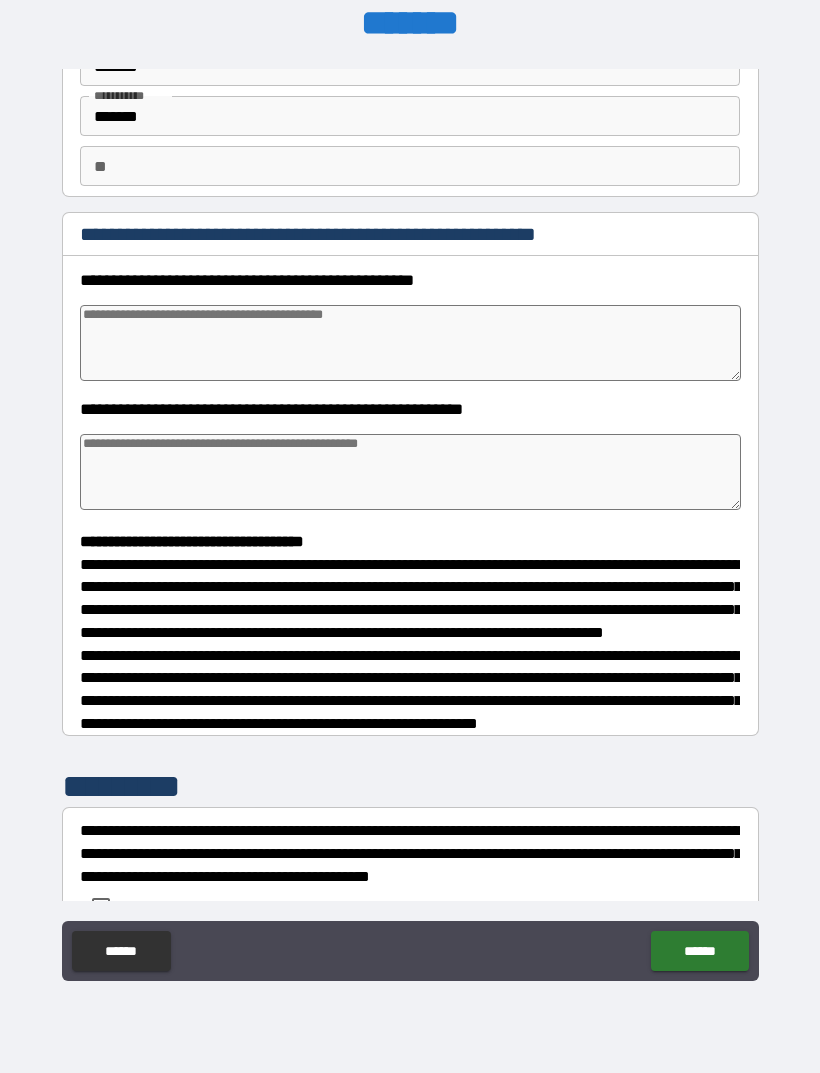 click at bounding box center (410, 343) 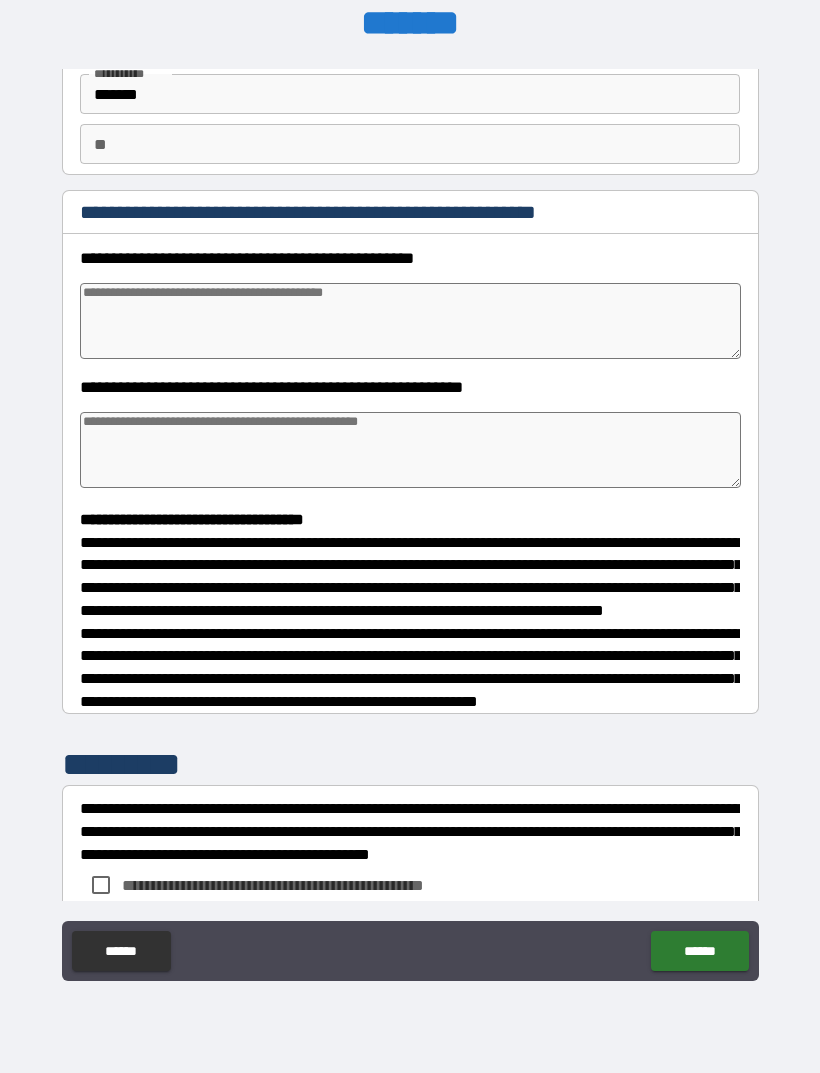 scroll, scrollTop: 141, scrollLeft: 0, axis: vertical 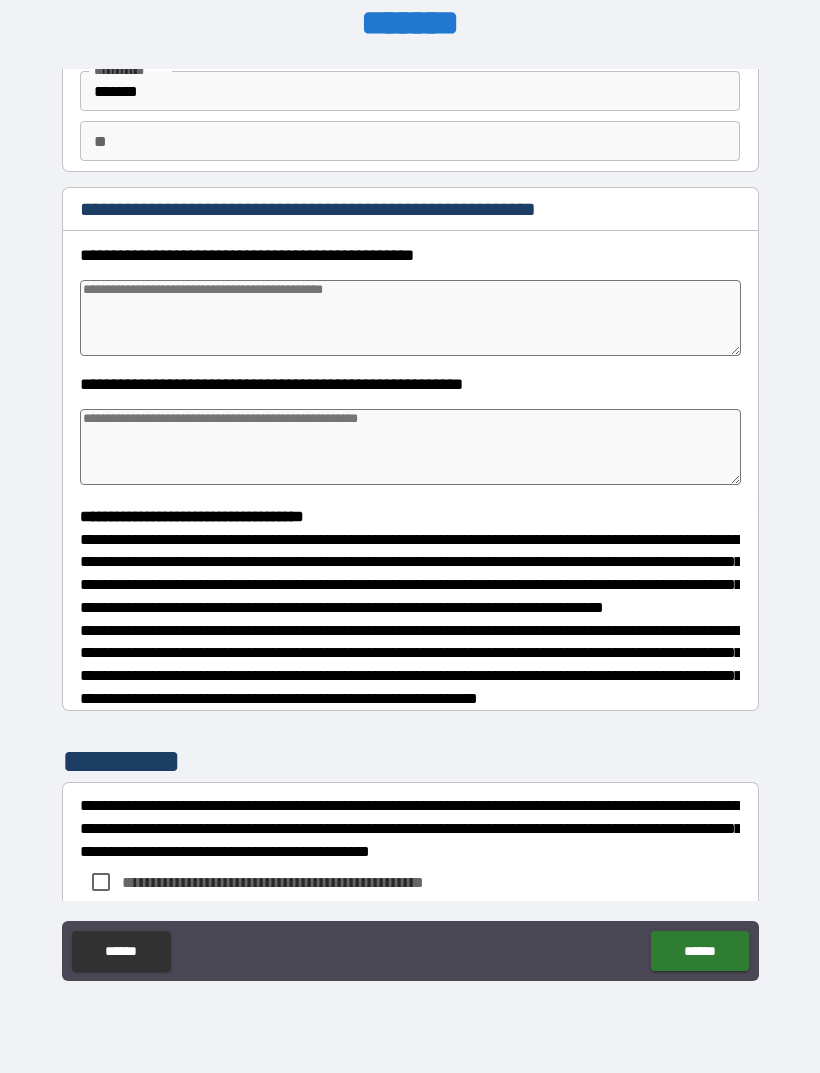 click at bounding box center [410, 318] 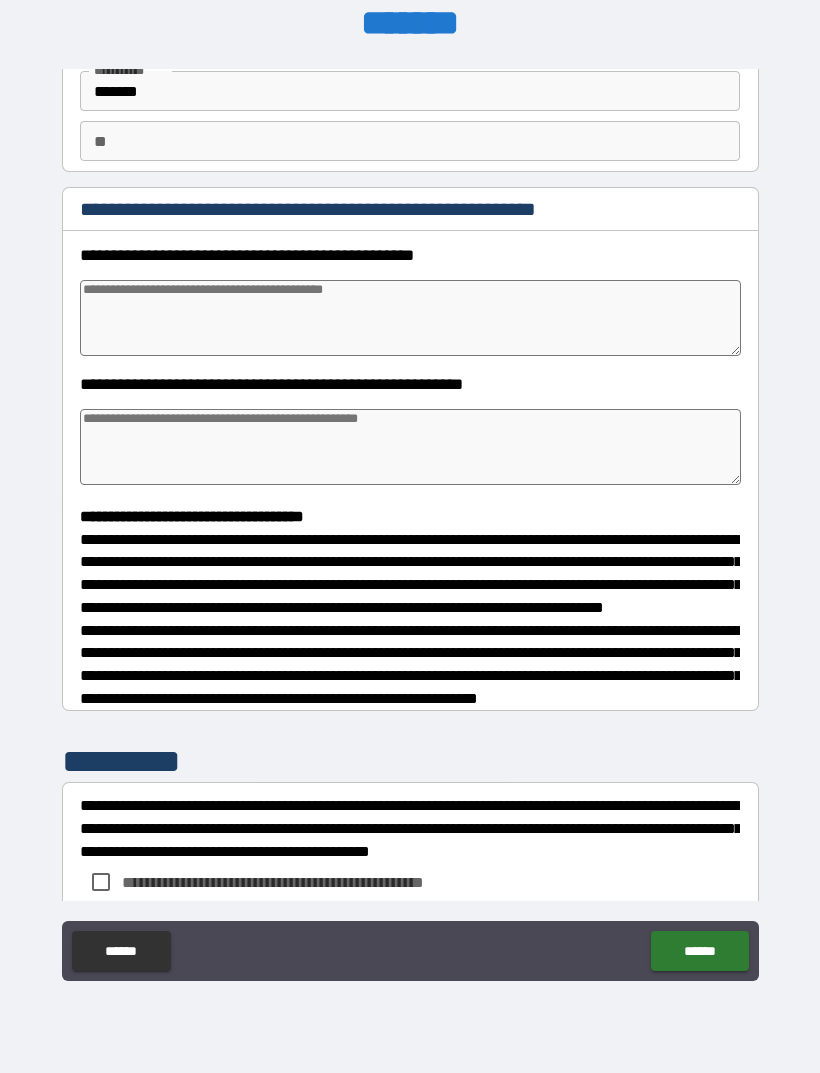 type on "*" 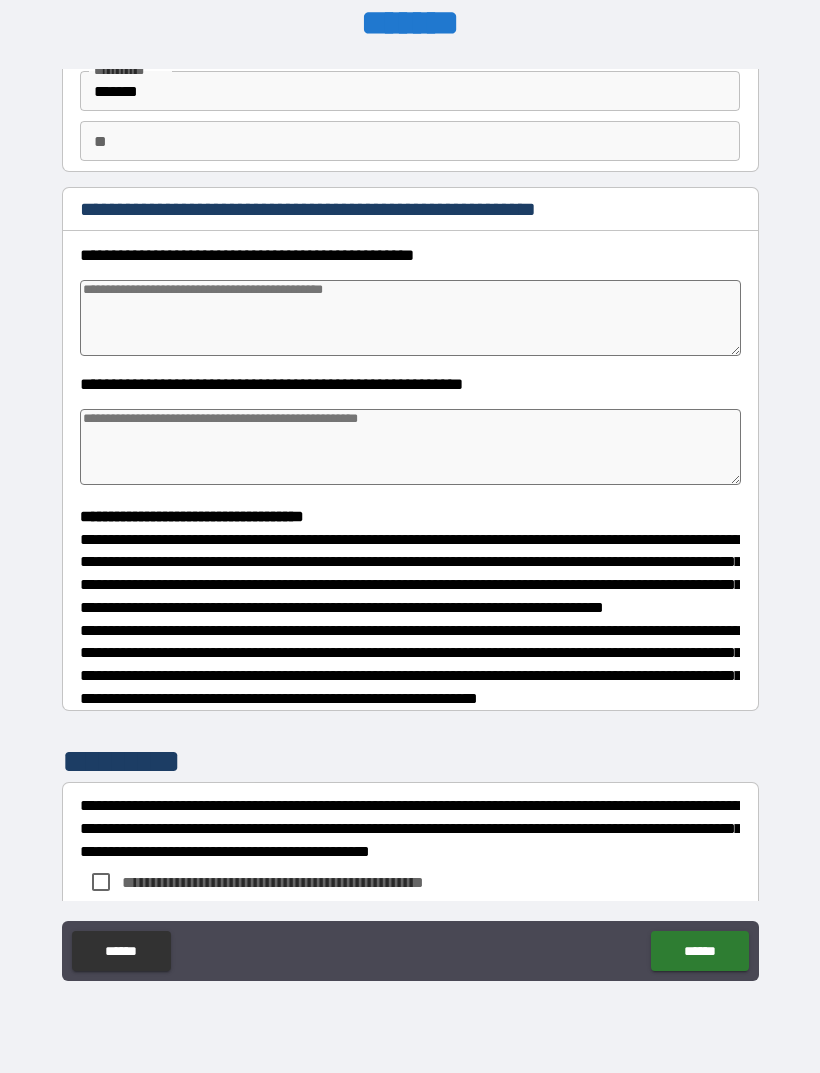 type on "*" 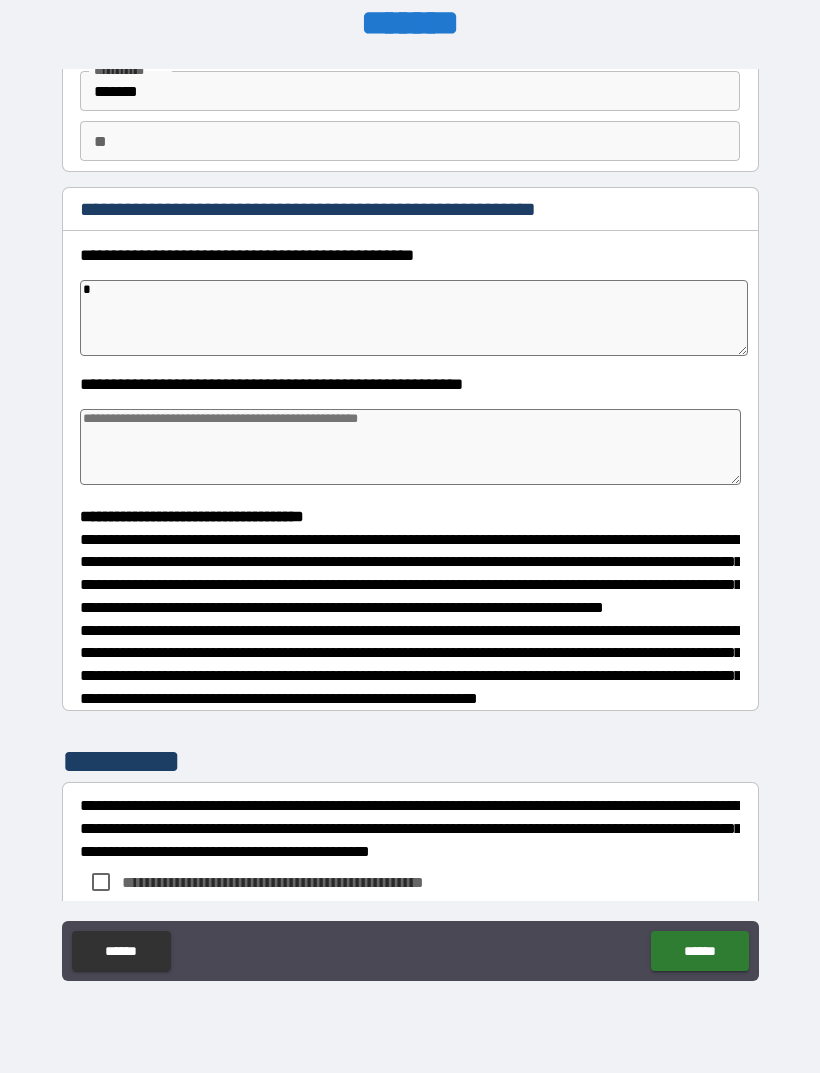 type on "*" 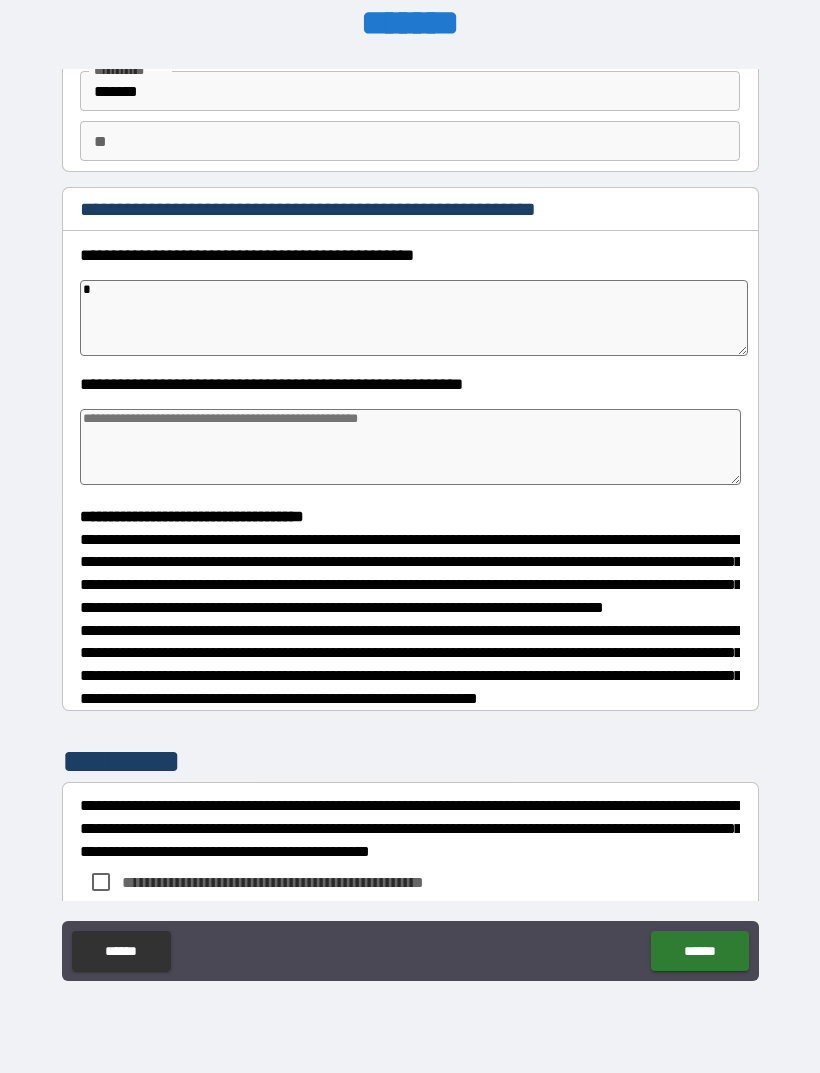 type on "*" 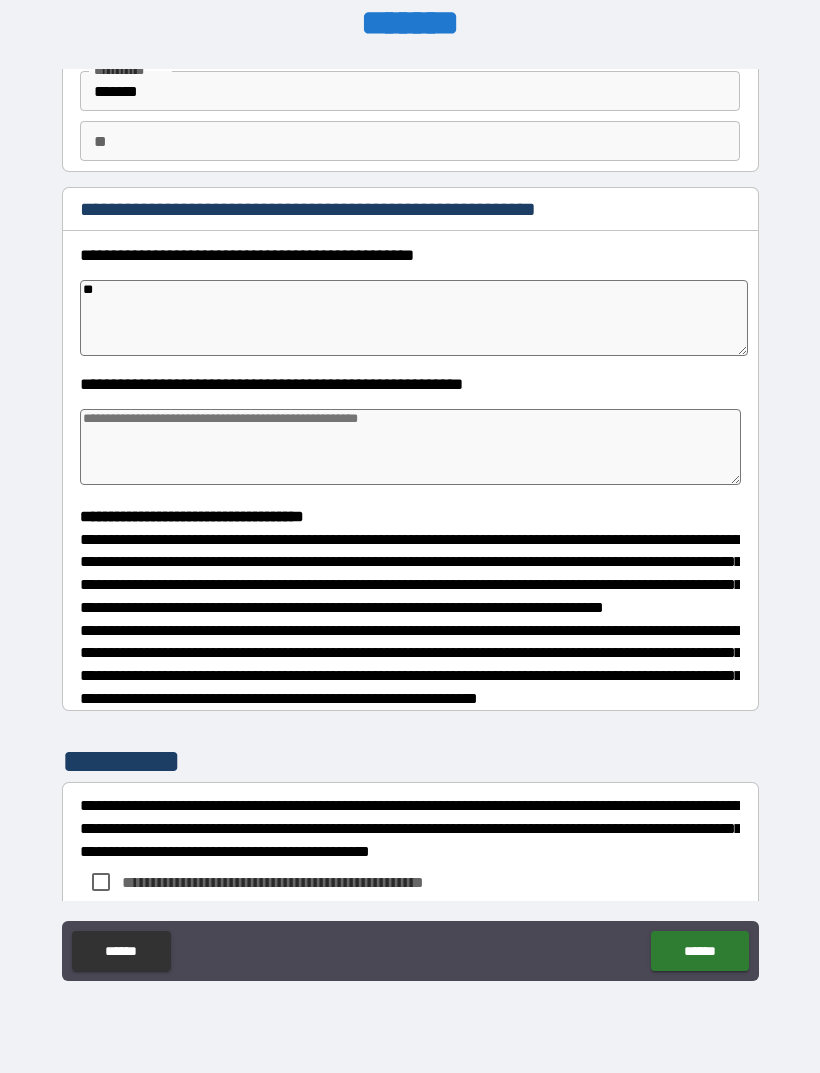 type on "*" 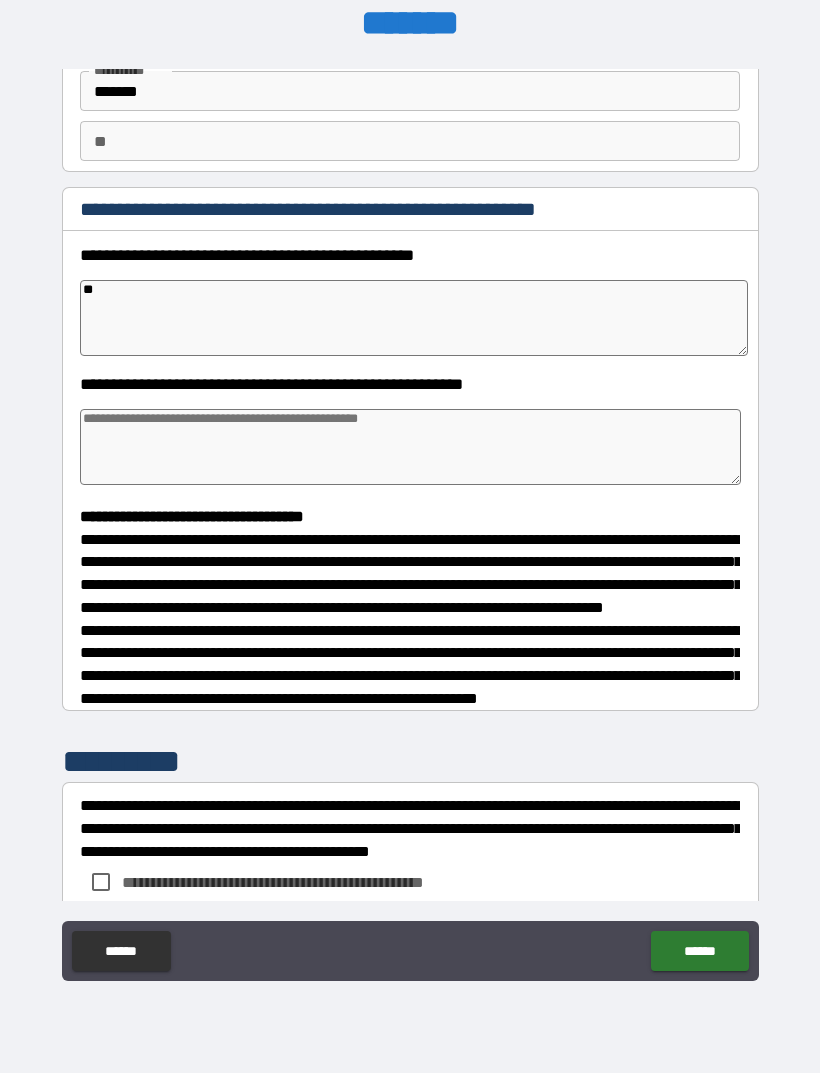 type on "***" 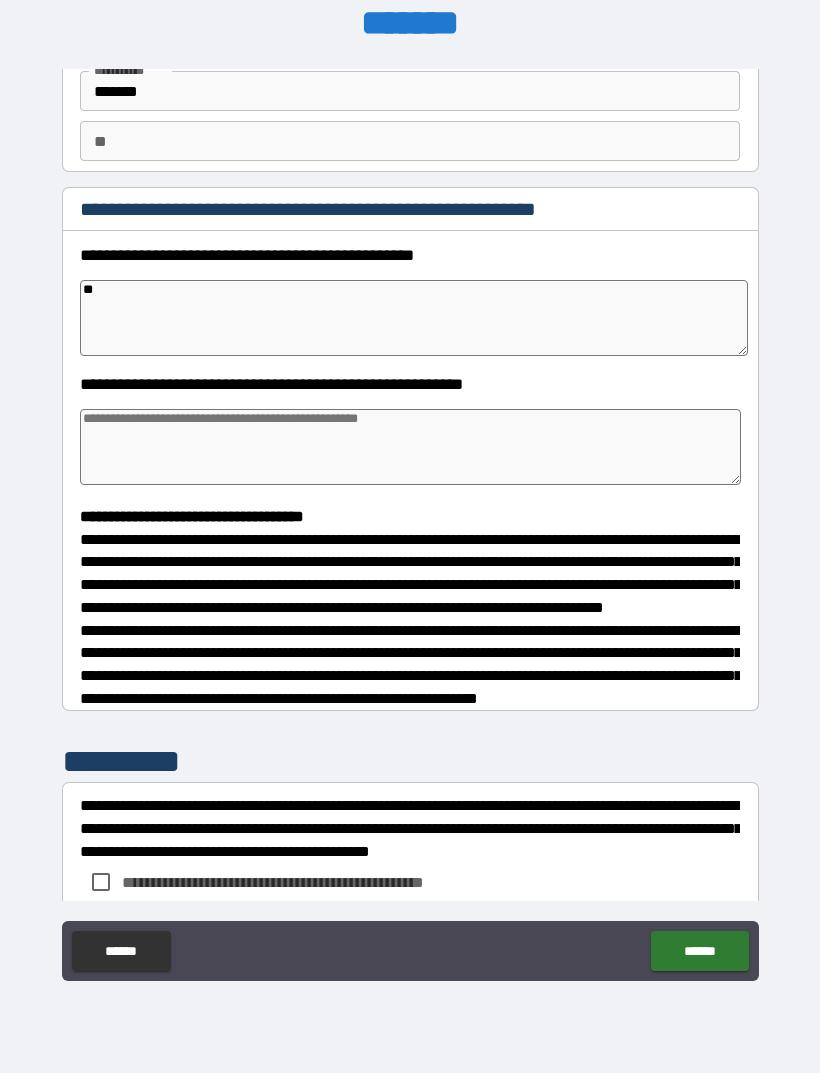 type on "*" 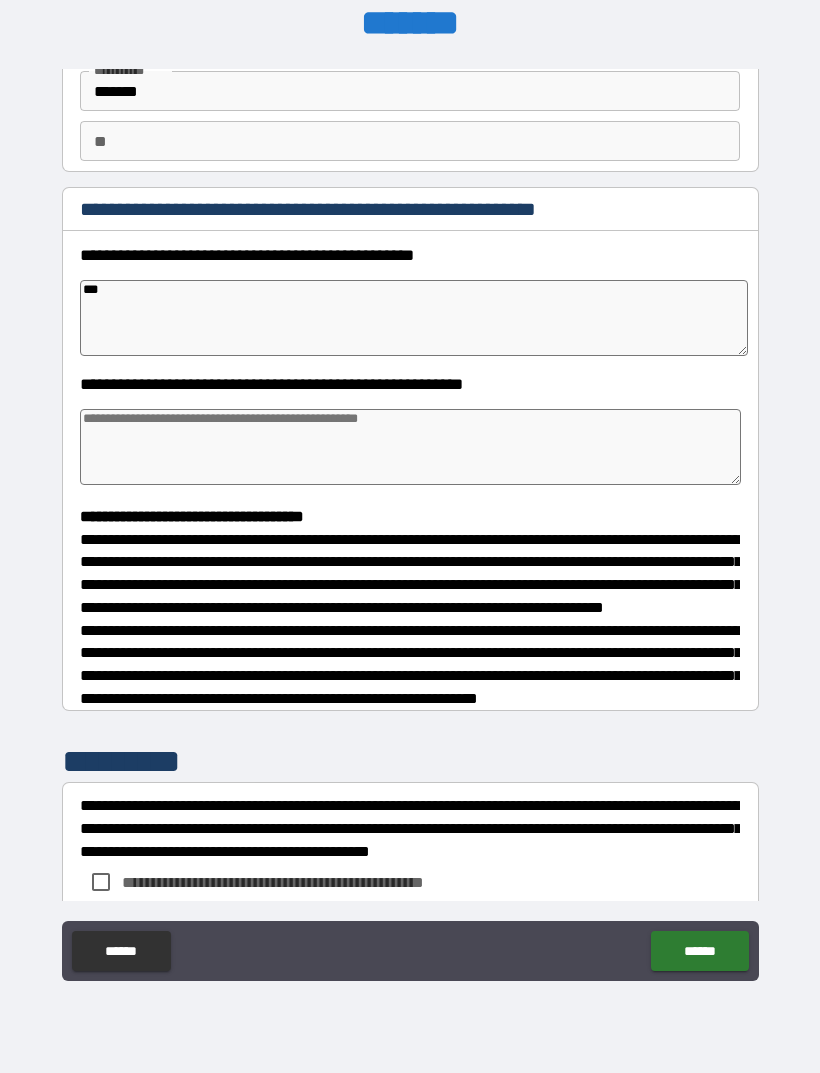 type on "*" 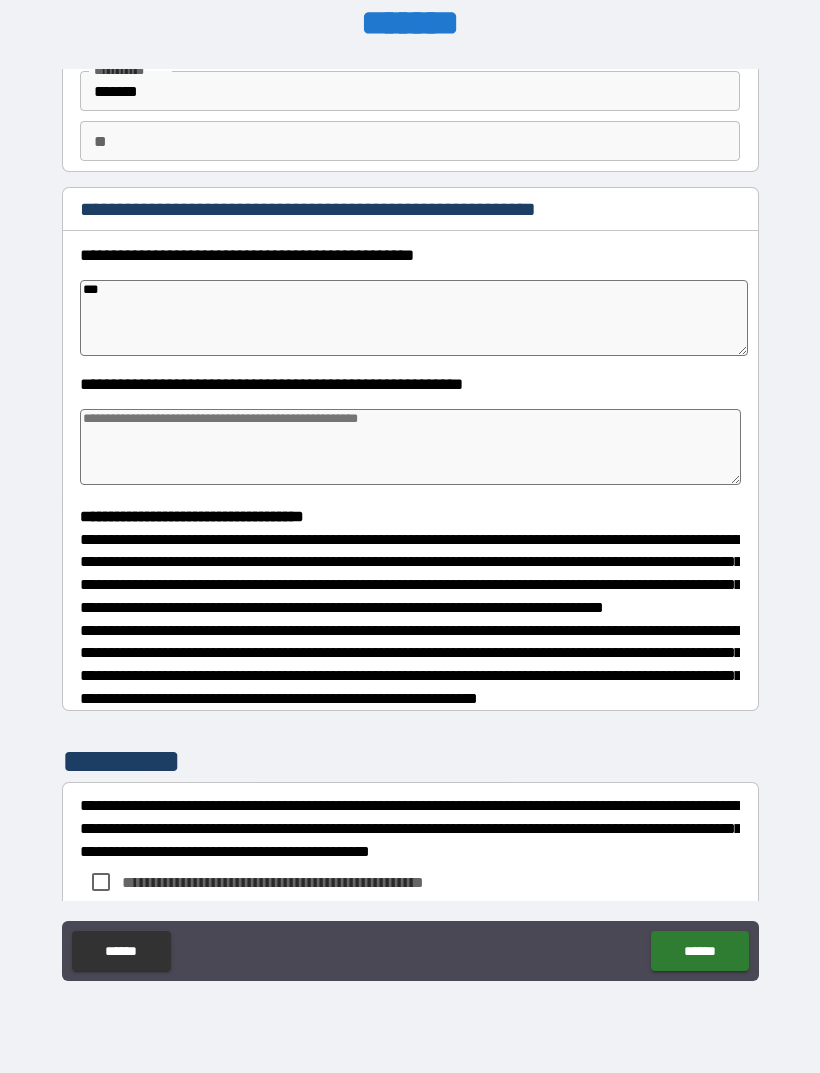 type on "*" 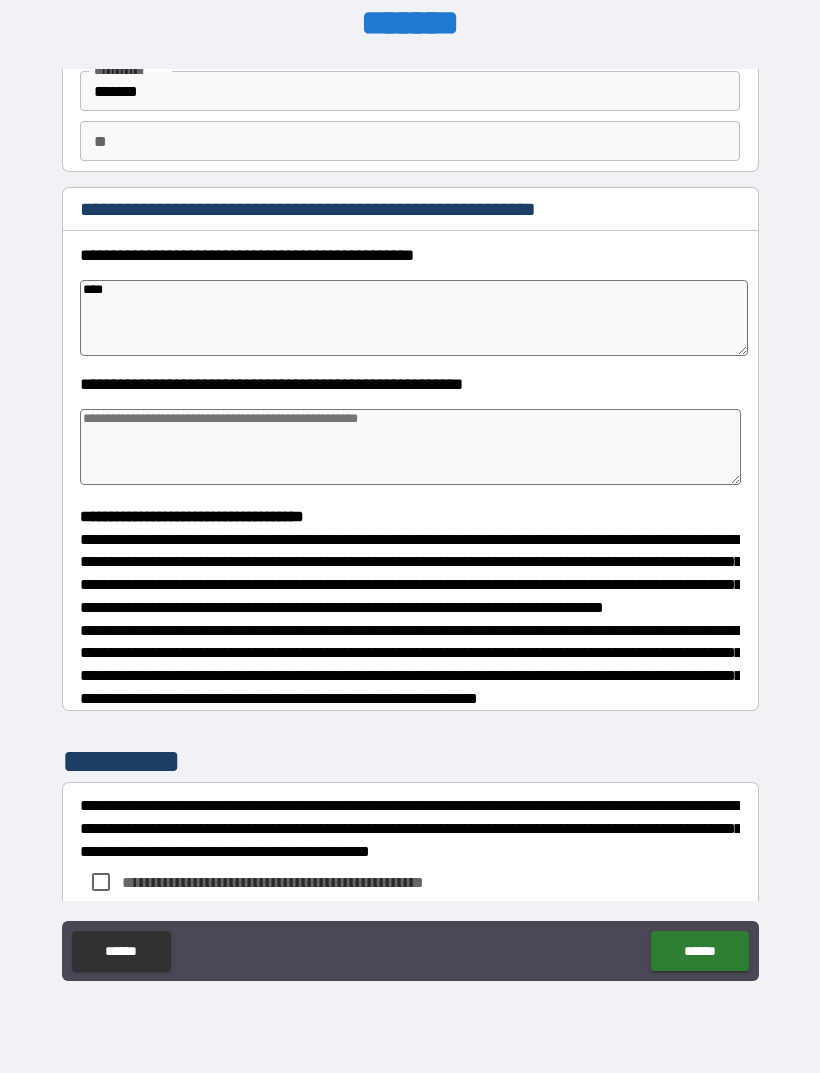 type on "*" 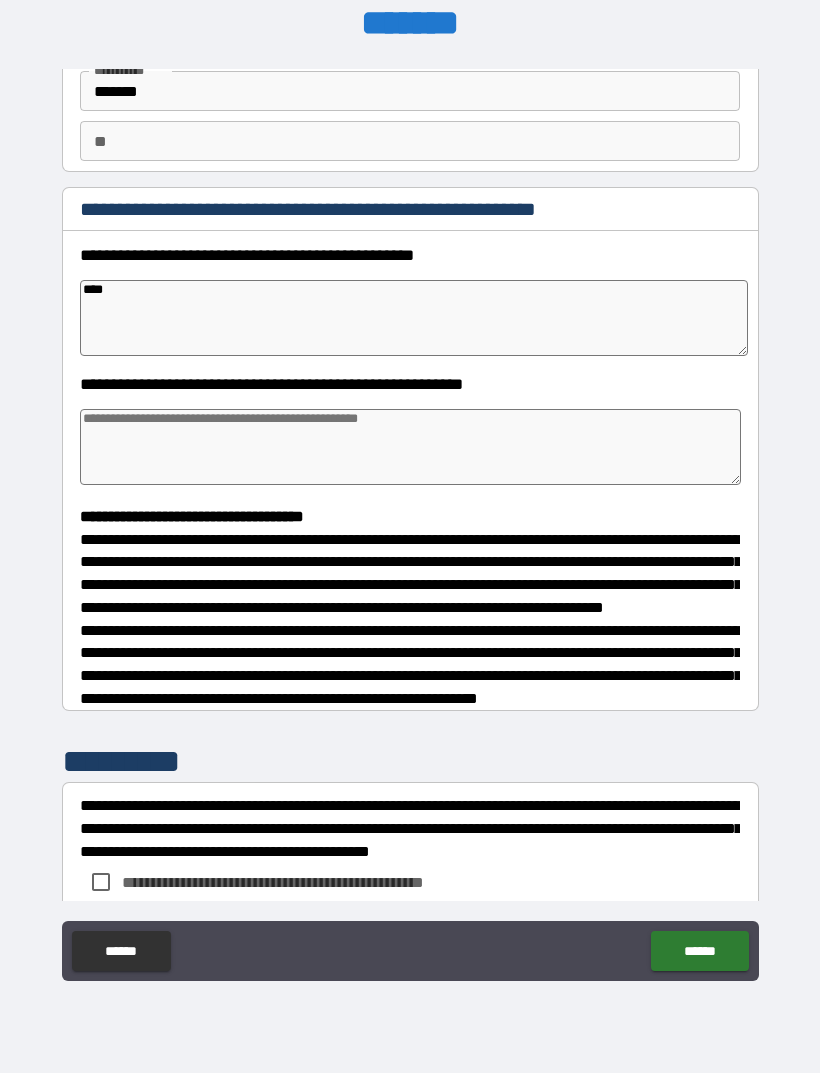 type on "*" 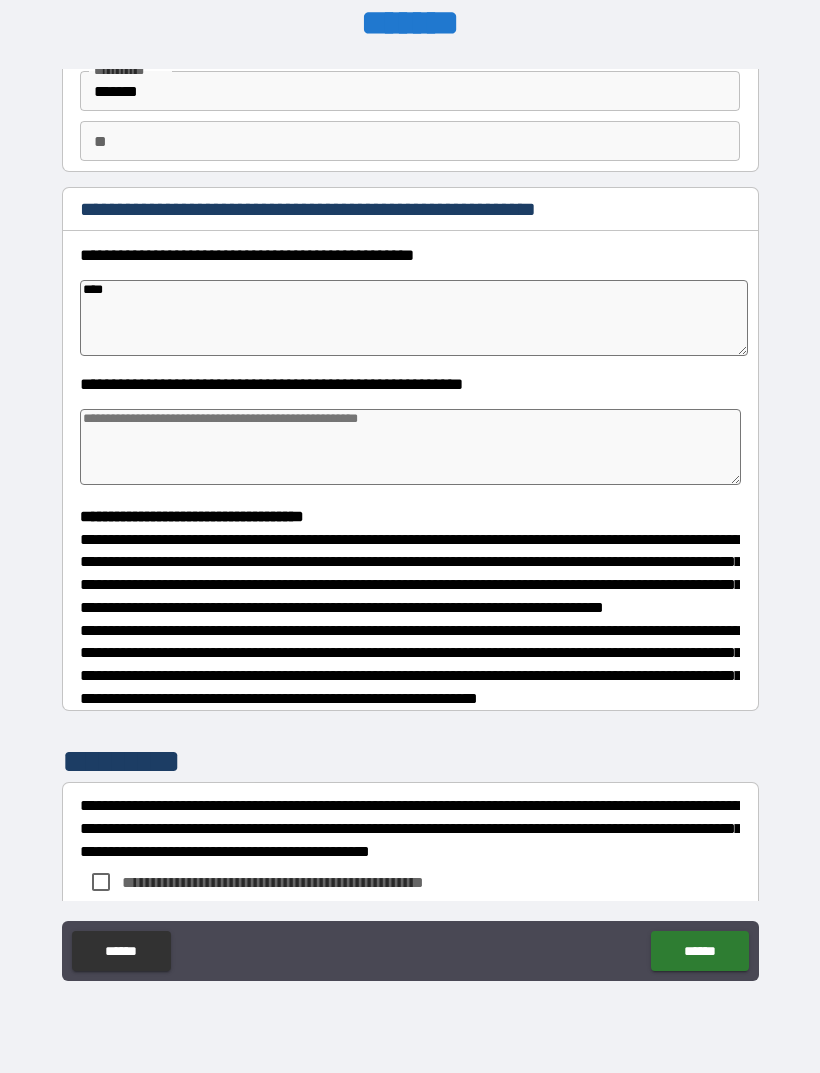 type on "*" 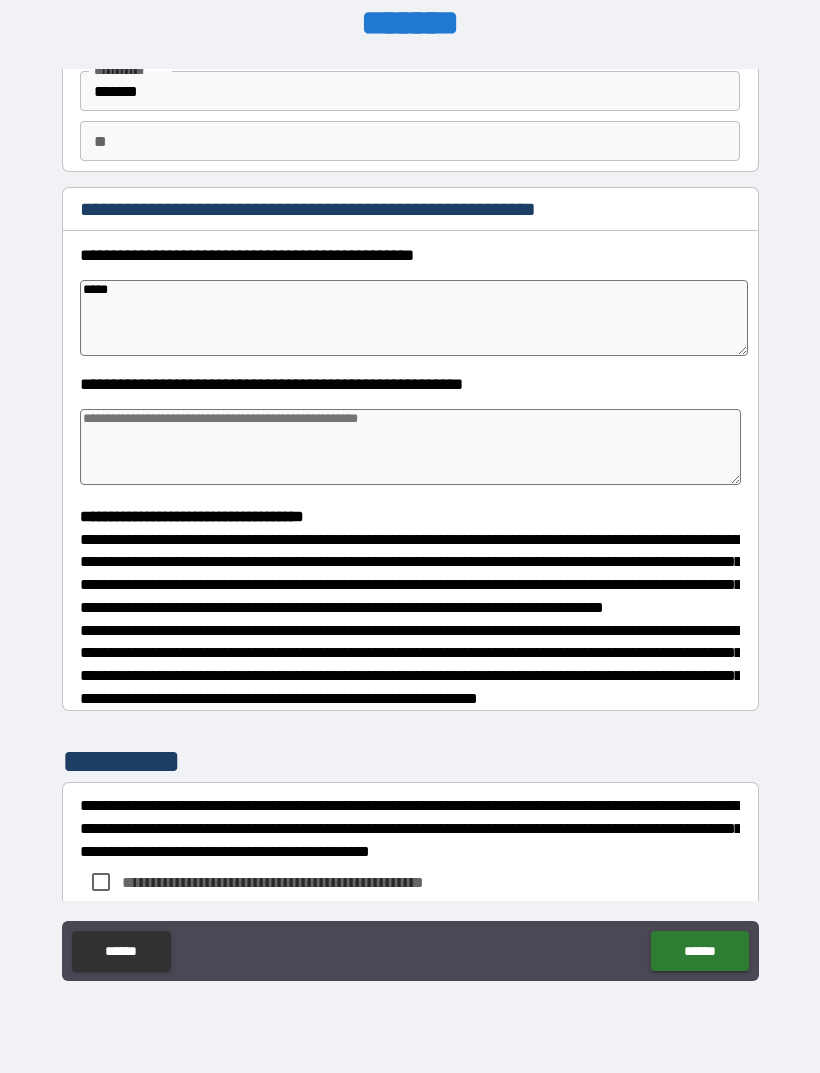 type on "*" 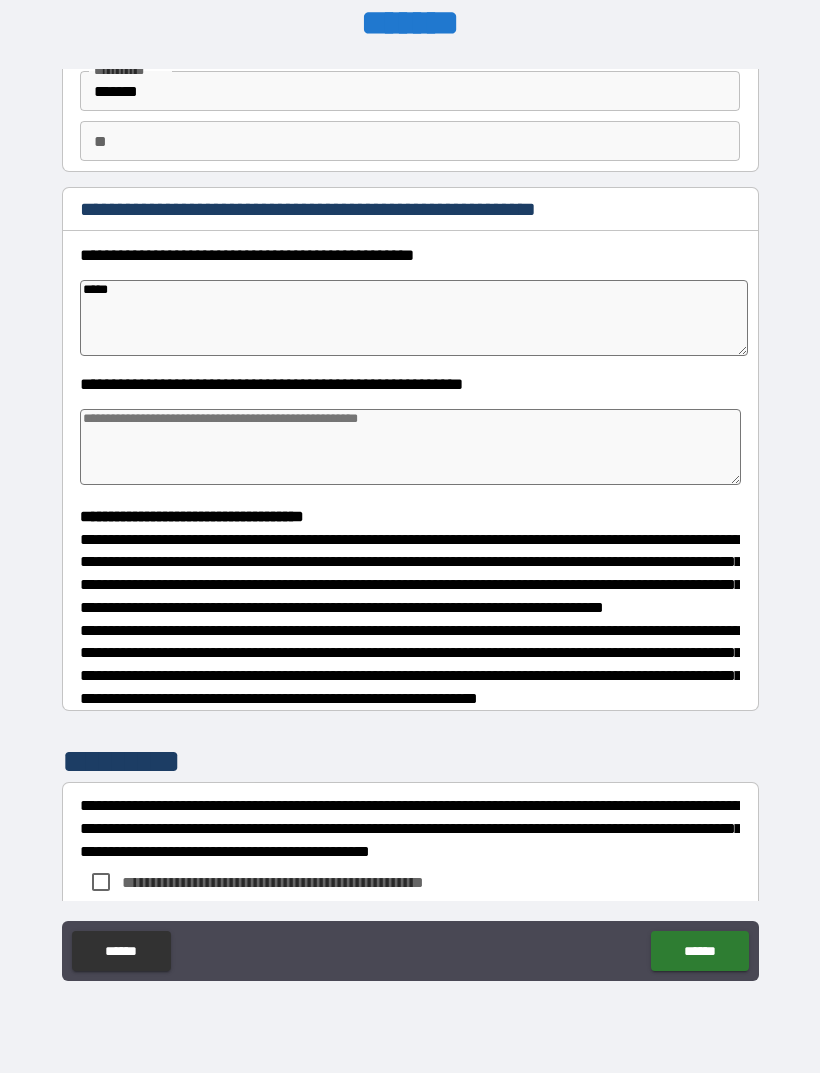 type on "*" 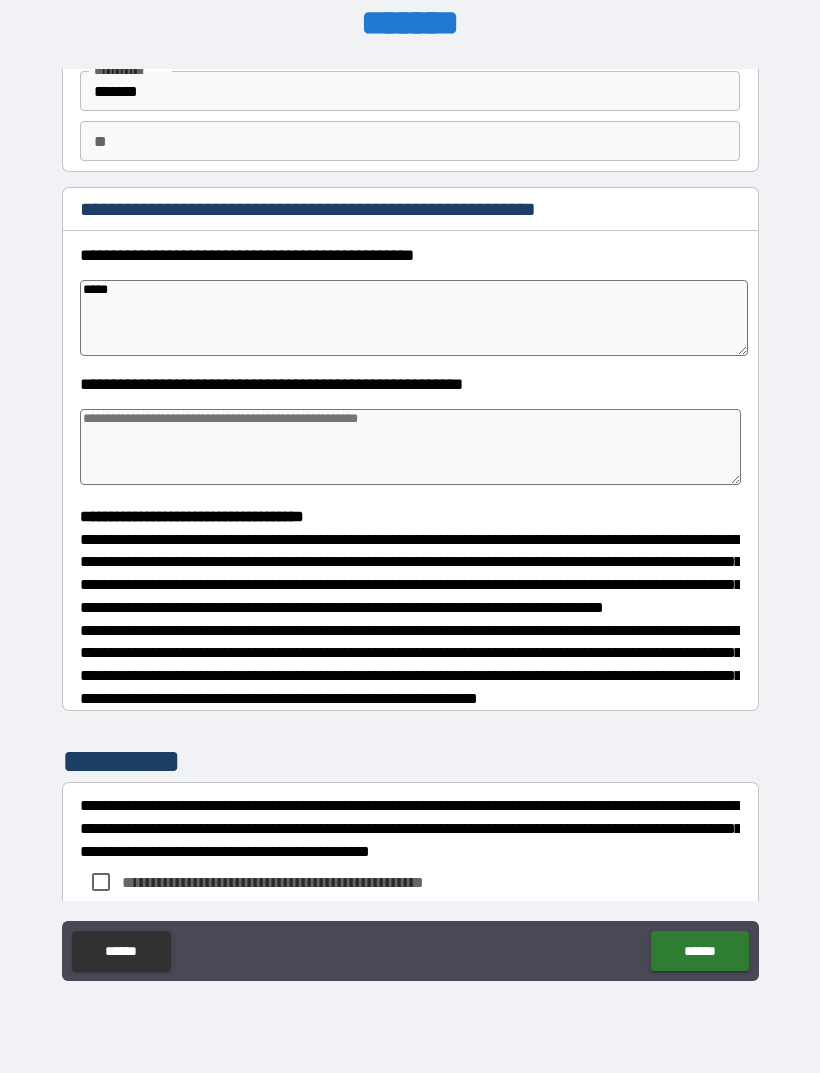 type on "*" 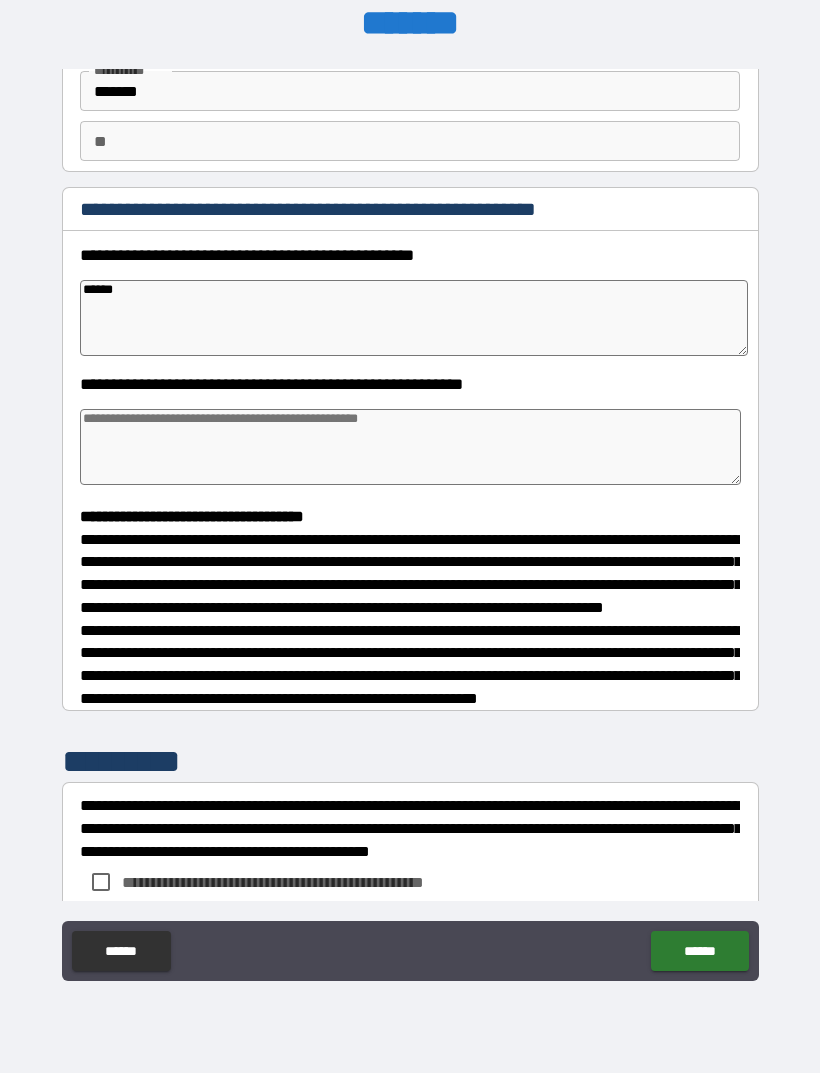 type on "*" 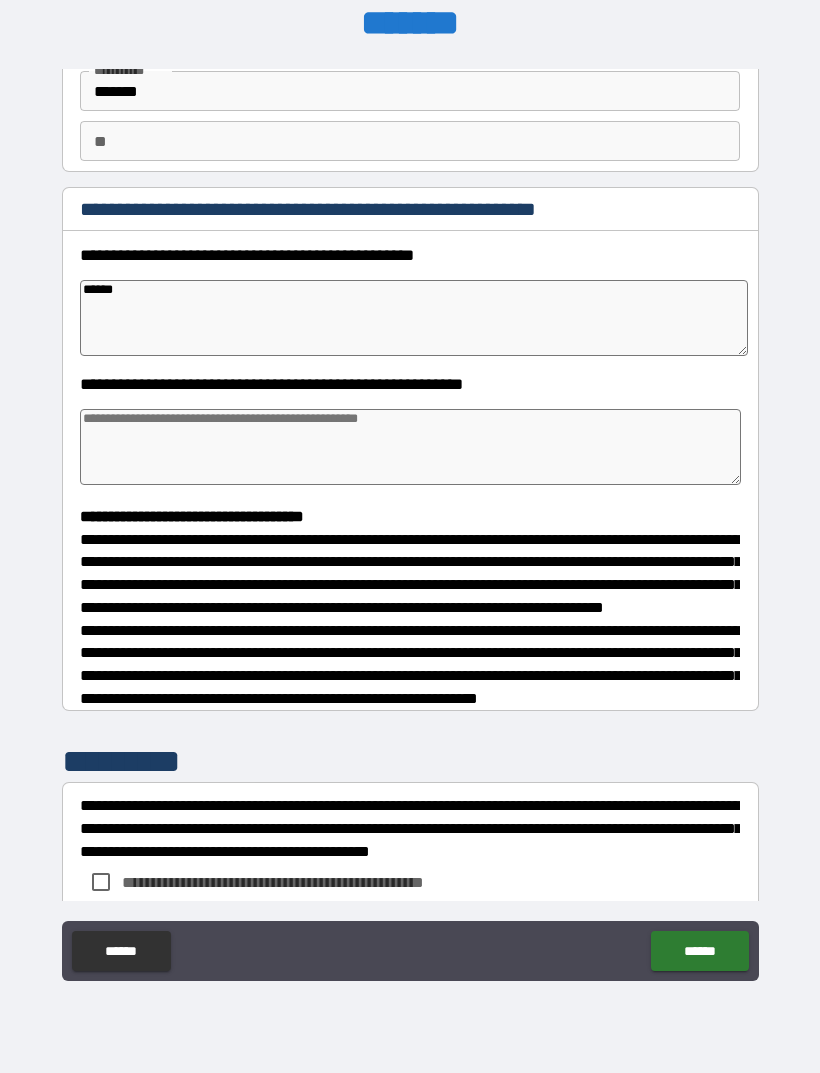 type on "*****" 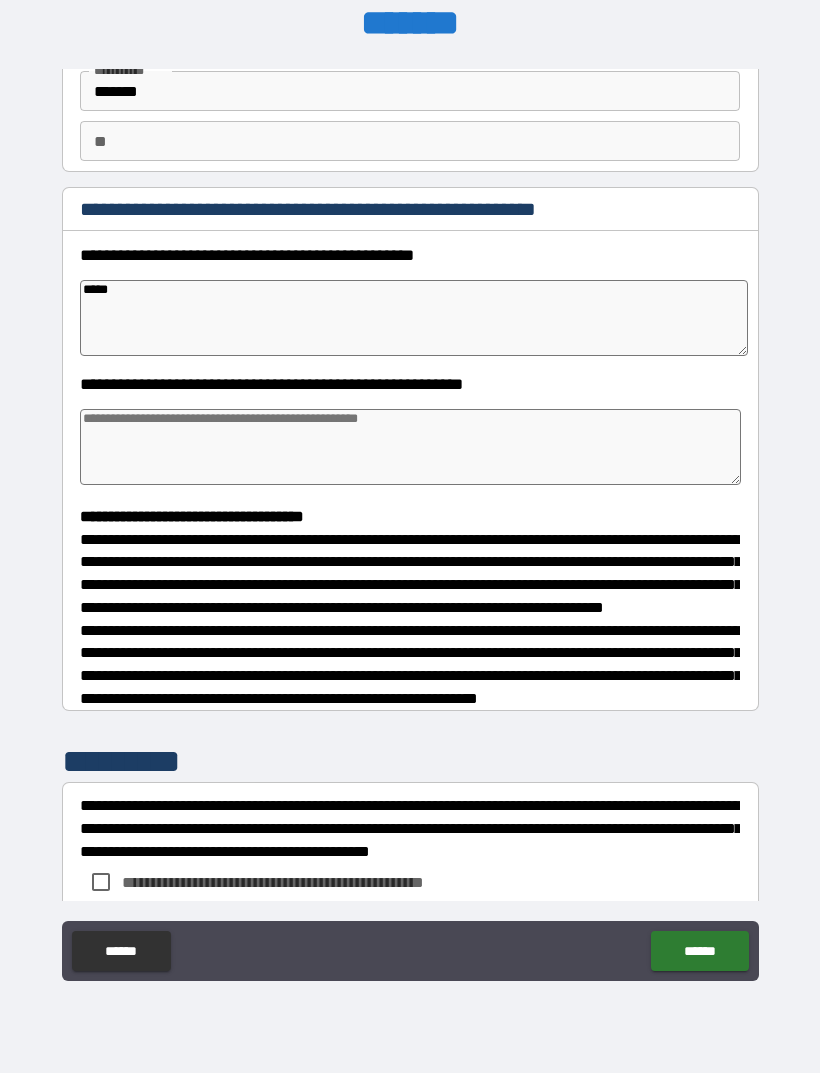 type on "*" 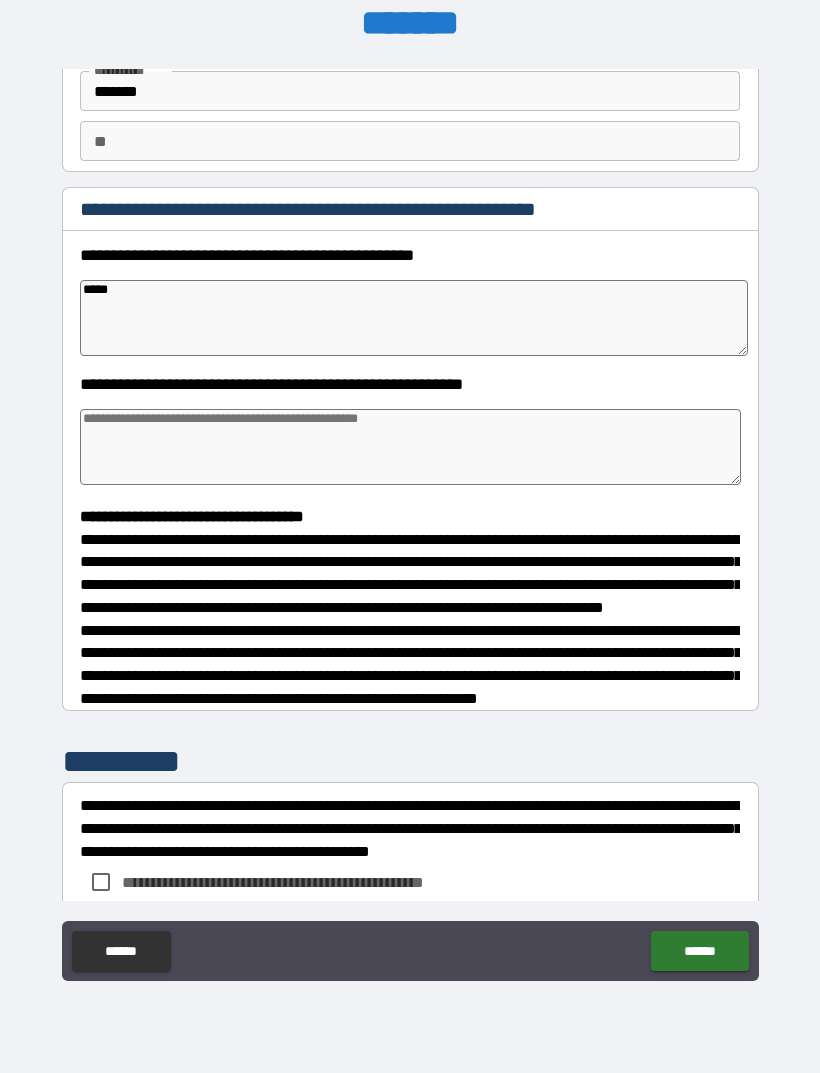 type on "*" 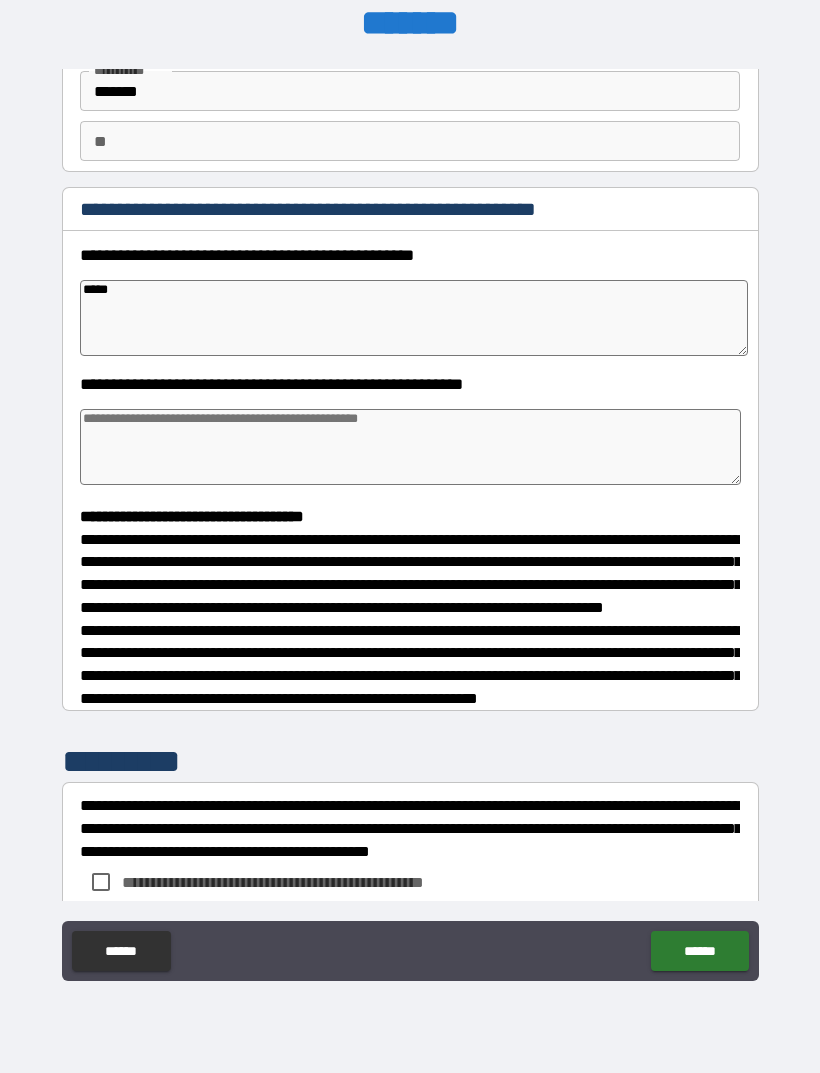 type on "*" 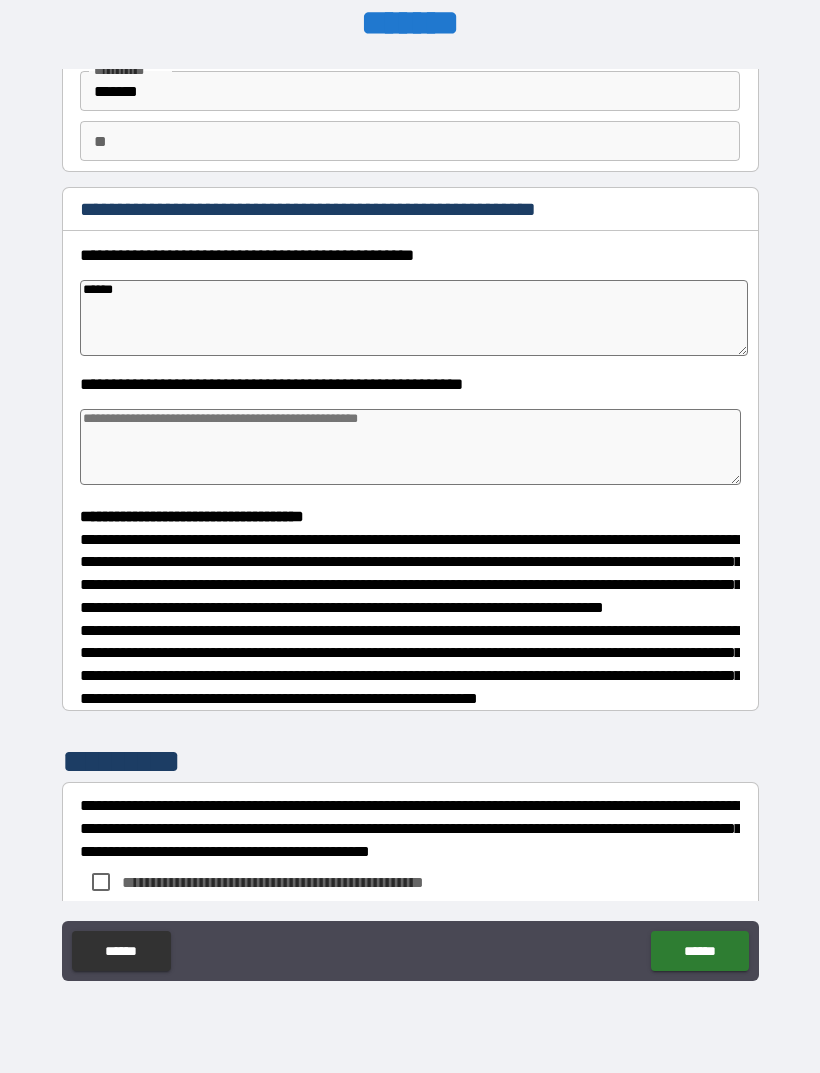 type on "*" 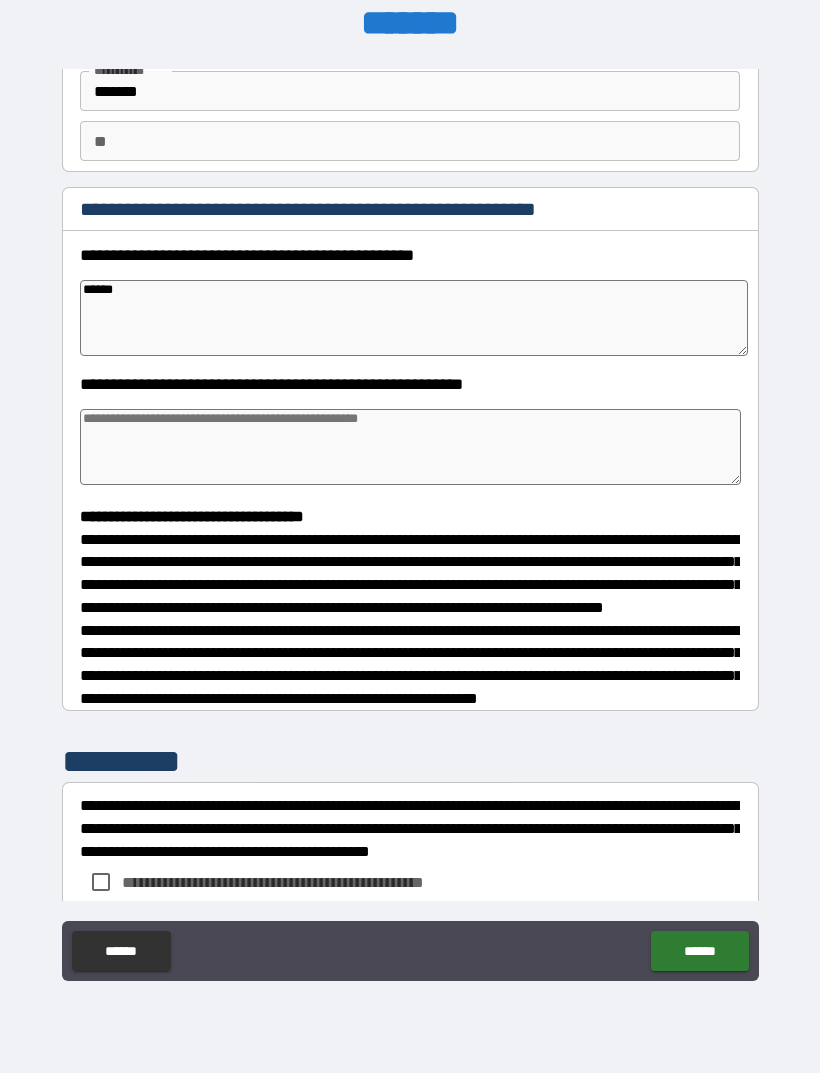 type on "*****" 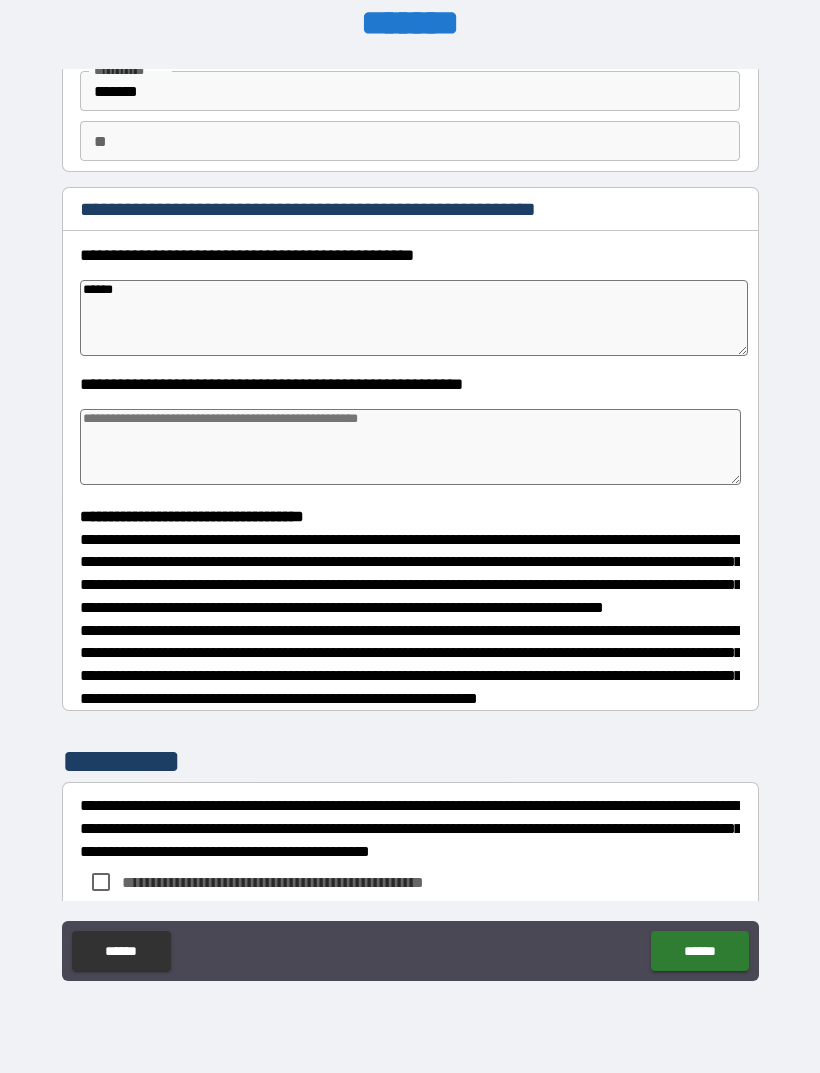 type on "*" 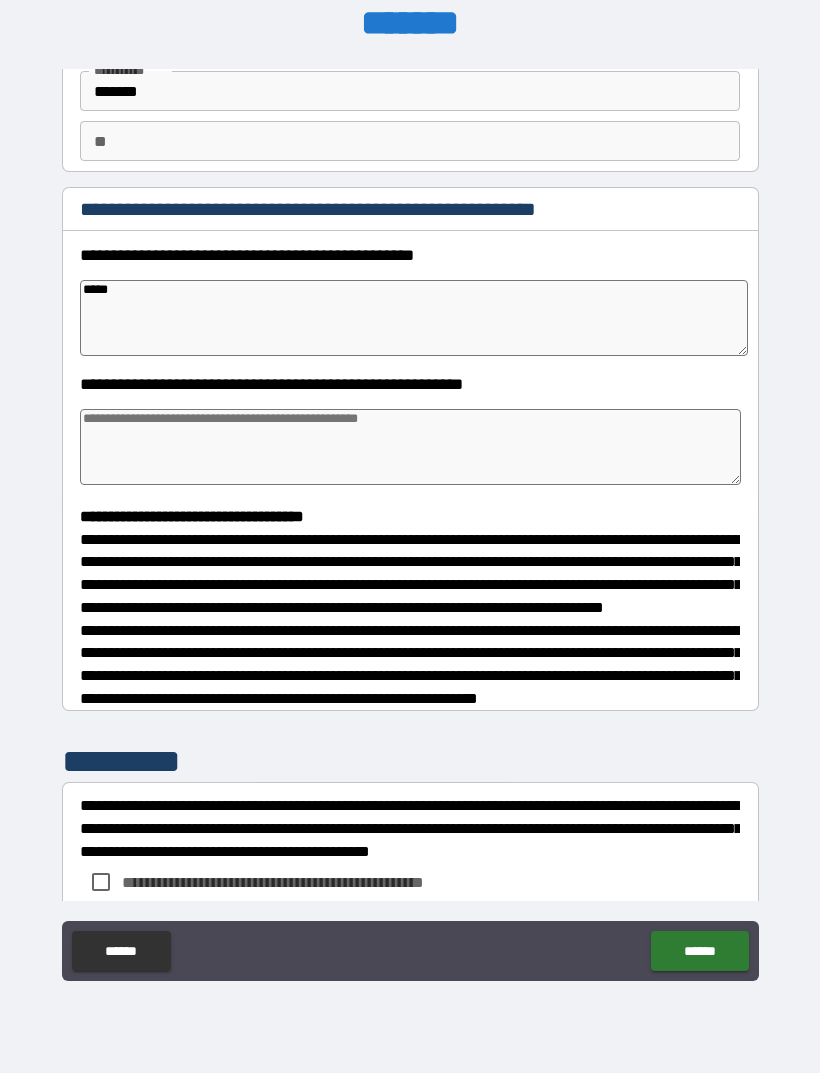 type on "*" 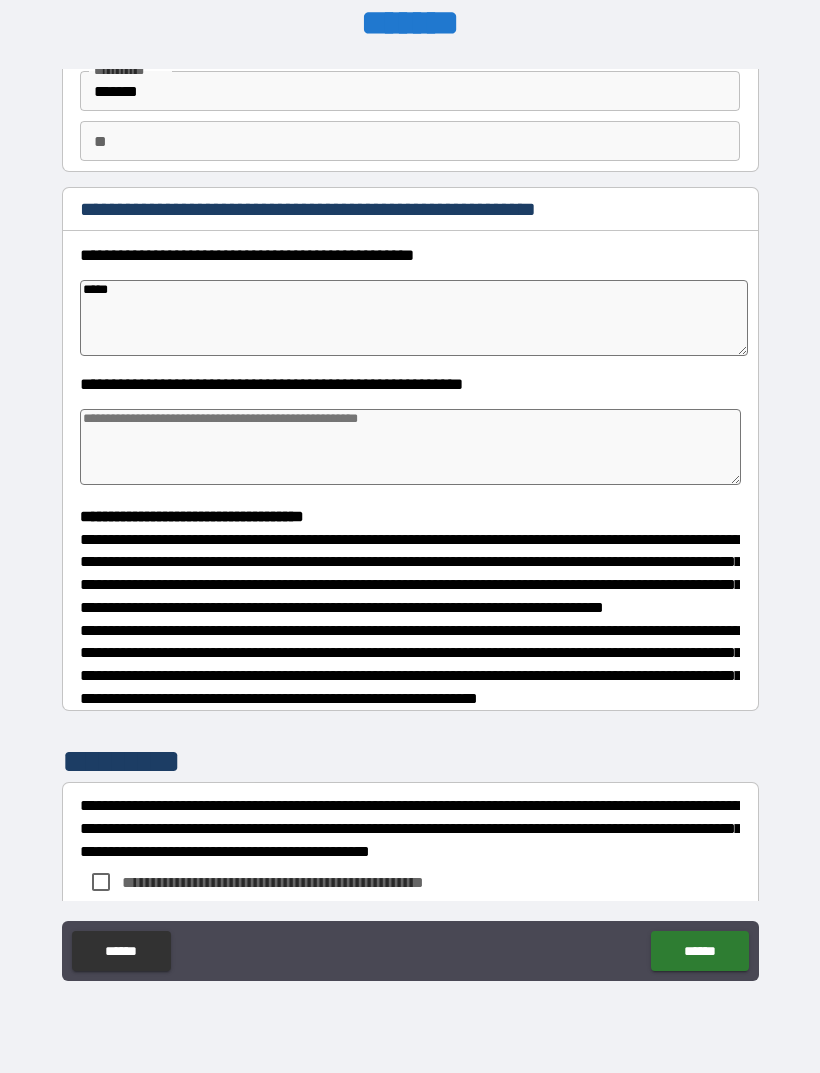 type on "******" 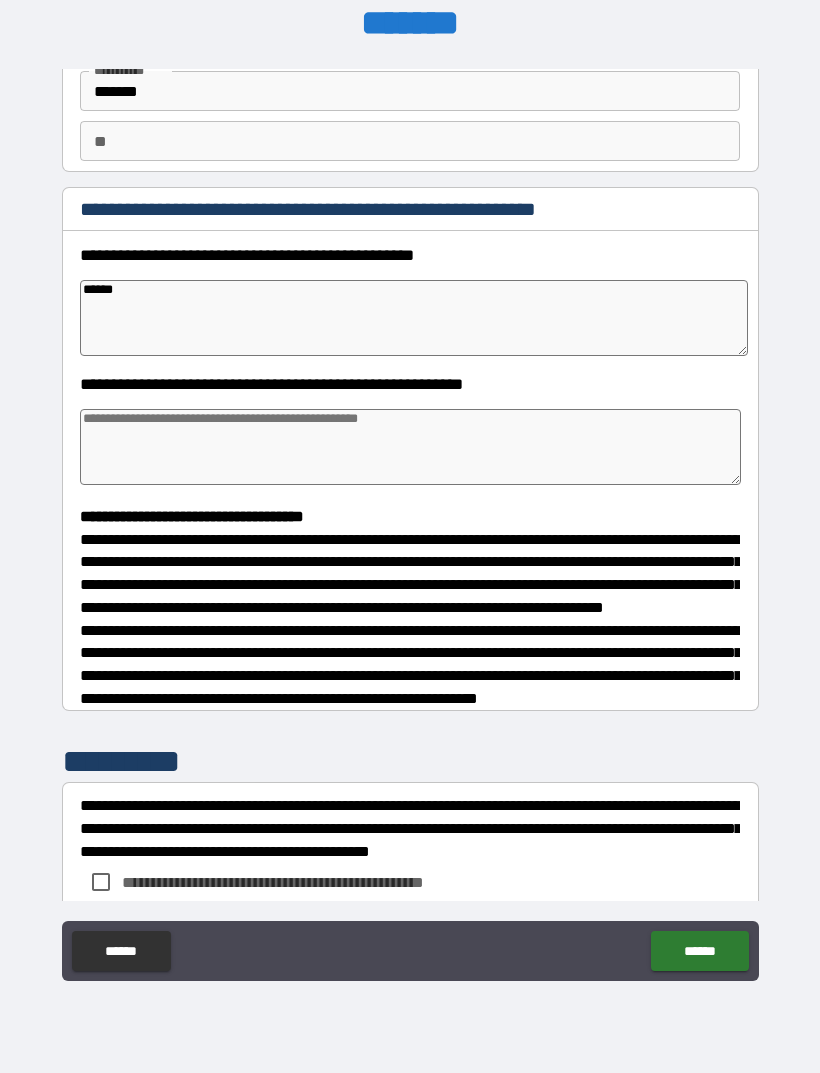 type on "*" 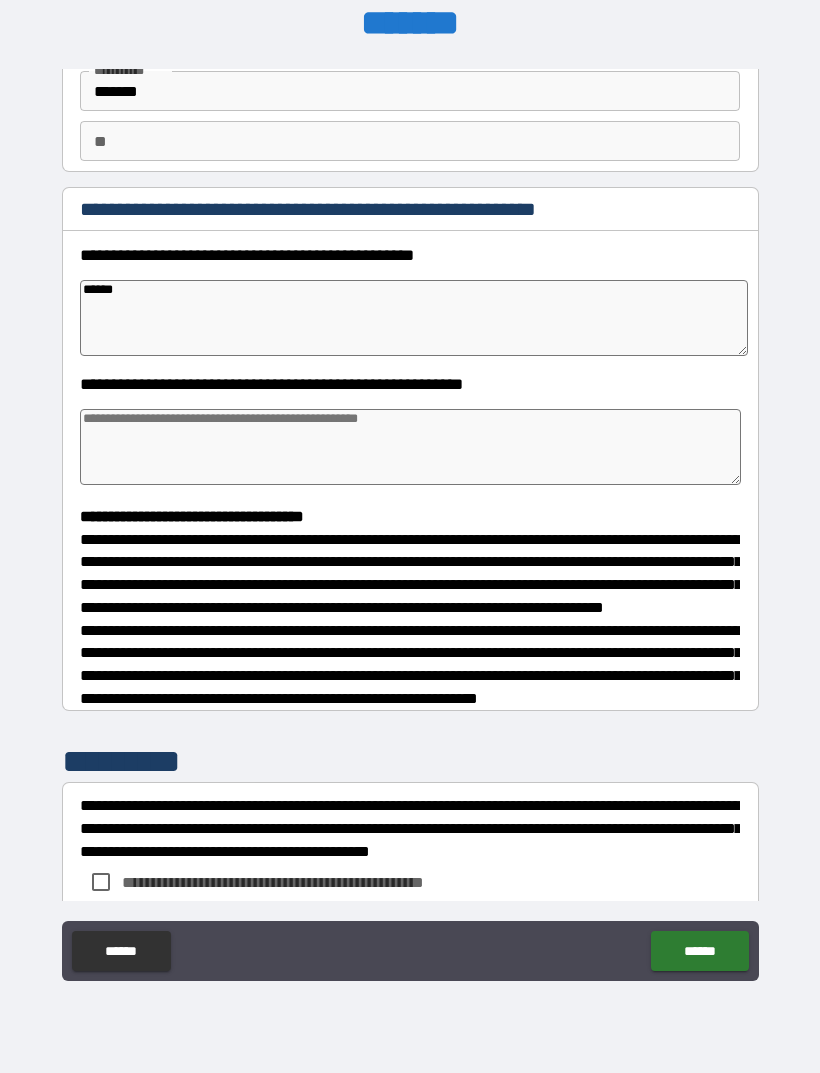type on "*" 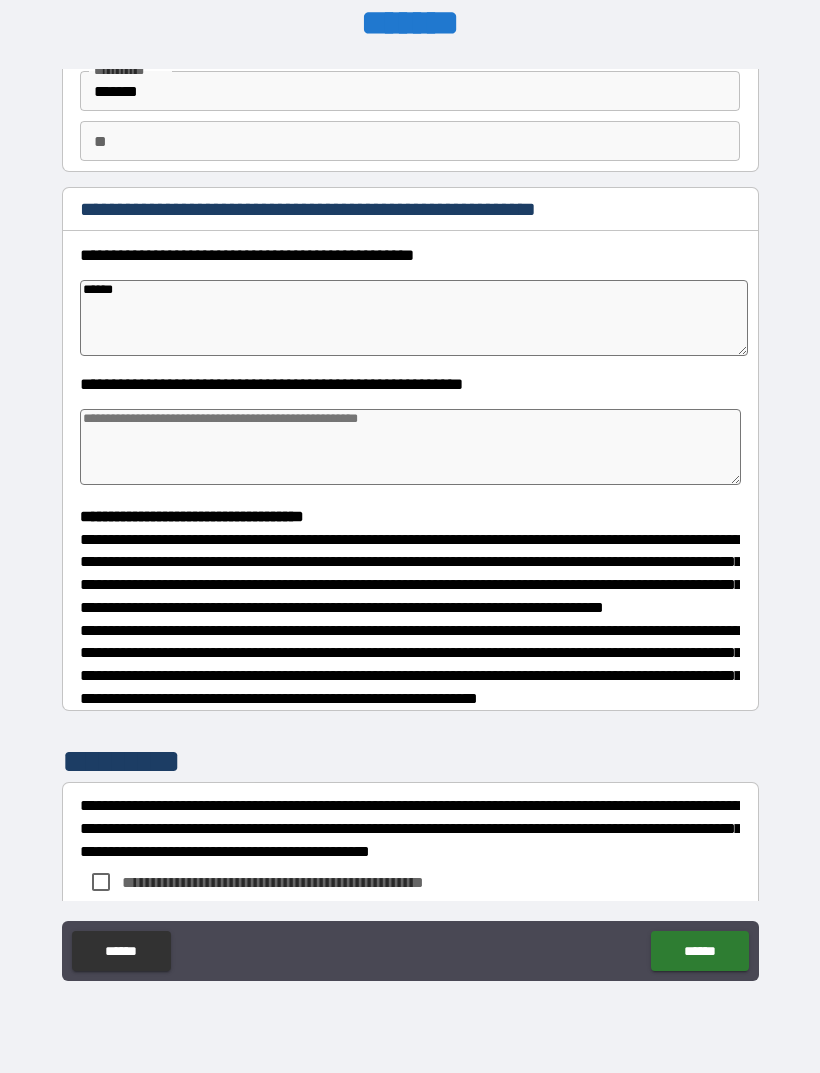 type on "*" 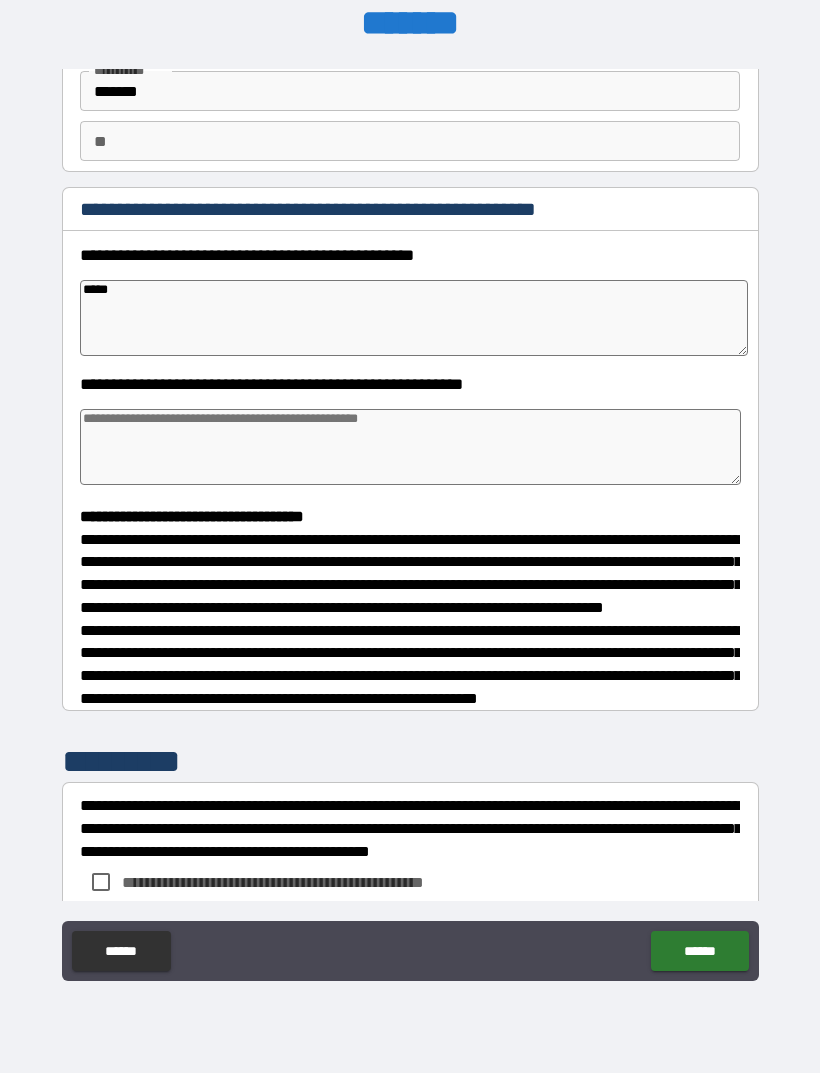 type on "*" 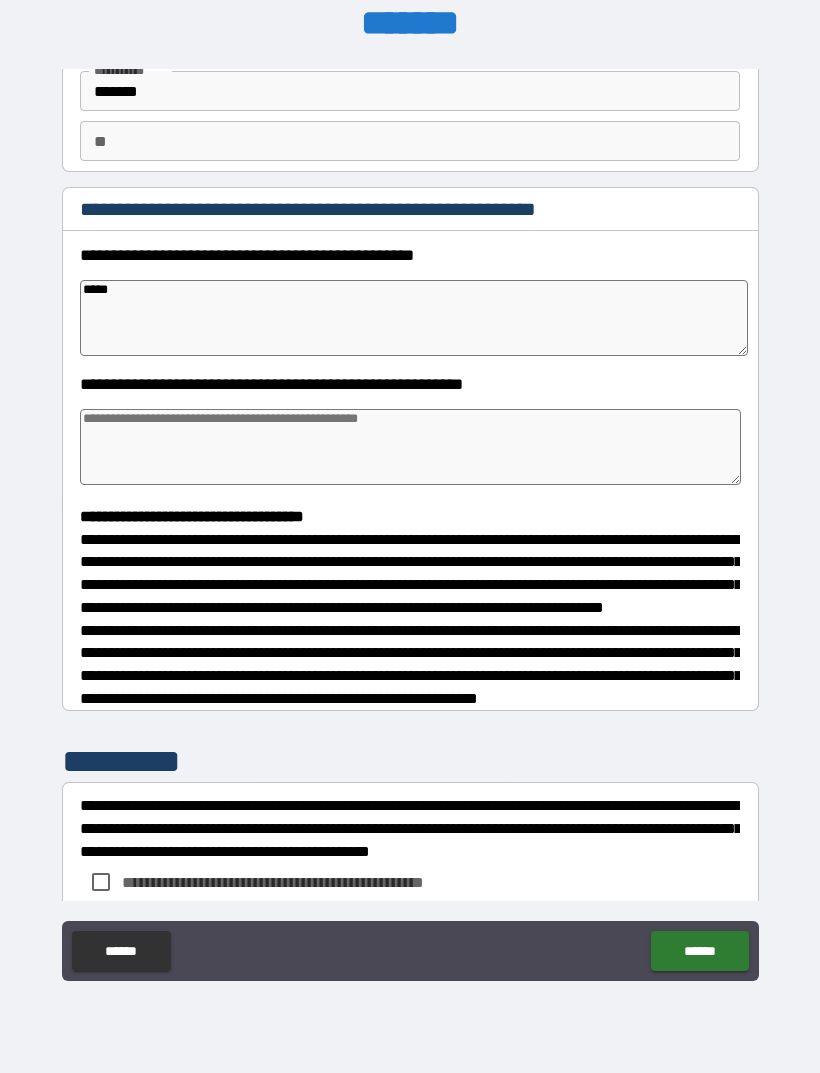 type on "*" 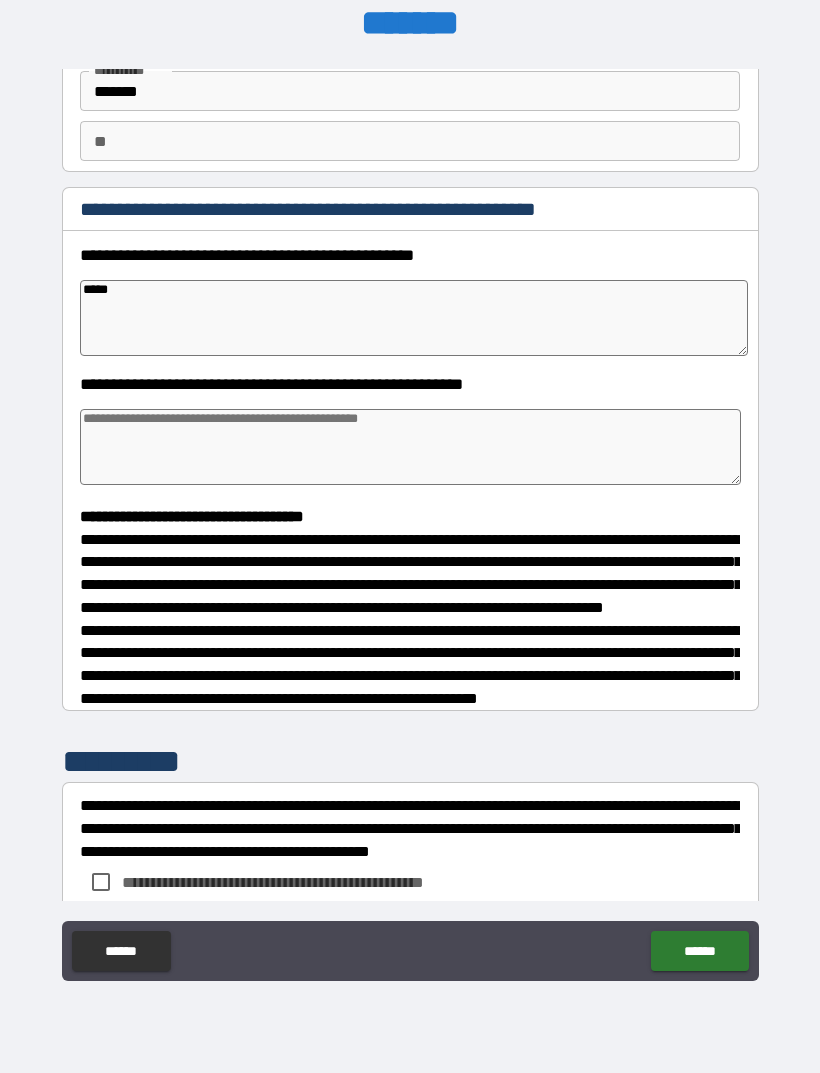 type on "*" 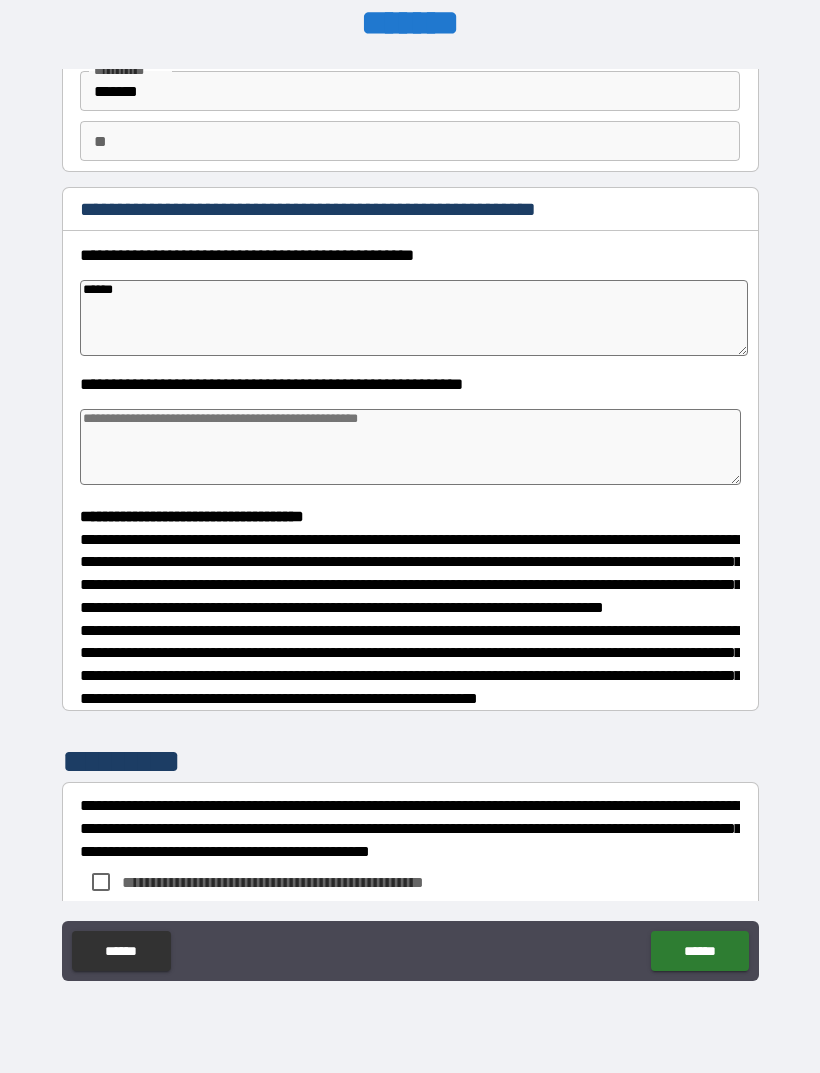 type on "*" 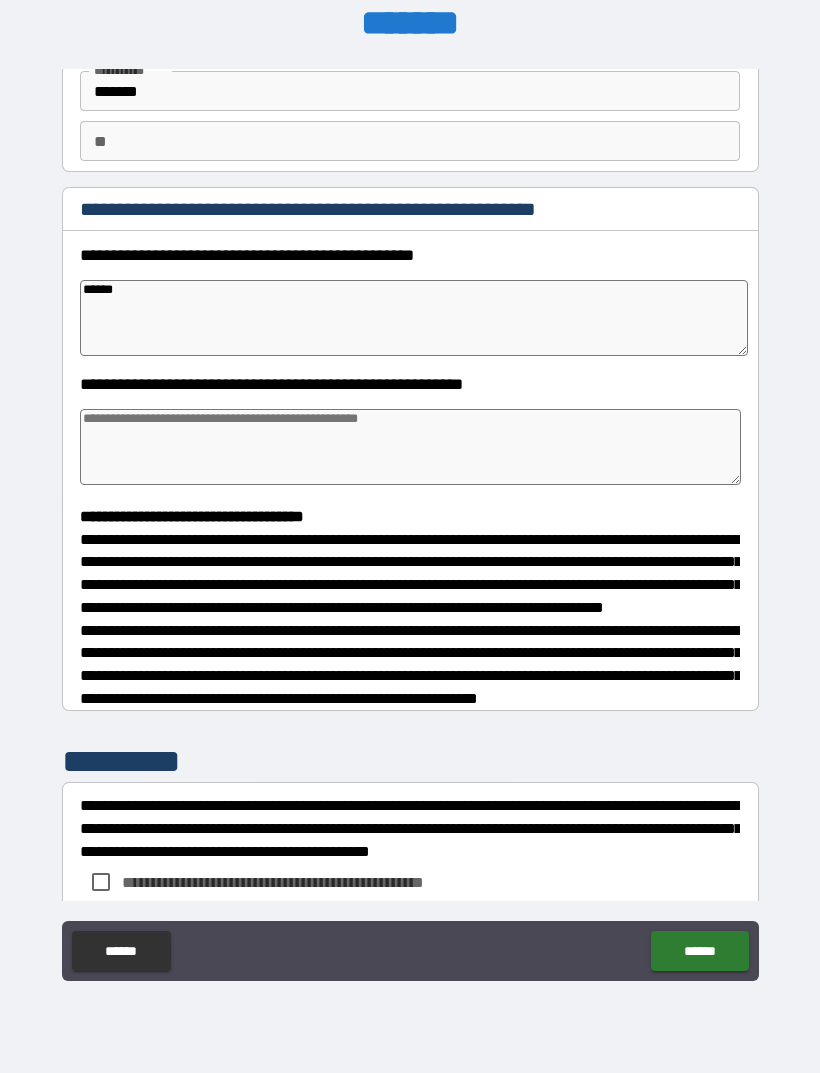 type on "*" 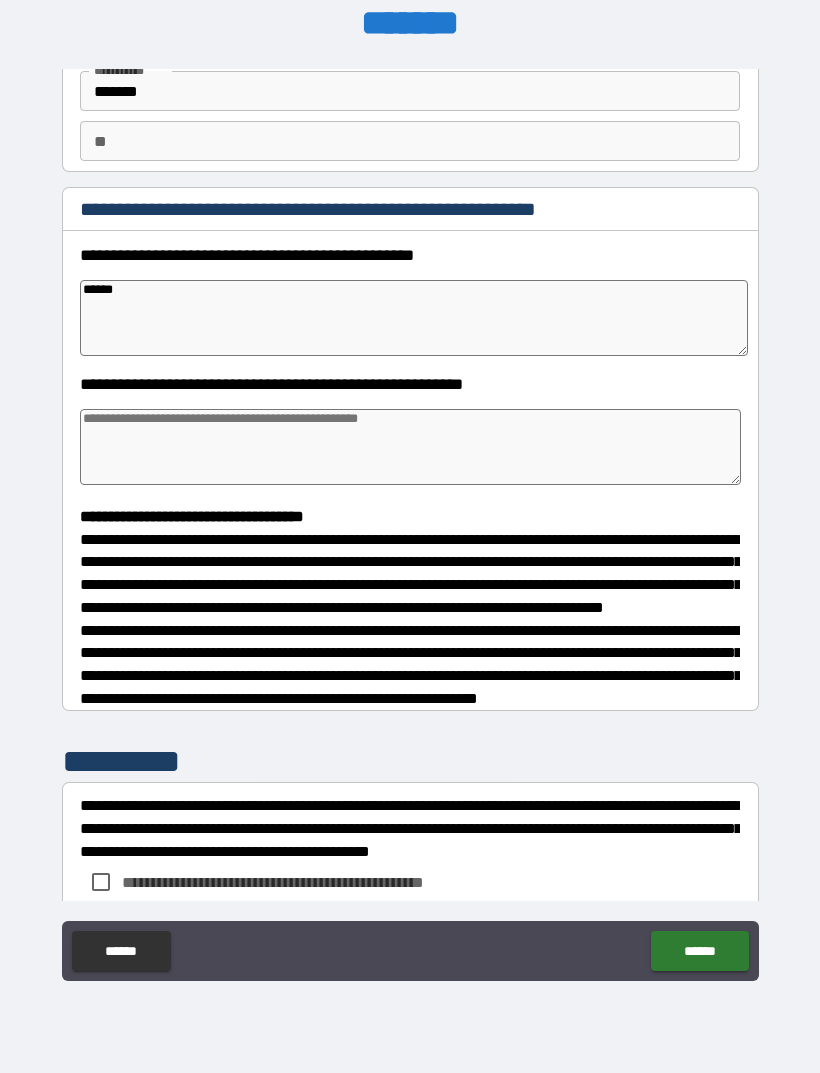 type on "*" 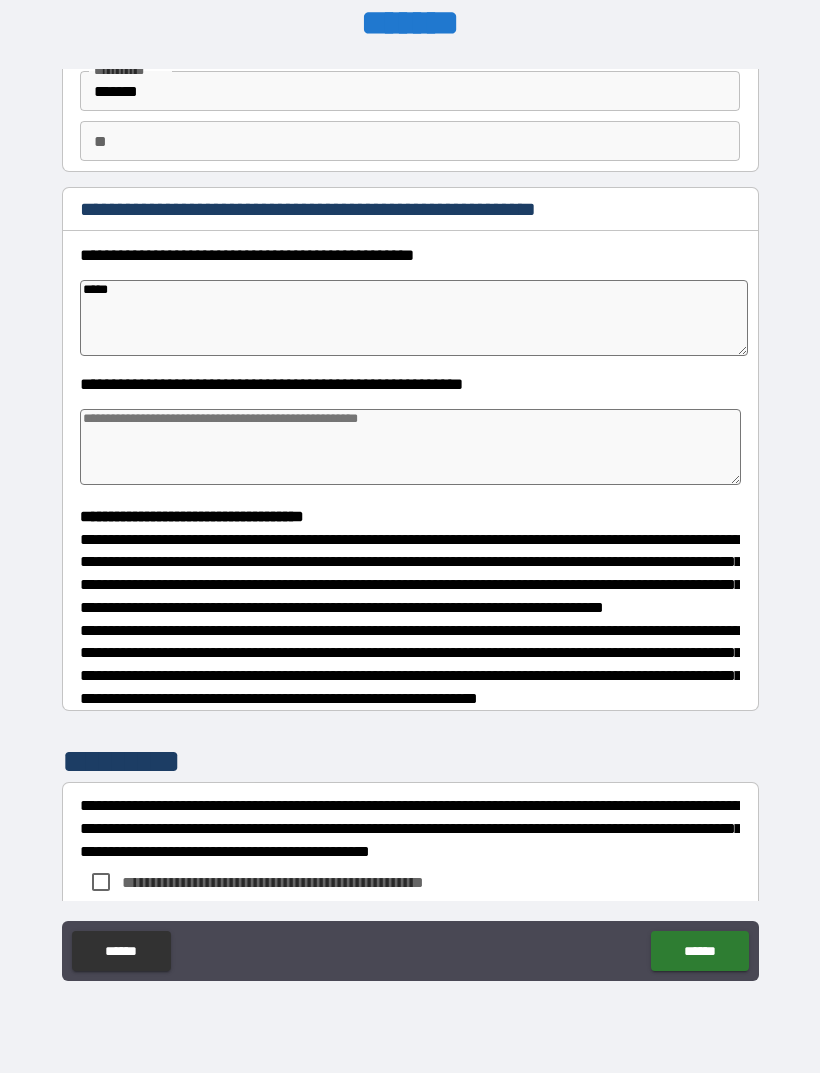type on "*" 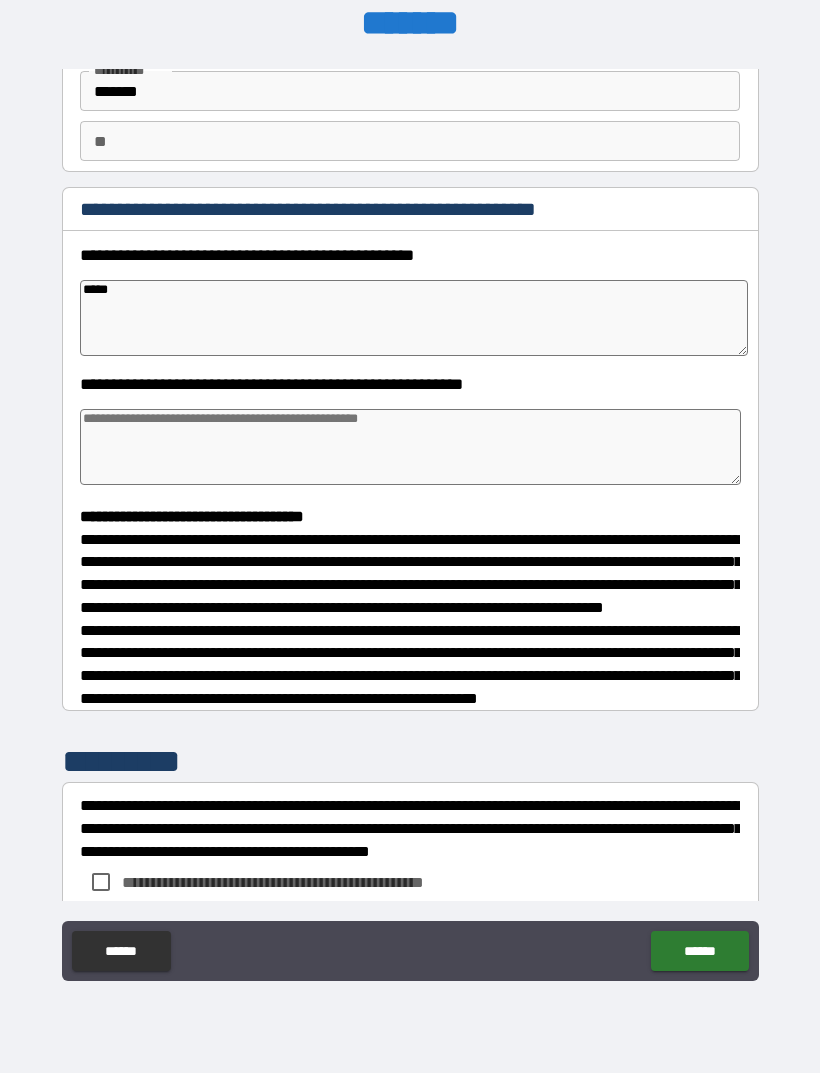 type on "*" 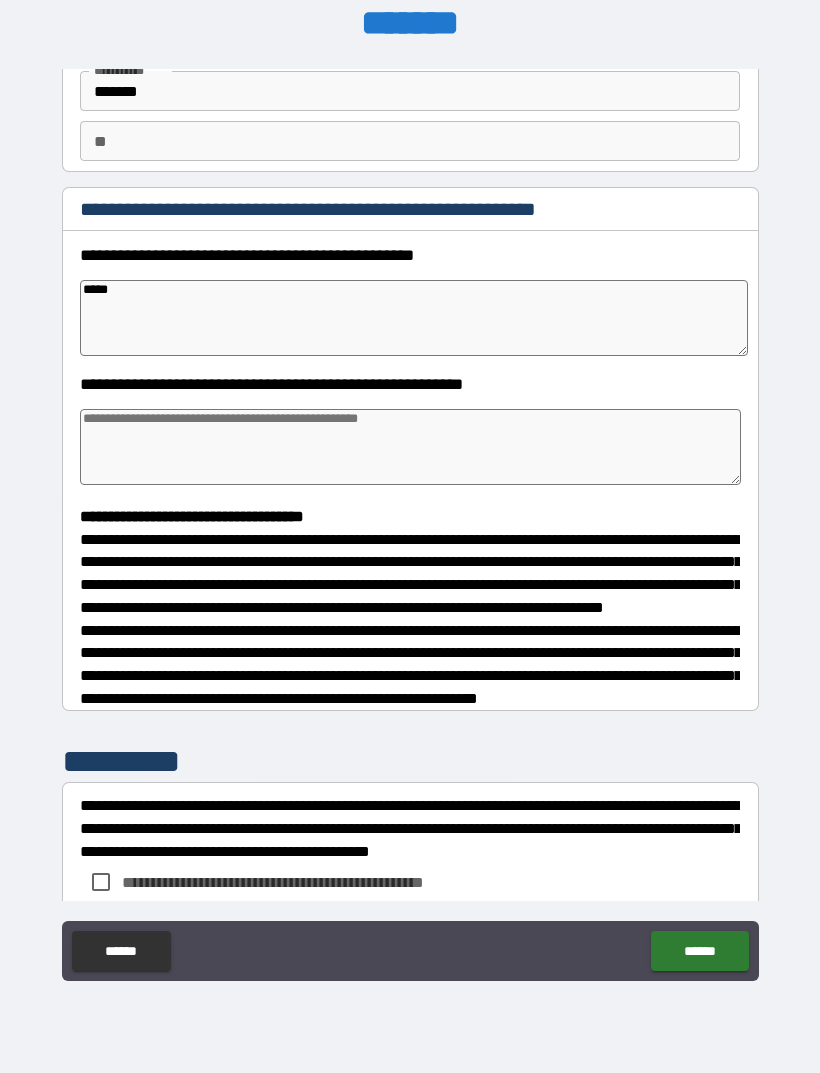 type on "*" 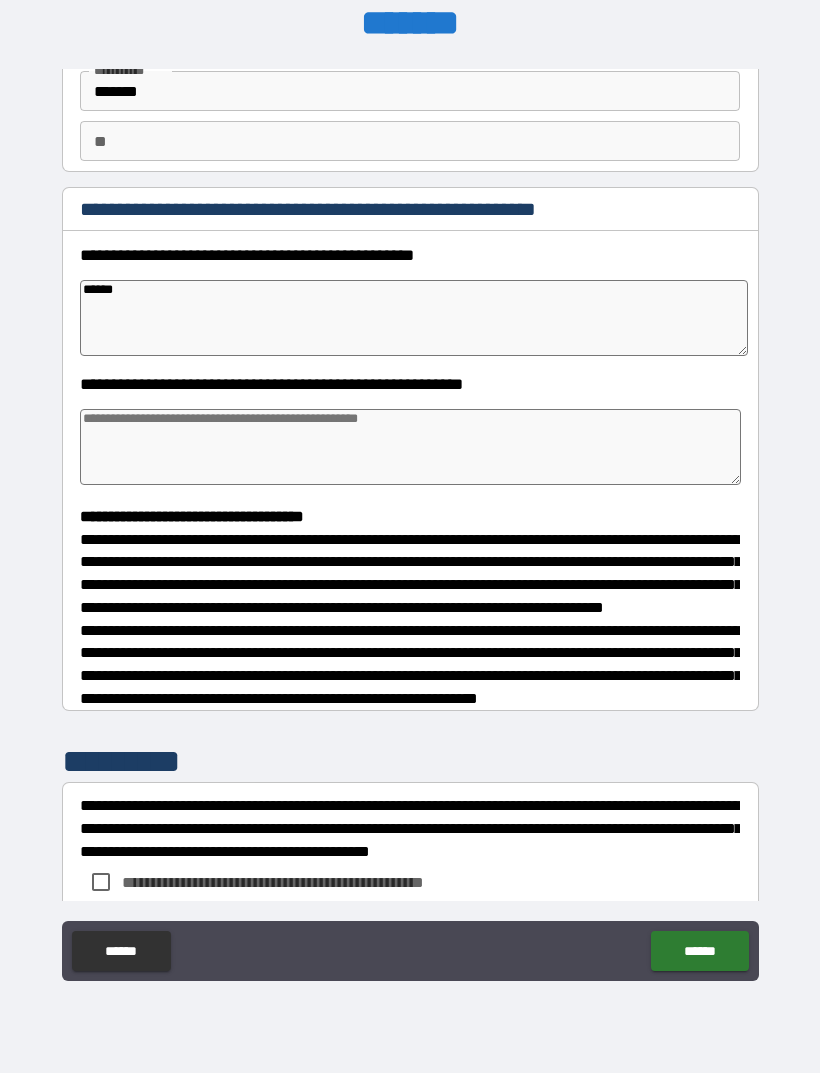 type on "*" 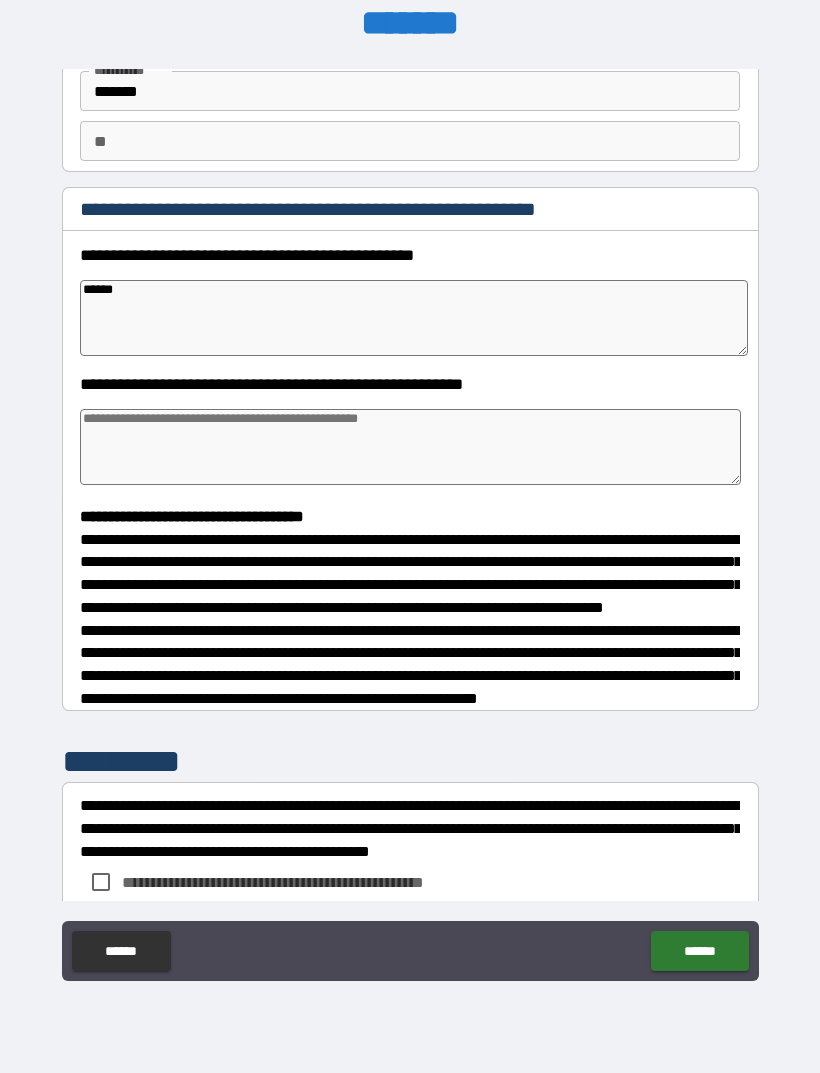 type on "*" 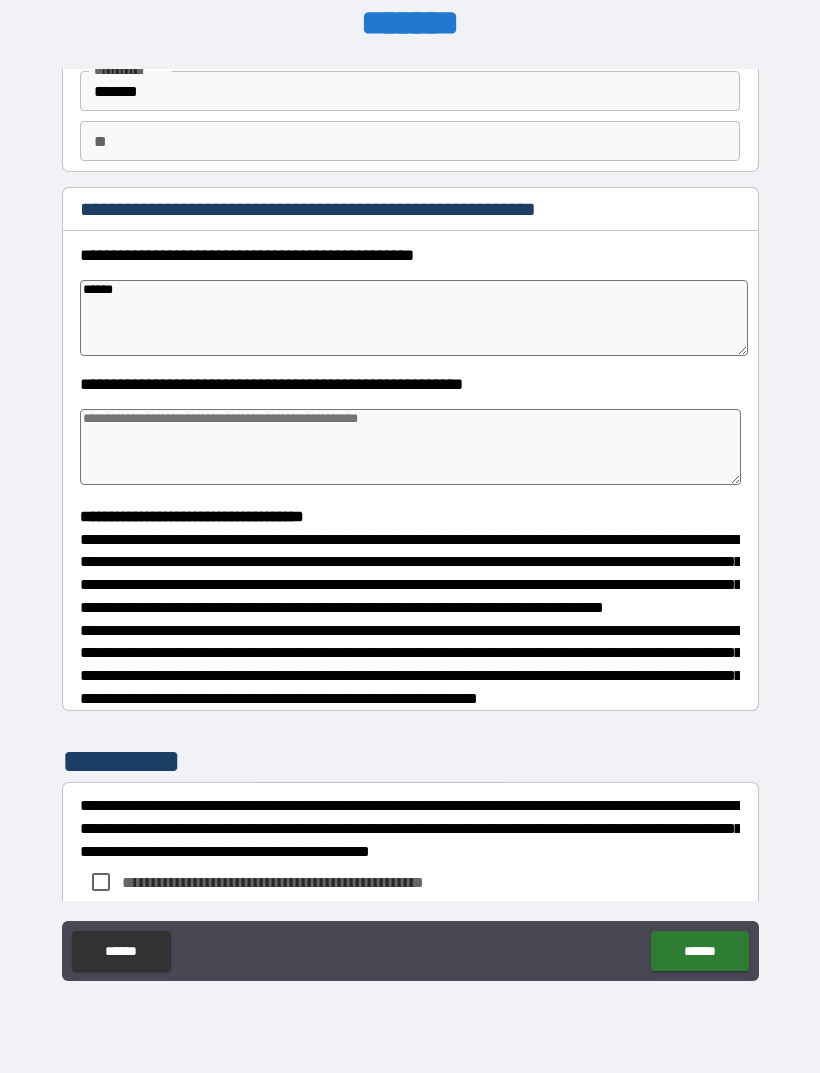 type on "*" 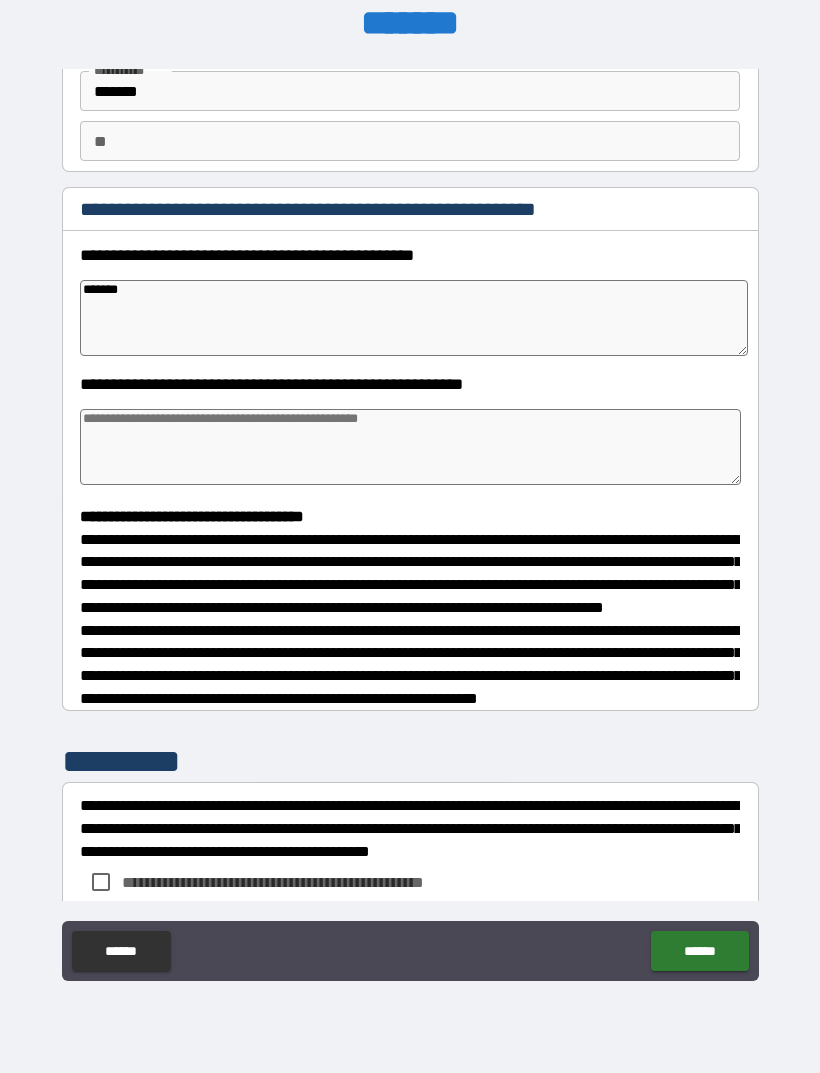 type on "*" 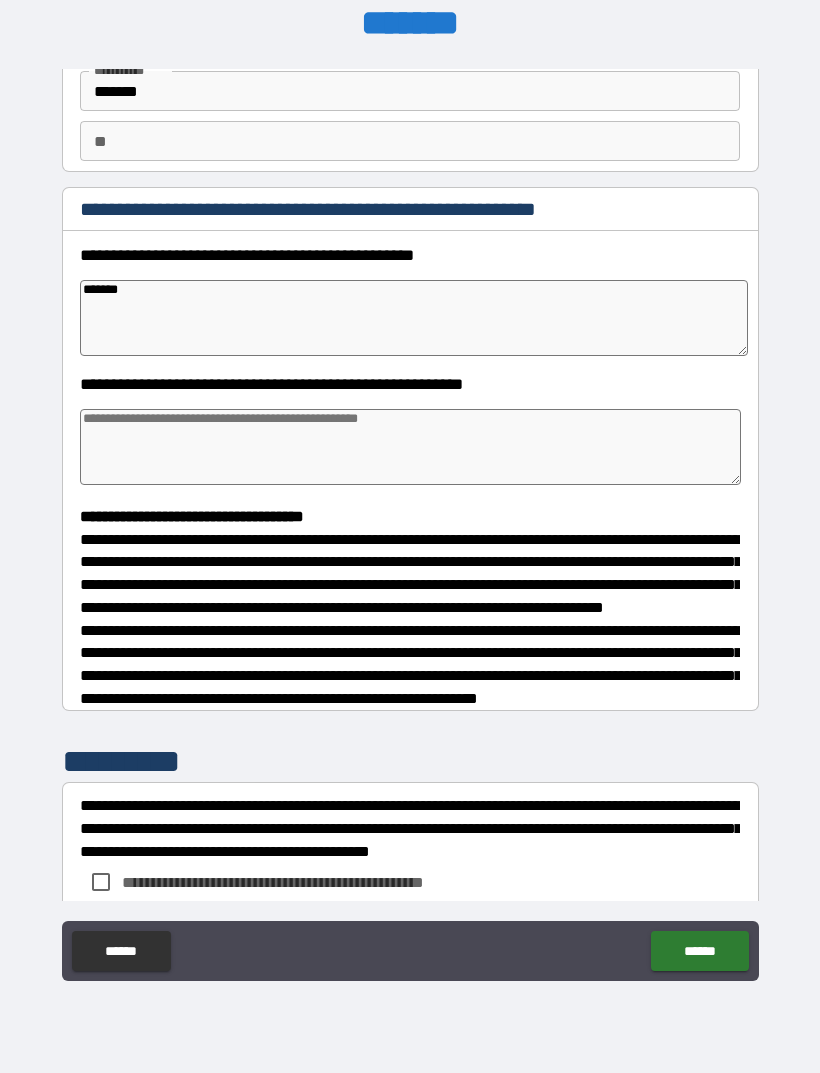 type on "*" 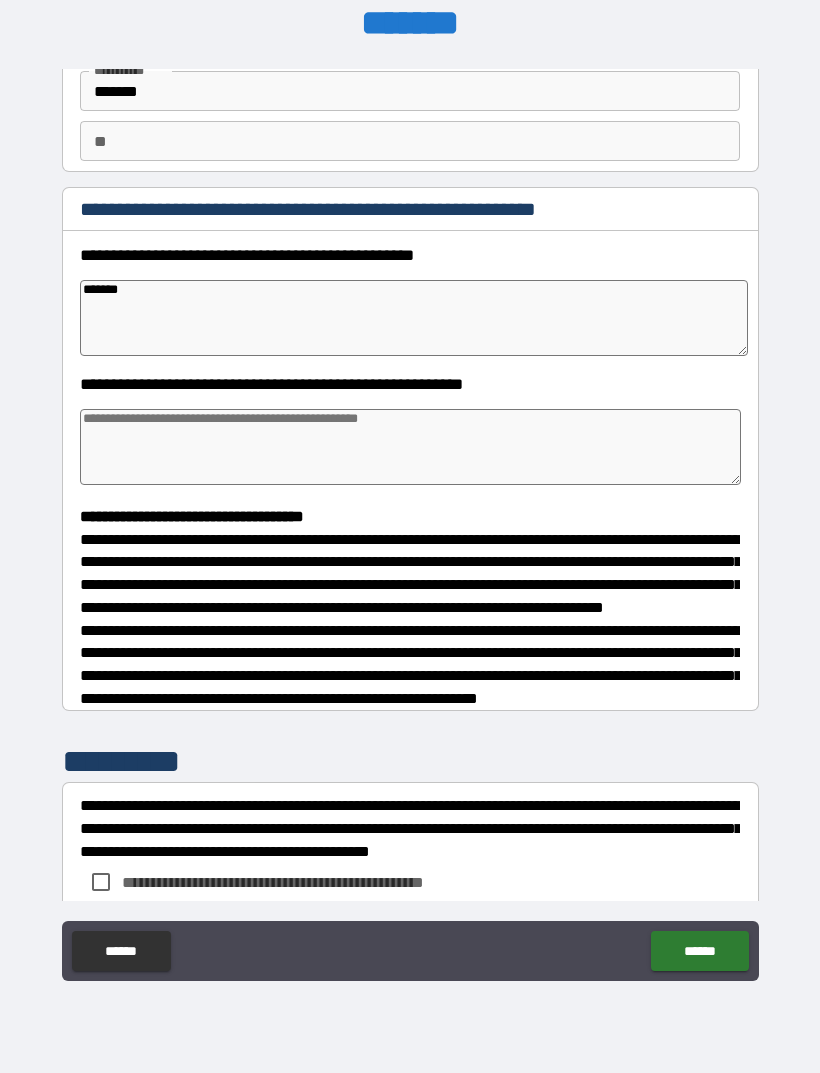 type on "*" 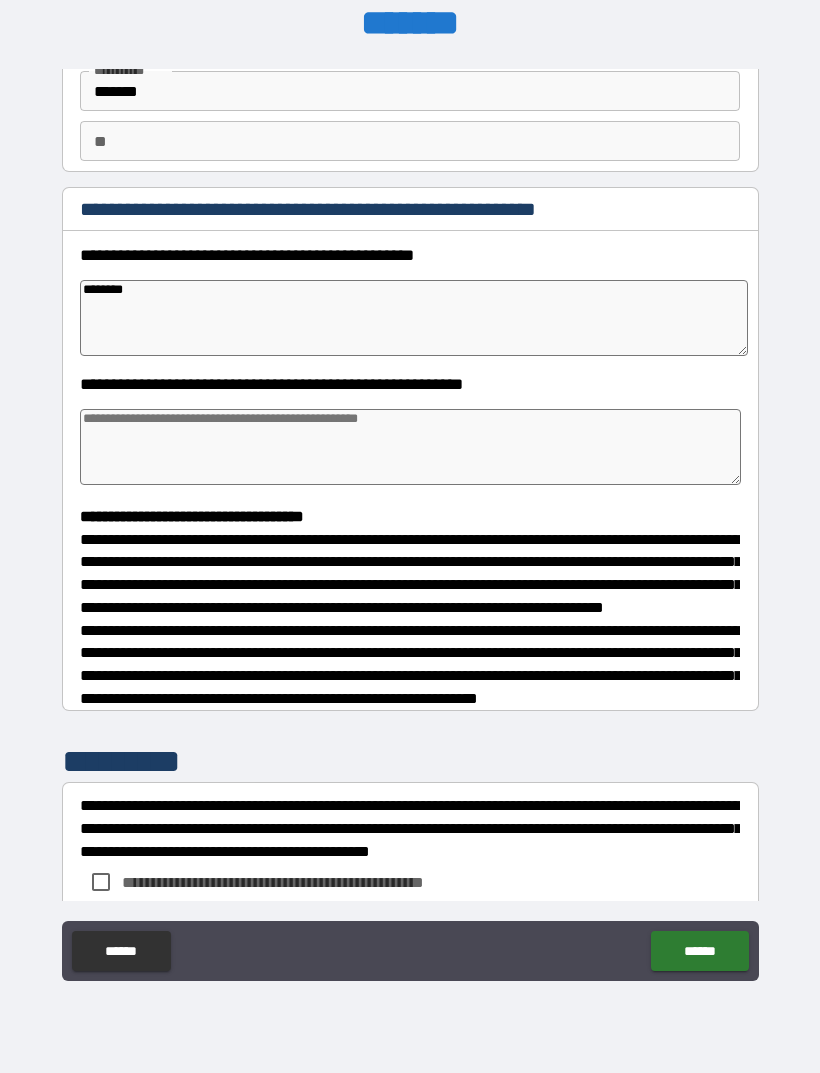 type on "*********" 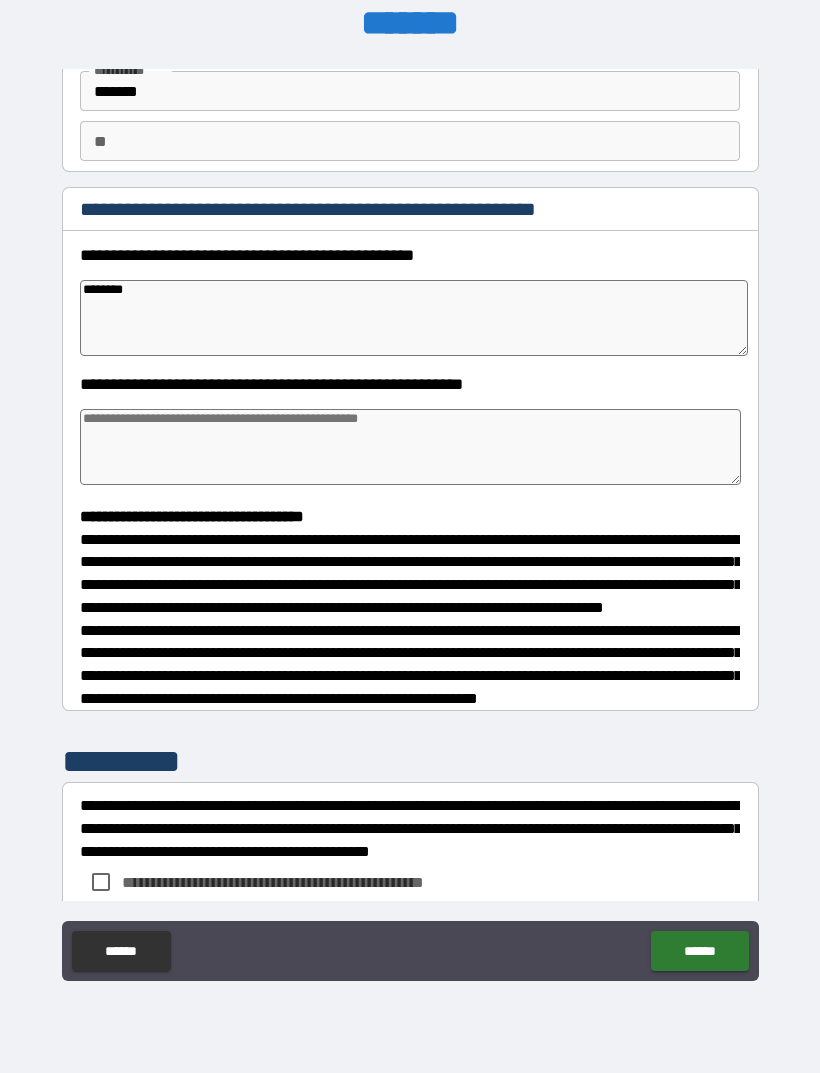 type on "*" 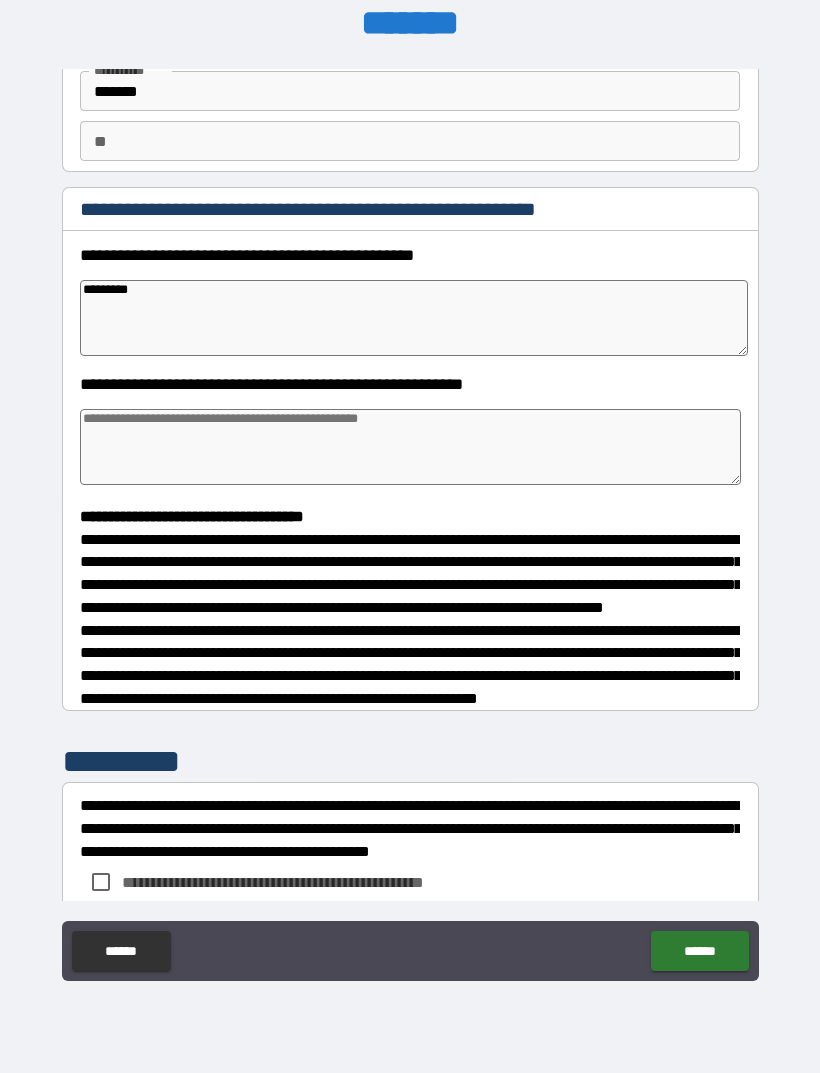type on "*" 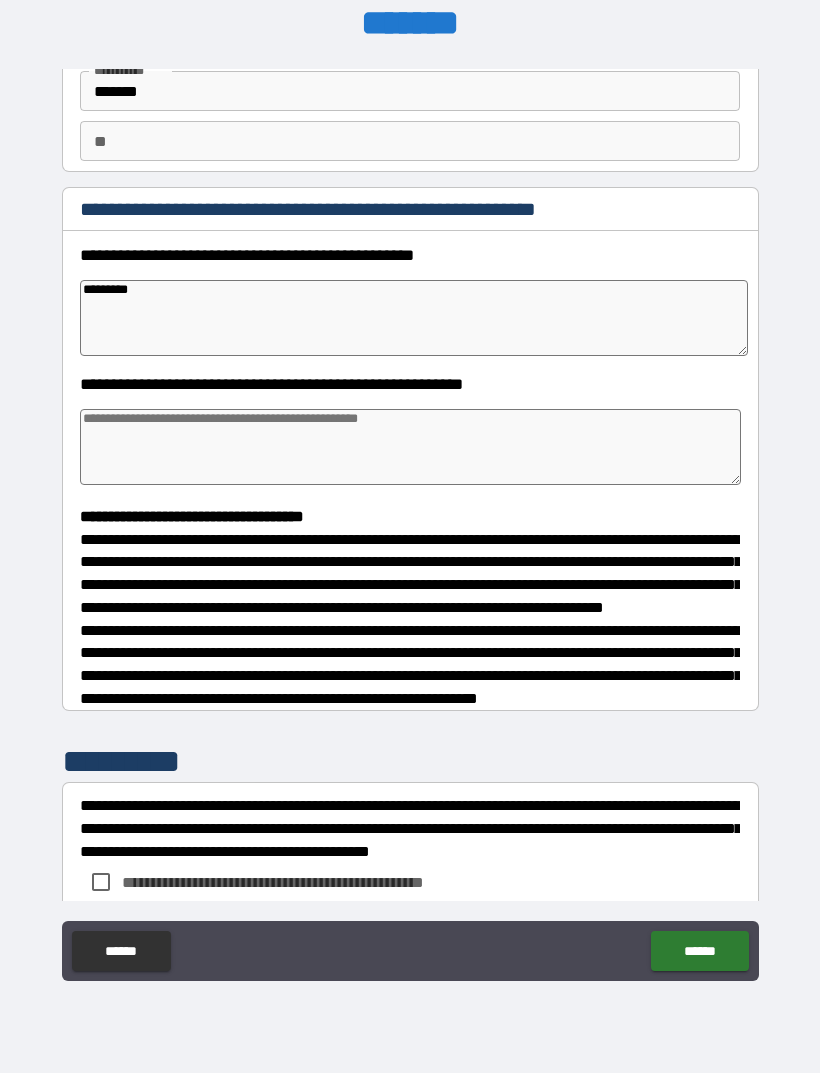 type on "*********" 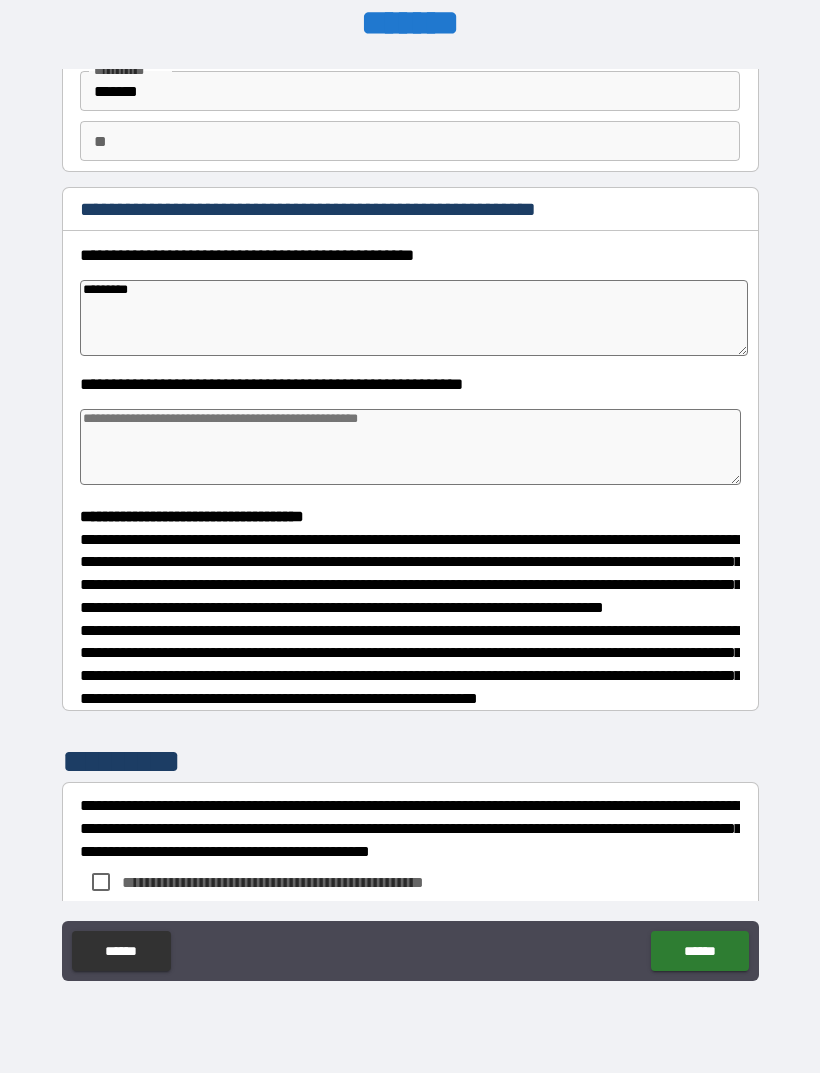 type on "*" 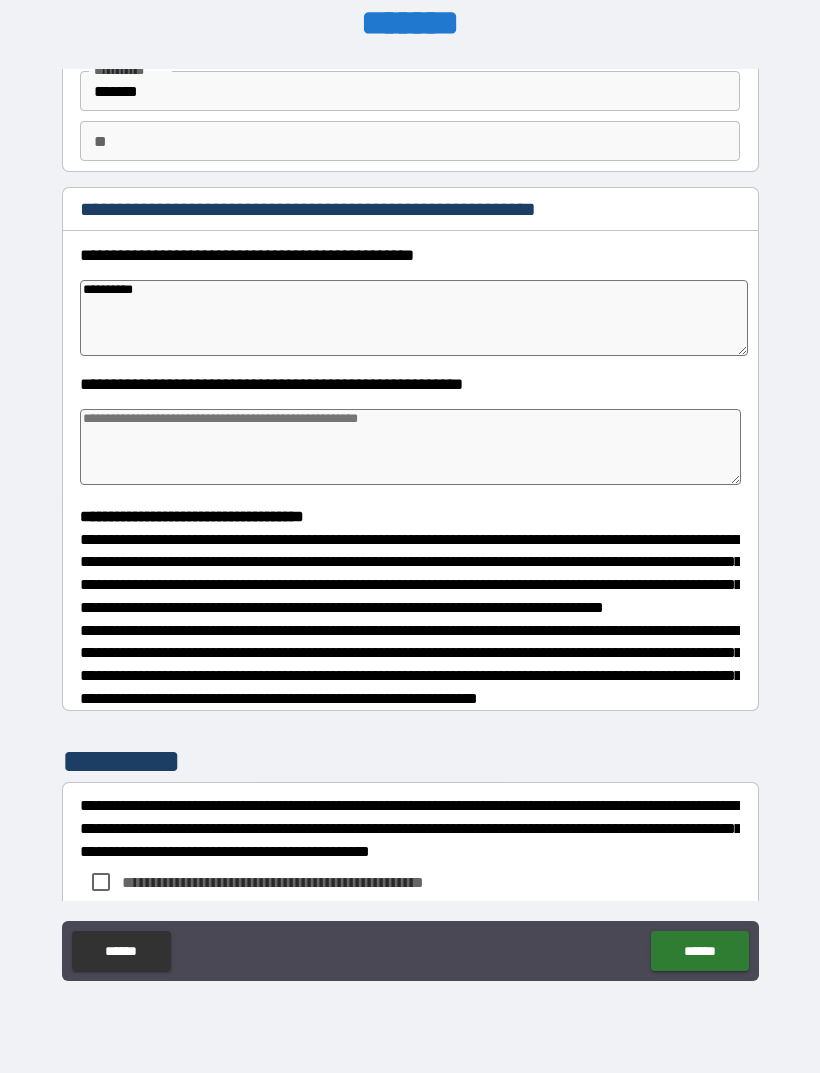type on "*" 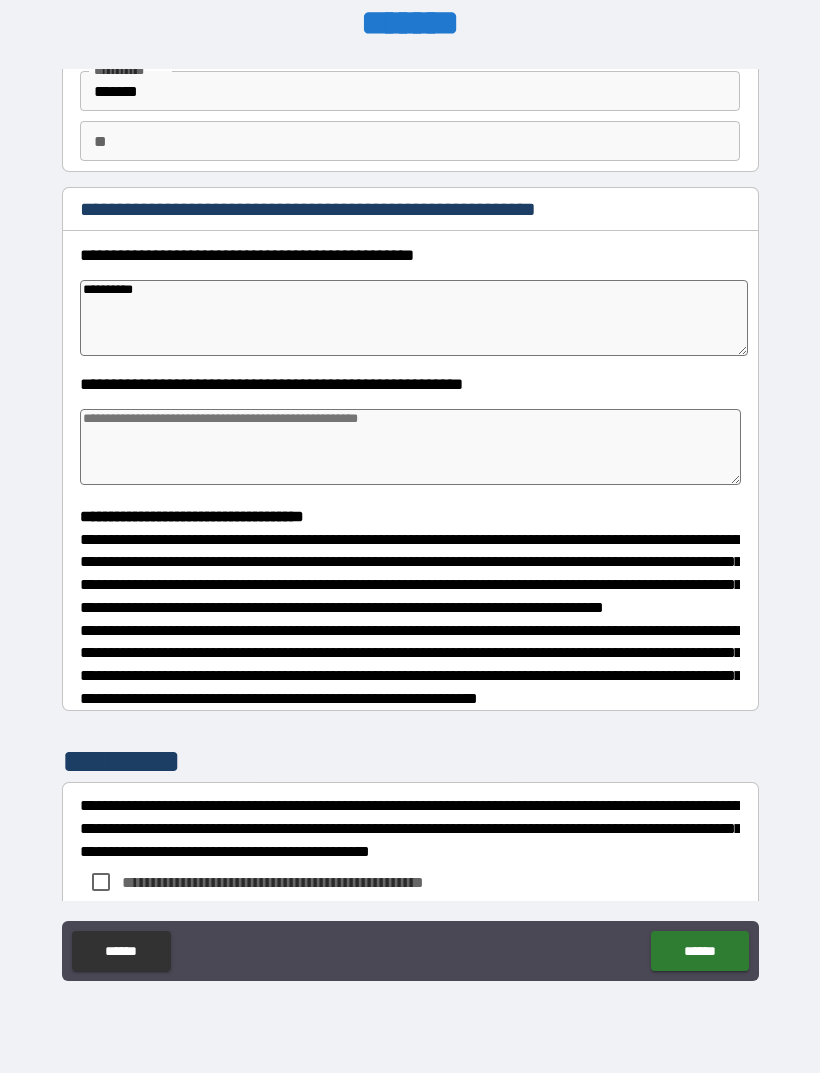 type on "**********" 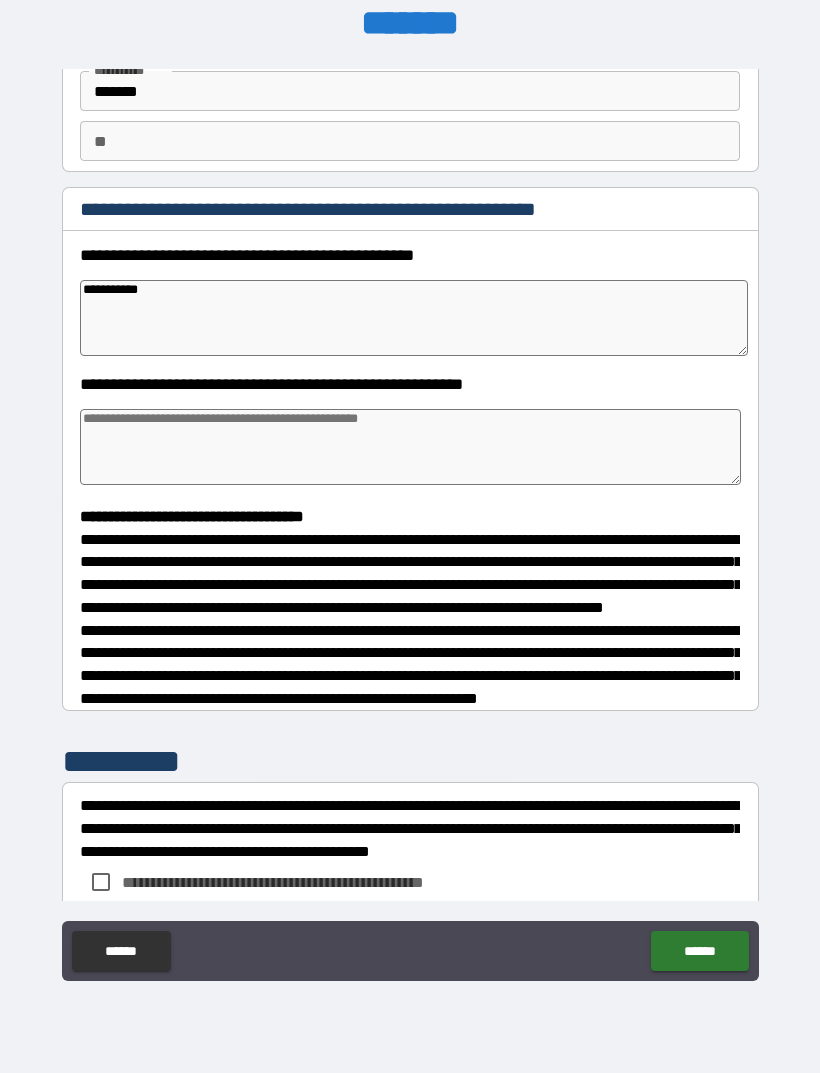 type on "*" 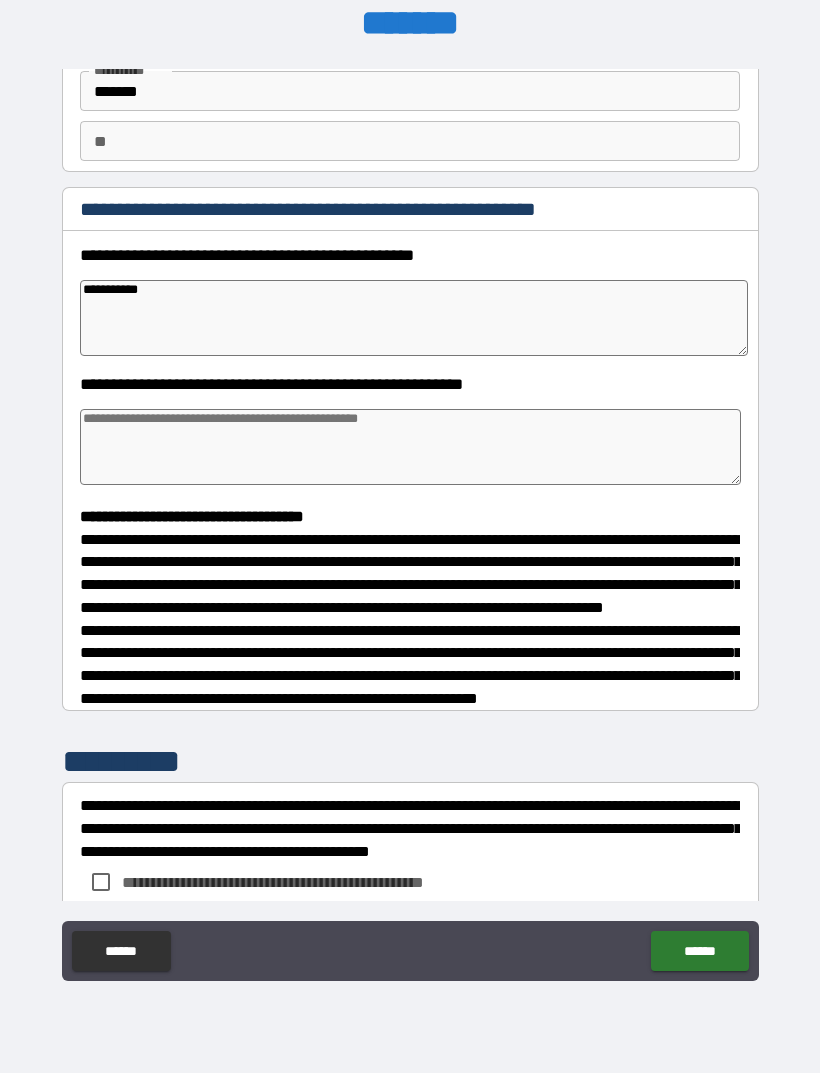 type on "*" 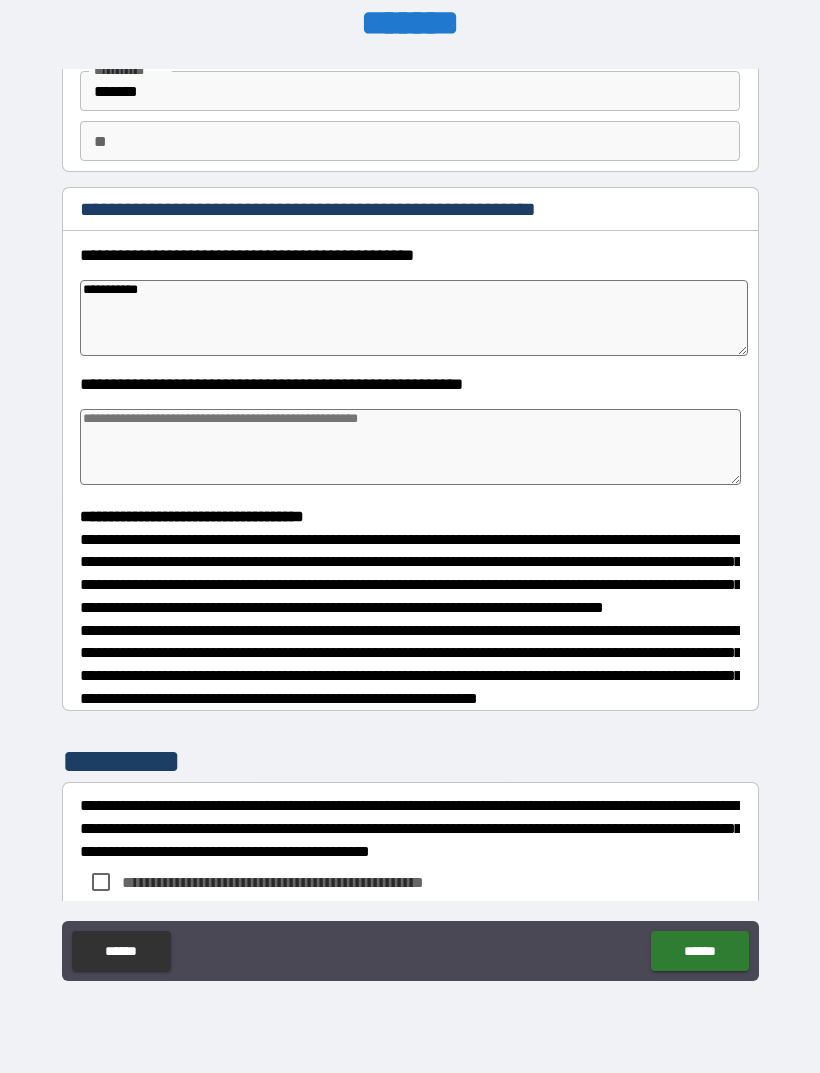 type on "*" 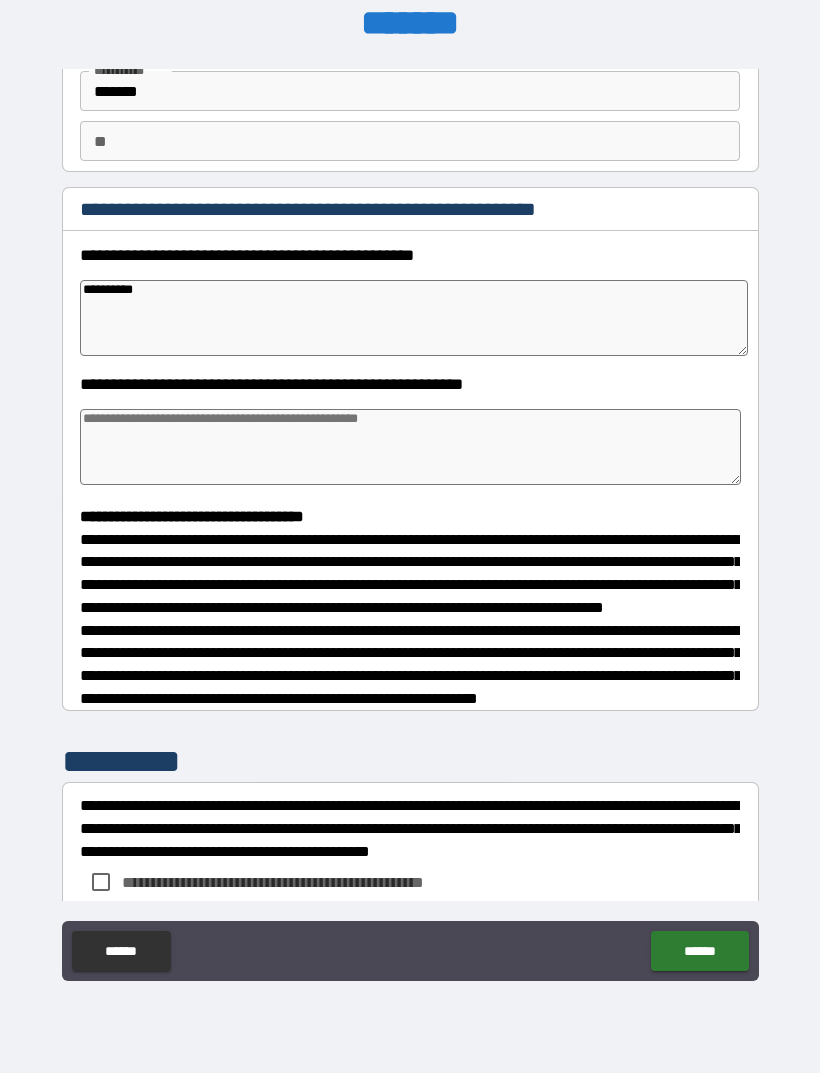 type on "*" 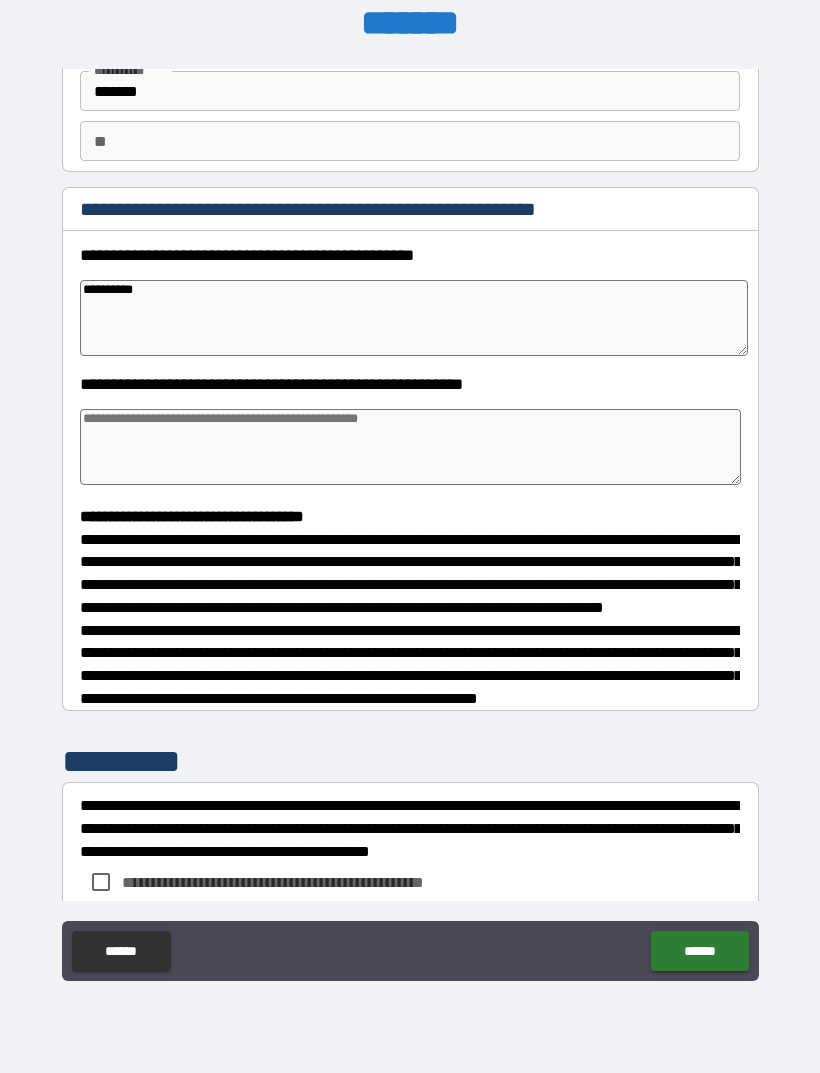 type on "**********" 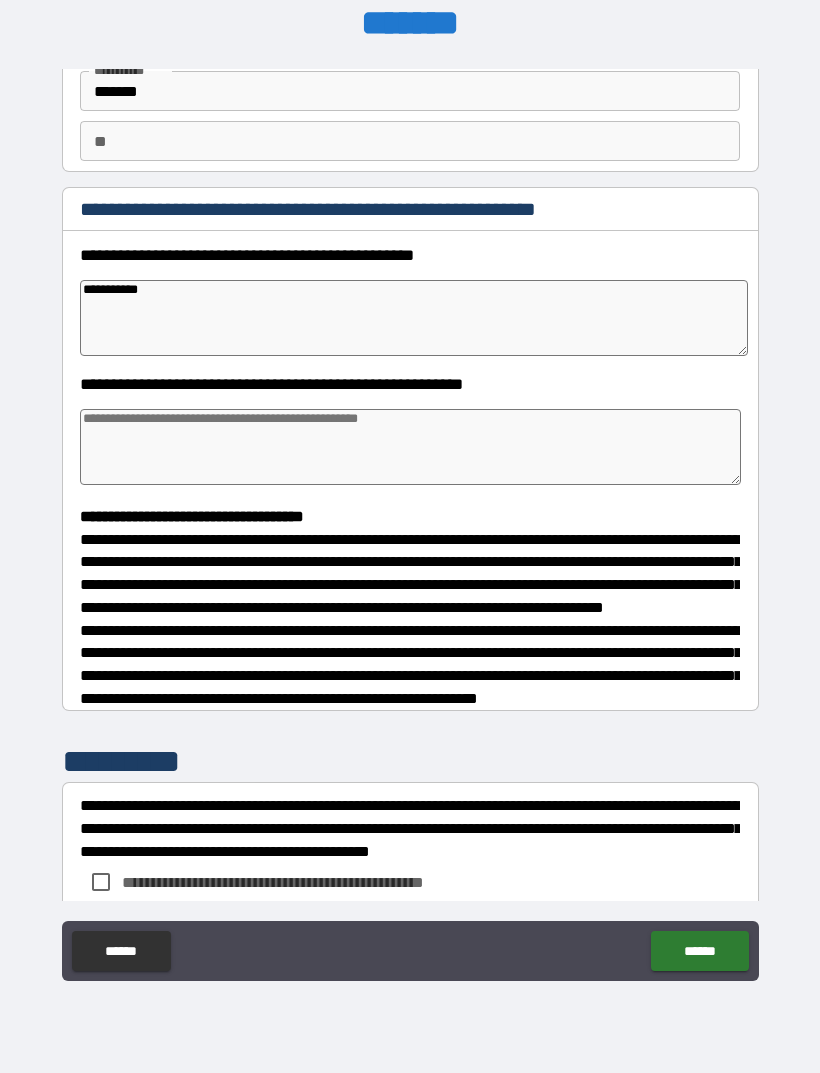 type on "*" 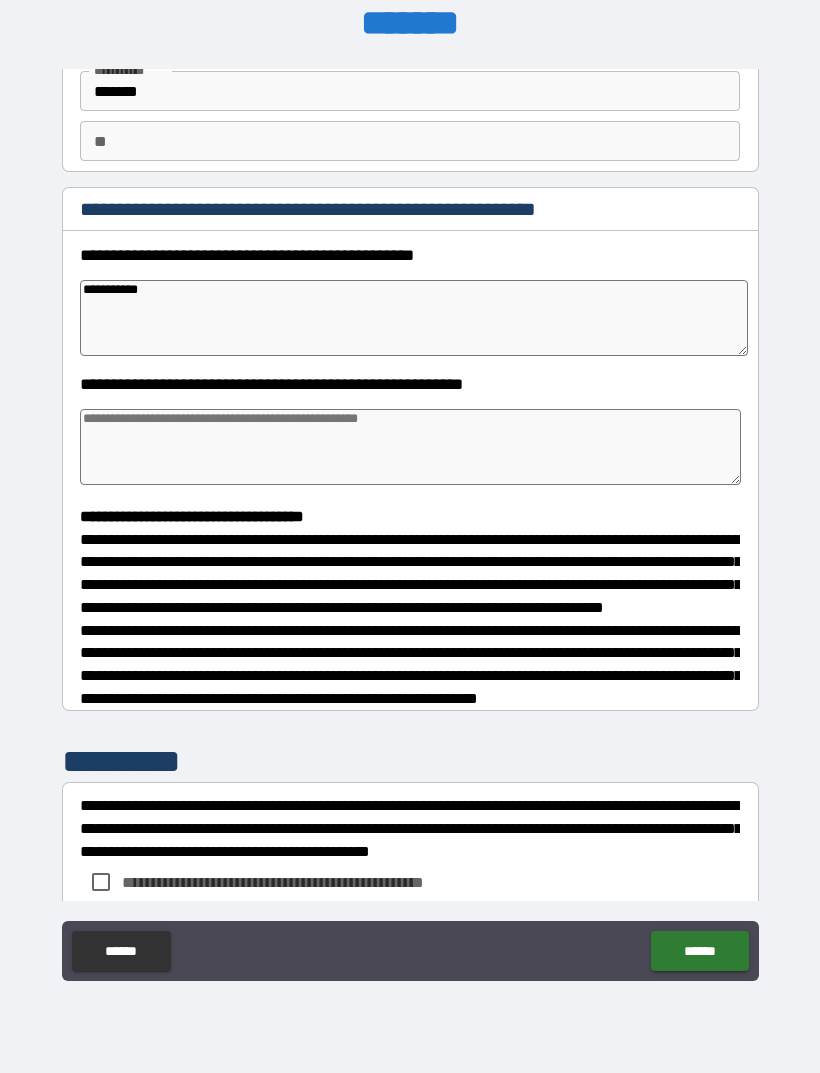 type on "*" 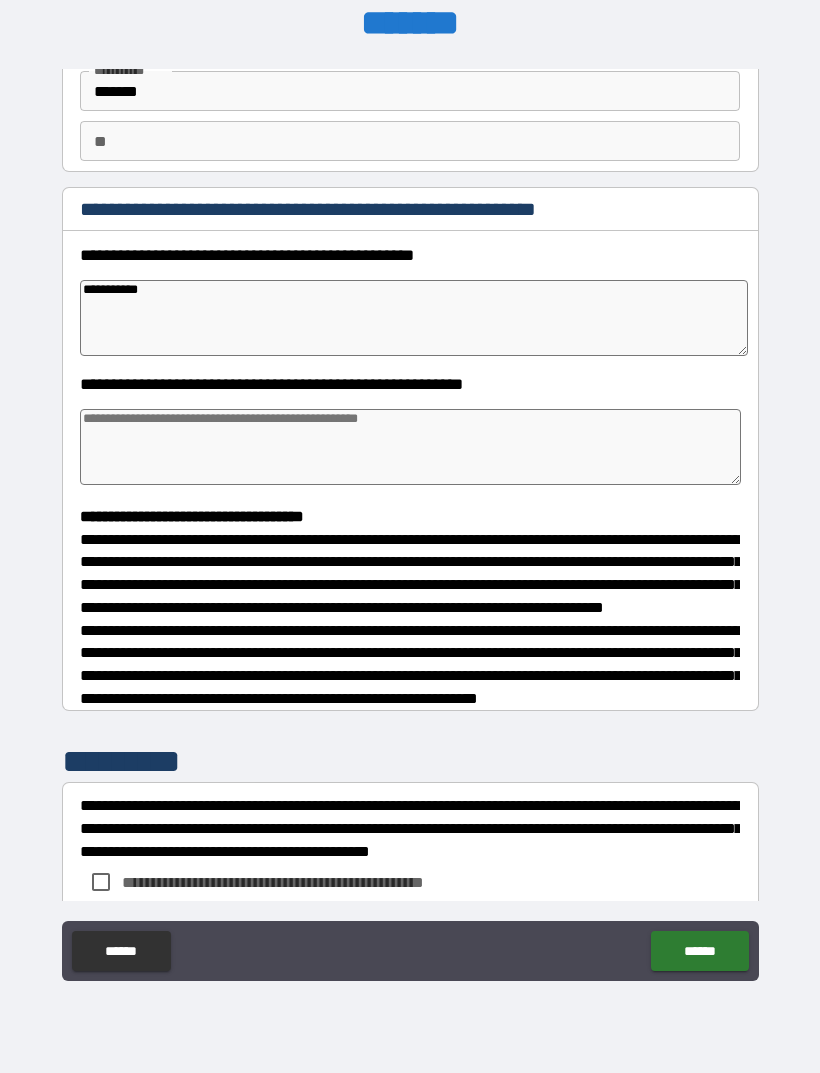 type on "*" 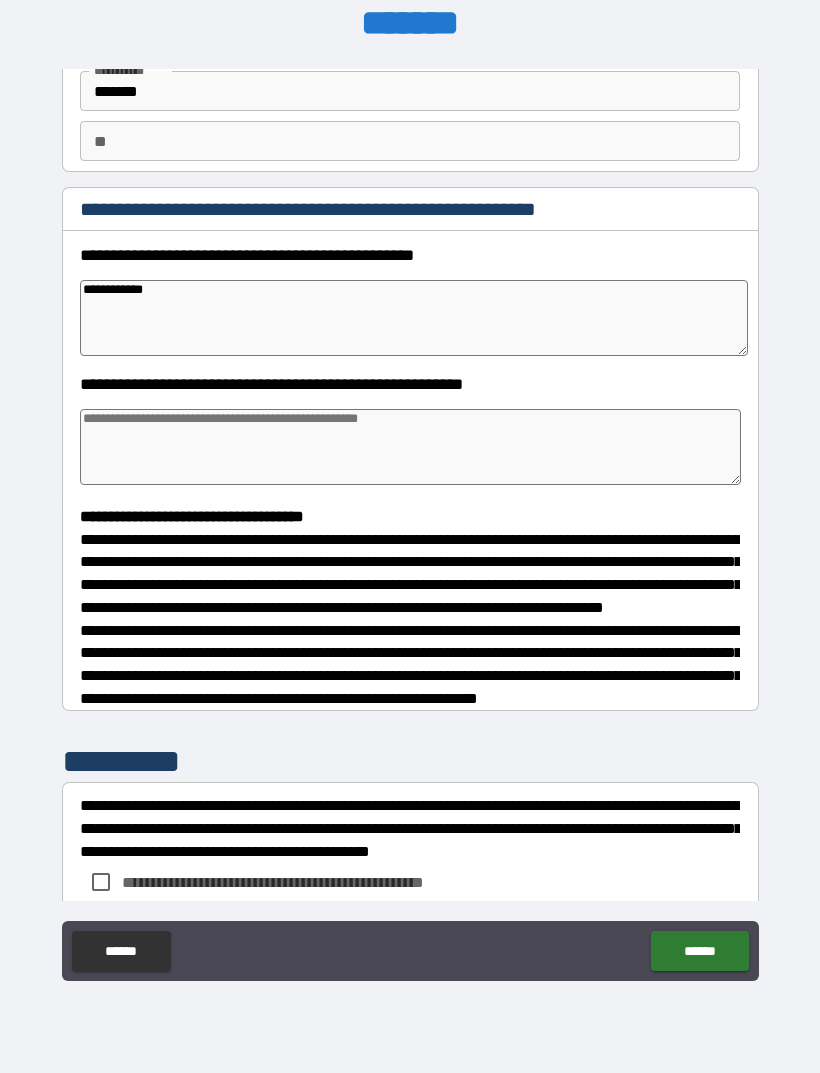 type on "*" 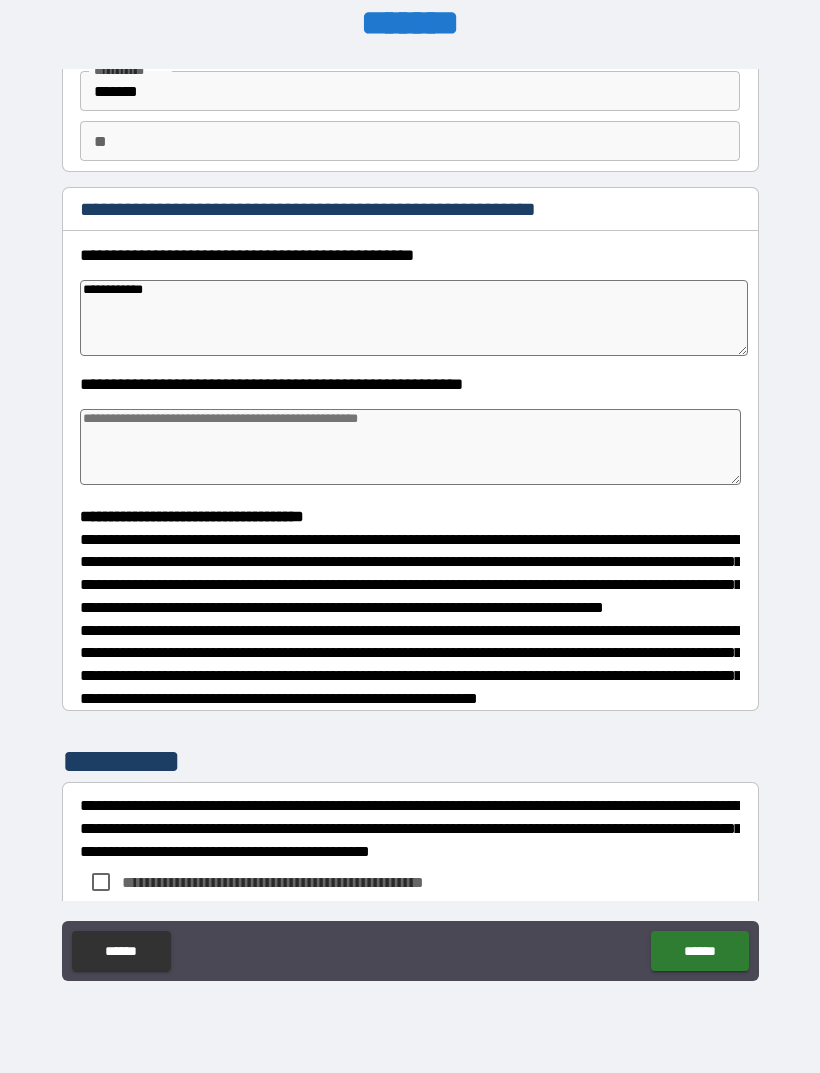 type on "**********" 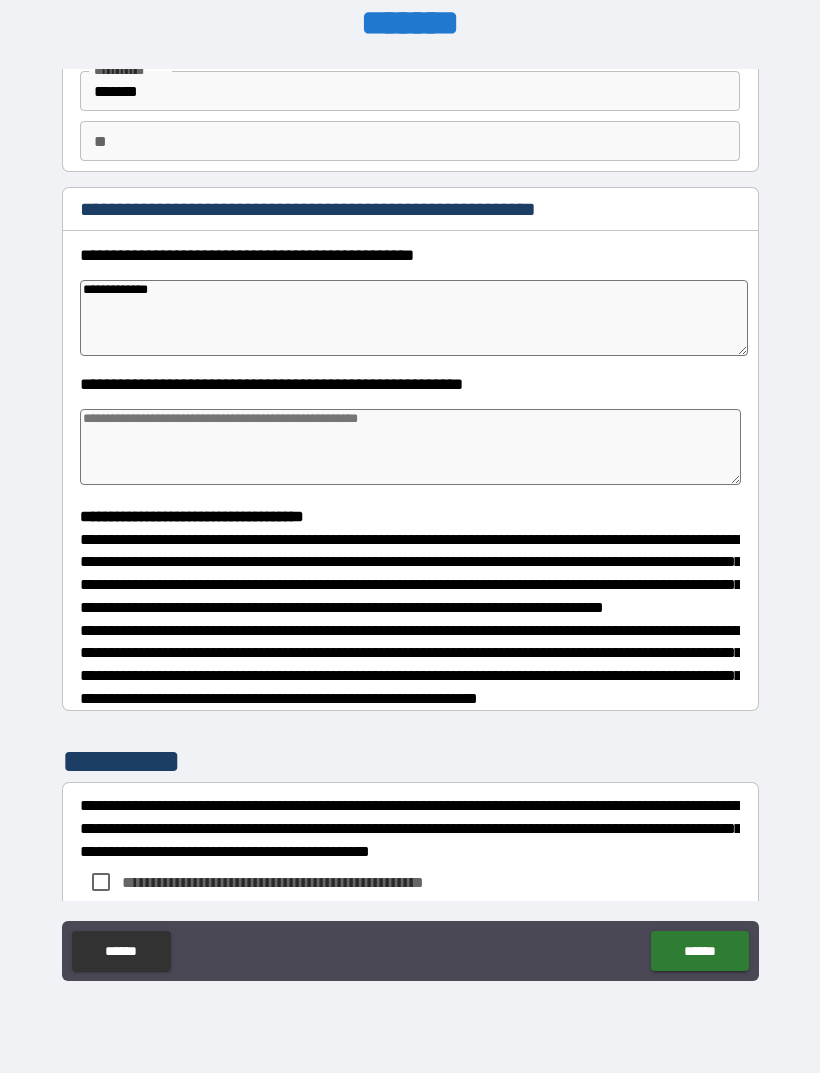 type on "*" 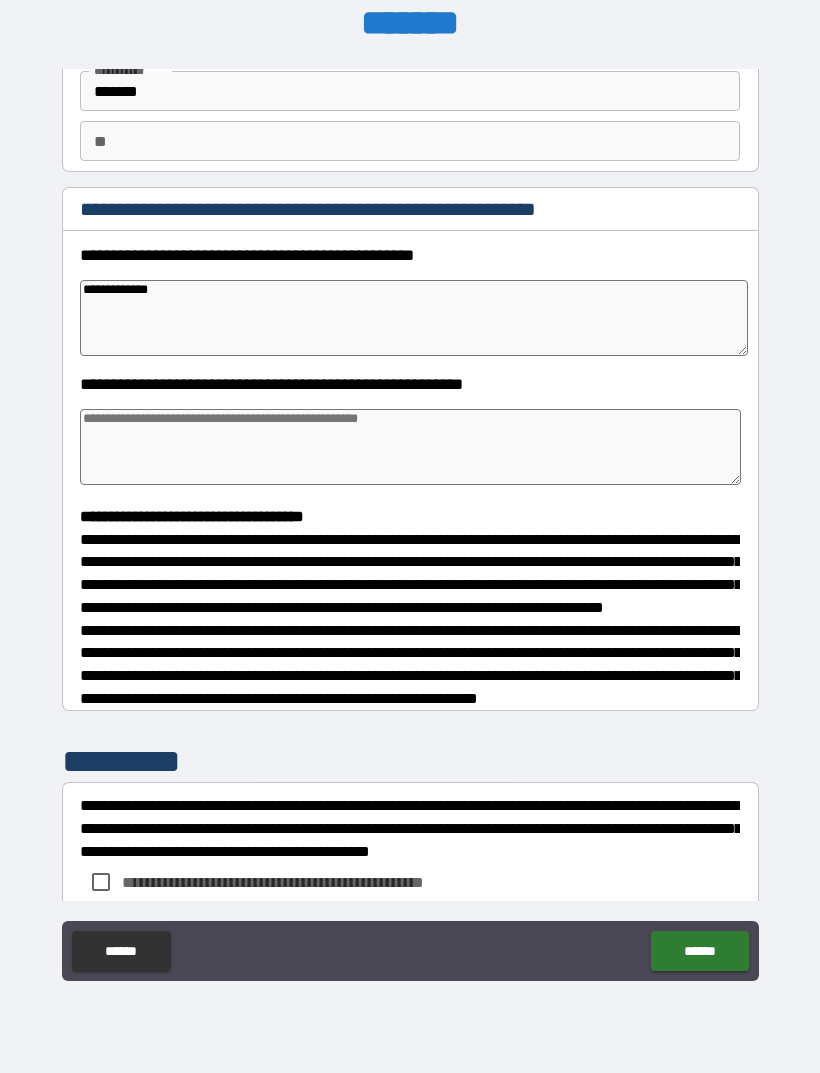 type on "*" 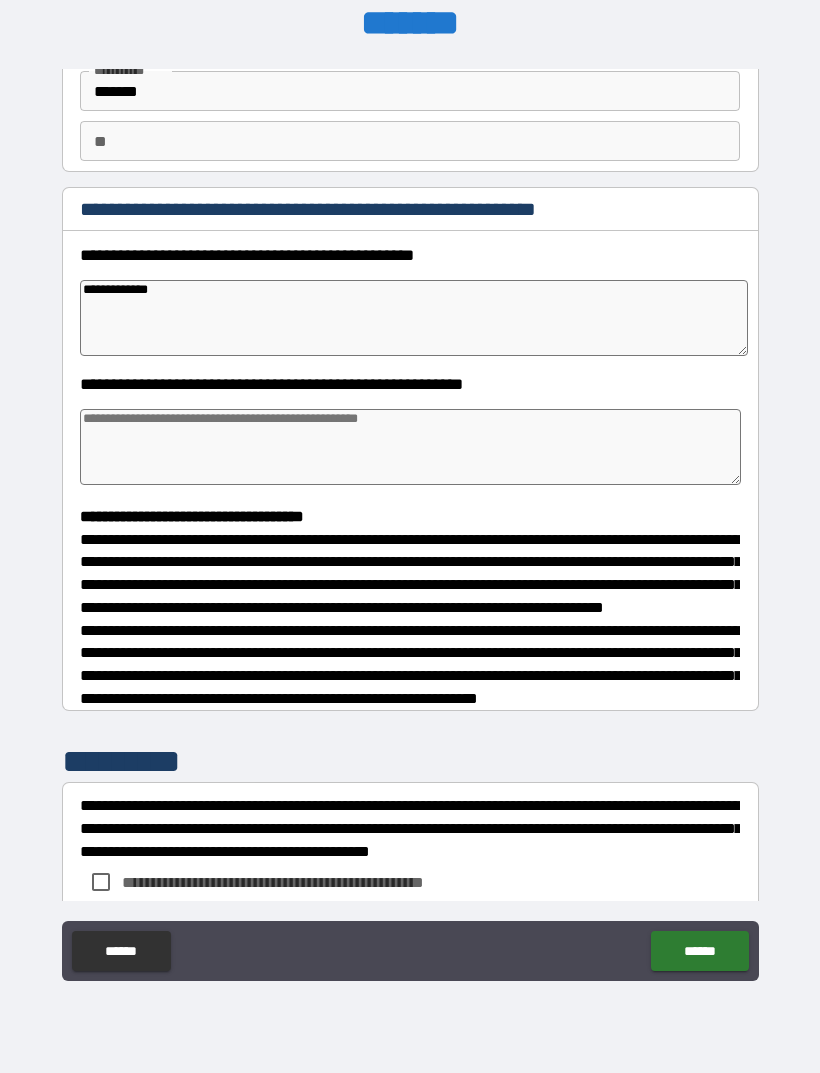 type on "*" 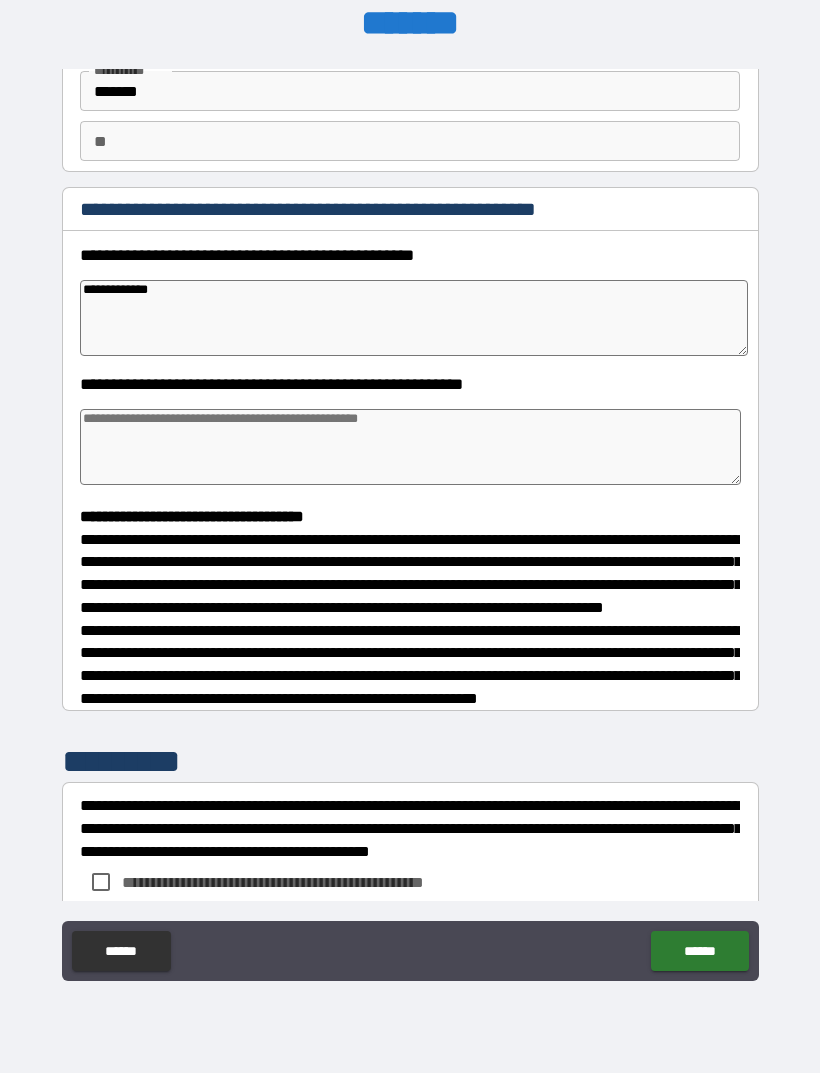 type on "**********" 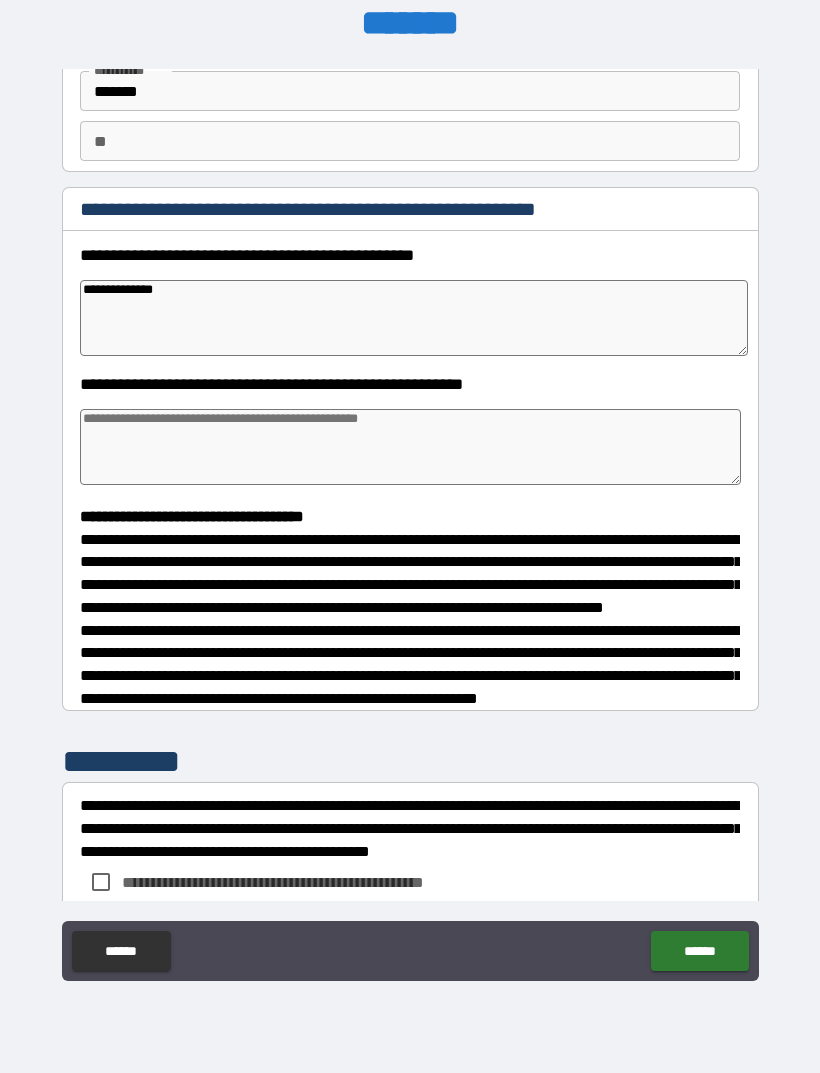 type on "*" 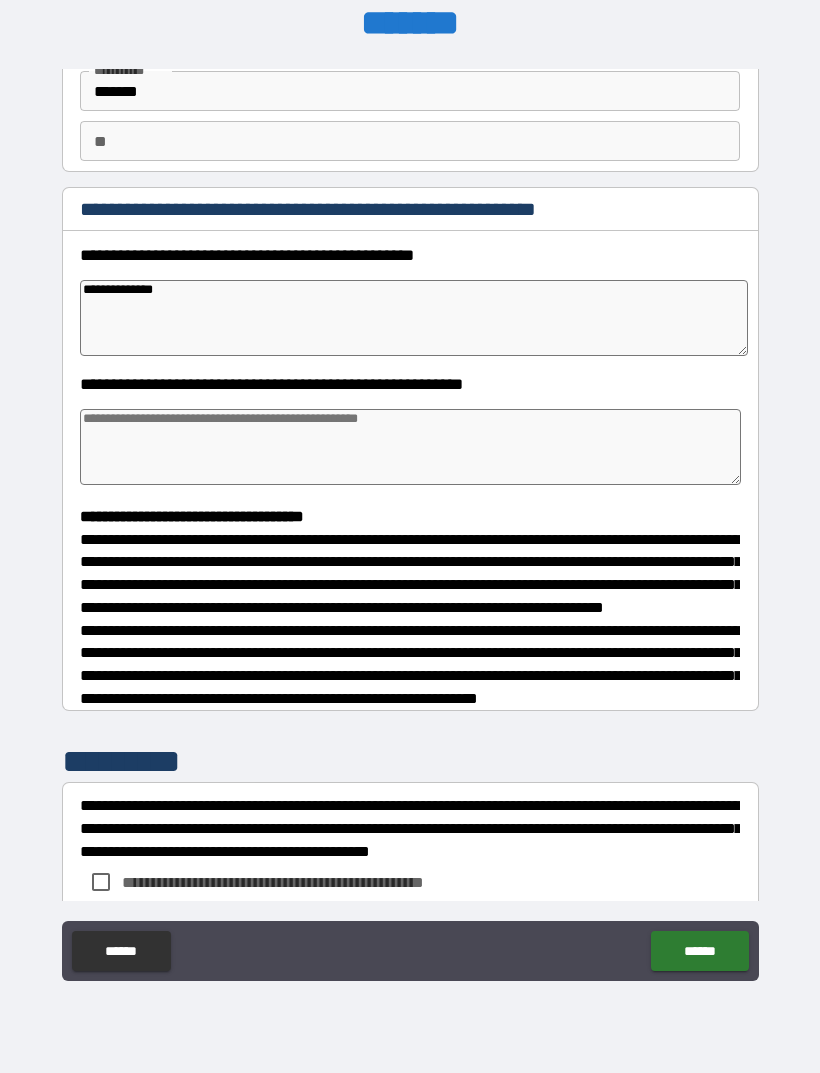 type on "*" 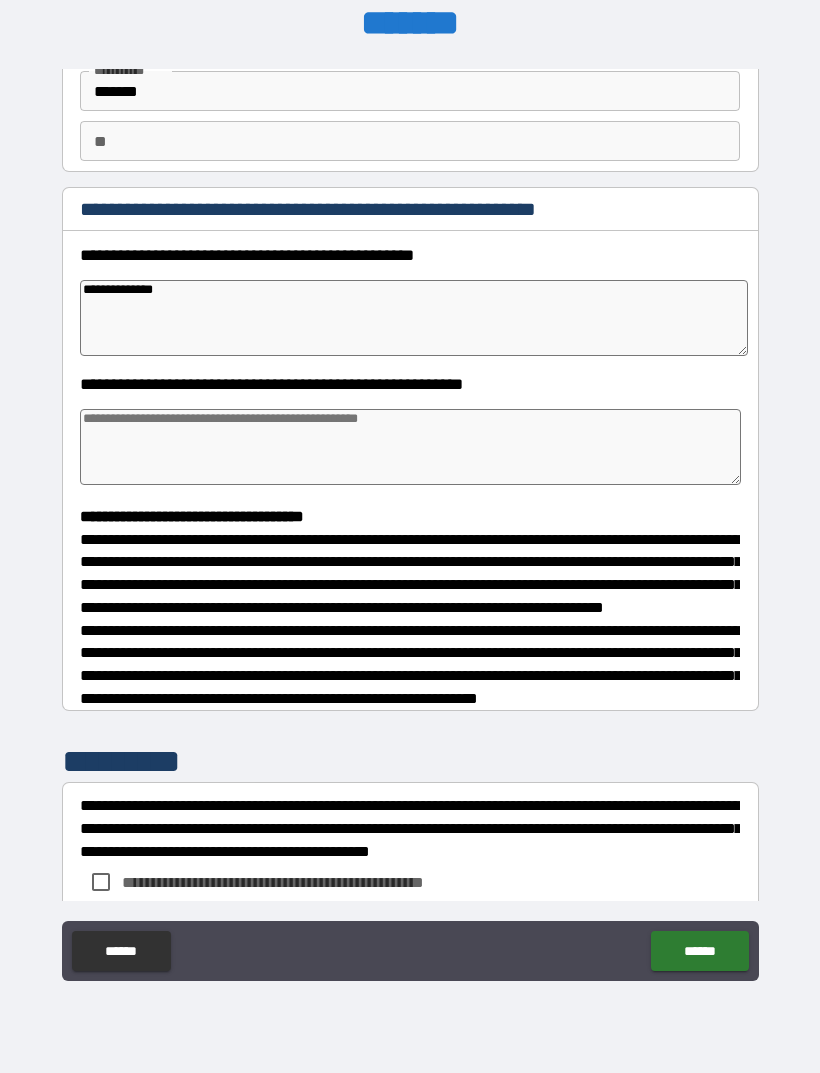 type on "*" 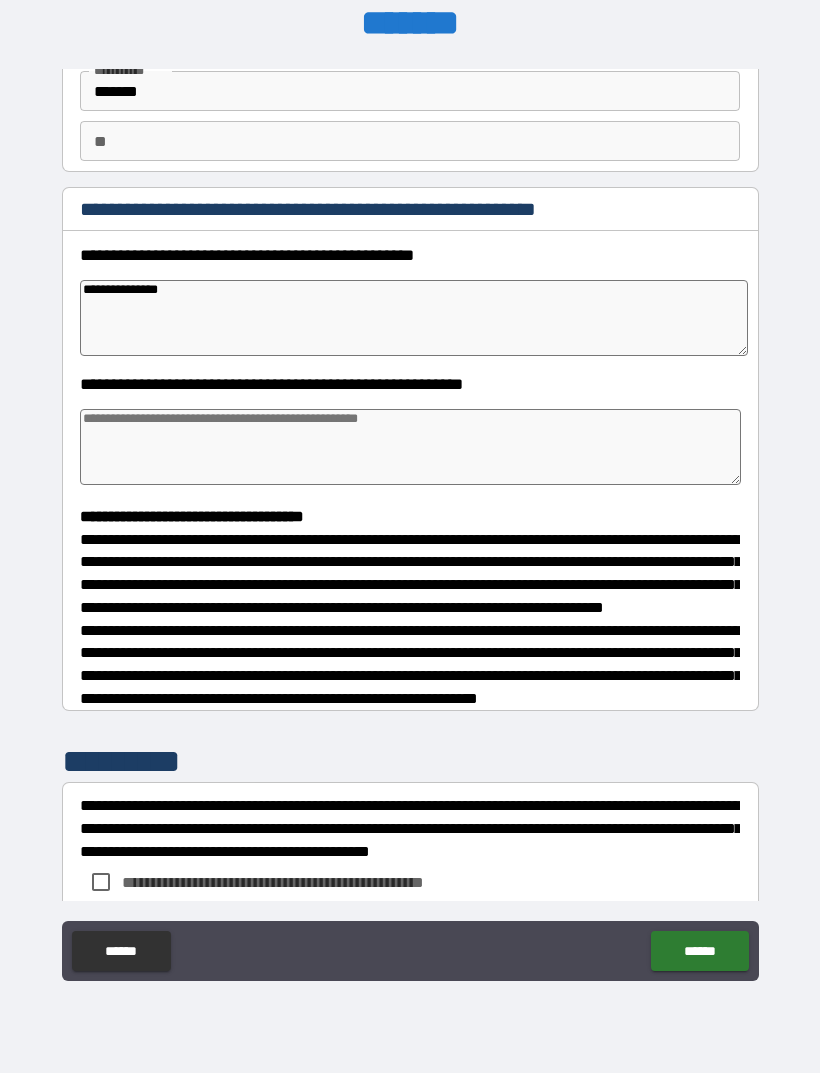 type on "*" 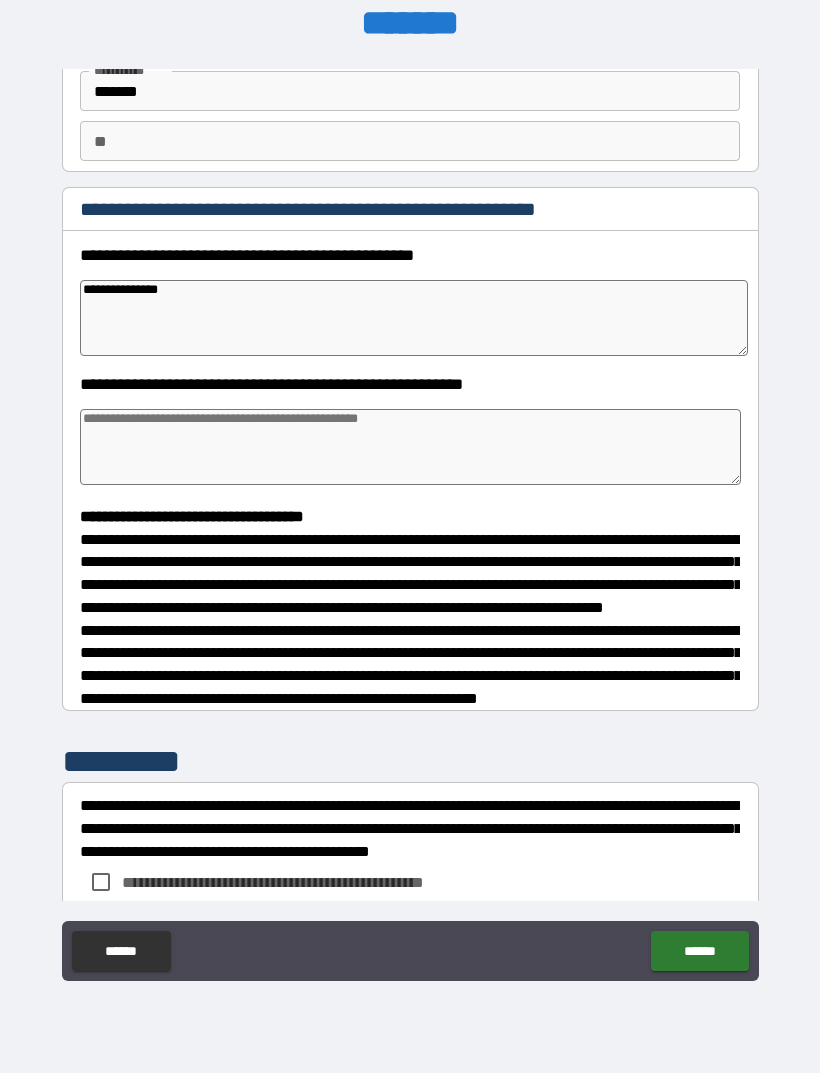 type on "**********" 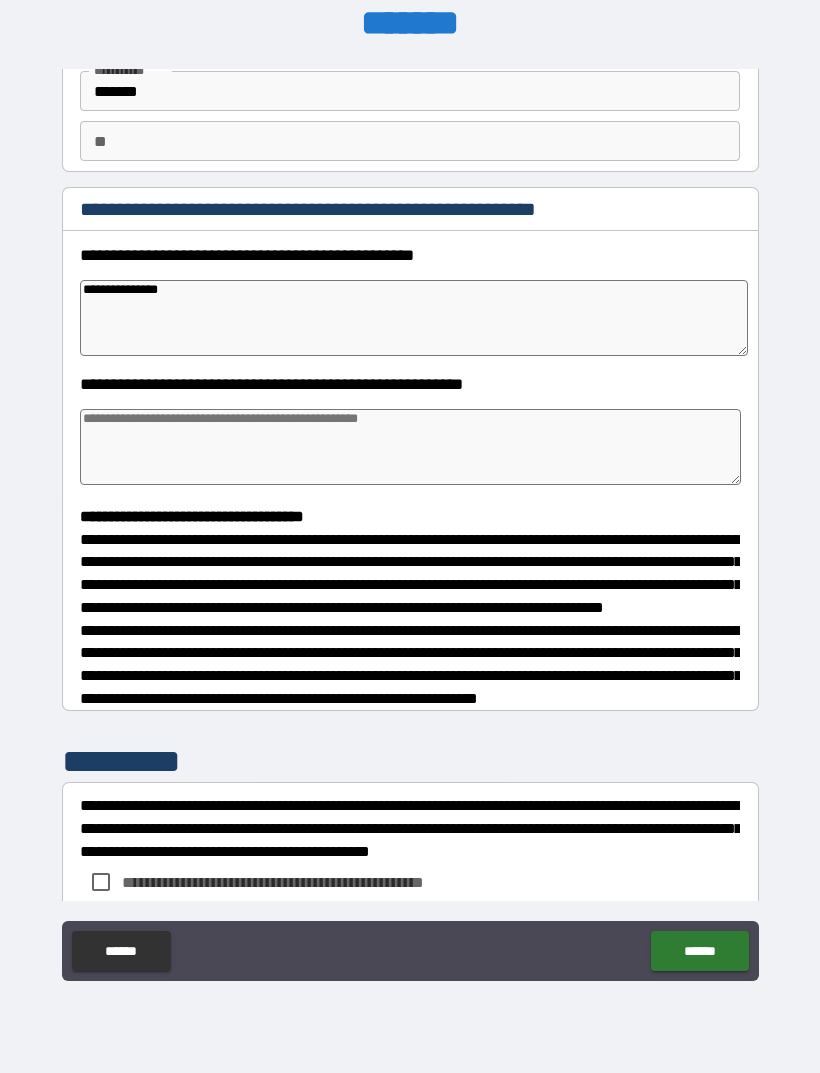 type on "*" 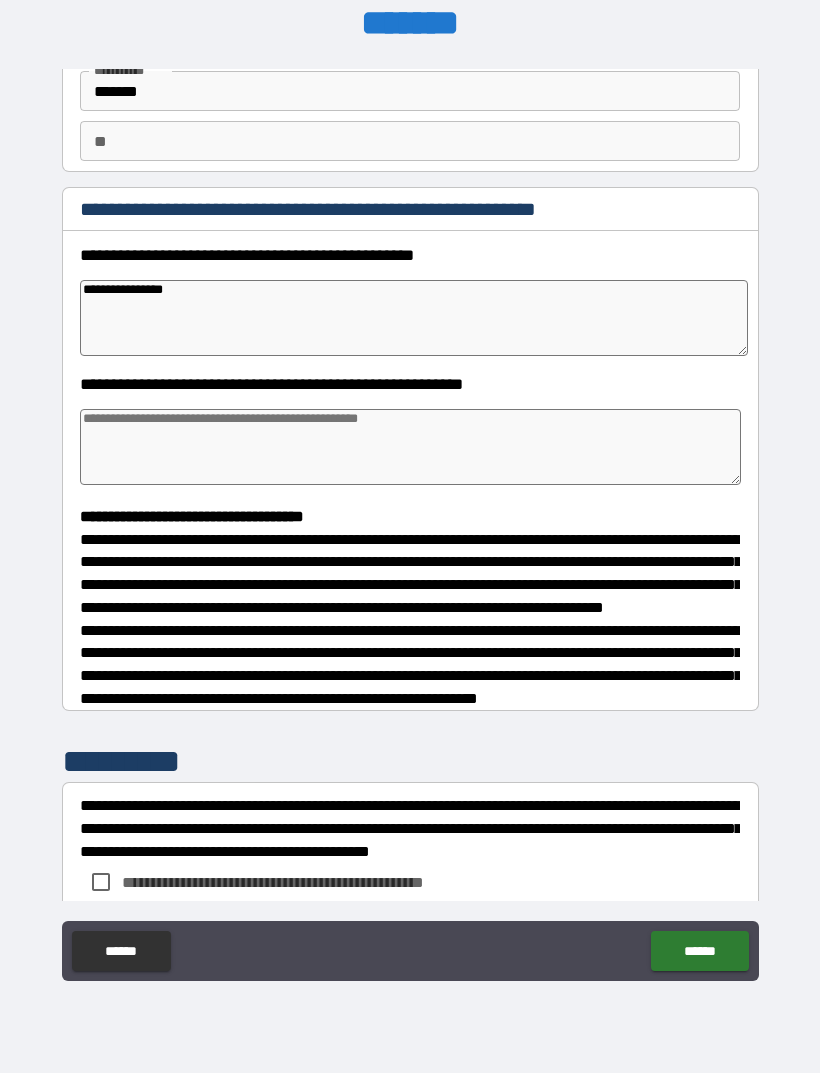 type on "*" 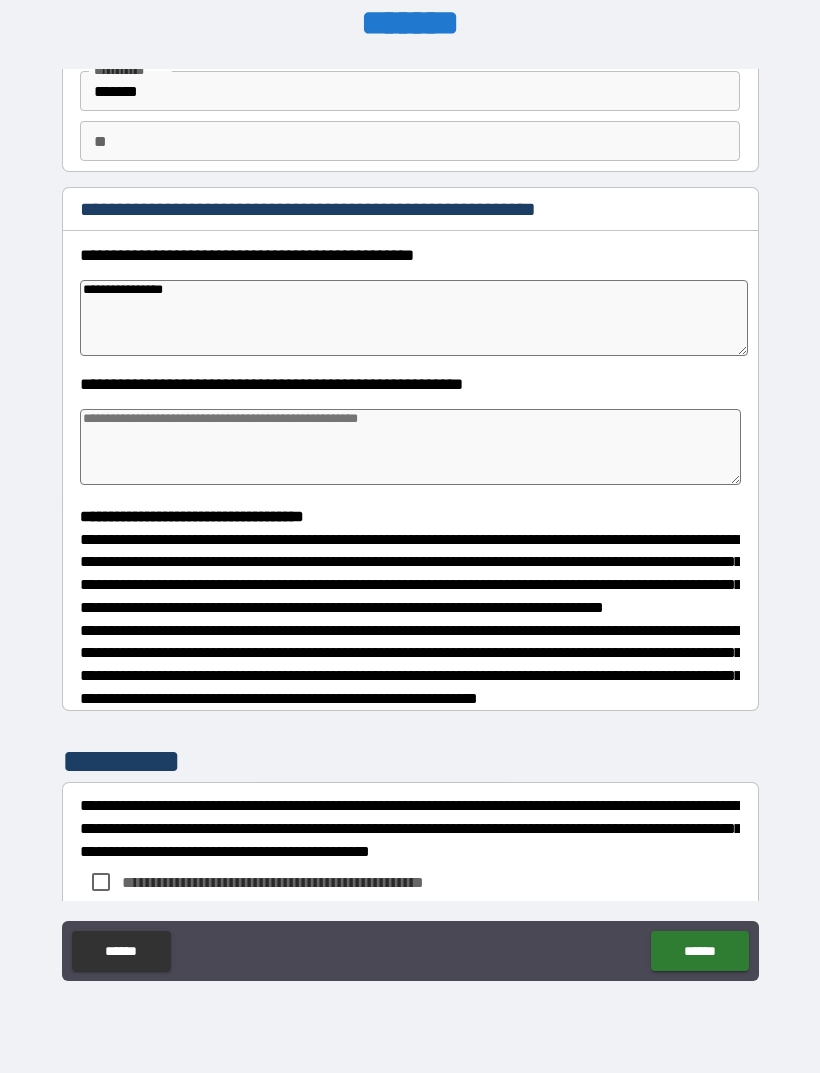 type on "**********" 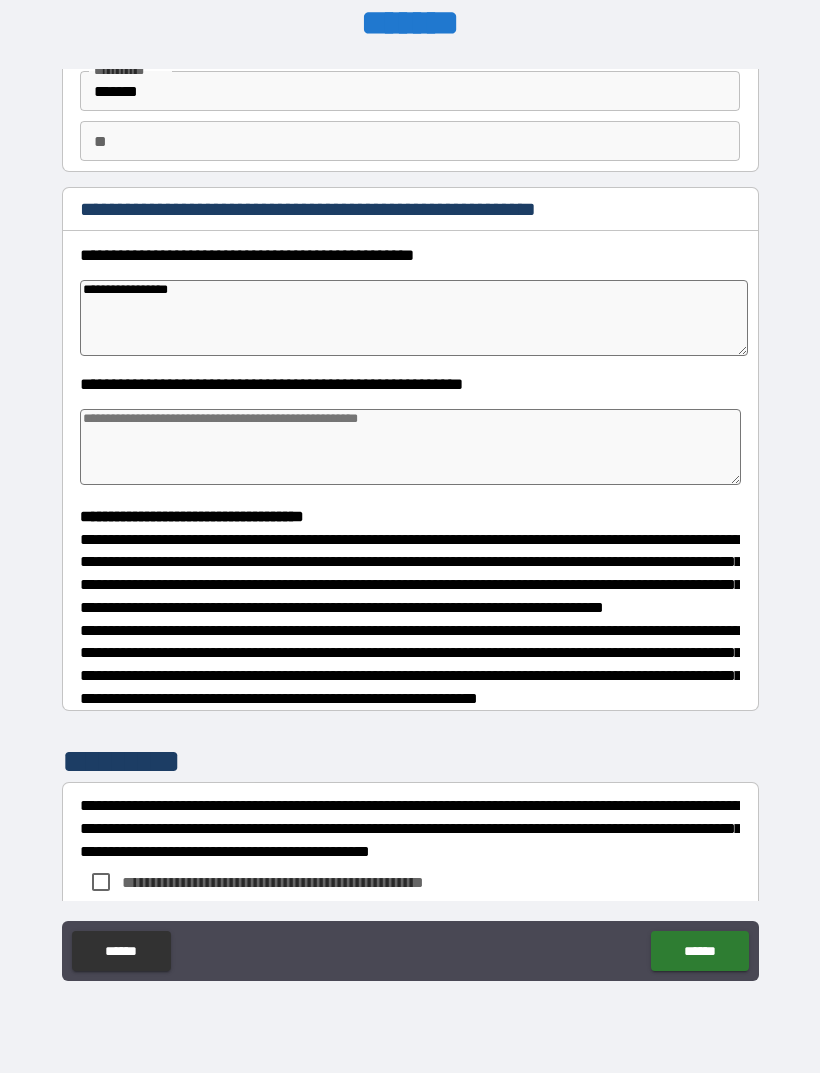 type on "*" 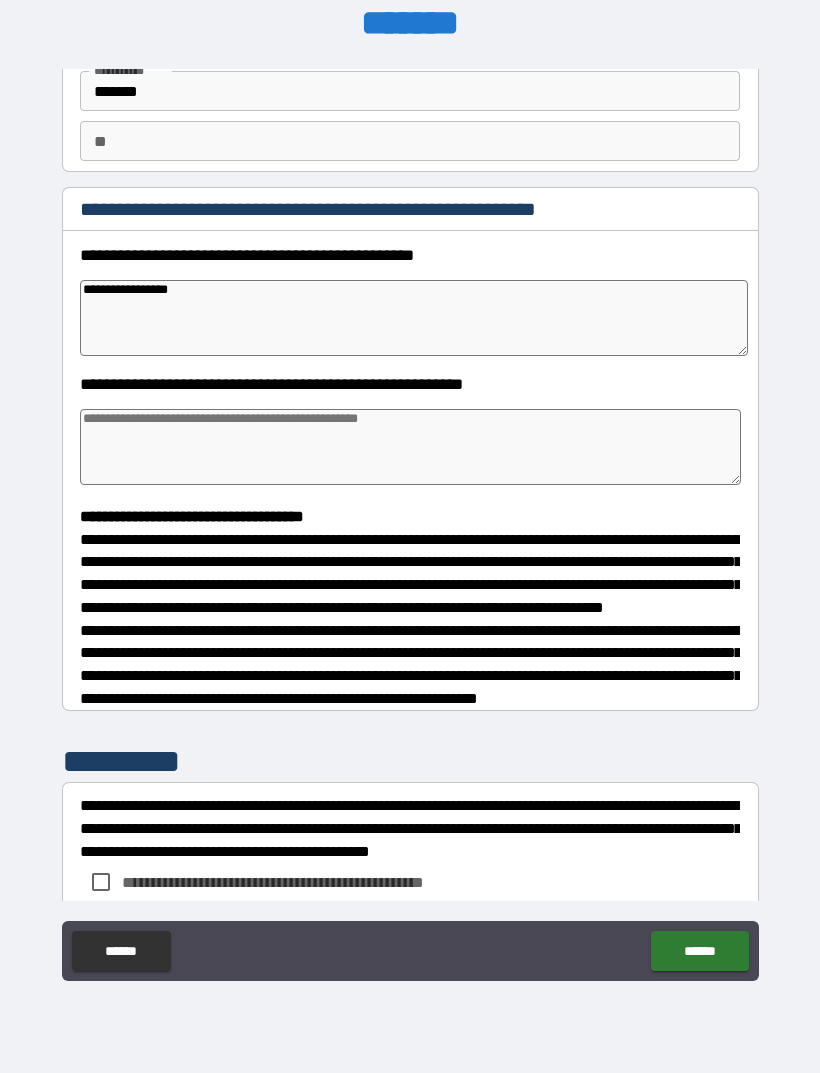 type on "*" 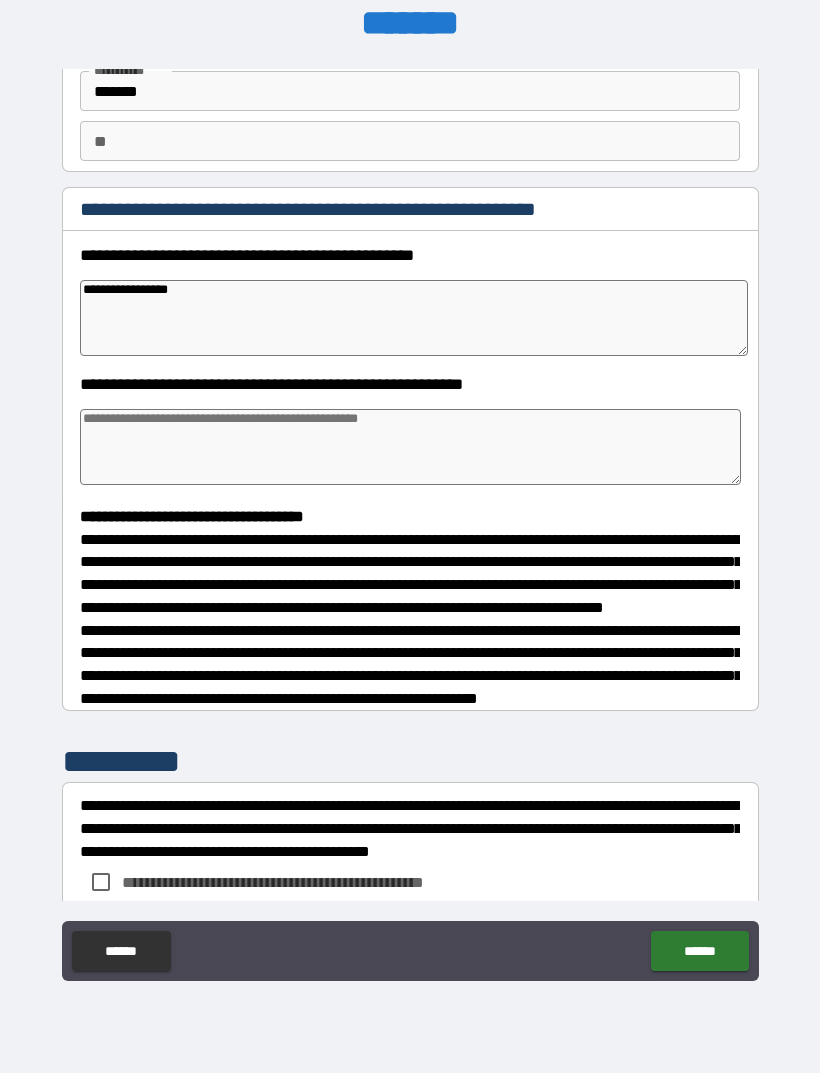 type on "*" 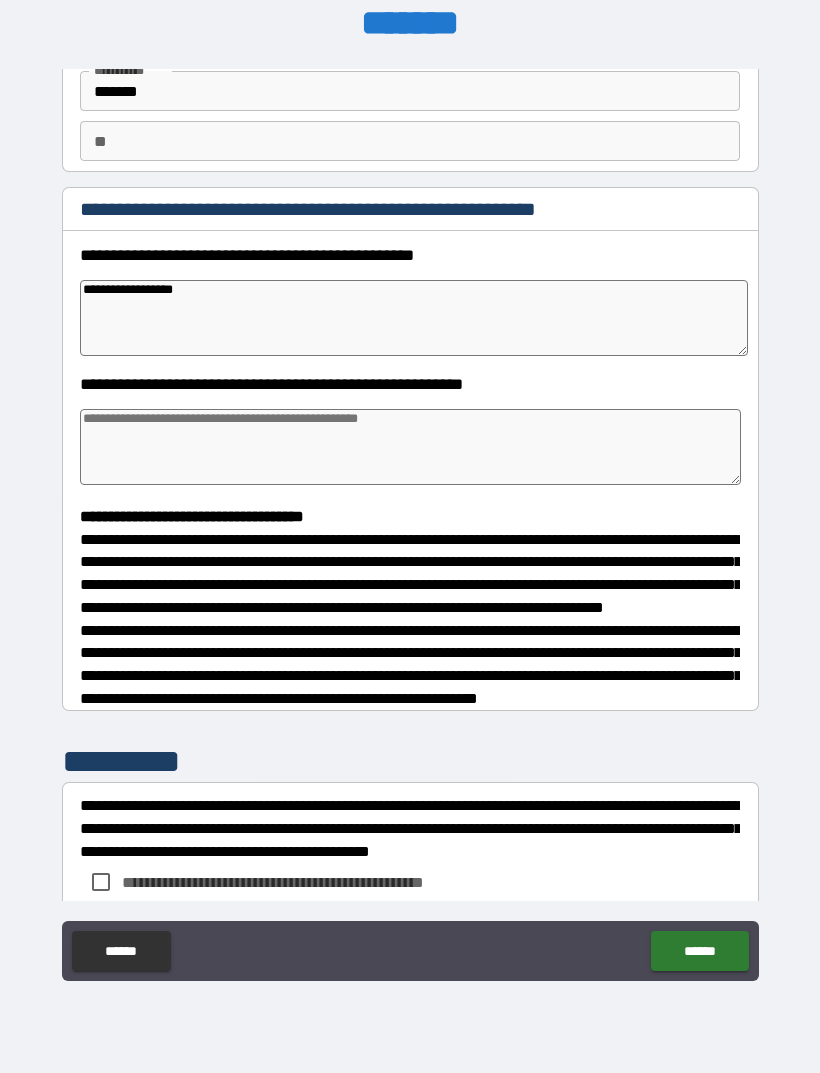 type on "*" 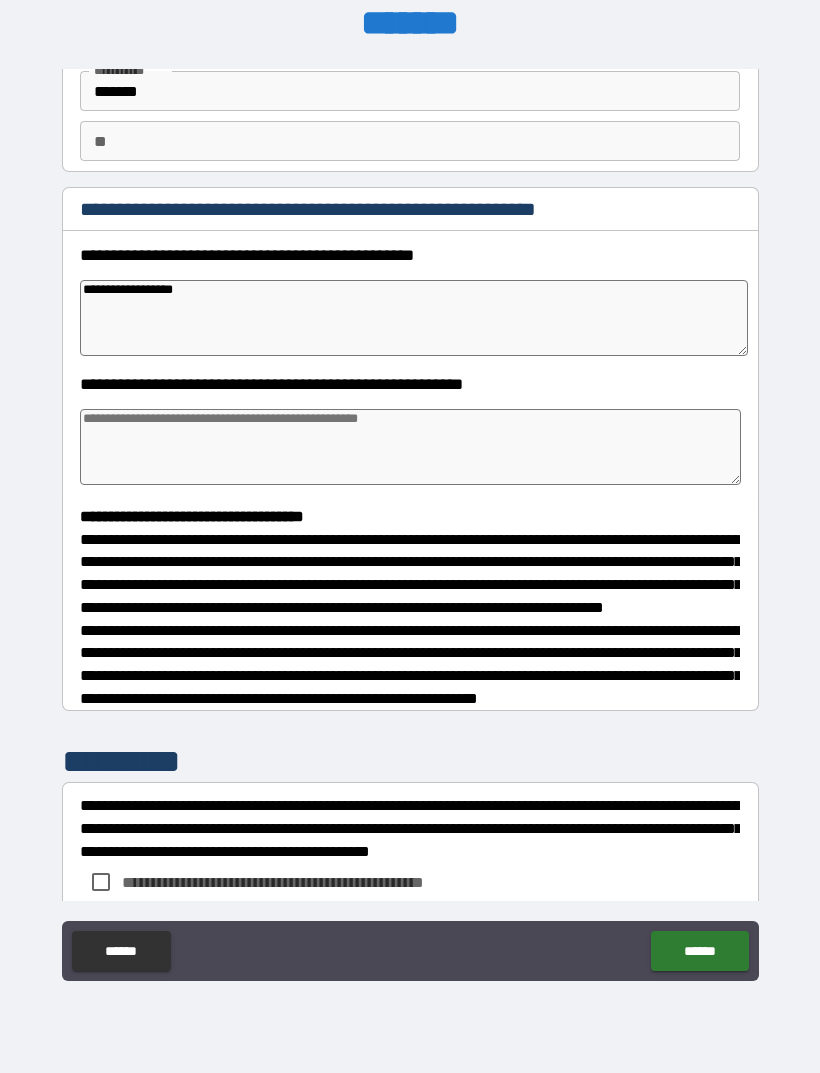 type on "*" 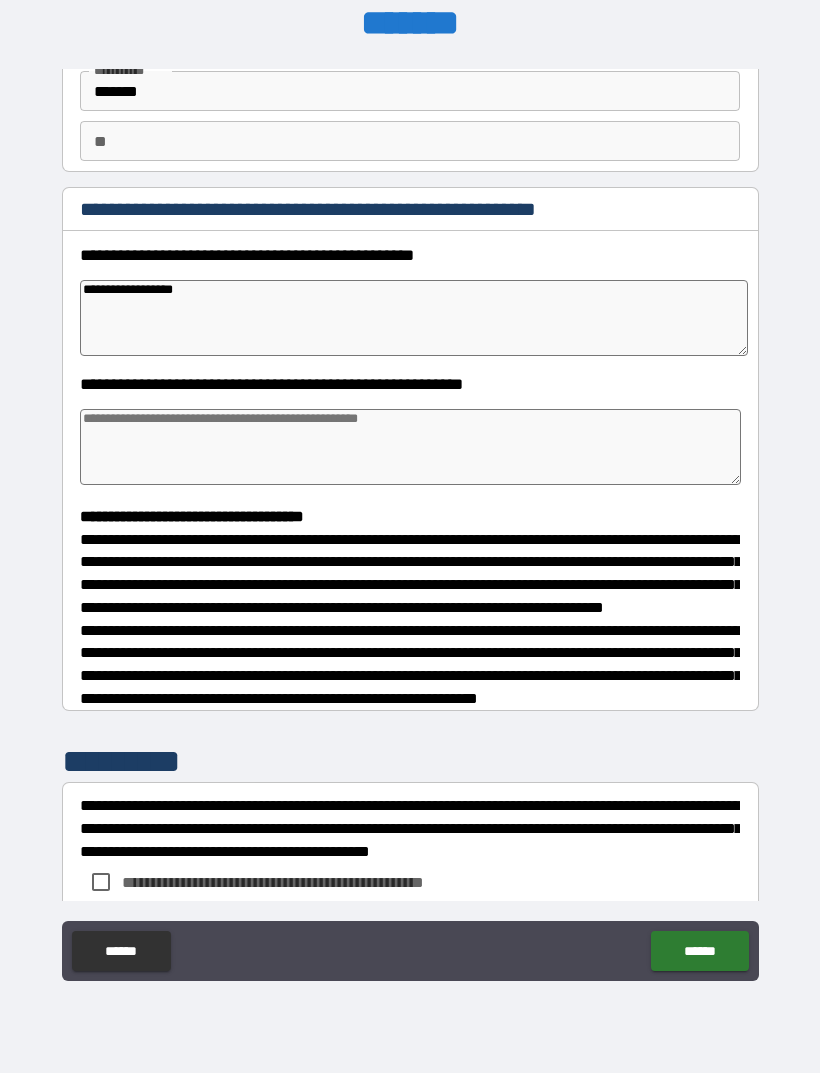 type on "*" 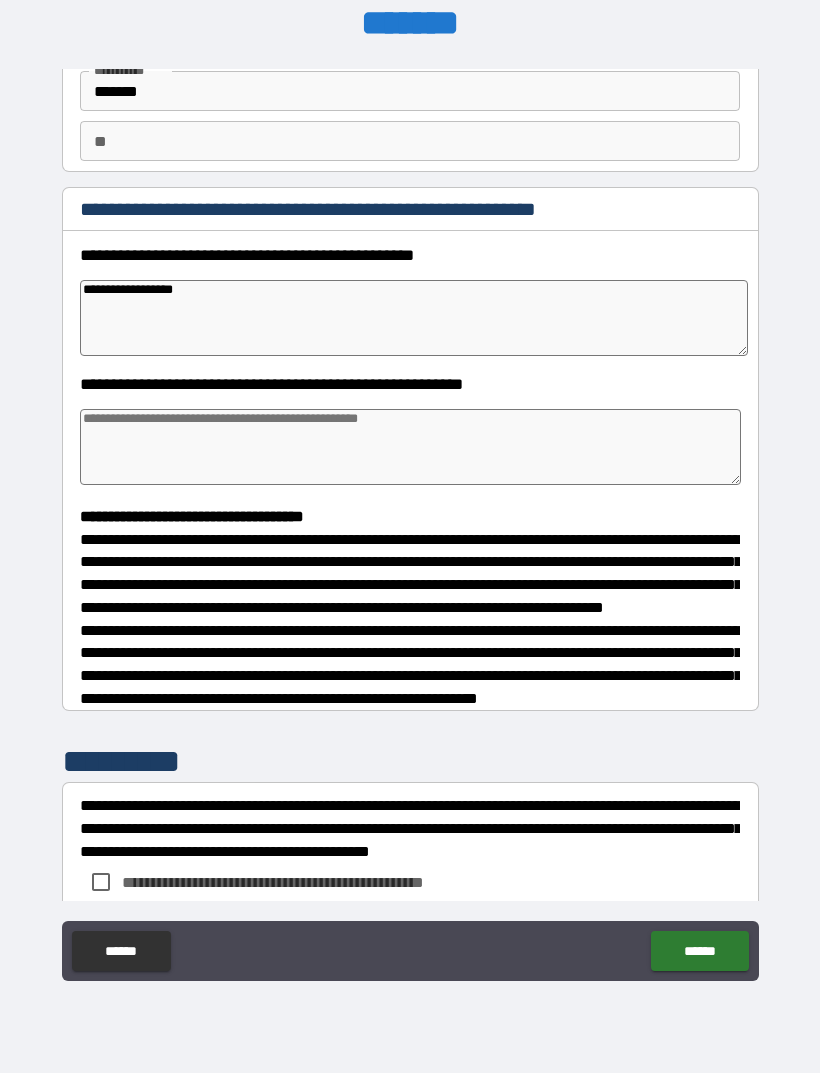 type on "**********" 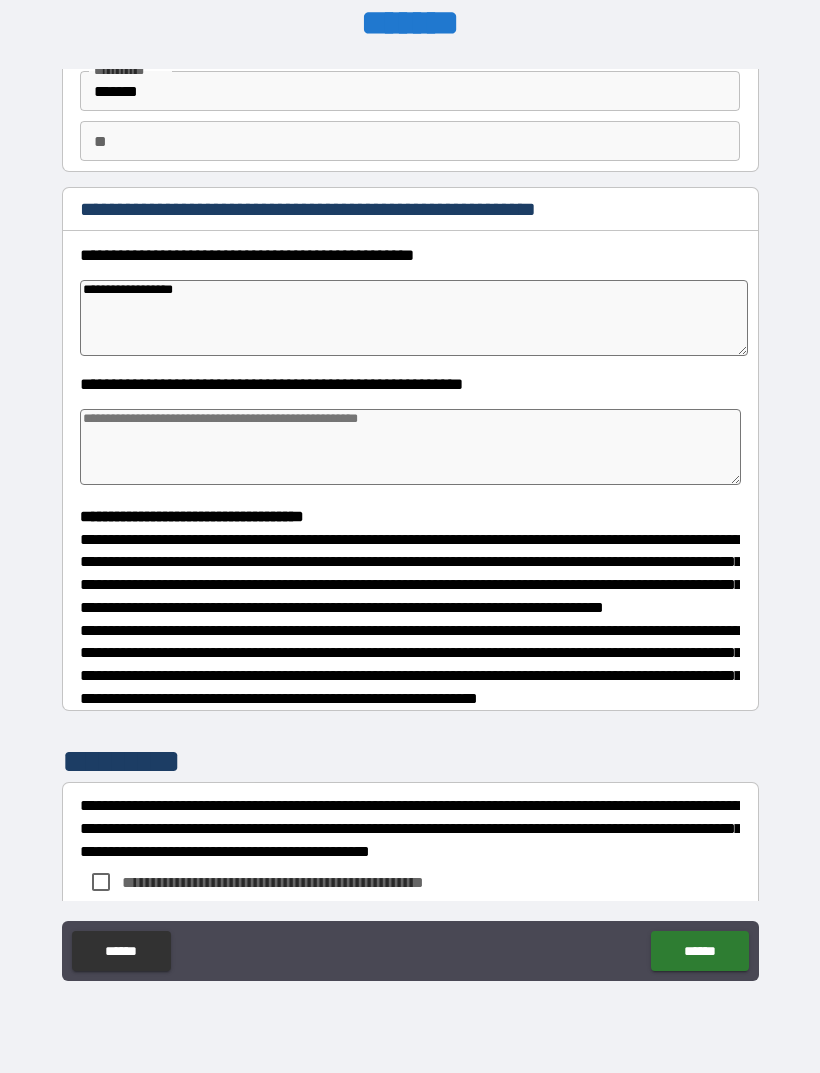 type on "*" 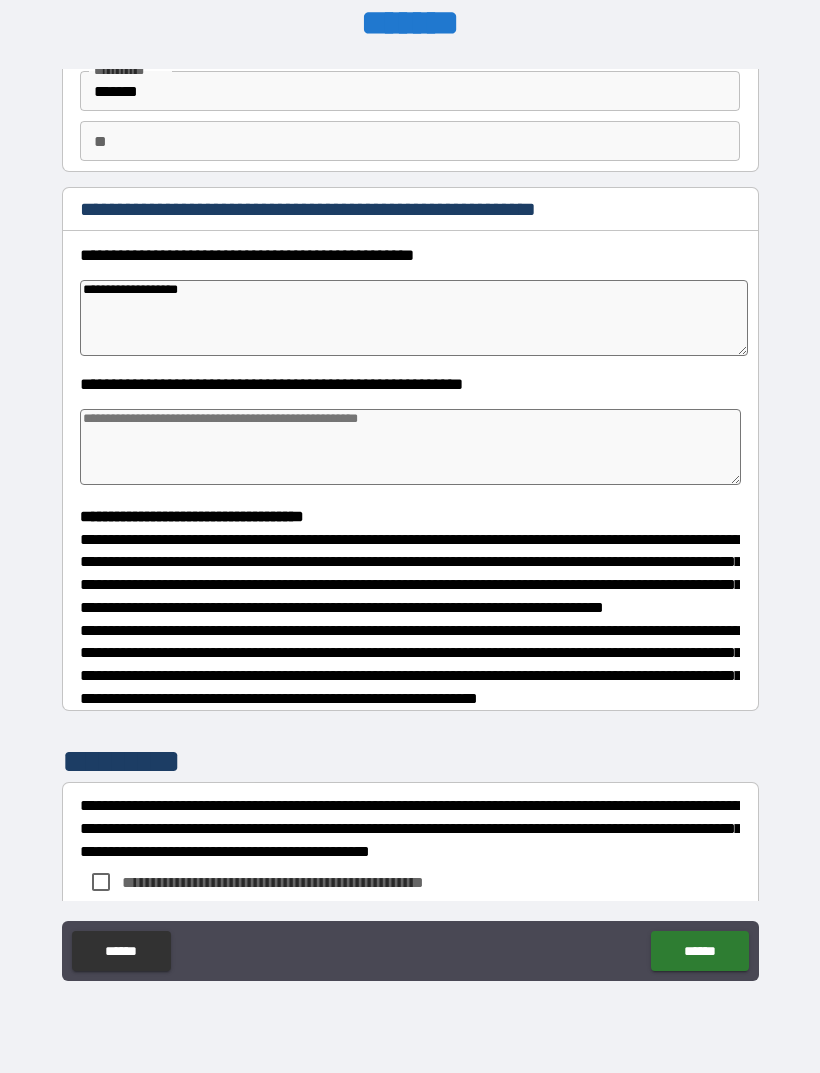 type on "*" 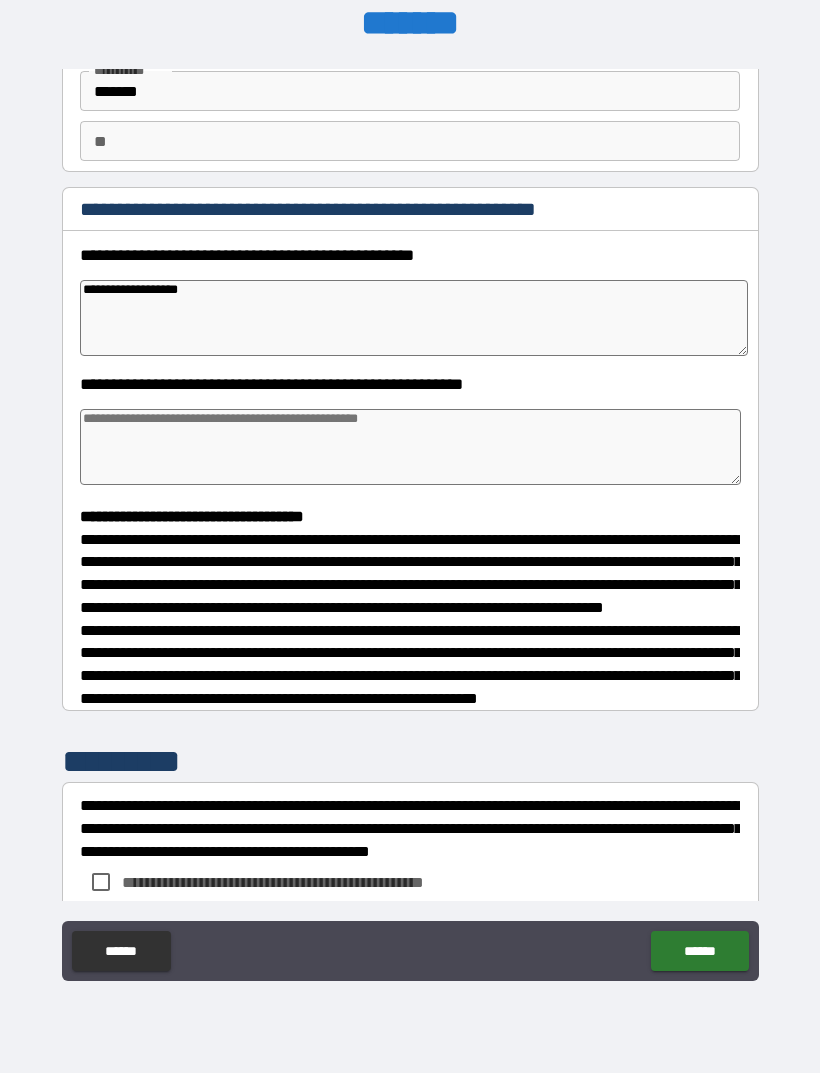 type on "**********" 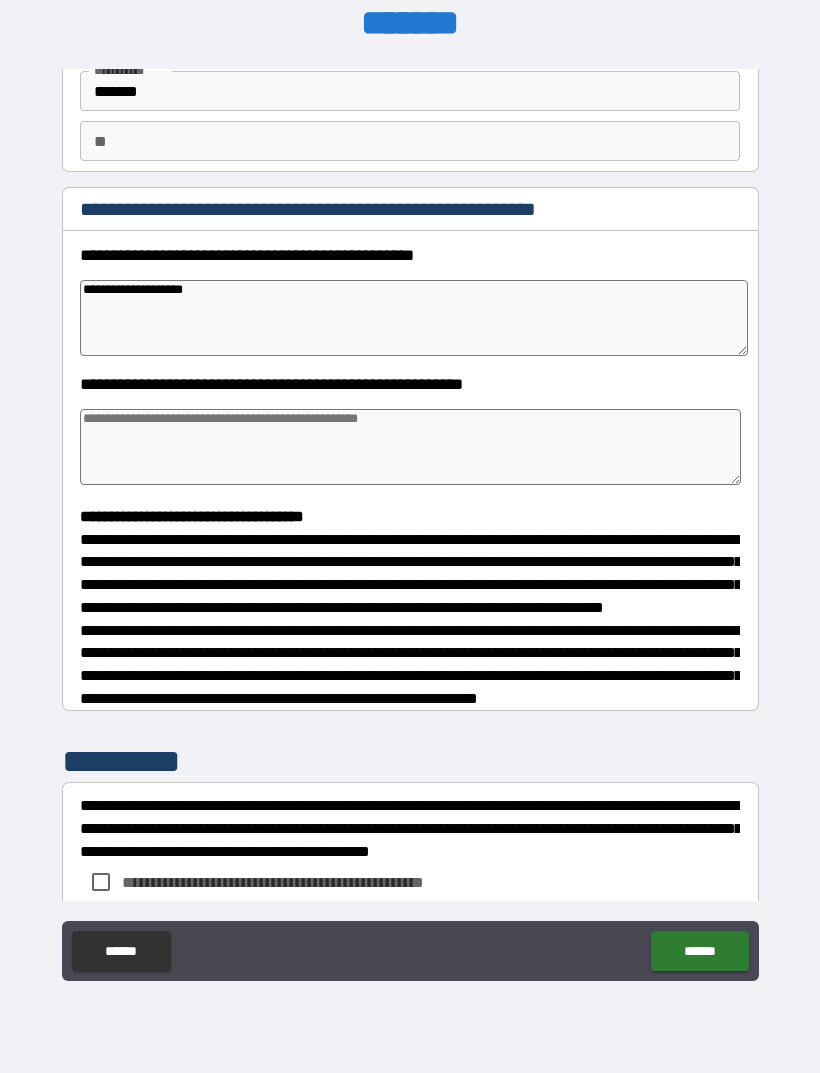 type on "*" 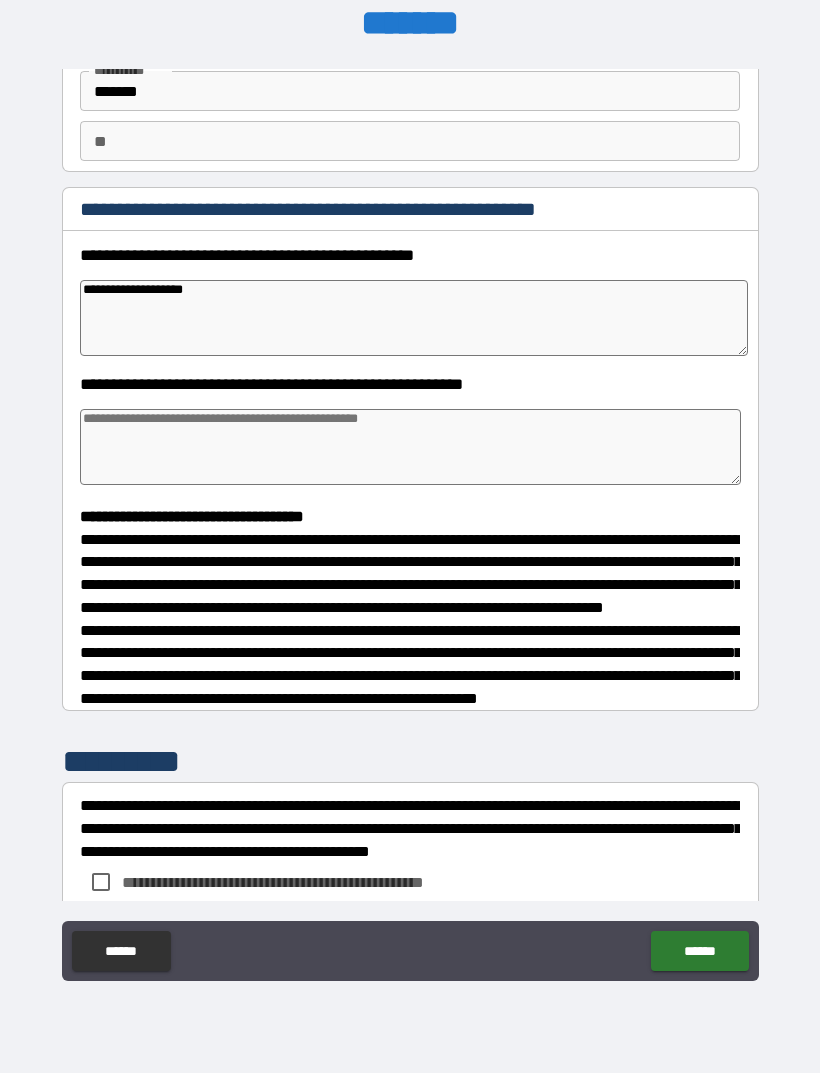 type on "*" 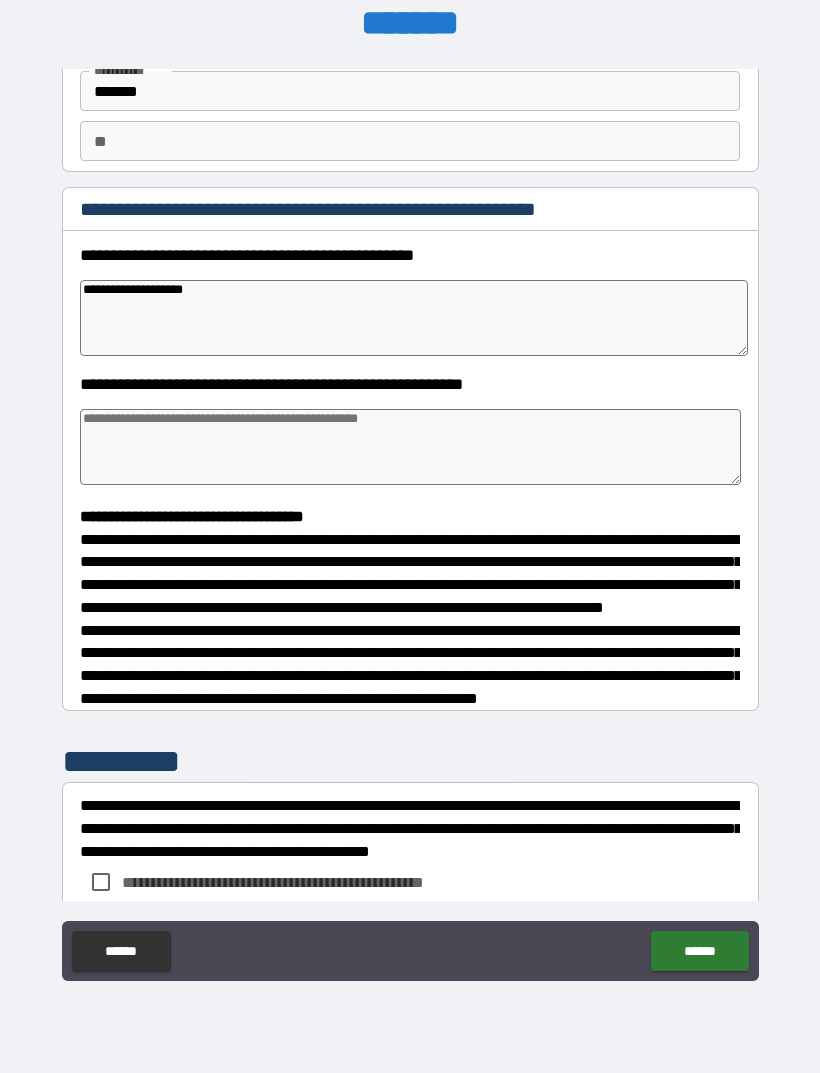 type on "*" 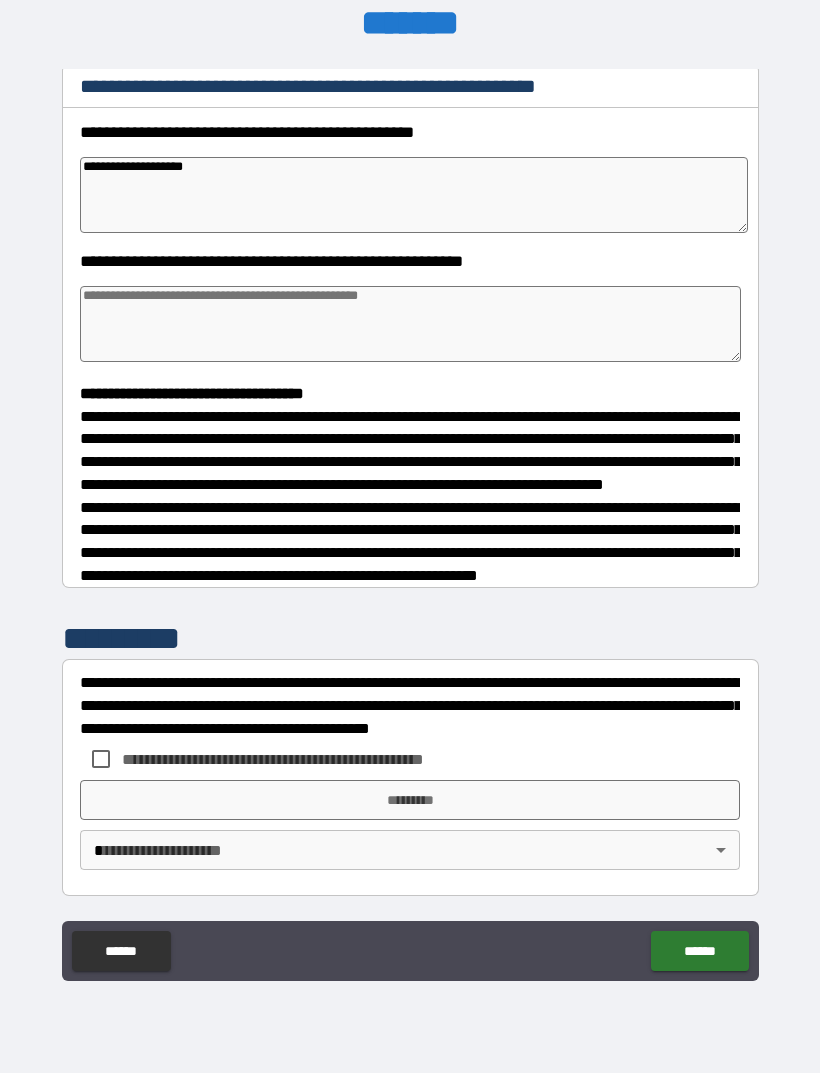 scroll, scrollTop: 302, scrollLeft: 0, axis: vertical 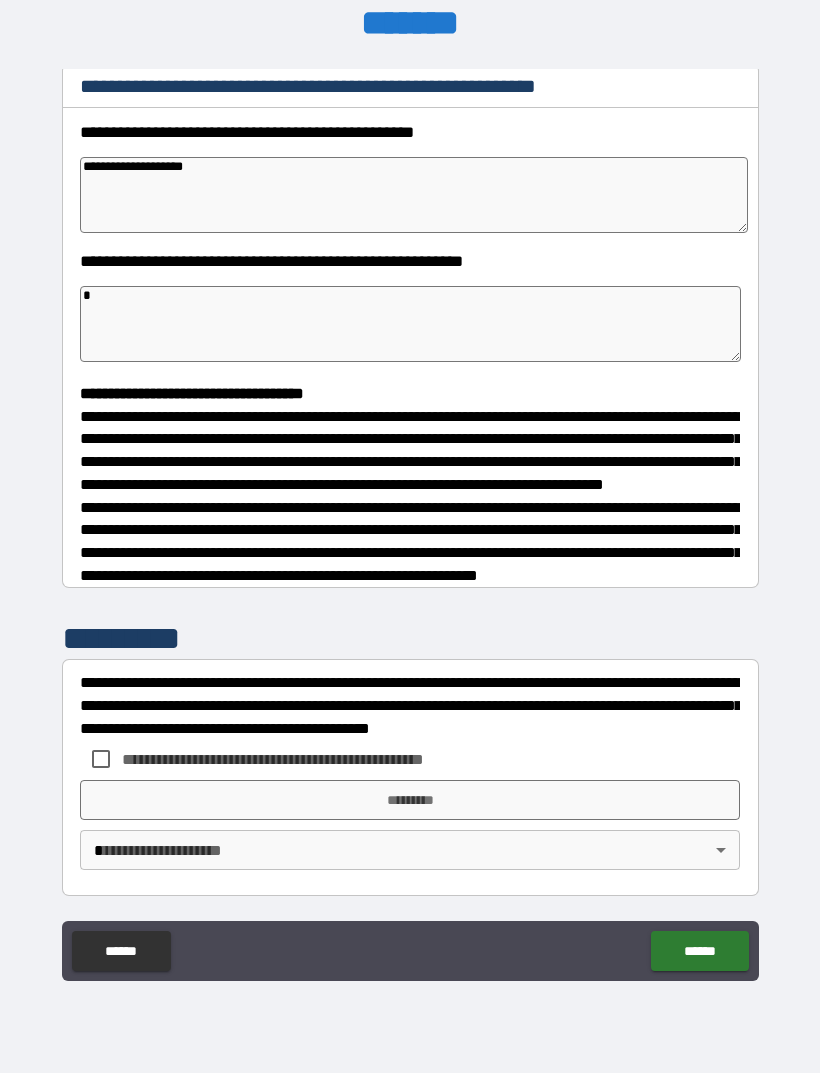 type on "*" 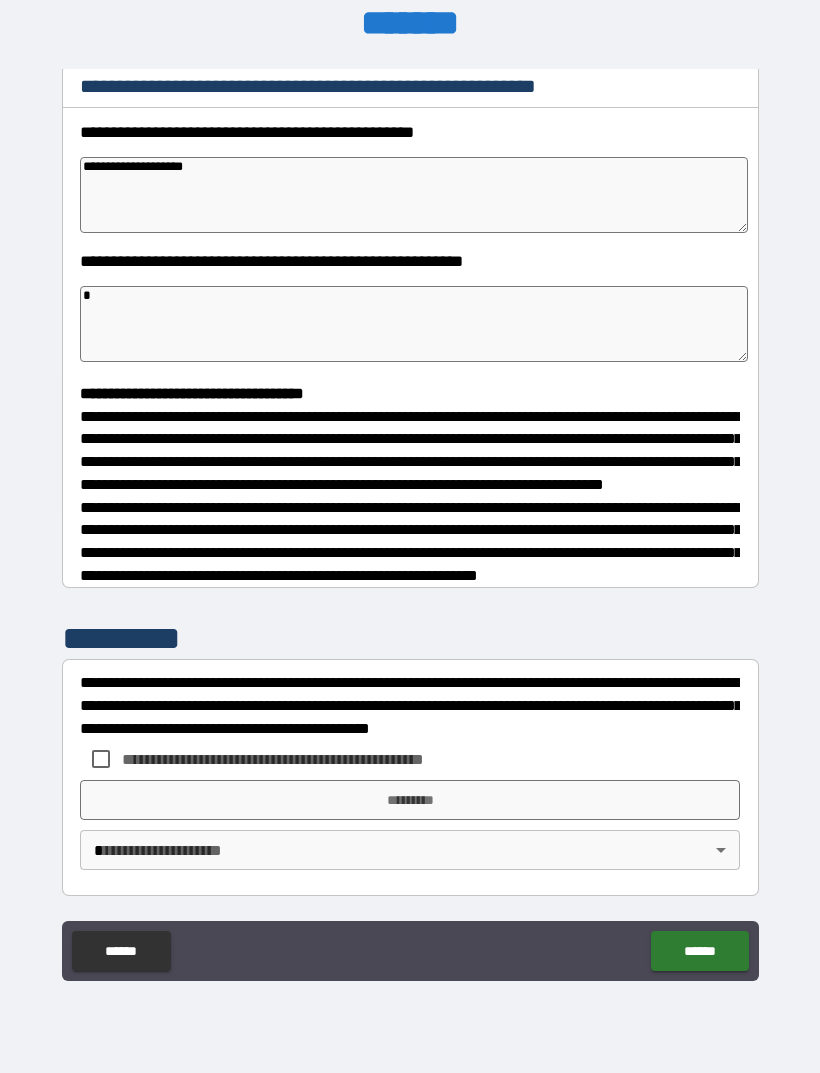 type on "*" 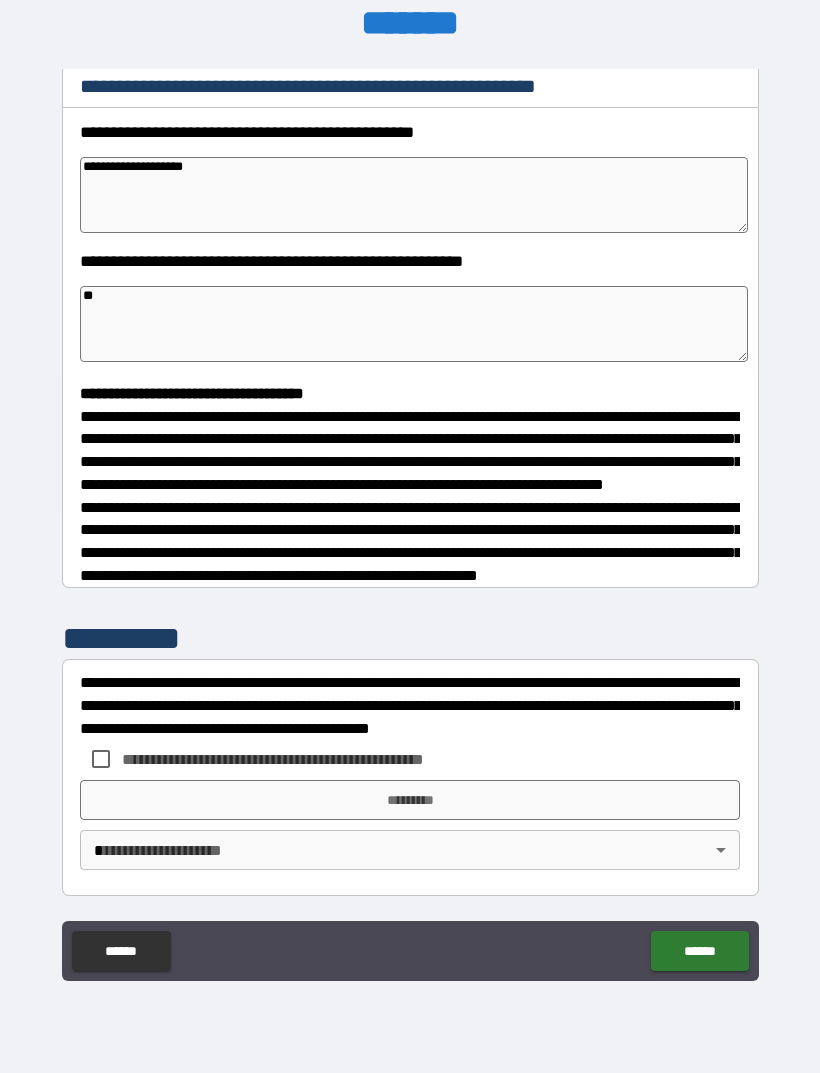 type on "*" 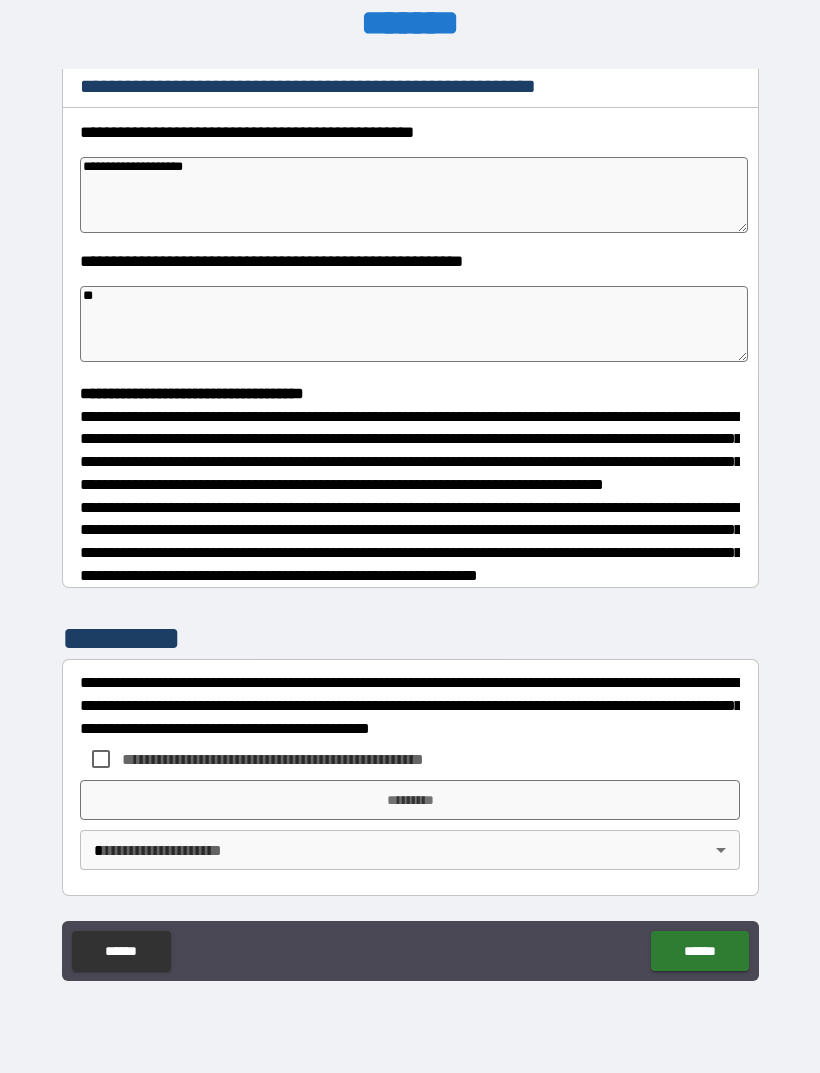 type on "*" 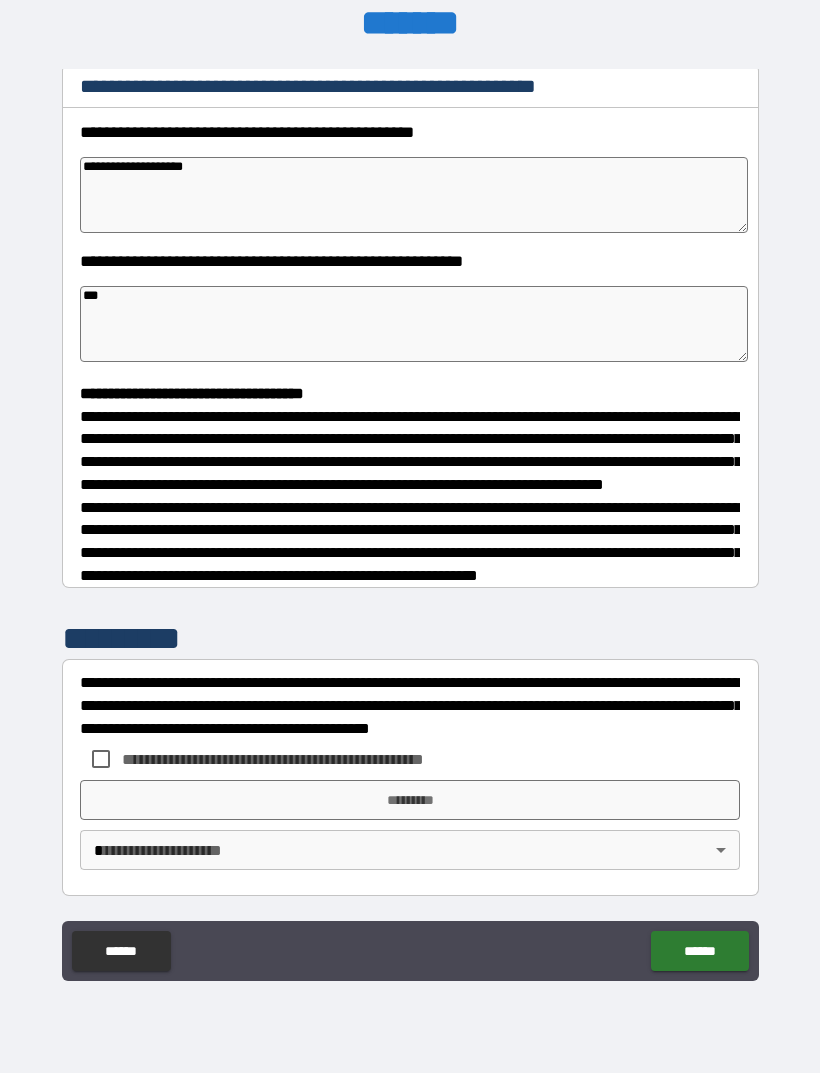 type on "*" 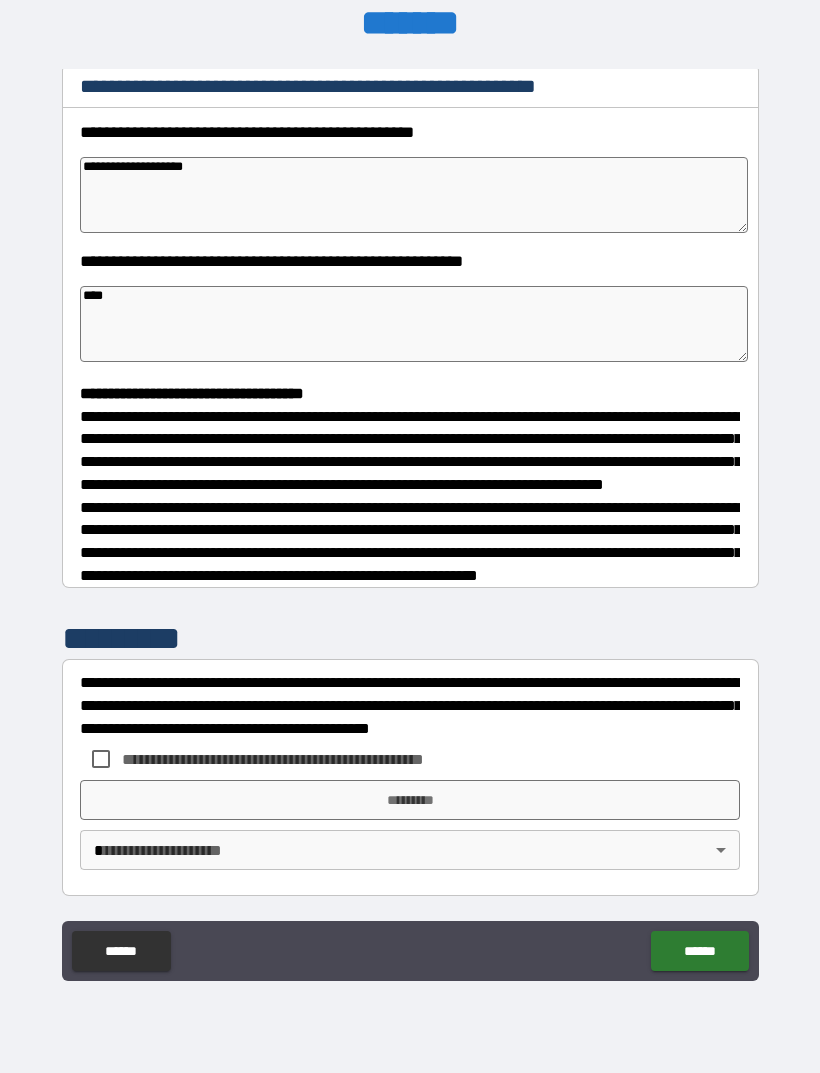 type on "*" 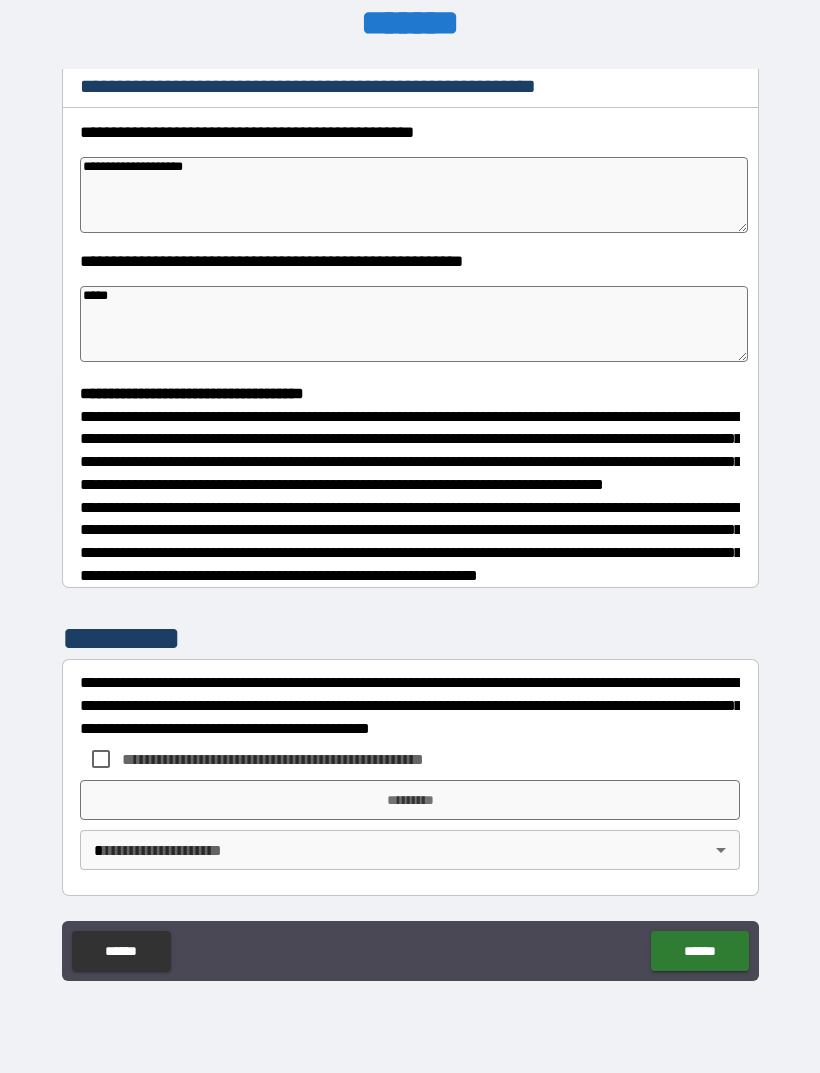 type on "*" 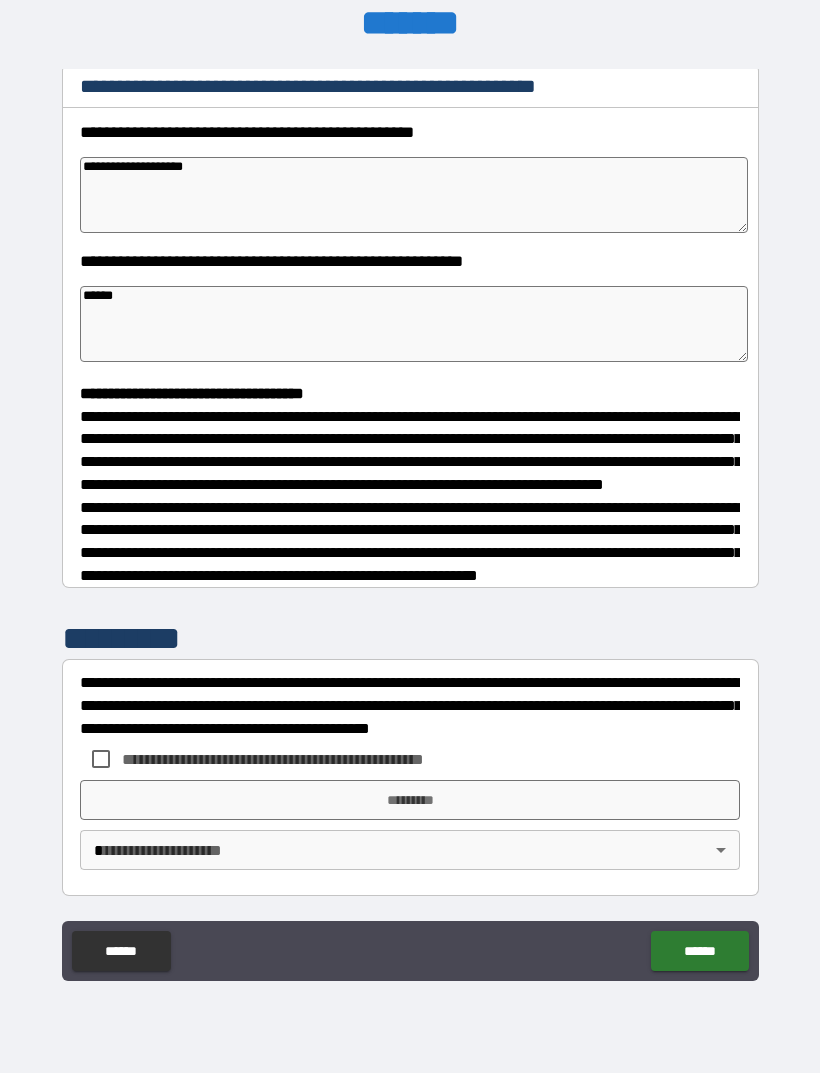 type on "*" 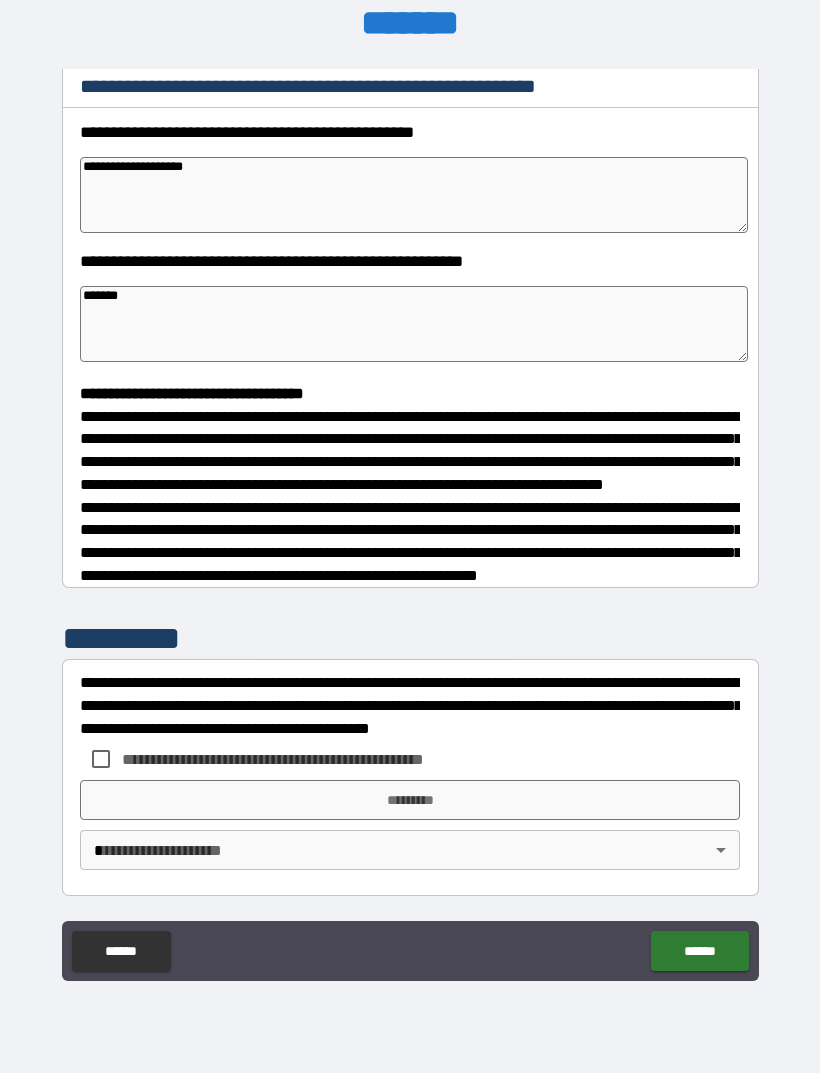 type on "*" 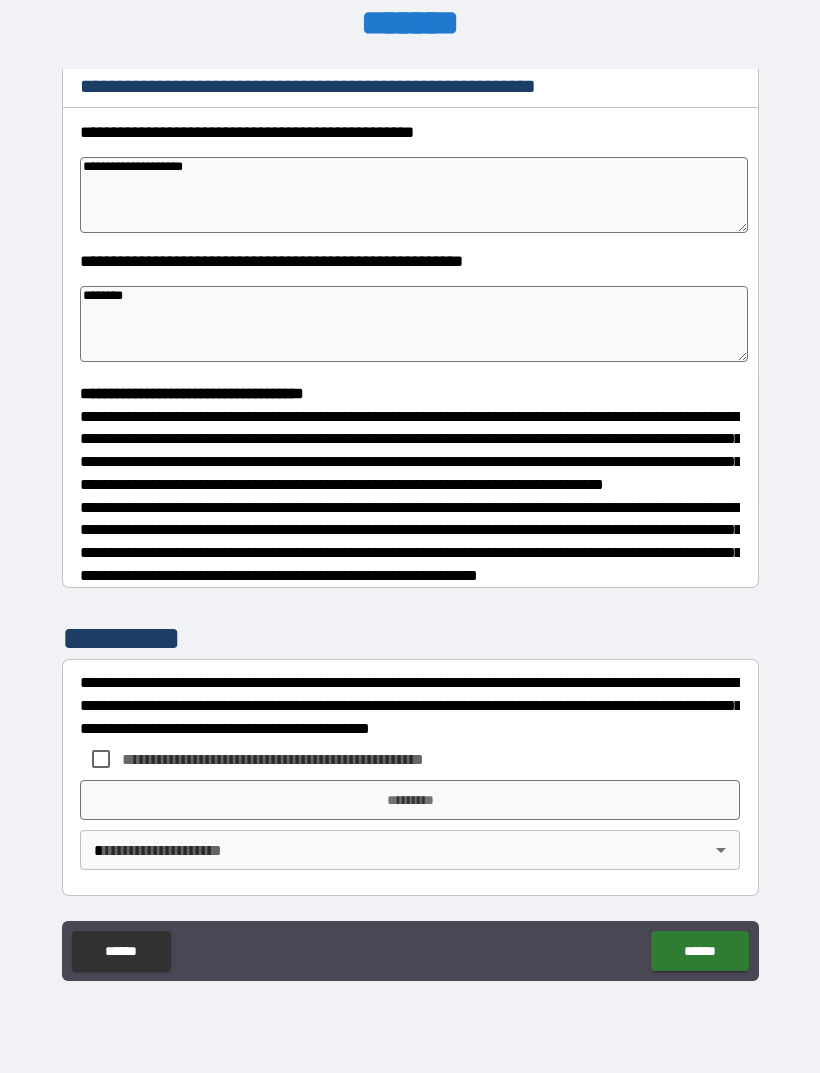 type on "*********" 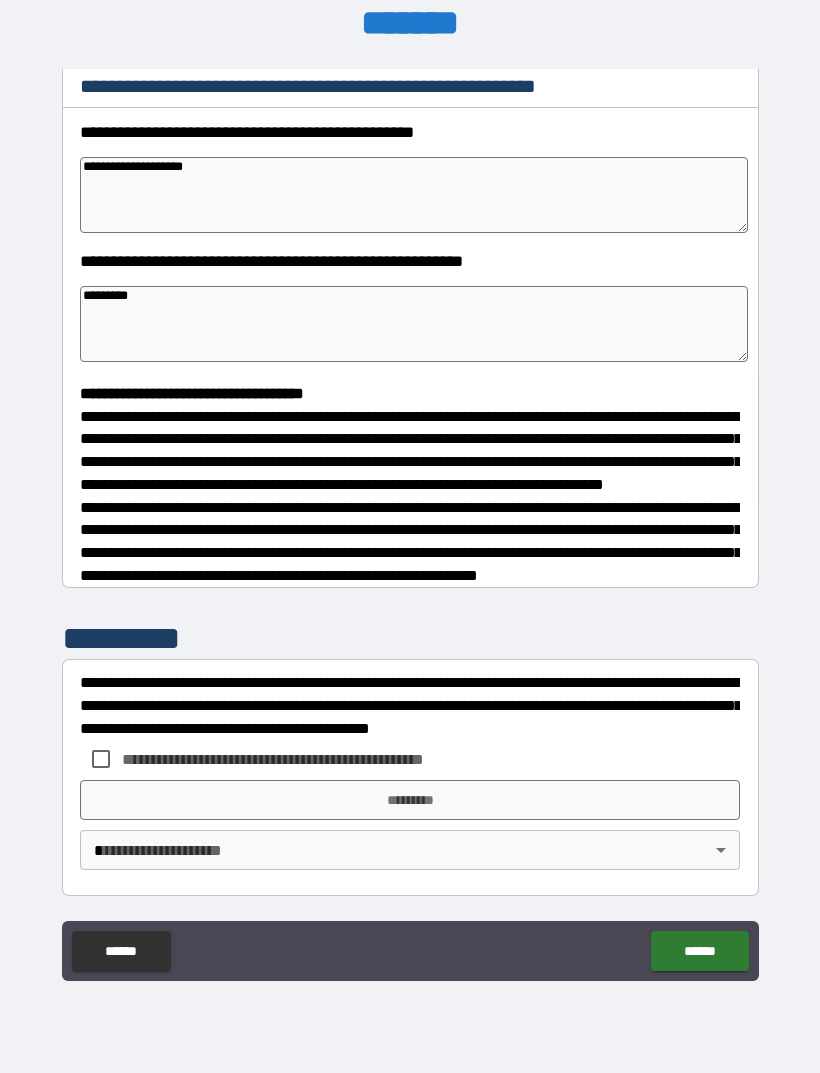 type on "*" 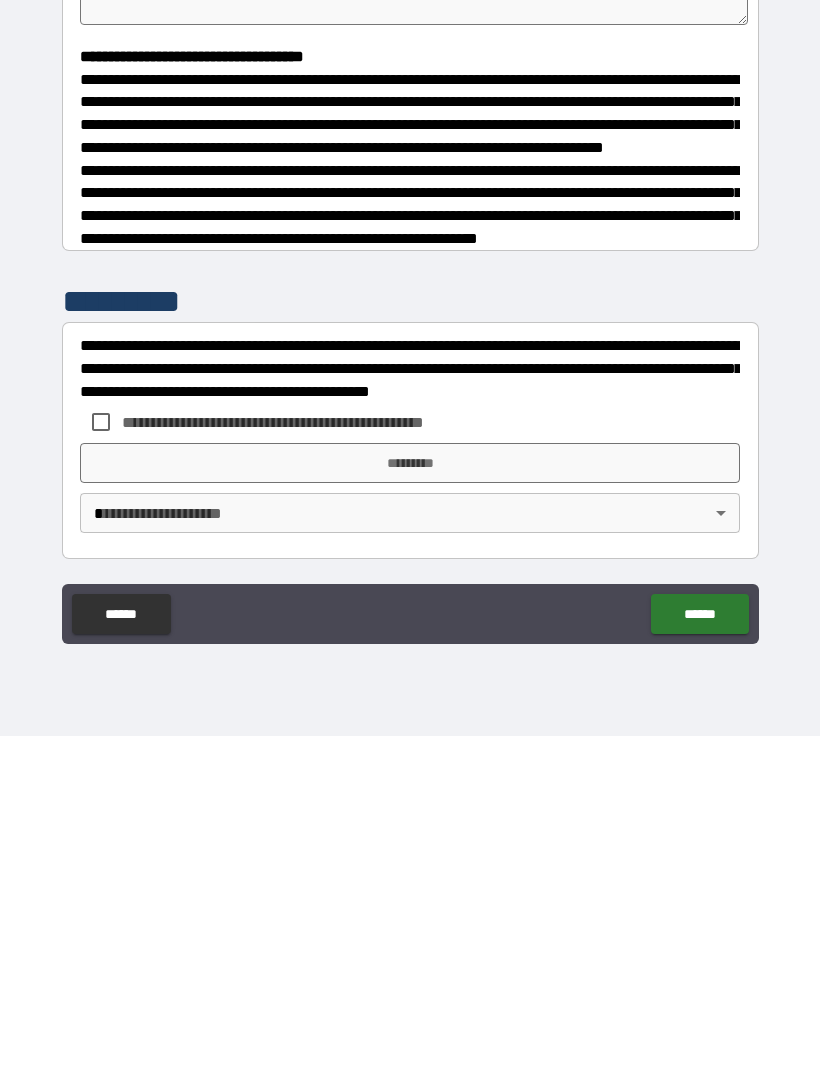 type on "*********" 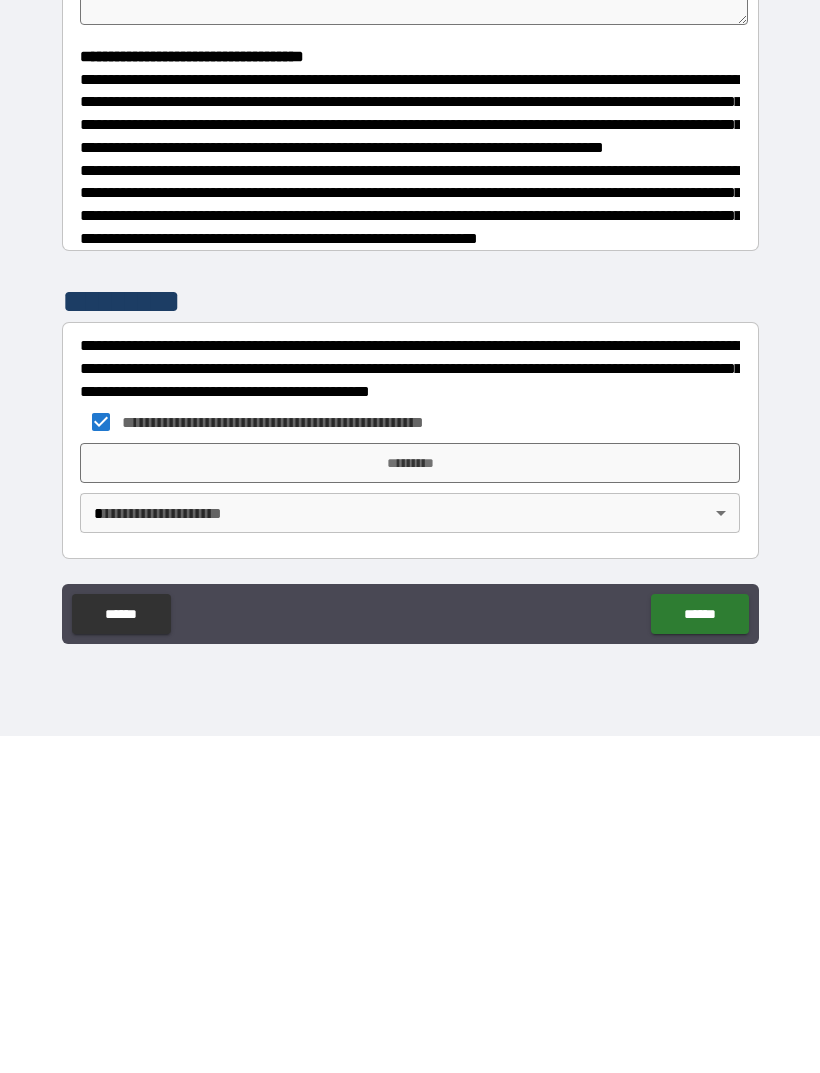 type on "*" 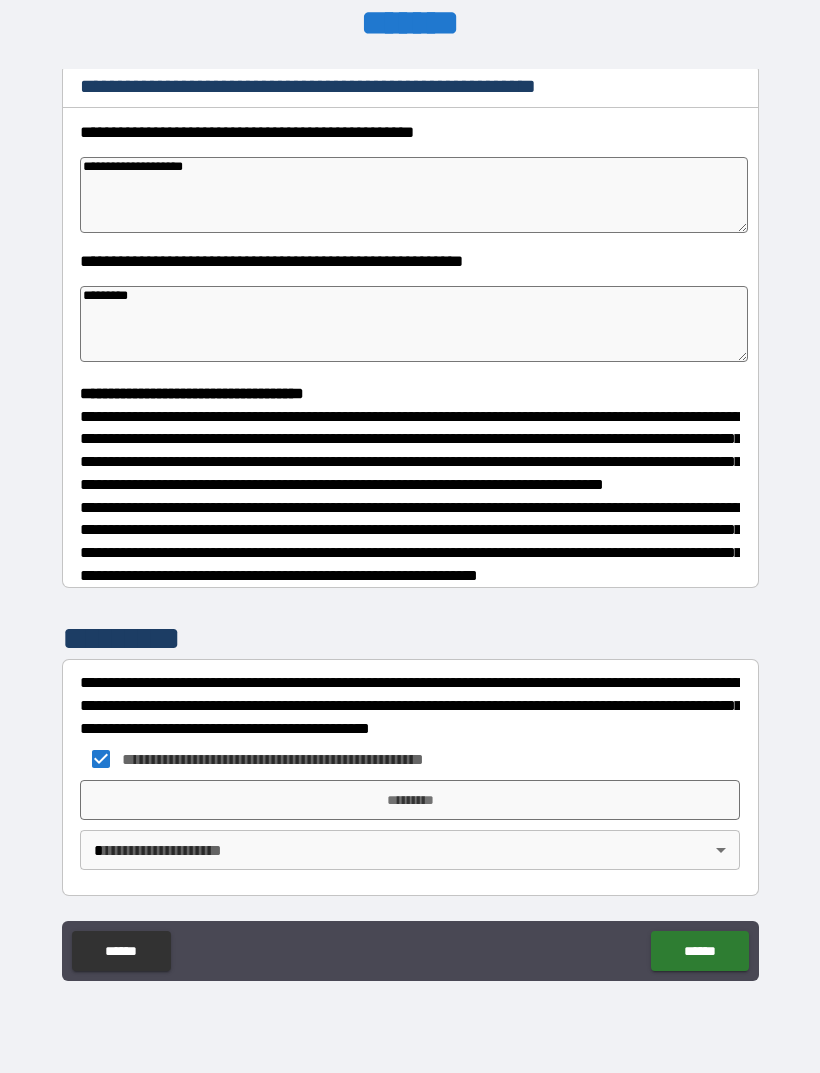 type on "*" 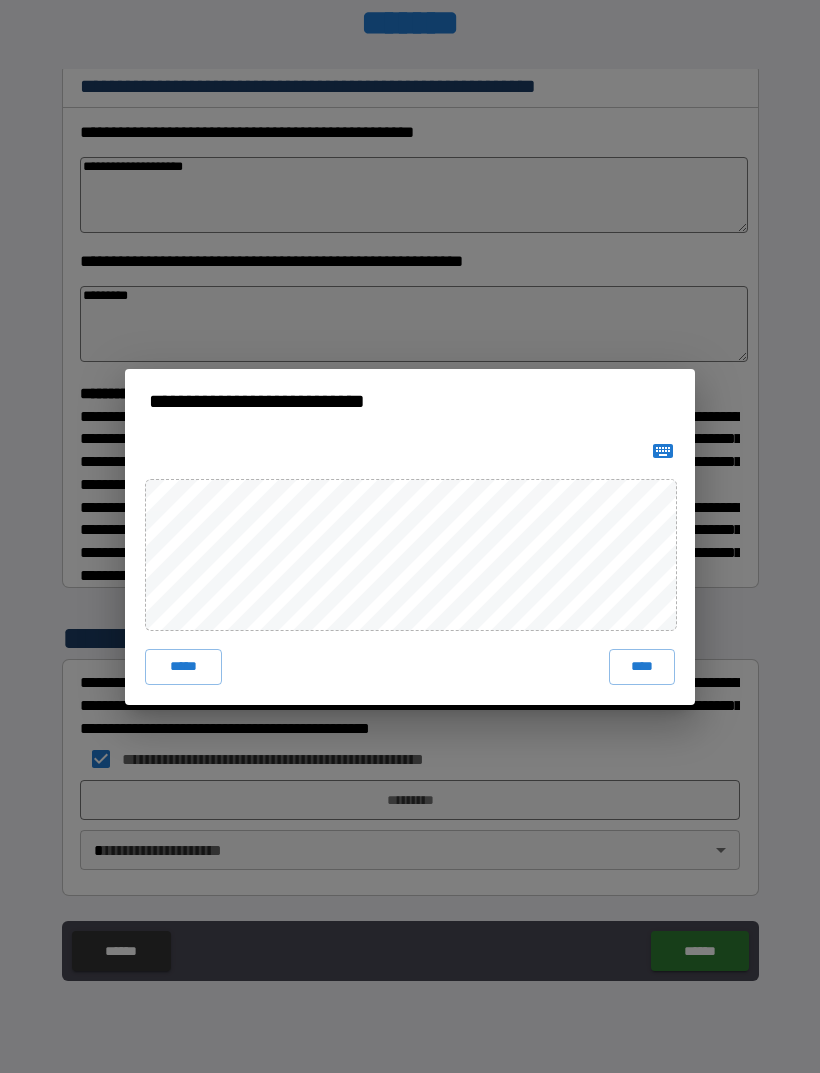 click on "****" at bounding box center (642, 667) 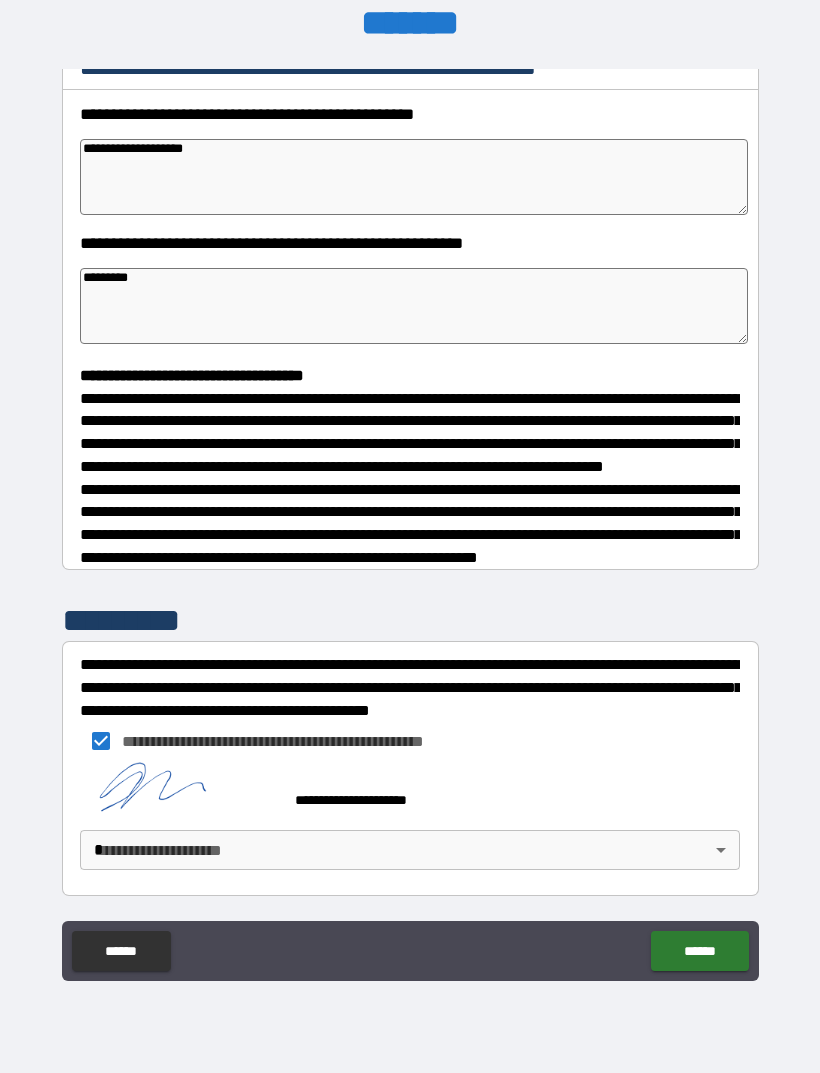 scroll, scrollTop: 292, scrollLeft: 0, axis: vertical 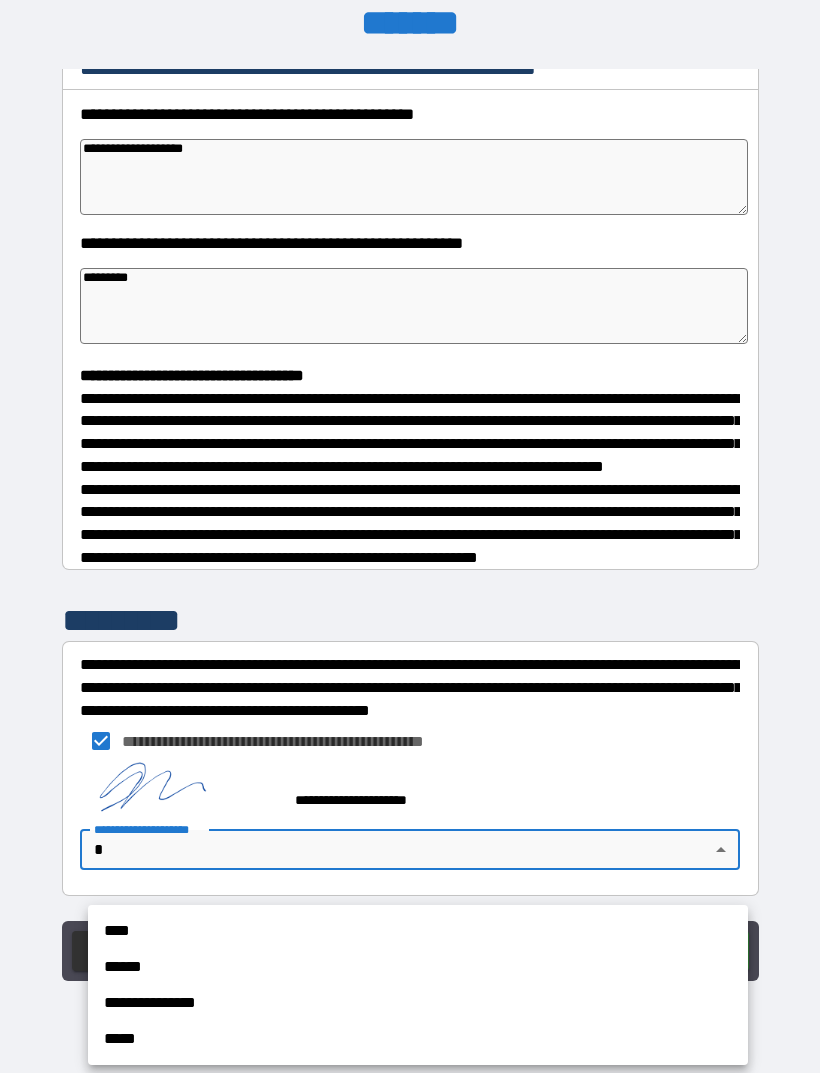 click on "****" at bounding box center (418, 931) 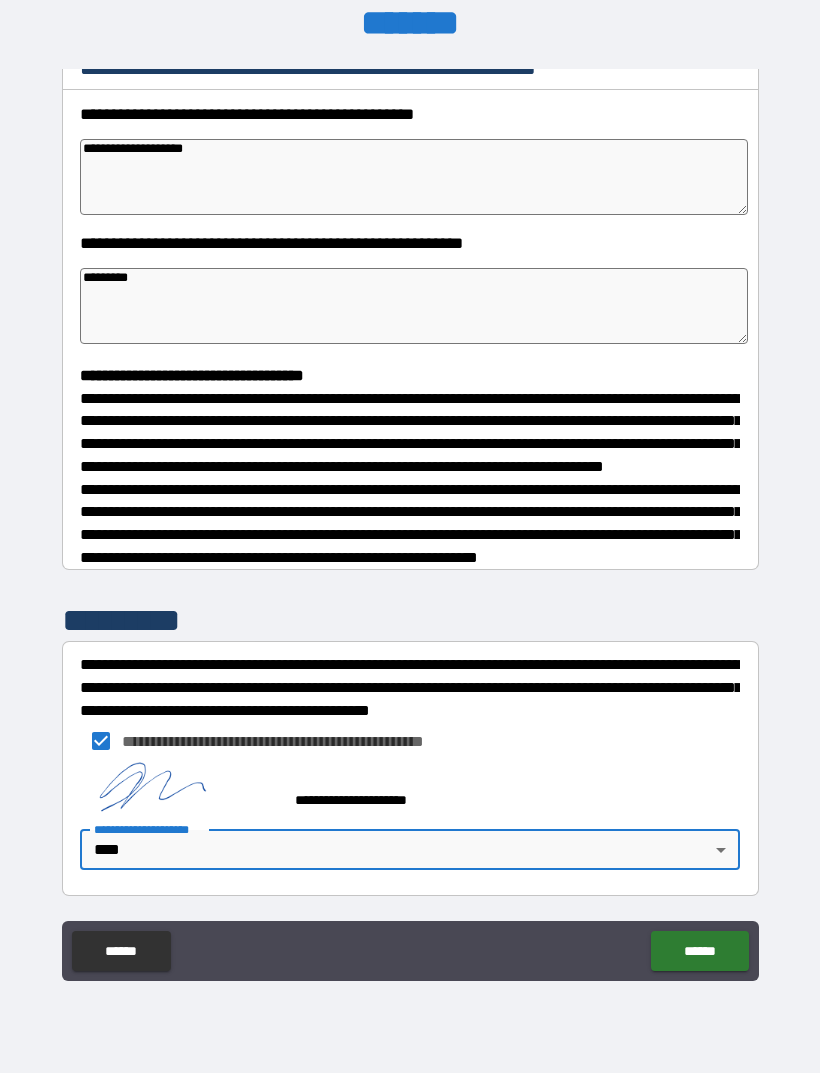 click on "******" at bounding box center (699, 951) 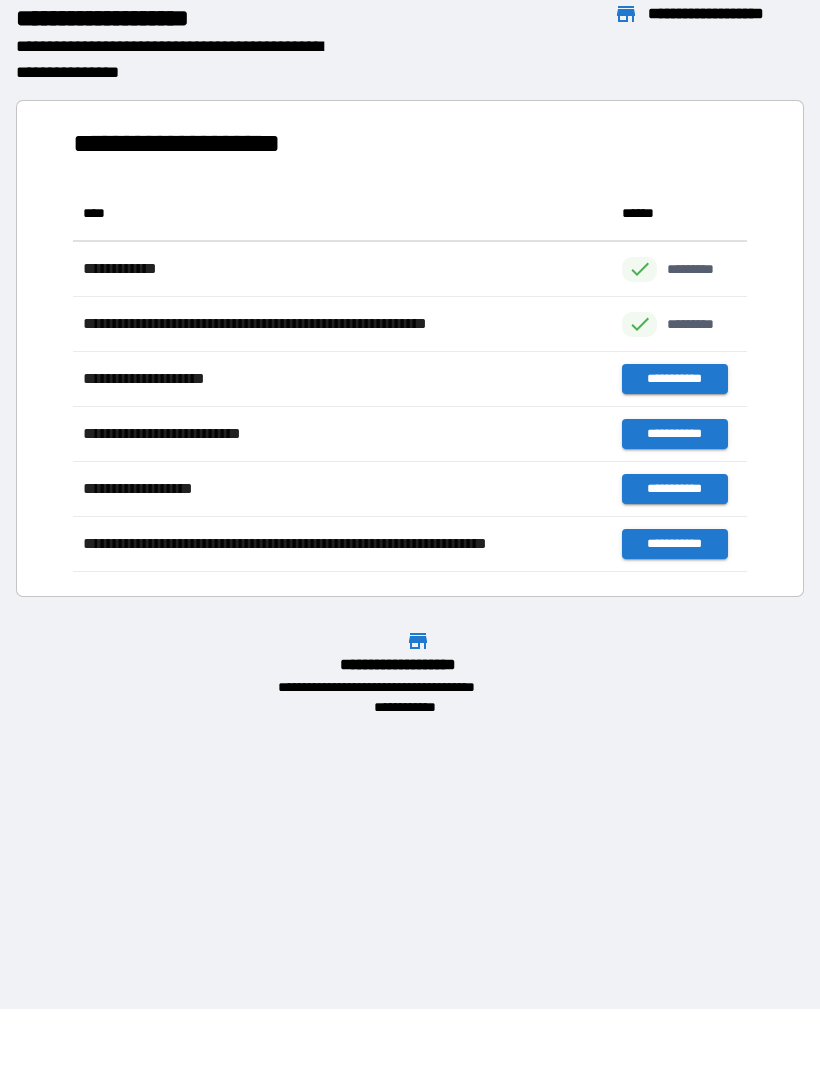 scroll, scrollTop: 1, scrollLeft: 1, axis: both 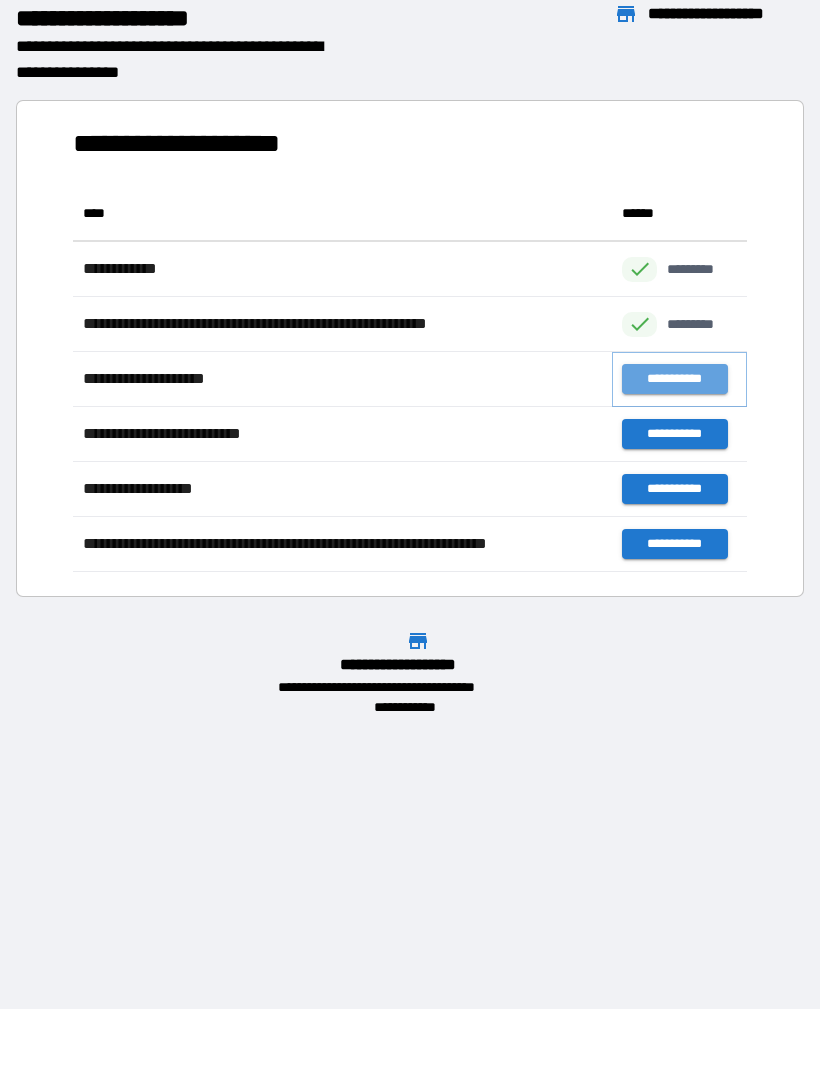 click on "**********" at bounding box center [674, 379] 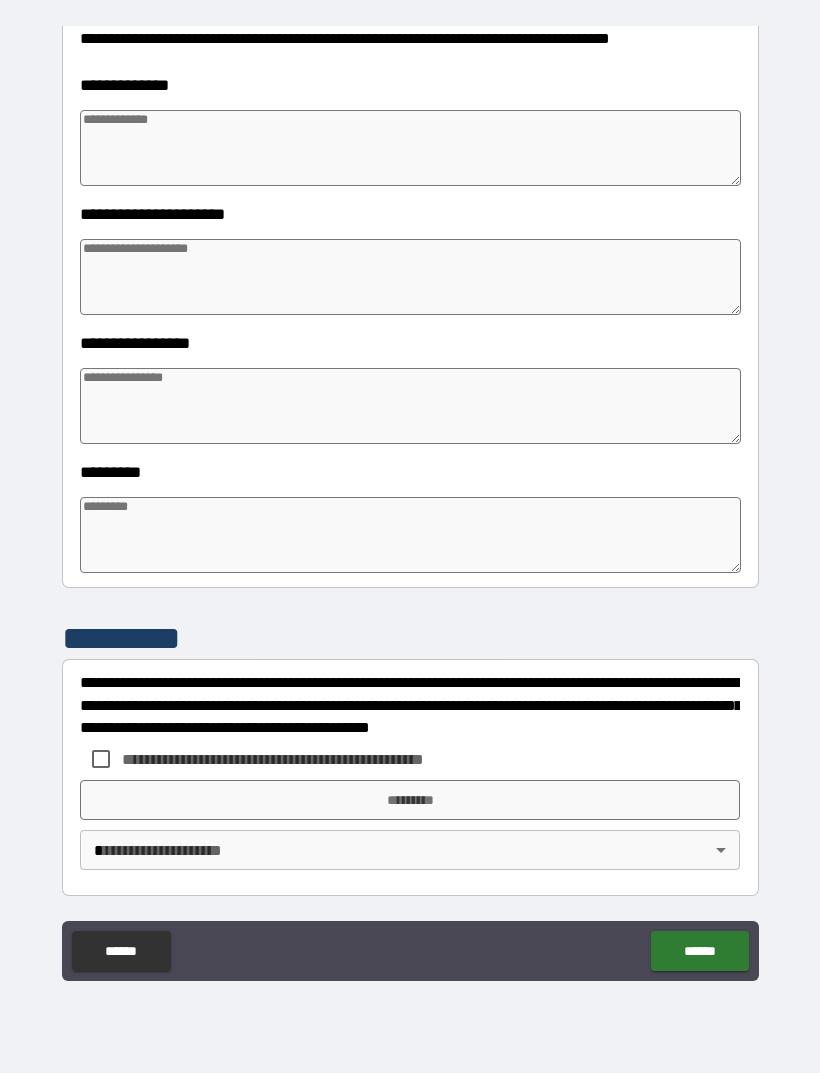 scroll, scrollTop: 303, scrollLeft: 0, axis: vertical 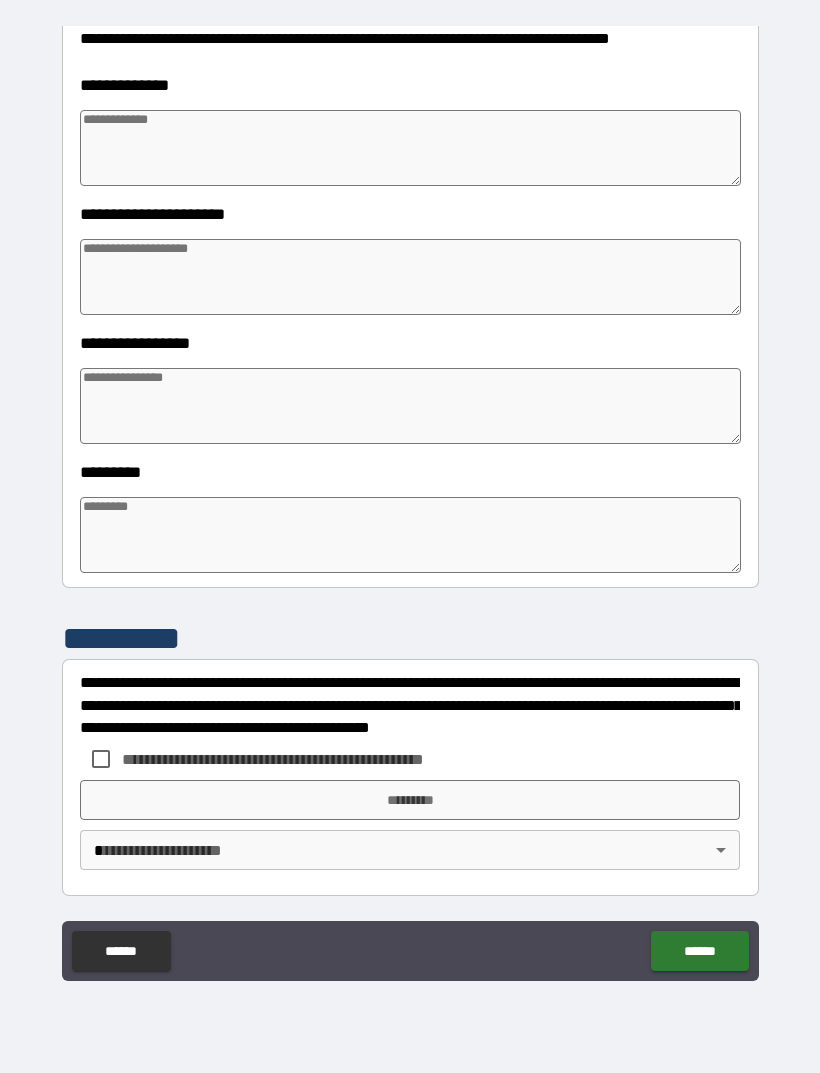 click at bounding box center [410, 535] 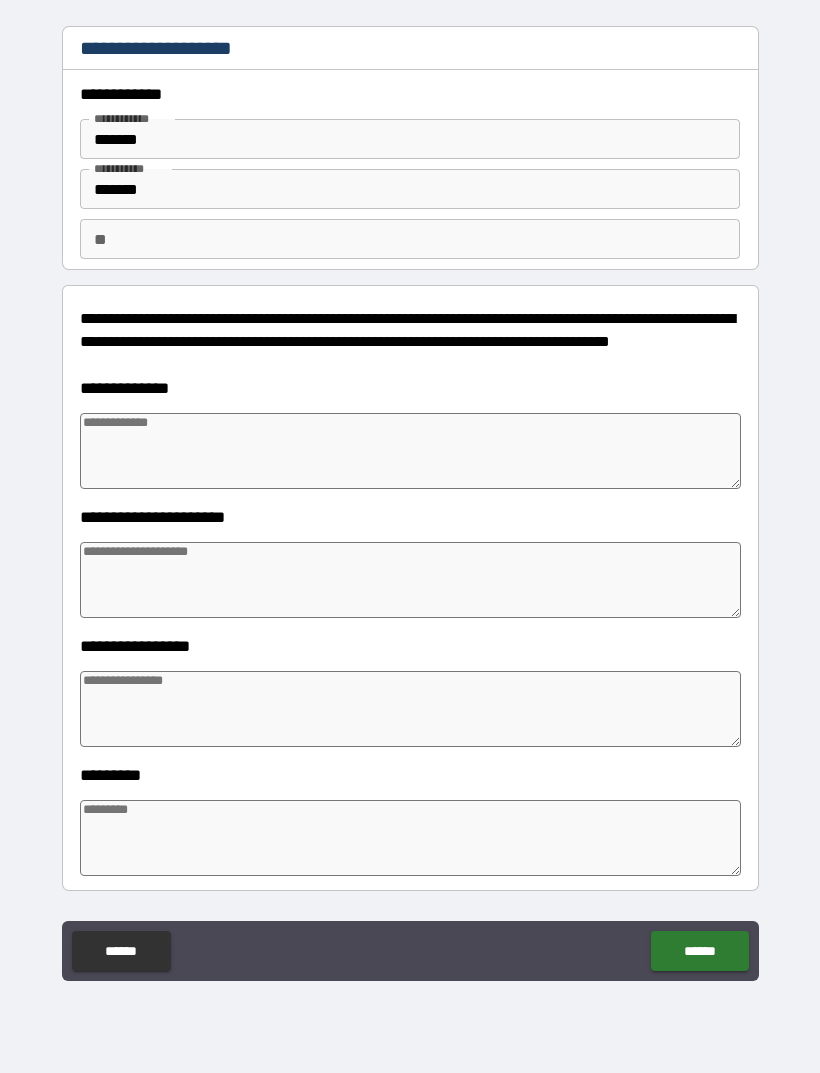 scroll, scrollTop: 0, scrollLeft: 0, axis: both 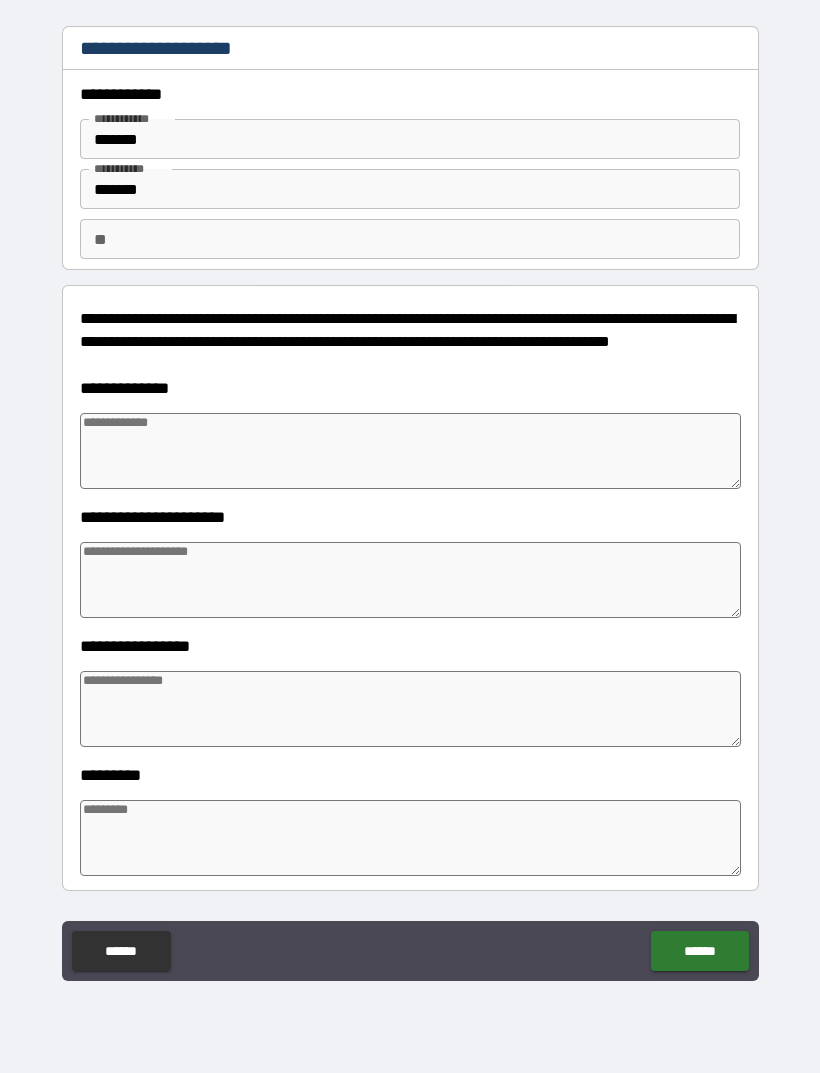 click at bounding box center [410, 451] 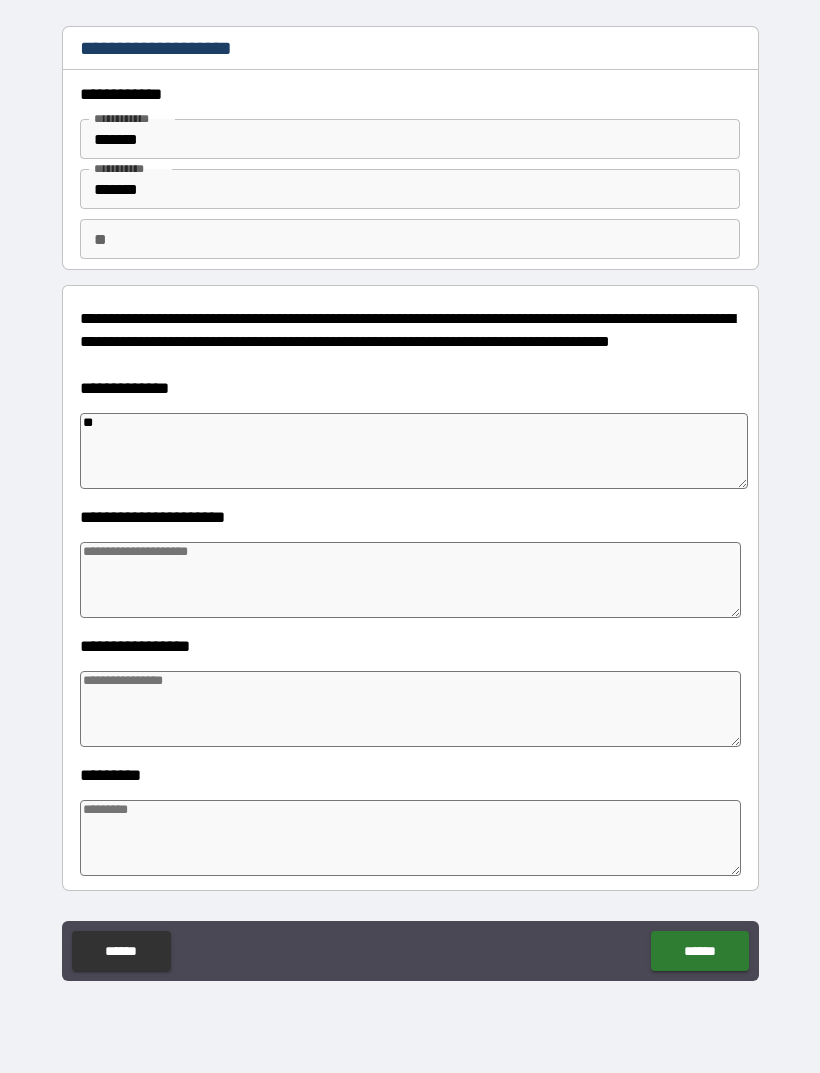 click at bounding box center [410, 580] 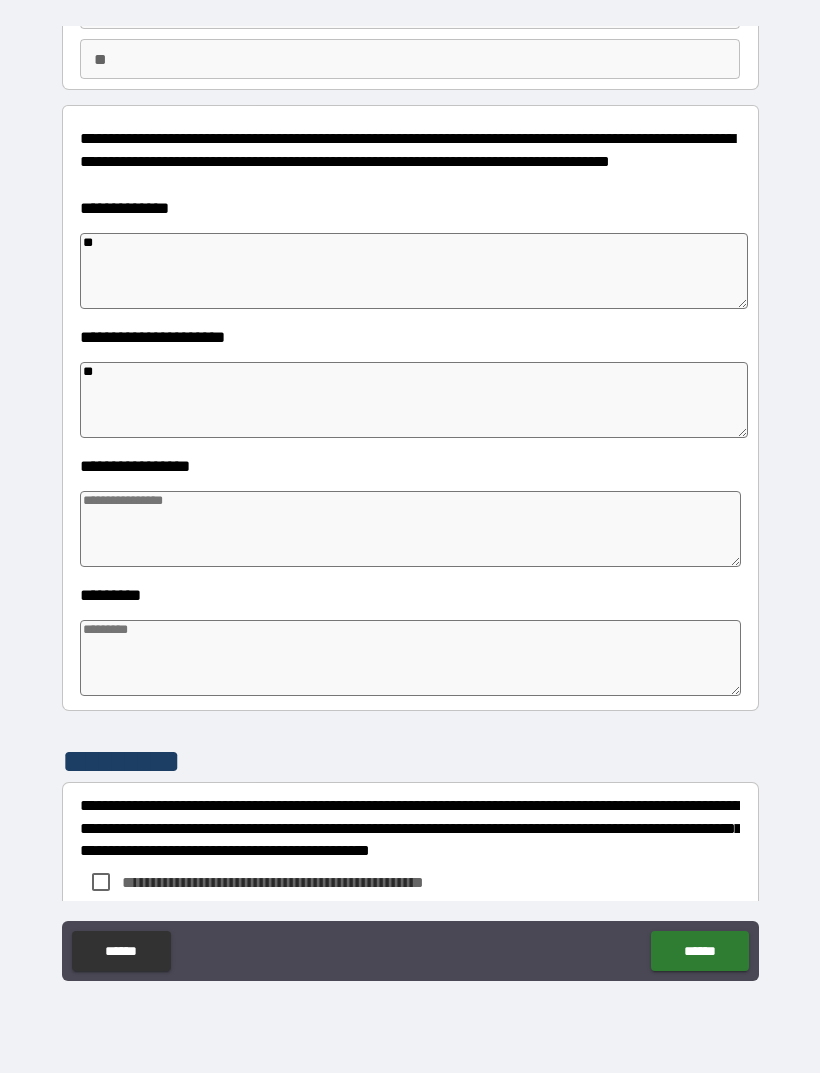 scroll, scrollTop: 178, scrollLeft: 0, axis: vertical 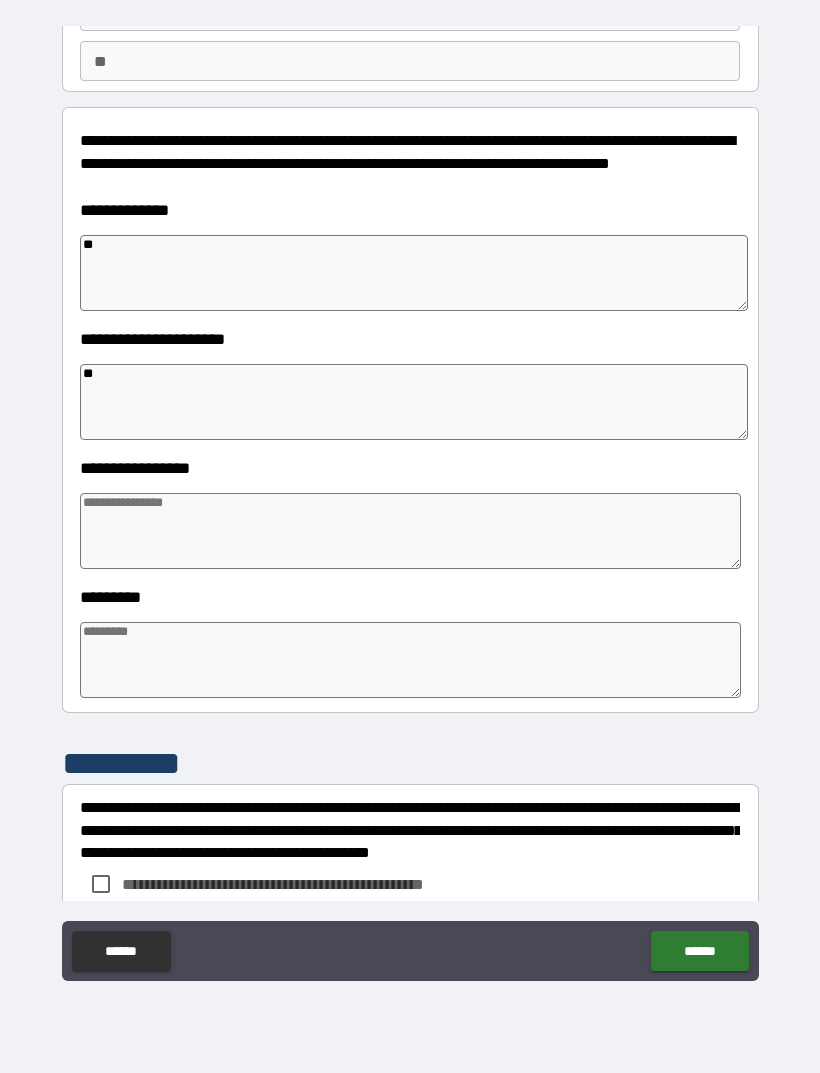 click at bounding box center (410, 531) 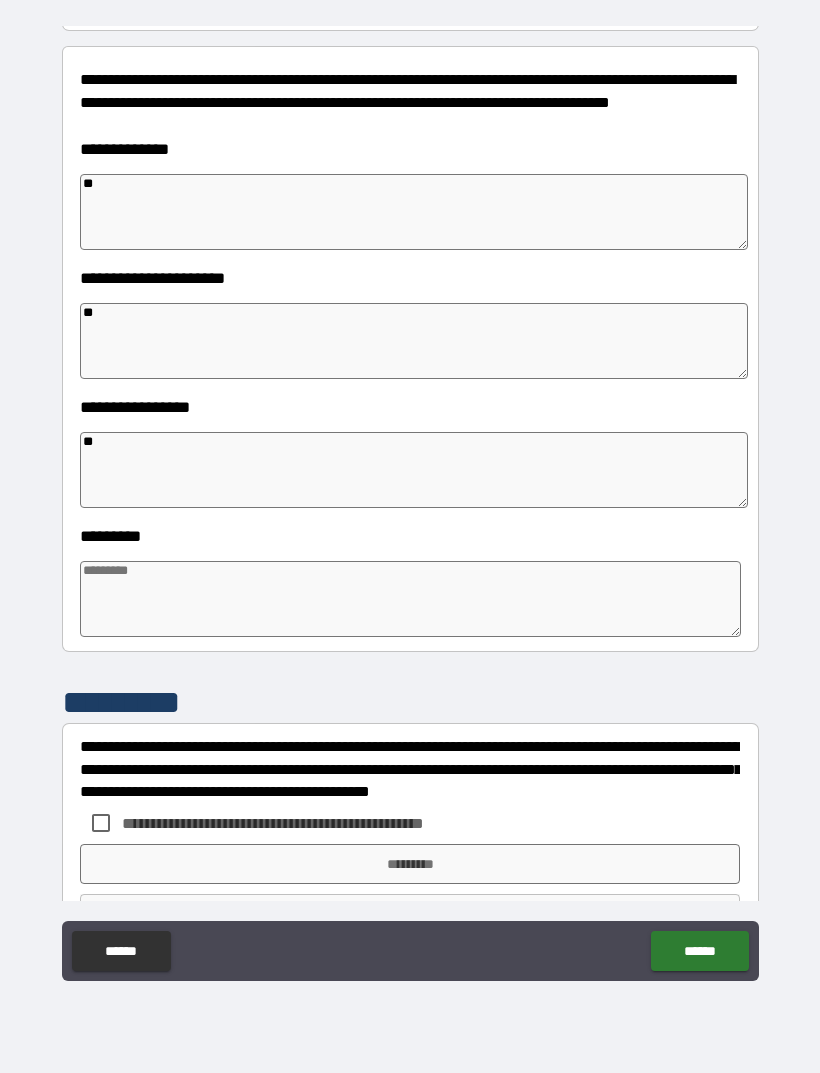 scroll, scrollTop: 255, scrollLeft: 0, axis: vertical 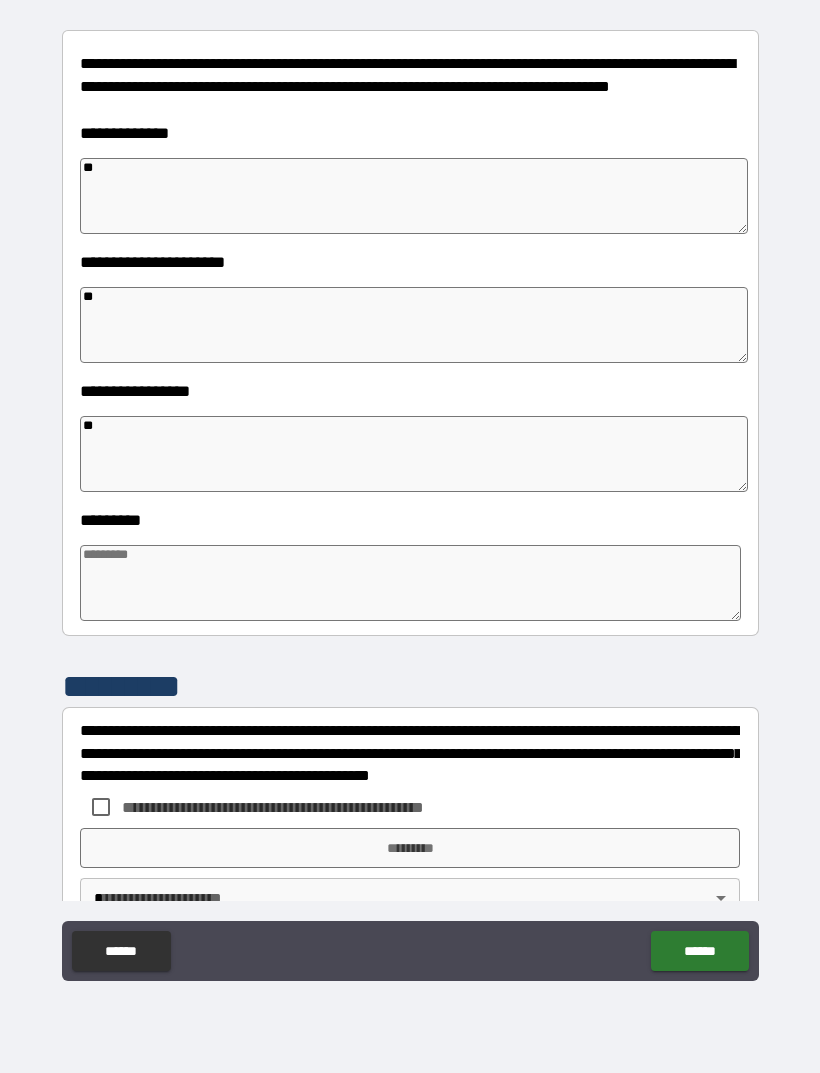 click at bounding box center [410, 583] 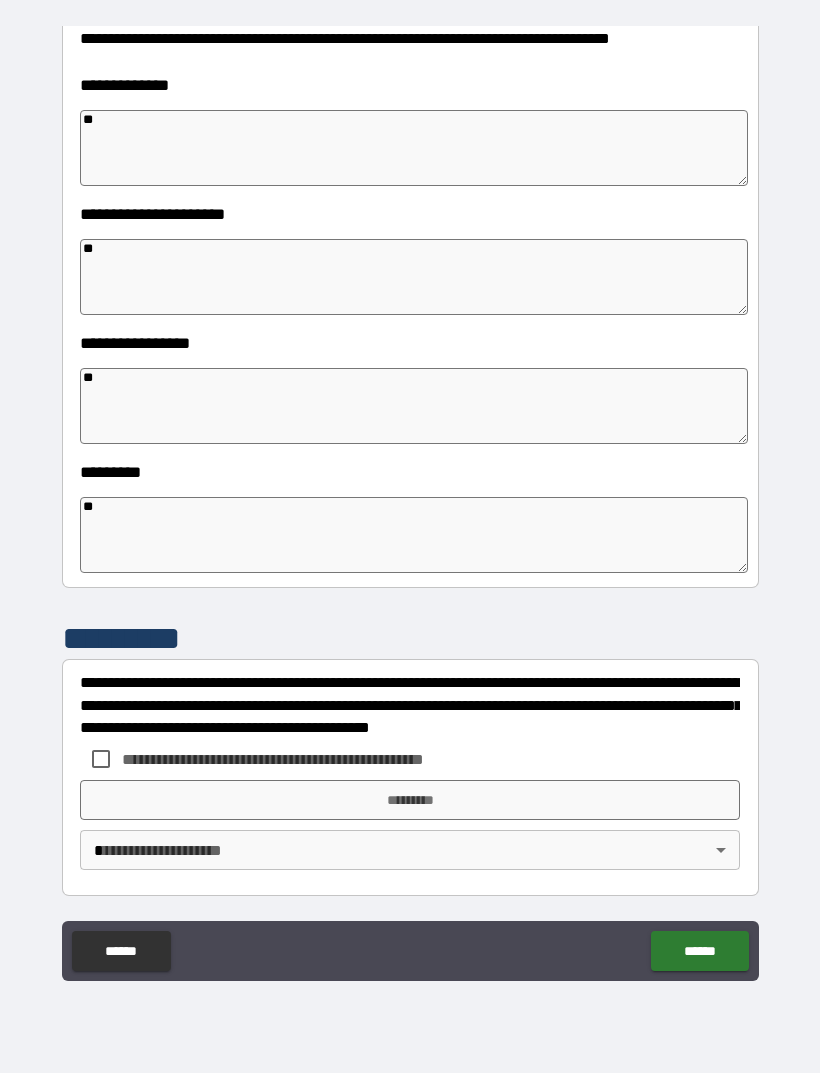 scroll, scrollTop: 303, scrollLeft: 0, axis: vertical 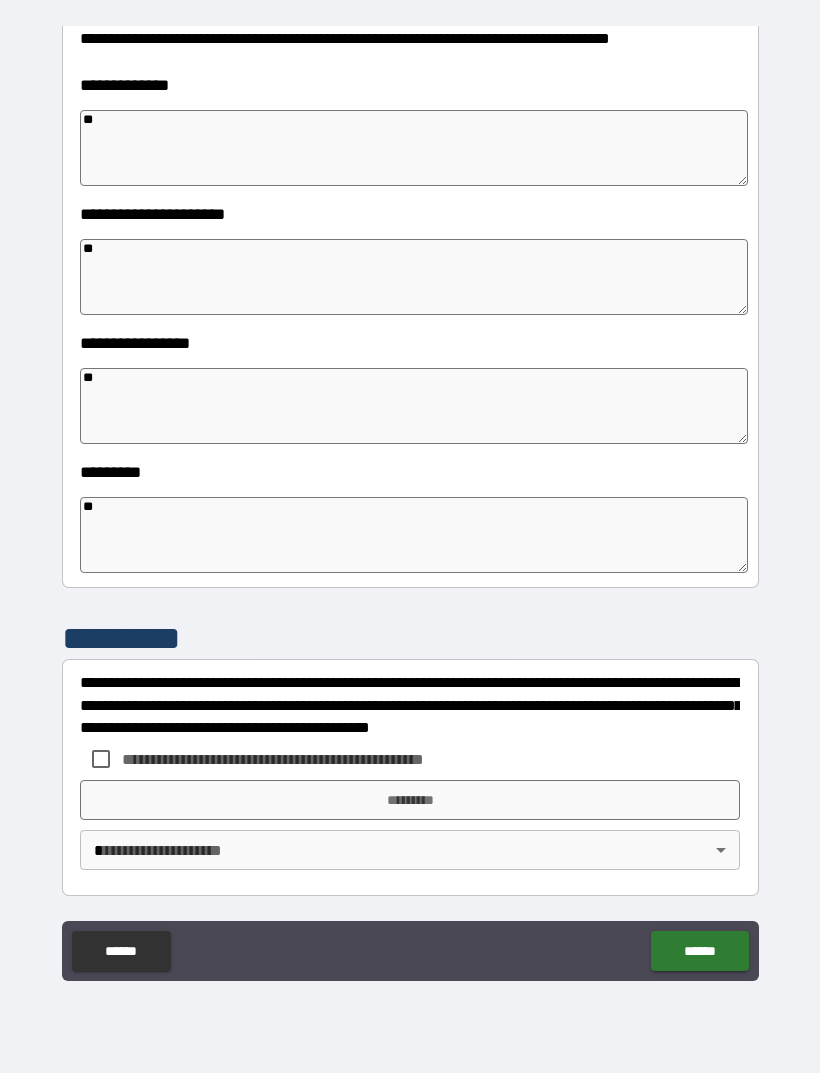 click on "**********" at bounding box center (410, 507) 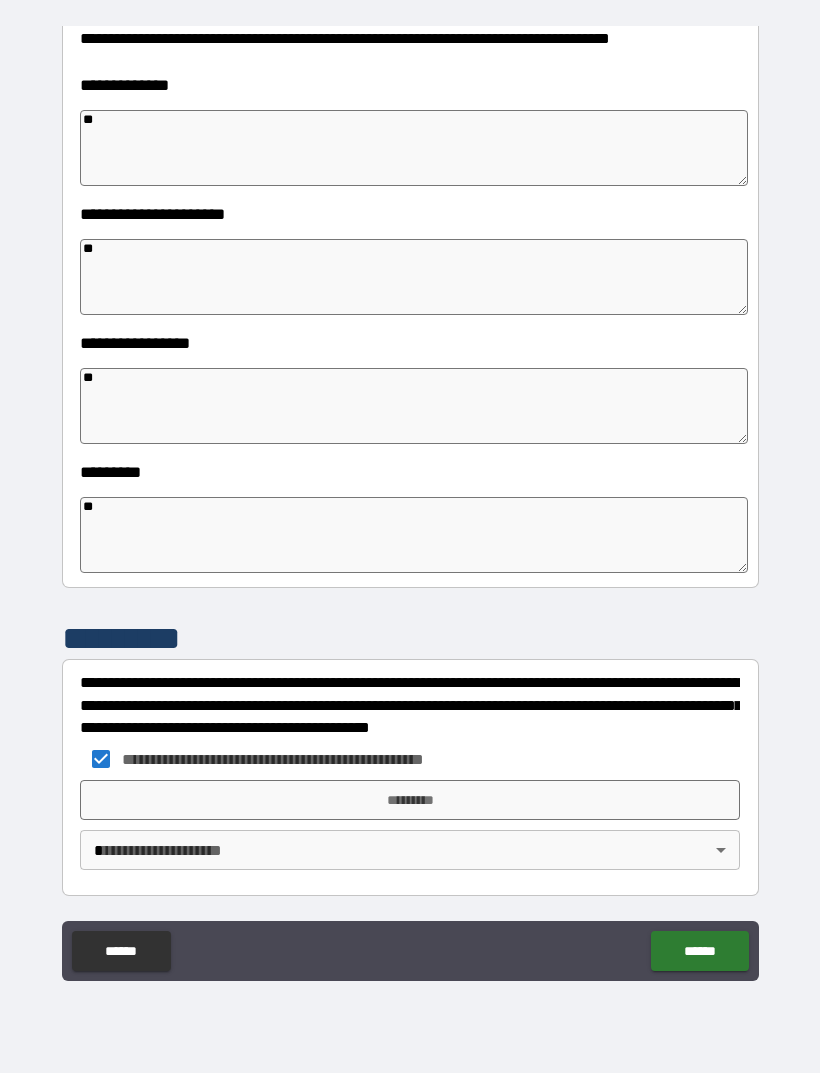 click on "*********" at bounding box center (410, 800) 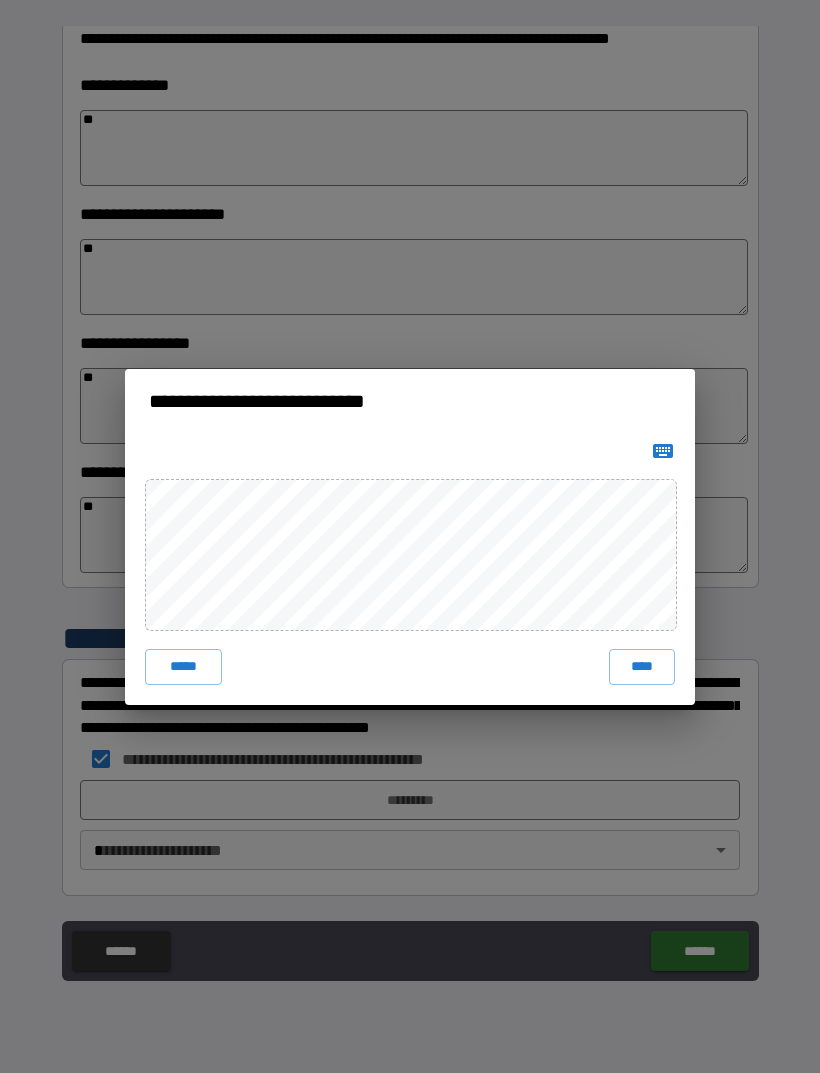 click on "****" at bounding box center (642, 667) 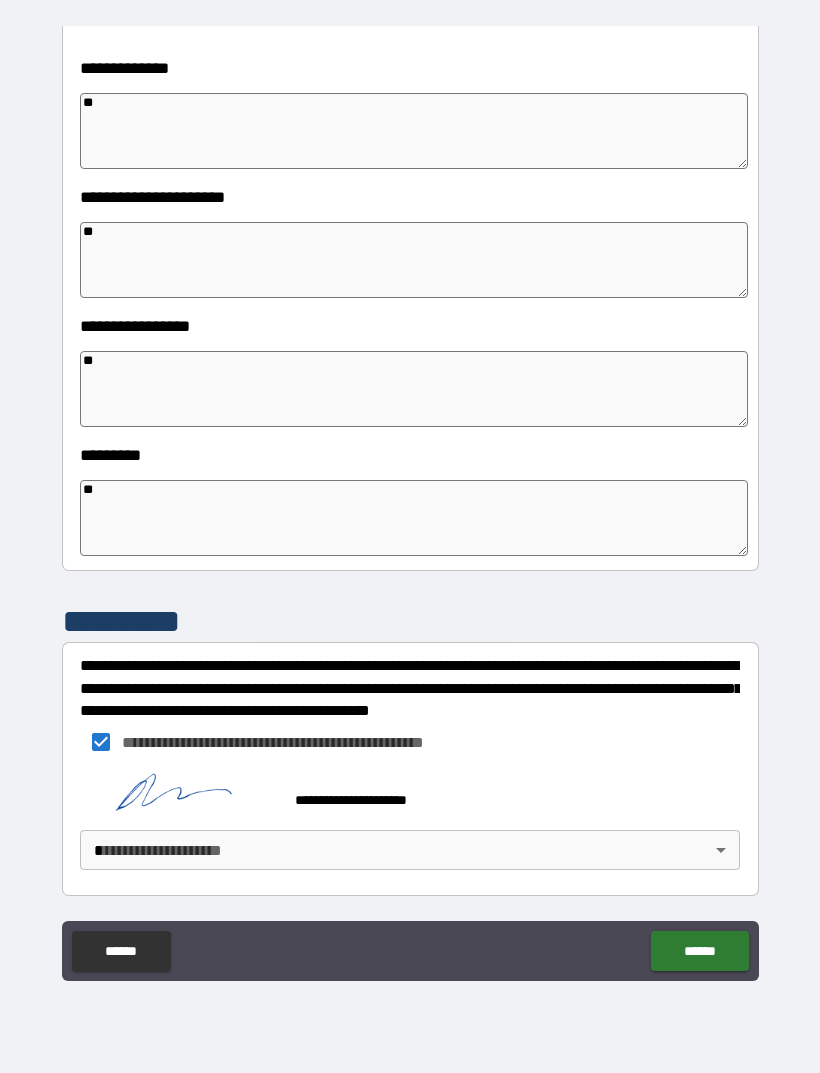 scroll, scrollTop: 320, scrollLeft: 0, axis: vertical 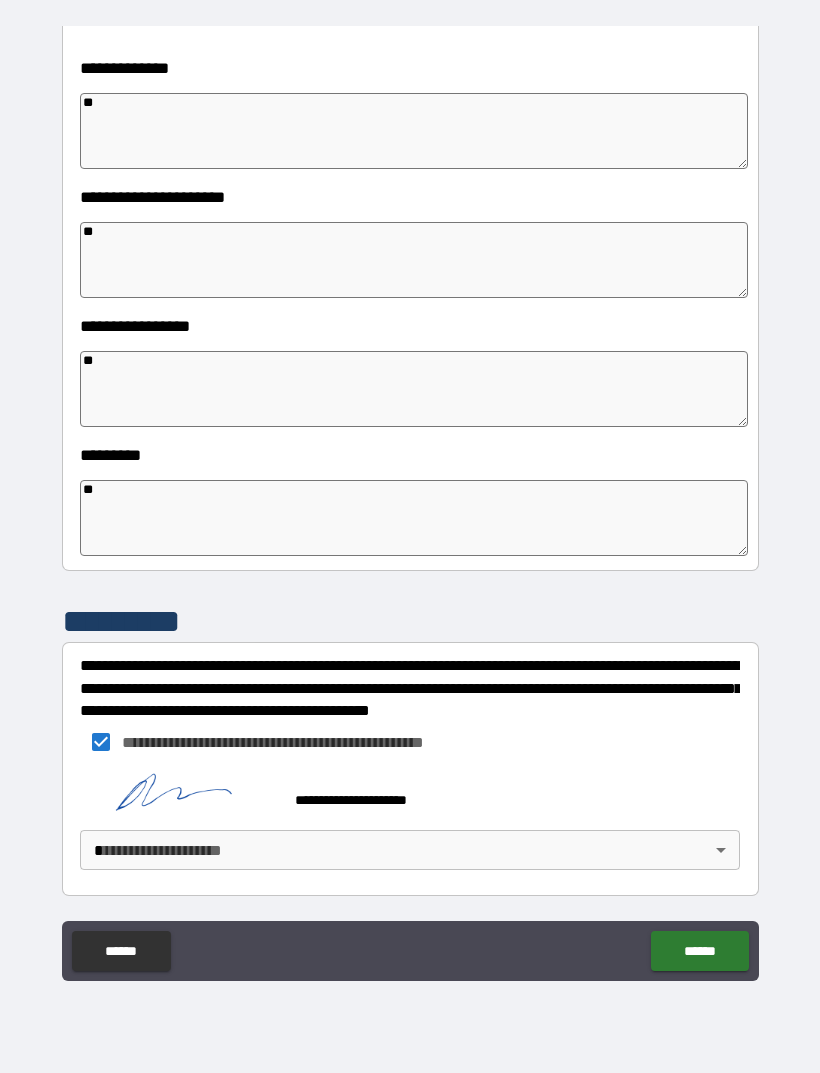 click on "**********" at bounding box center [410, 504] 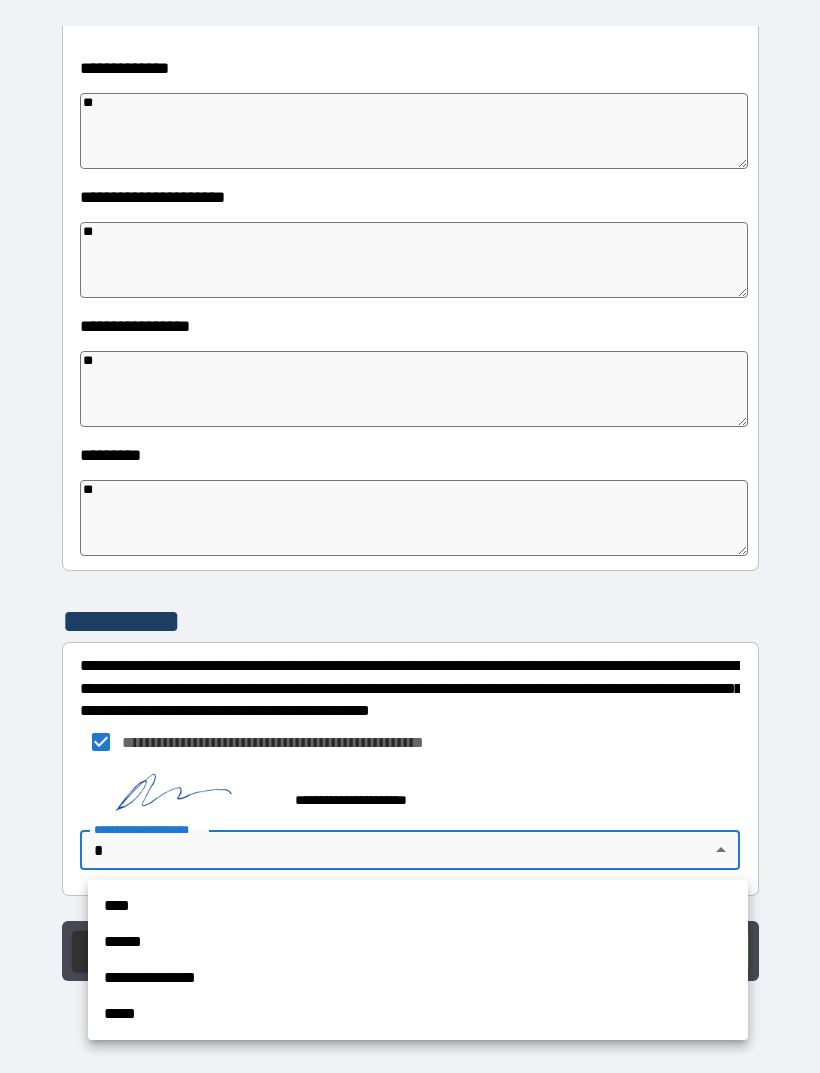 click on "****" at bounding box center (418, 906) 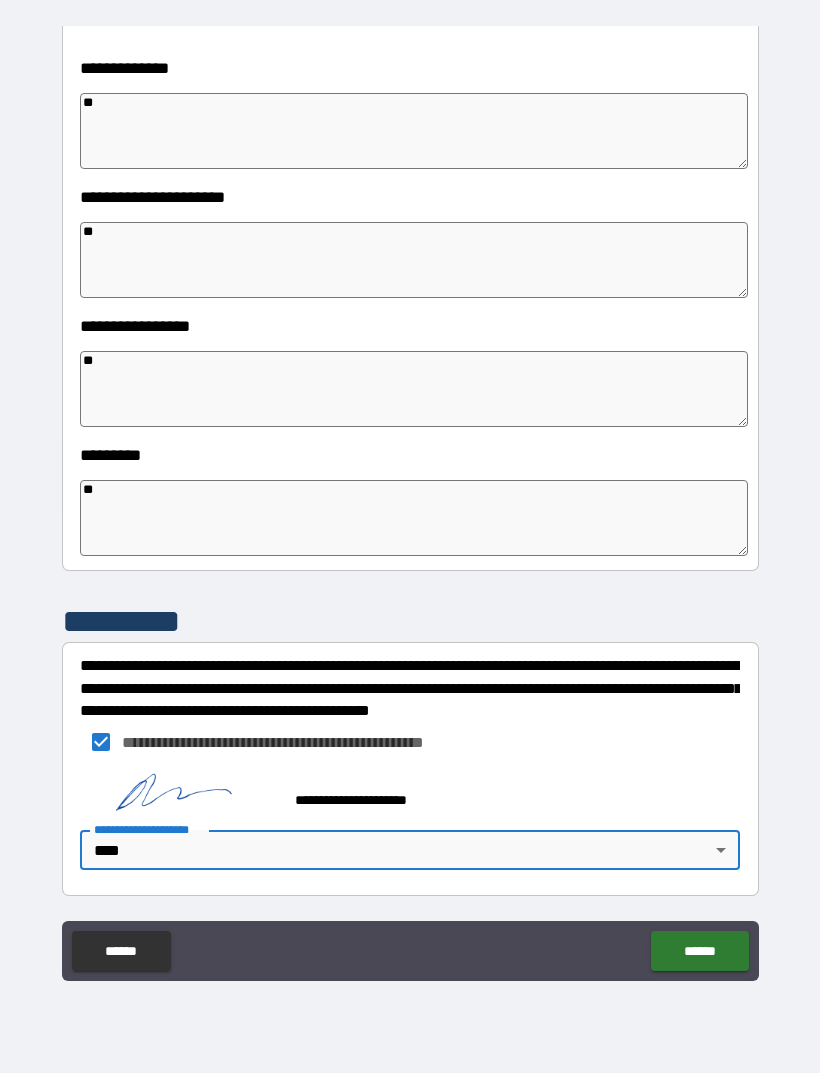 click on "******" at bounding box center [699, 951] 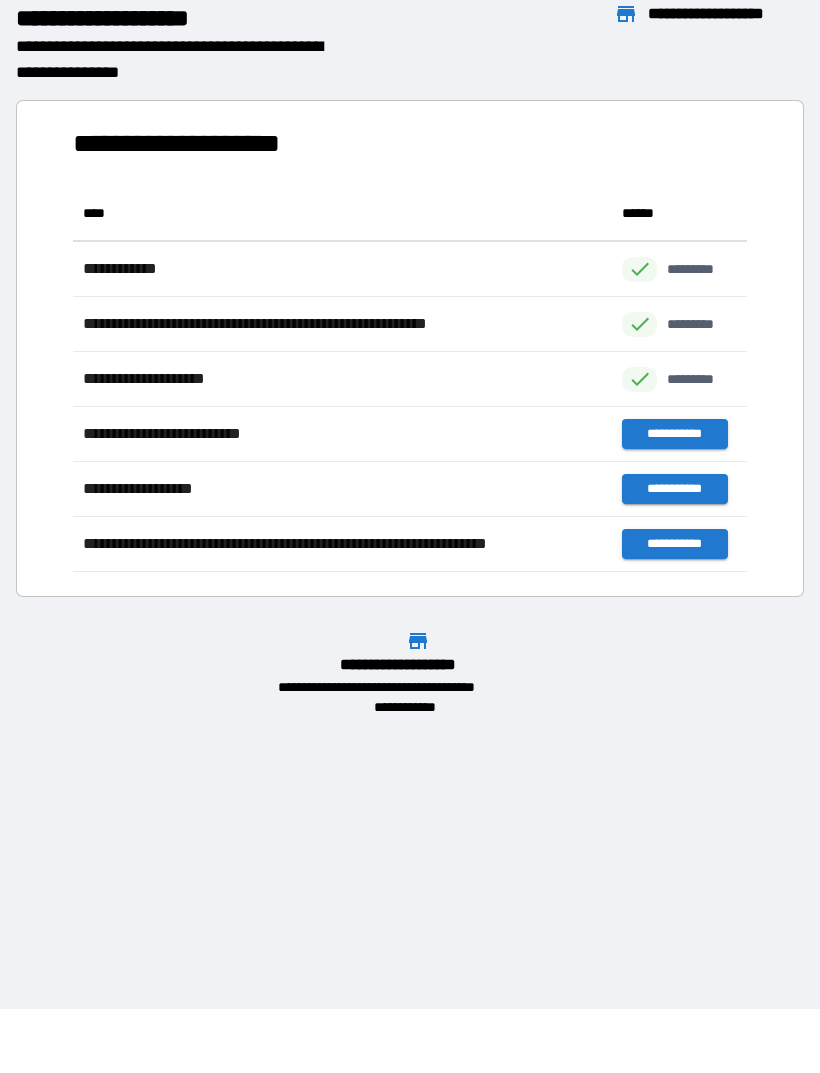 scroll, scrollTop: 386, scrollLeft: 674, axis: both 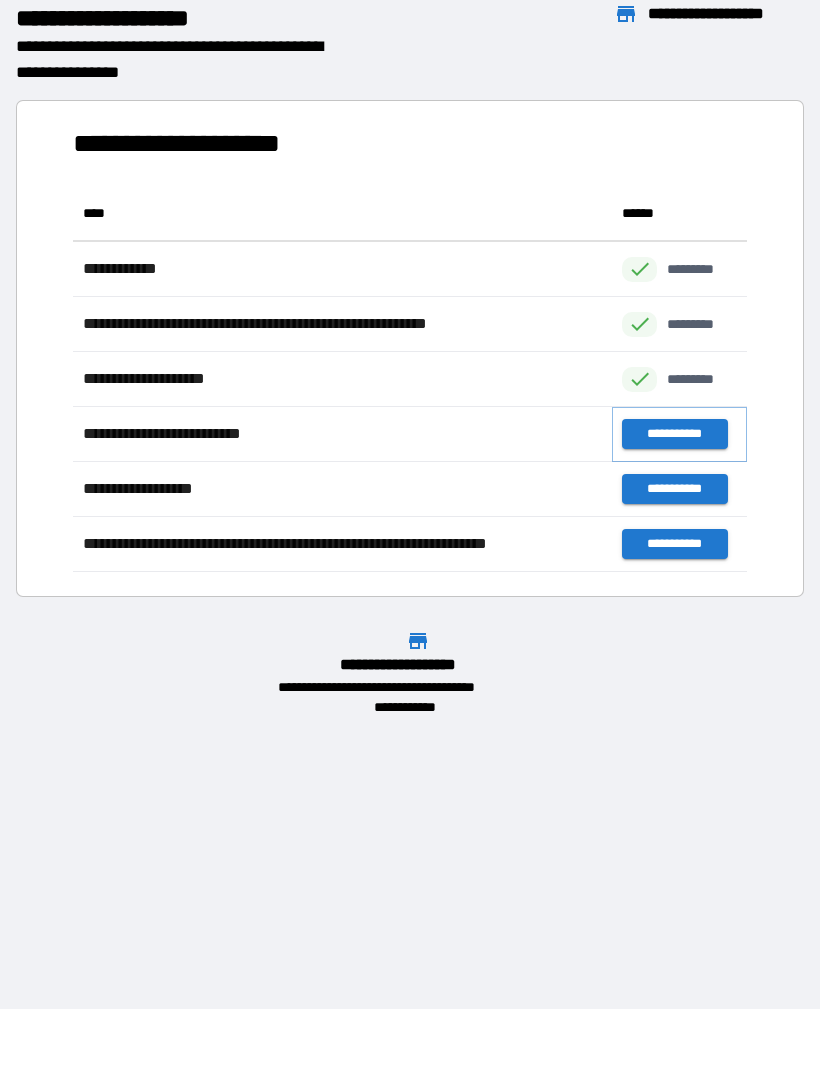 click on "**********" at bounding box center (674, 434) 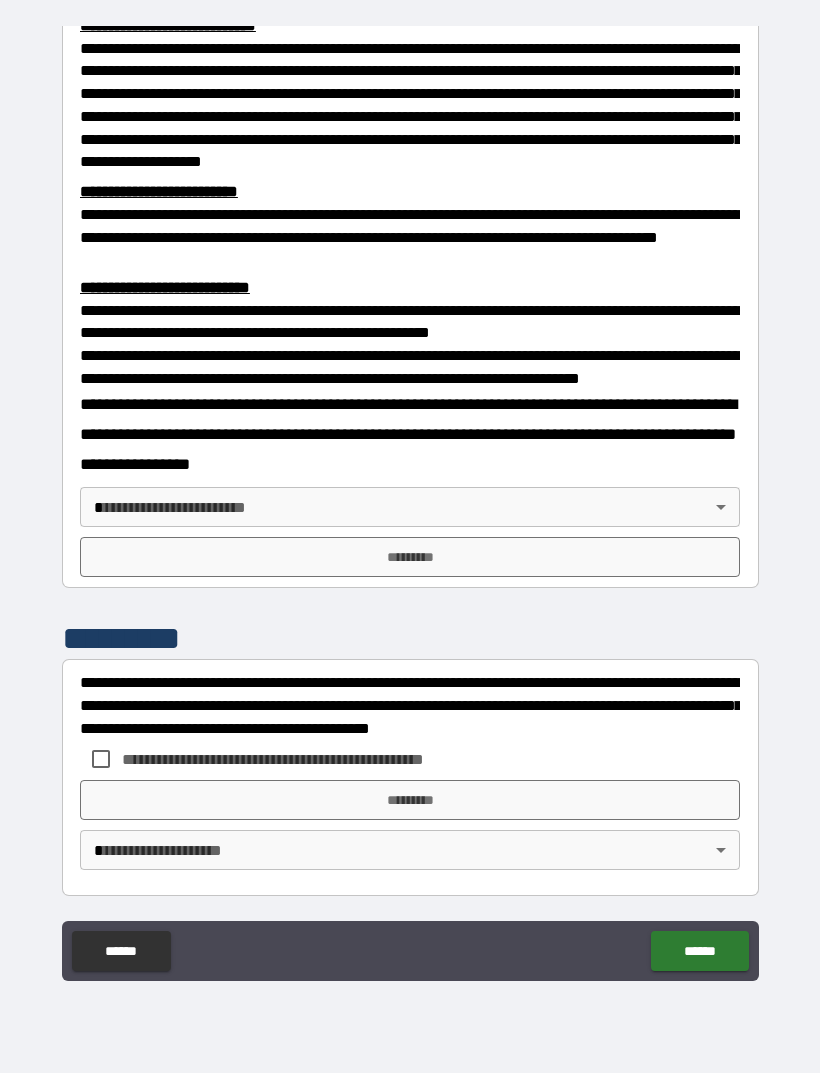 scroll, scrollTop: 549, scrollLeft: 0, axis: vertical 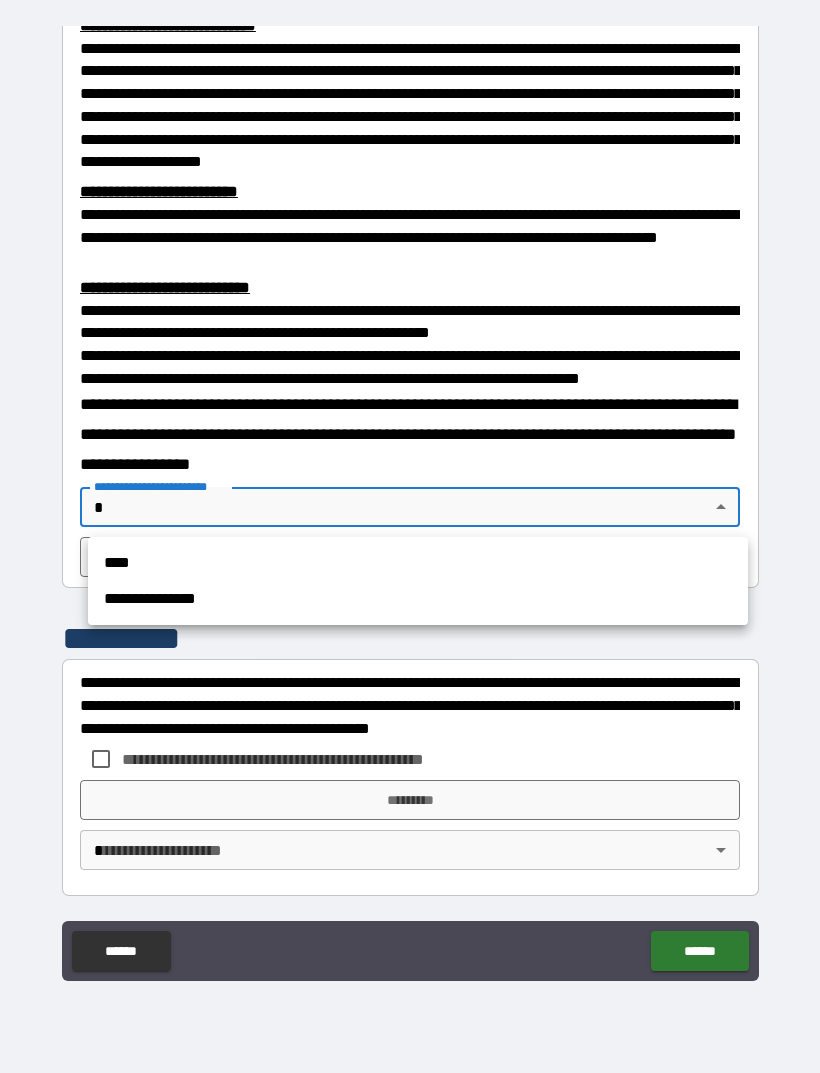 click on "****" at bounding box center [418, 563] 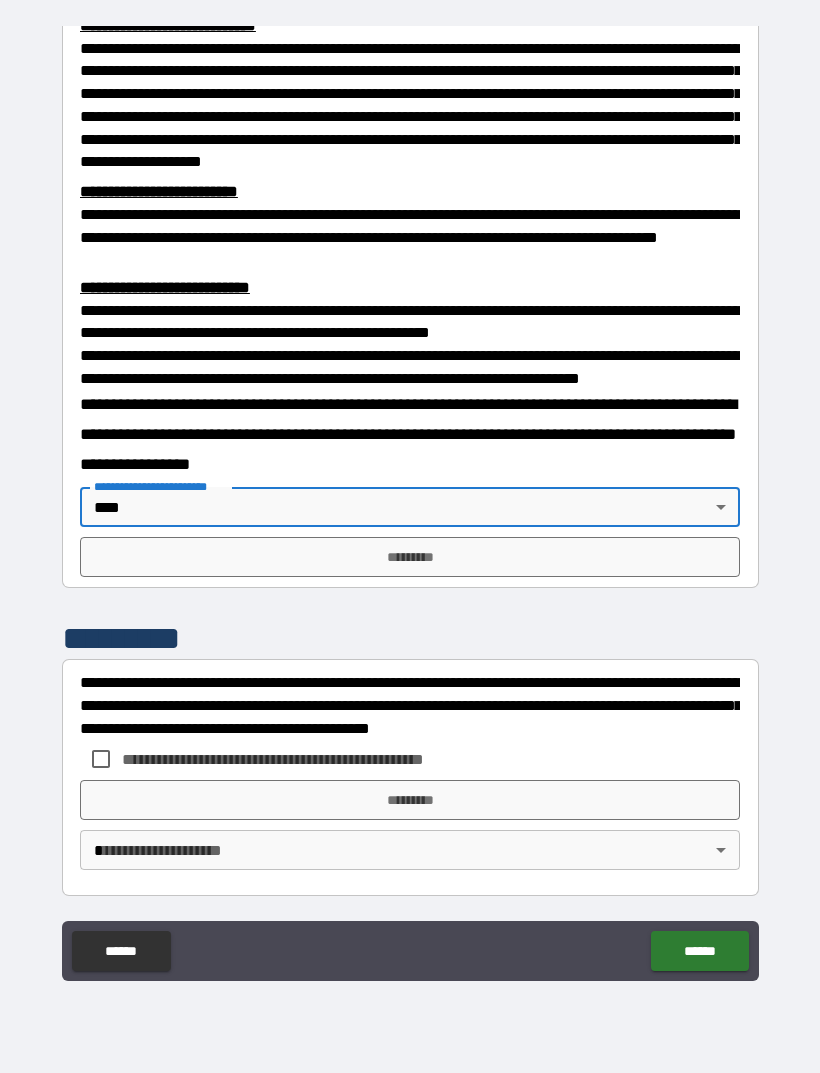 click on "*********" at bounding box center (410, 557) 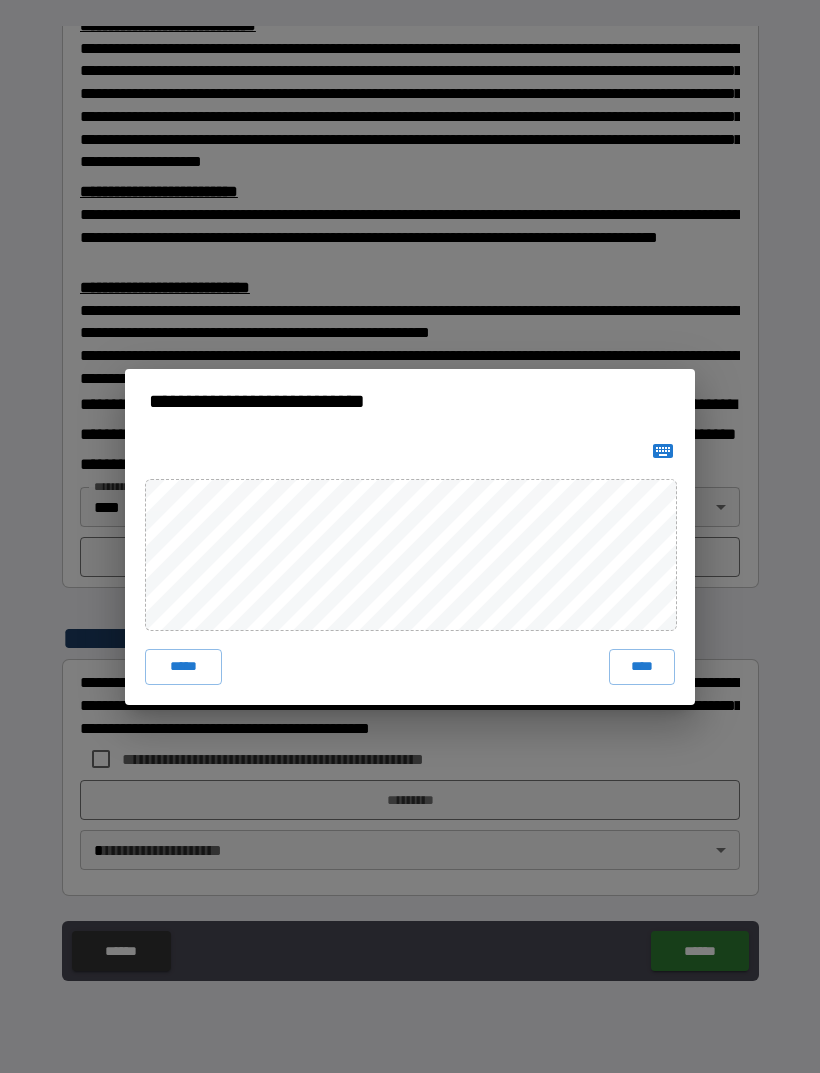 click on "****" at bounding box center (642, 667) 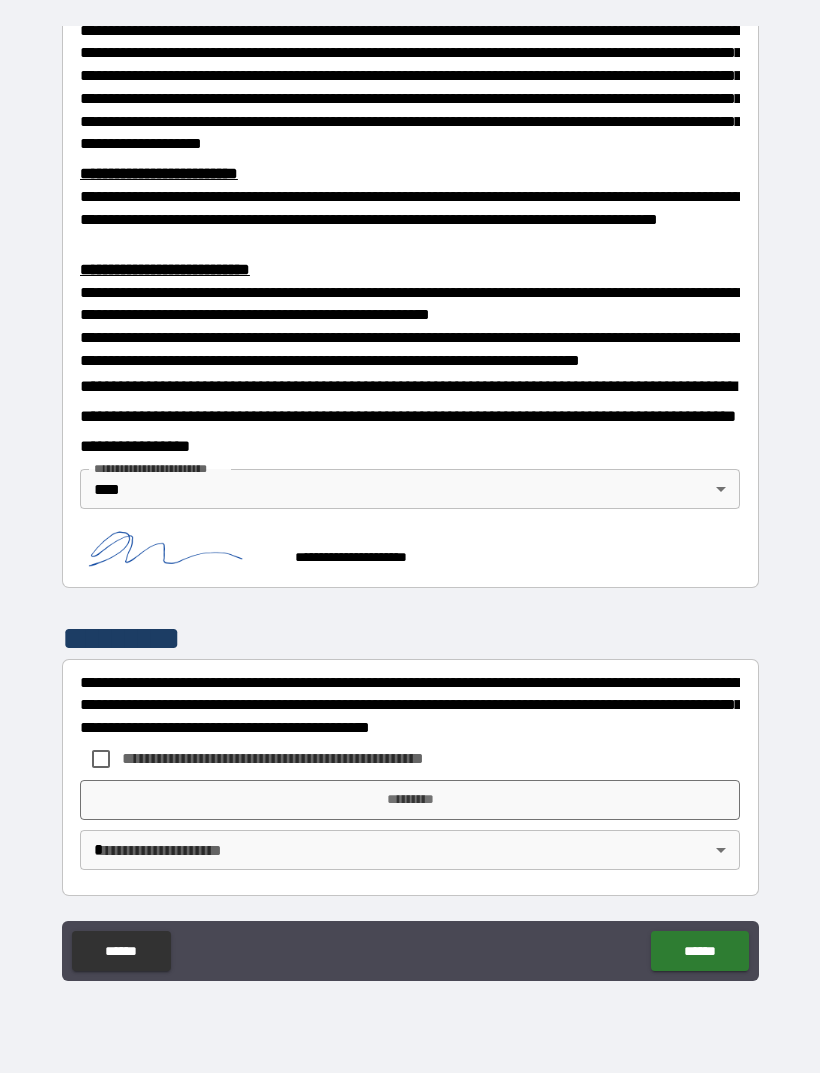 scroll, scrollTop: 566, scrollLeft: 0, axis: vertical 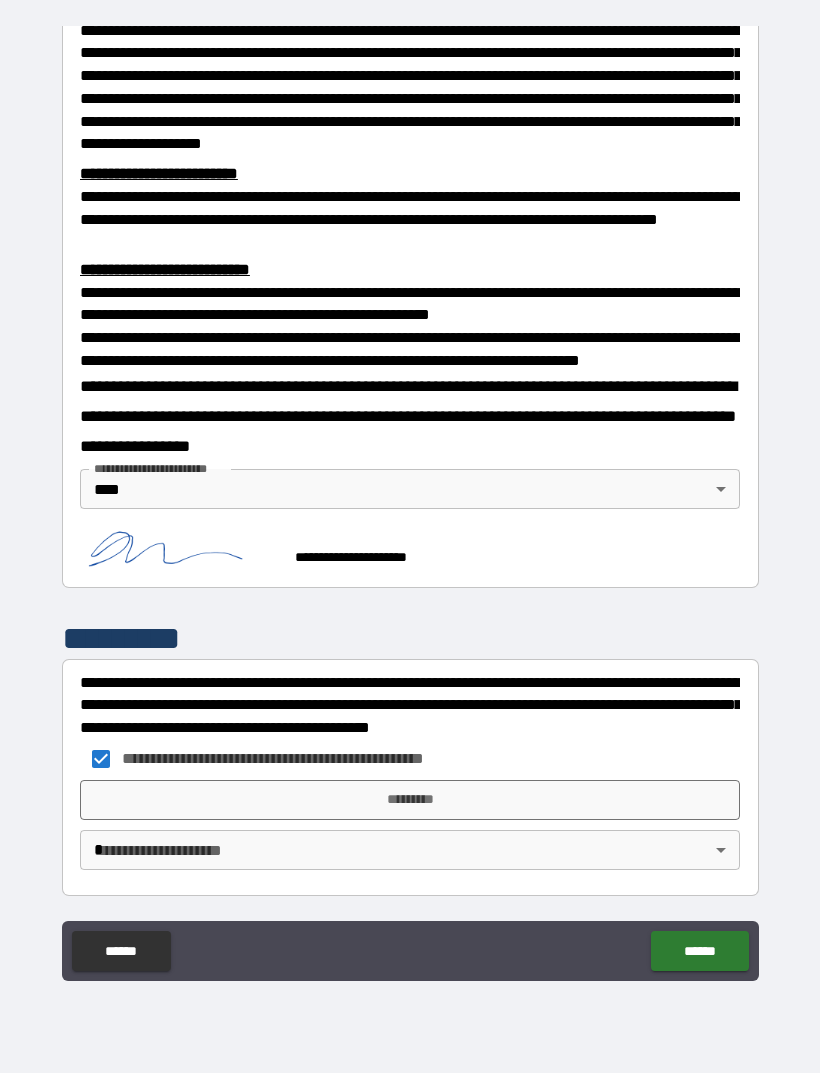click on "*********" at bounding box center [410, 800] 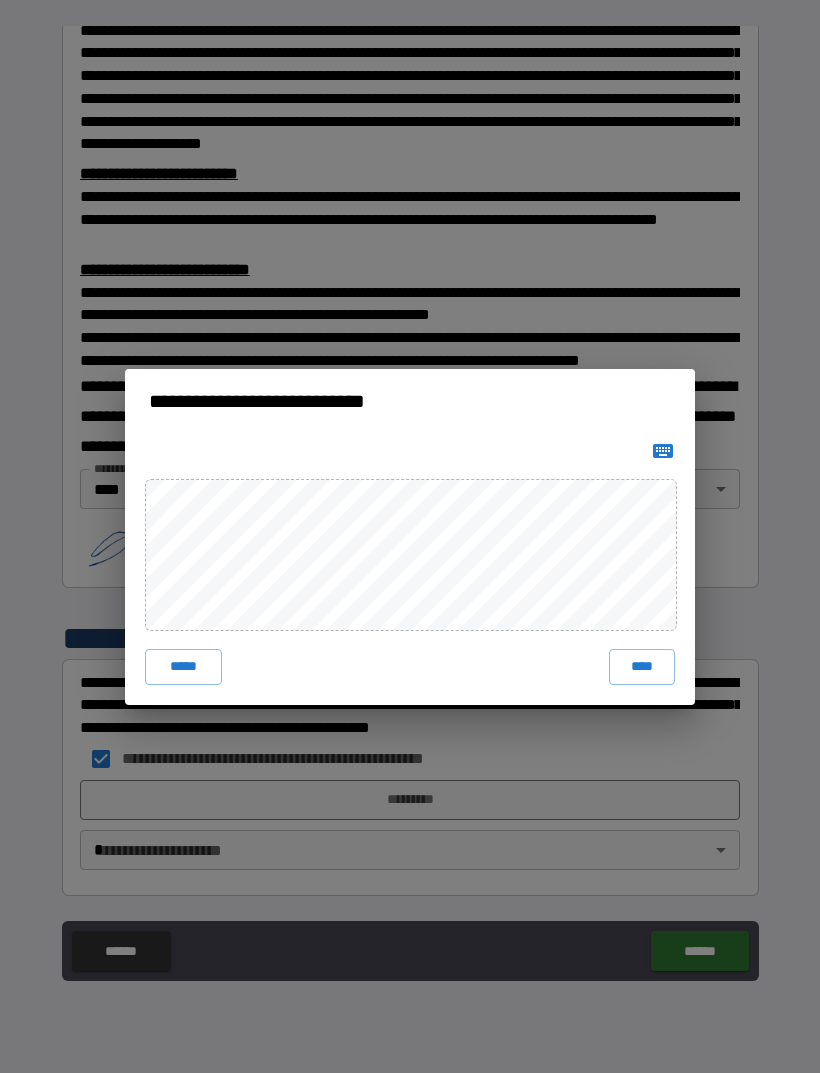 click on "****" at bounding box center [642, 667] 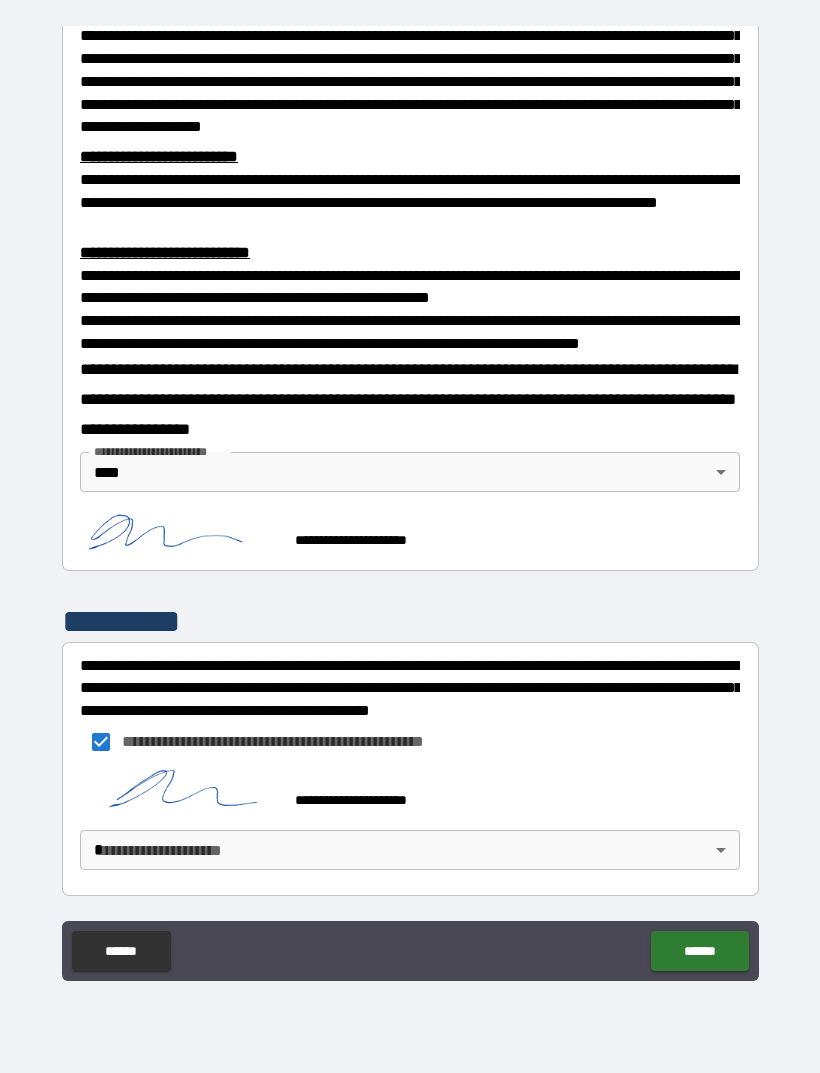 click on "**********" at bounding box center [410, 504] 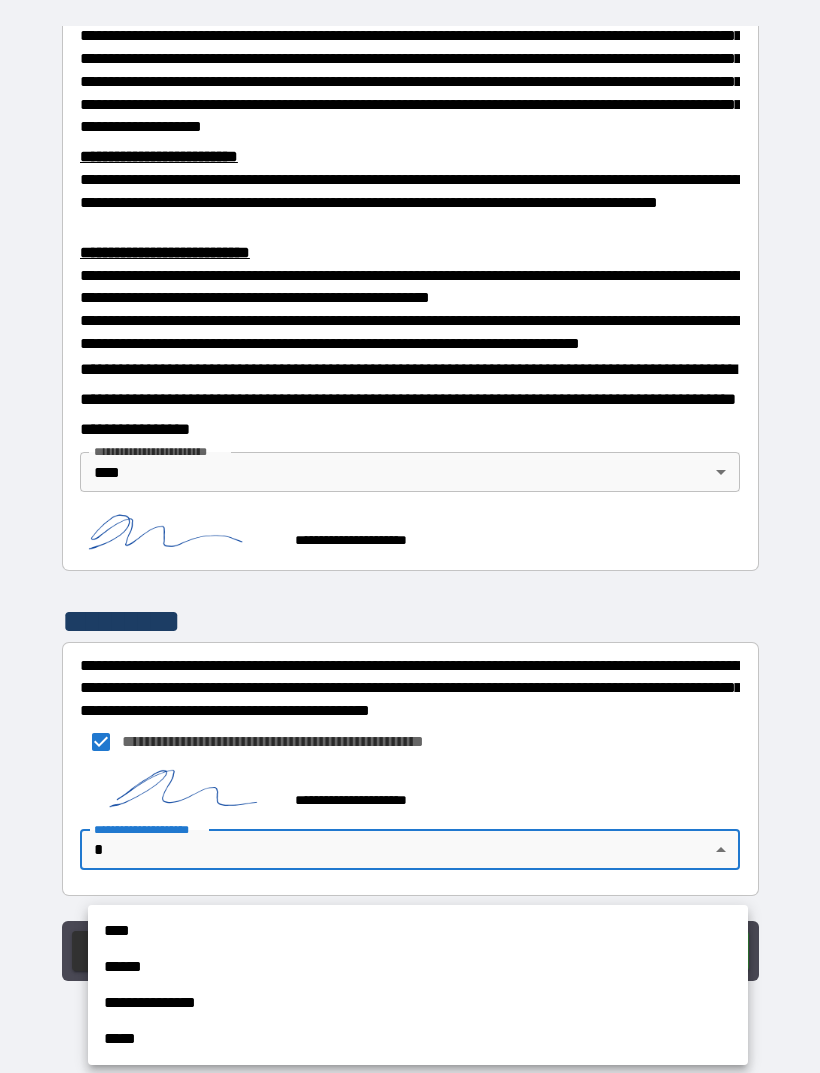 click on "****" at bounding box center [418, 931] 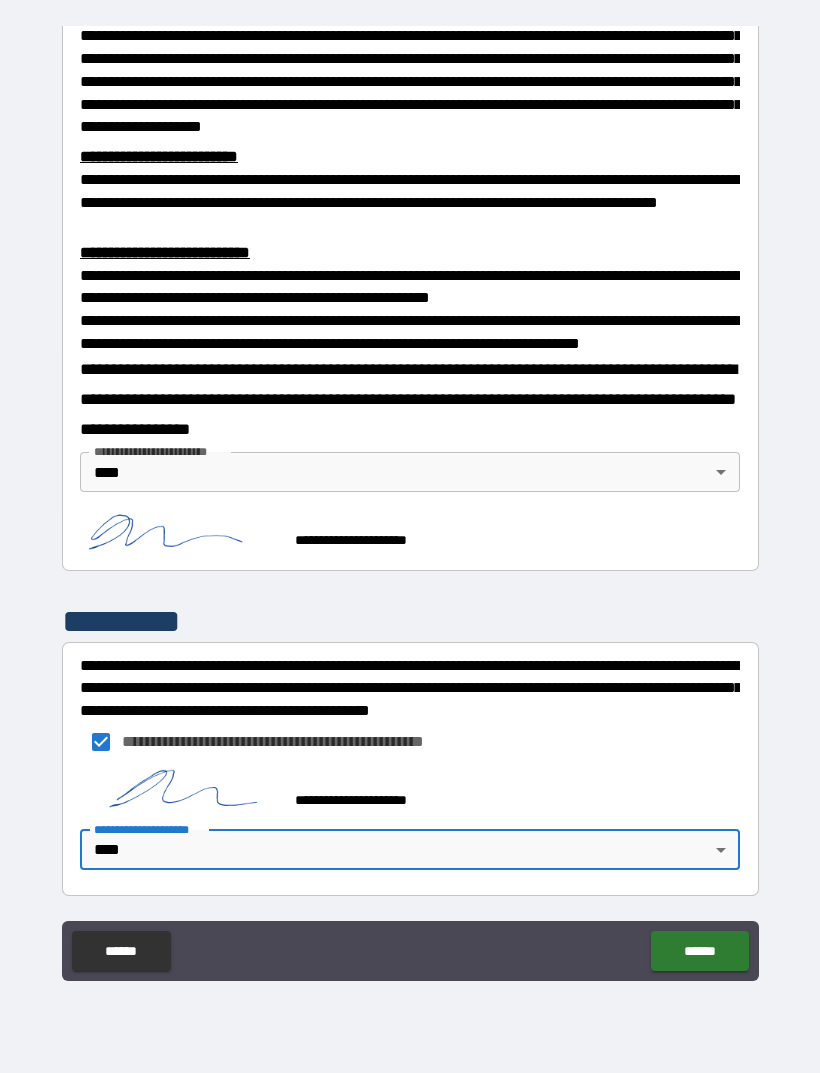 click on "******" at bounding box center [699, 951] 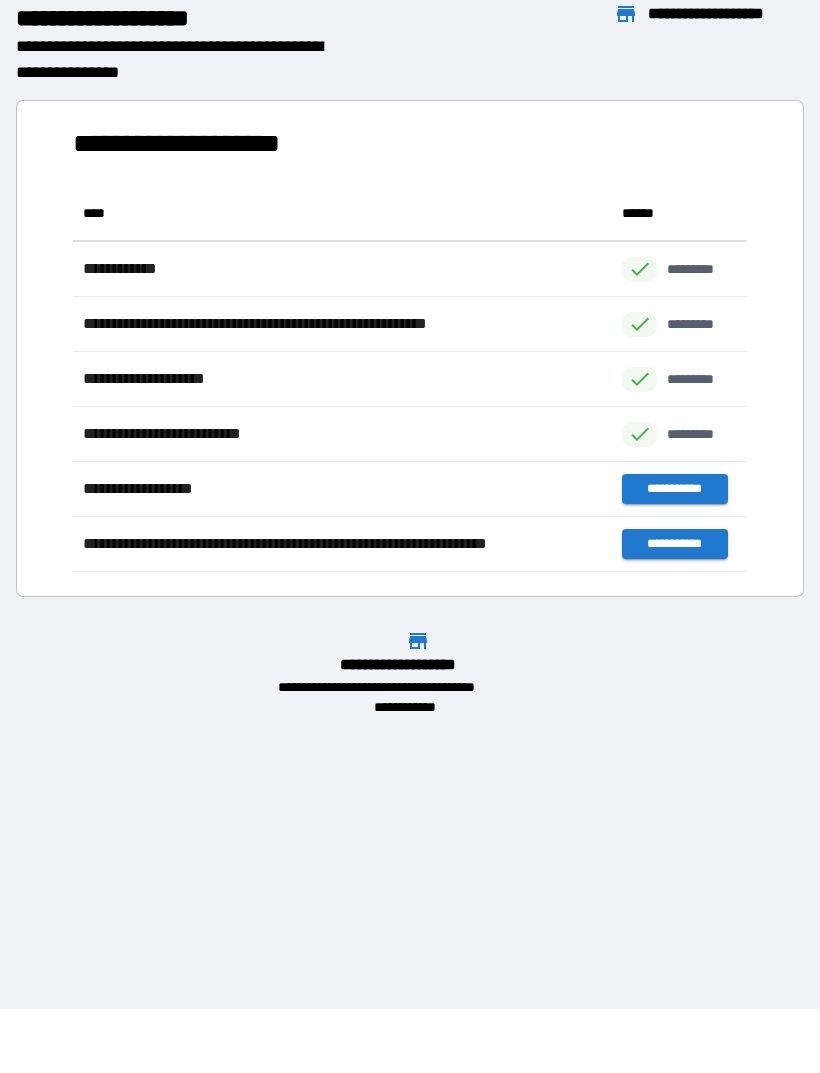 scroll, scrollTop: 1, scrollLeft: 1, axis: both 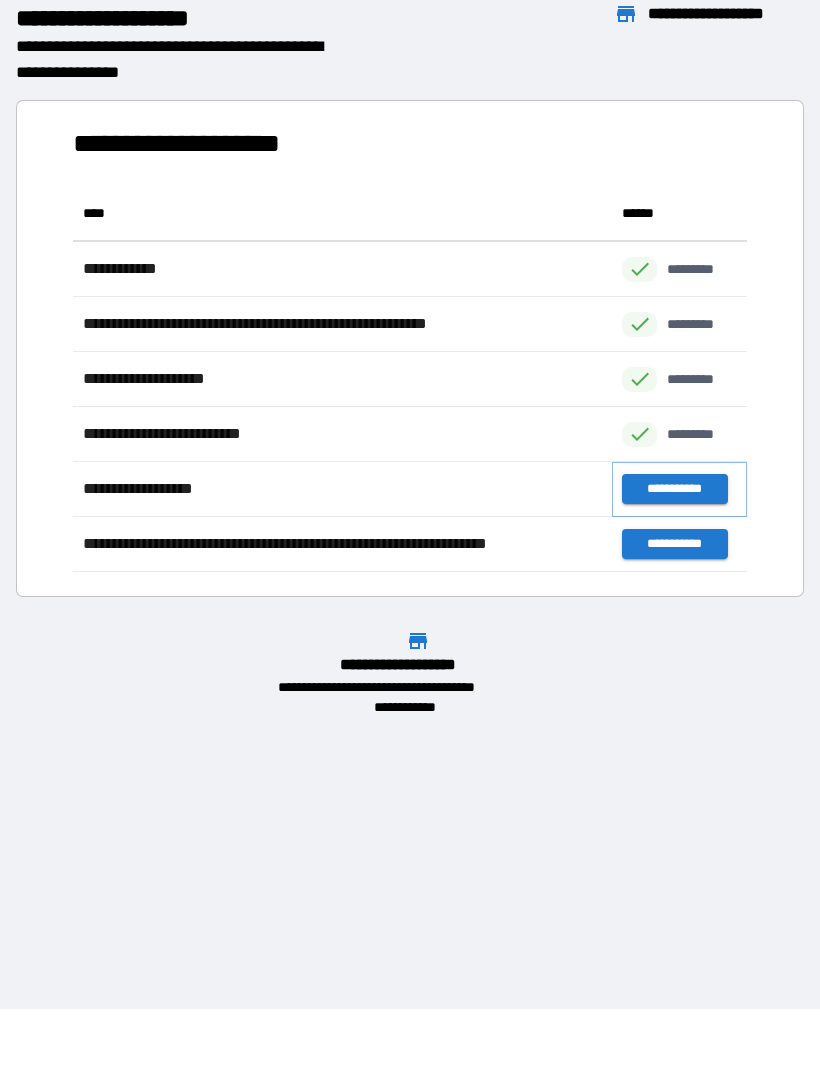click on "**********" at bounding box center (674, 489) 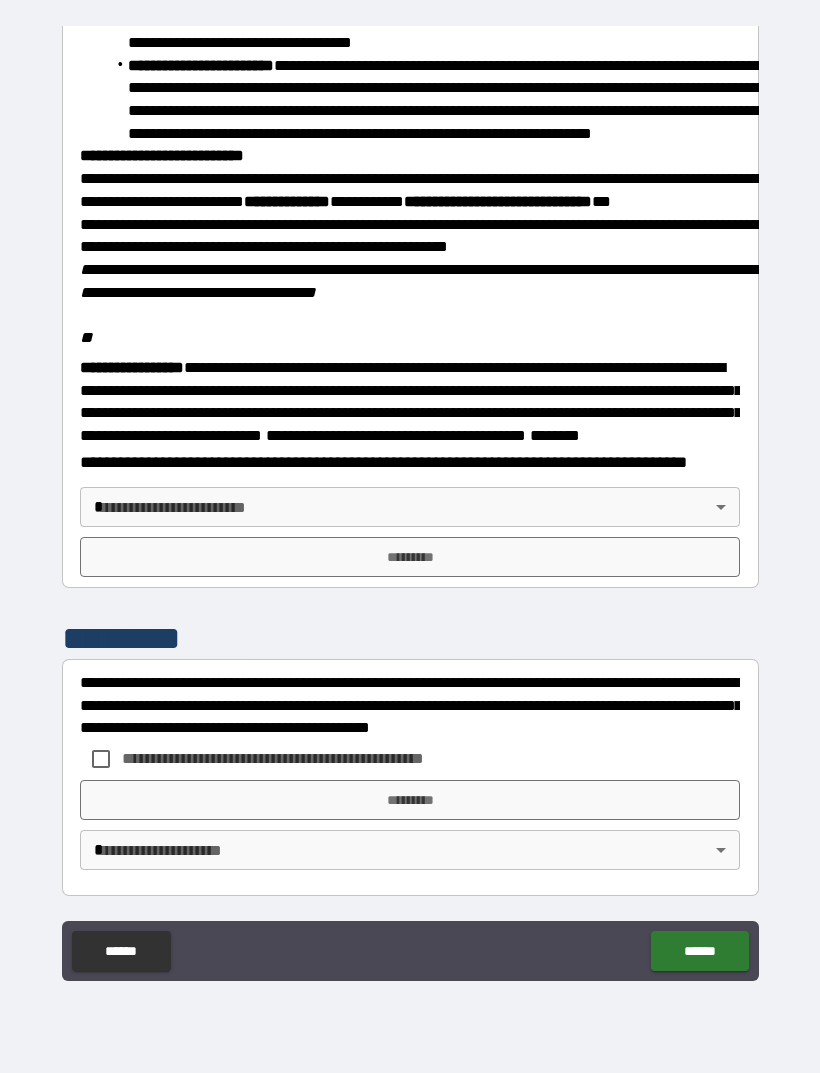 scroll, scrollTop: 2234, scrollLeft: 0, axis: vertical 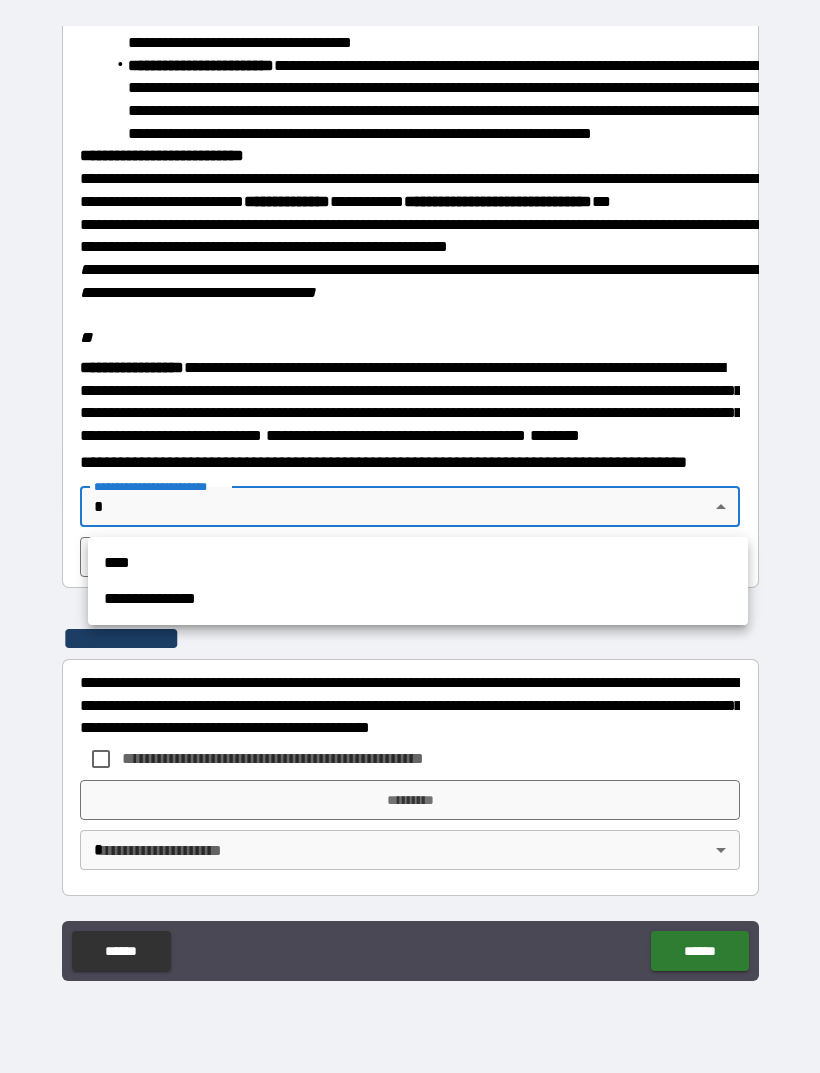 click on "****" at bounding box center [418, 563] 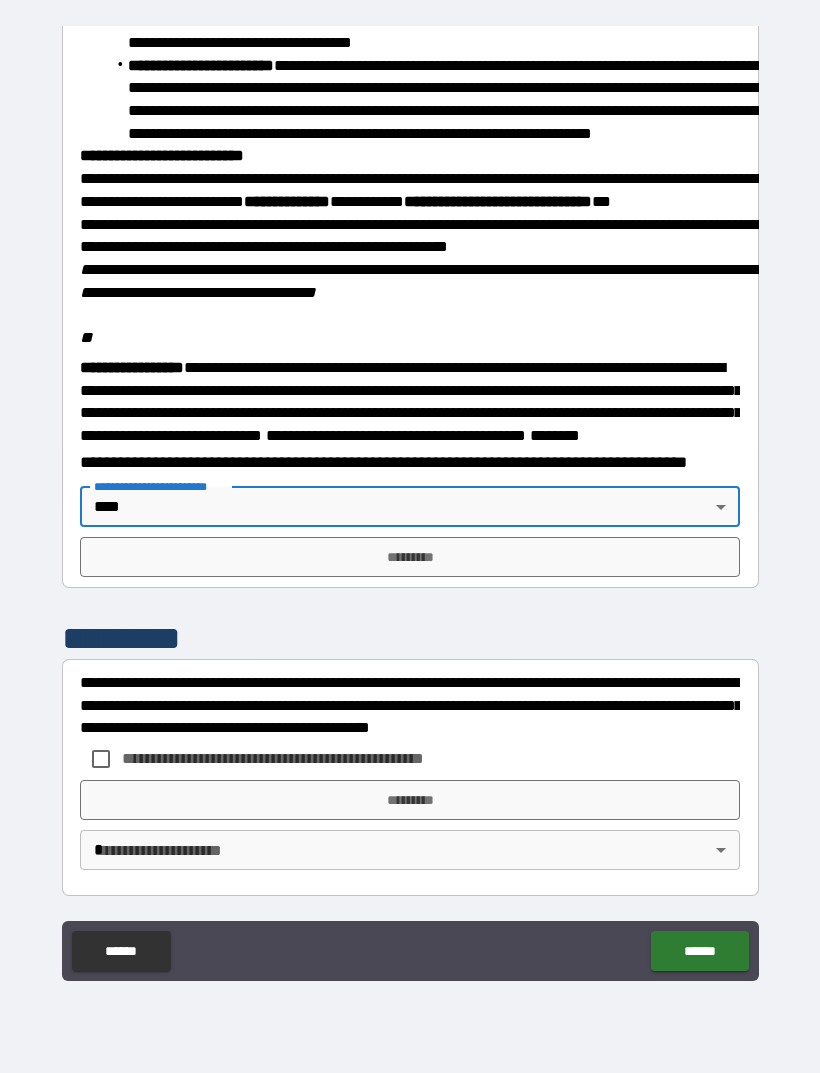 click on "*********" at bounding box center (410, 557) 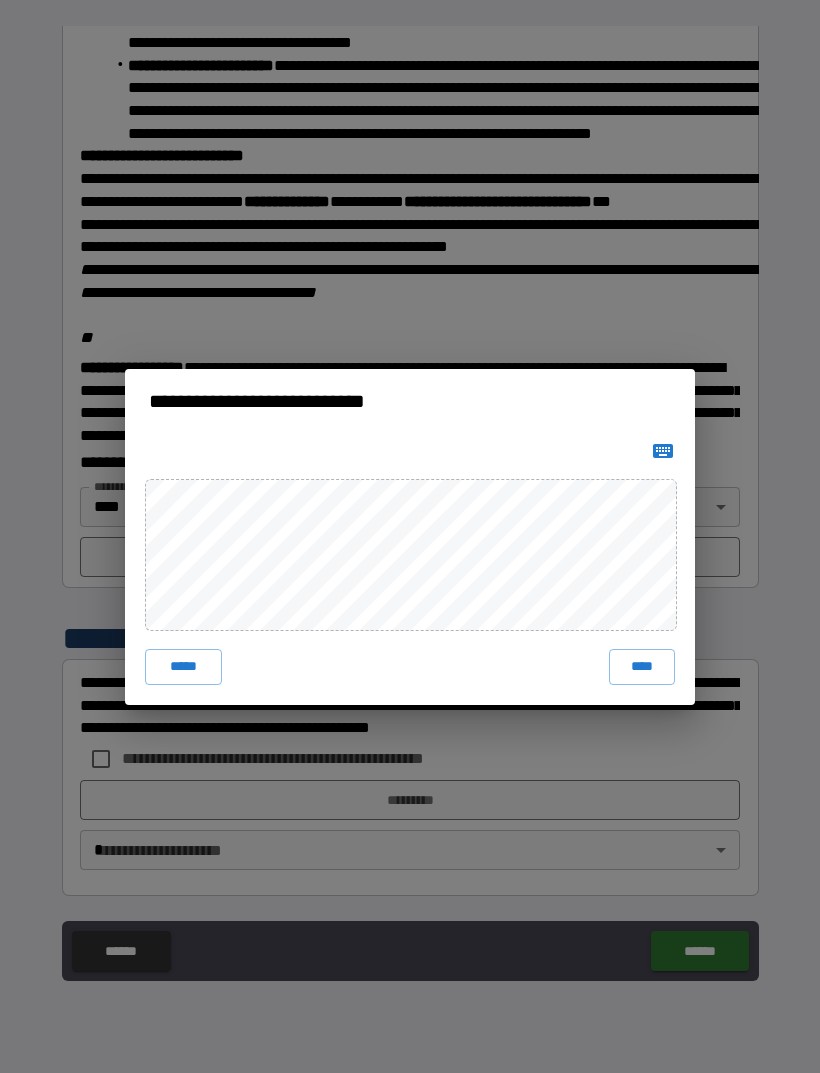 click on "****" at bounding box center [642, 667] 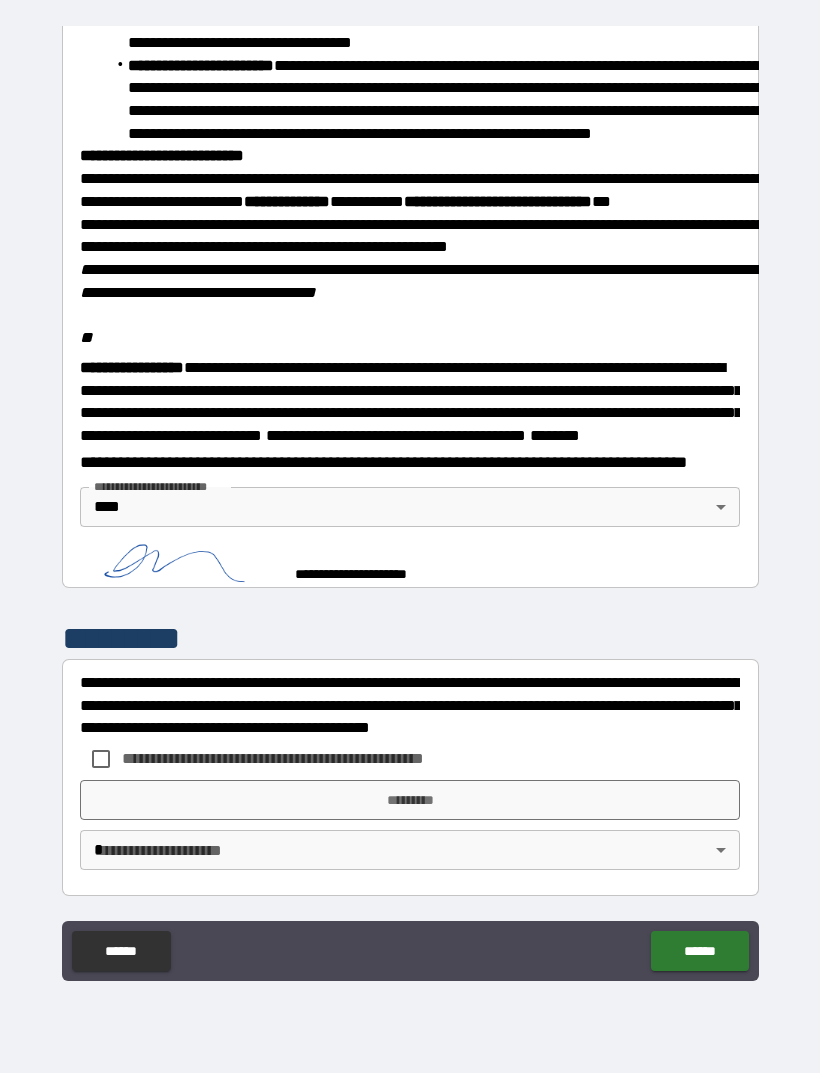 scroll, scrollTop: 2224, scrollLeft: 0, axis: vertical 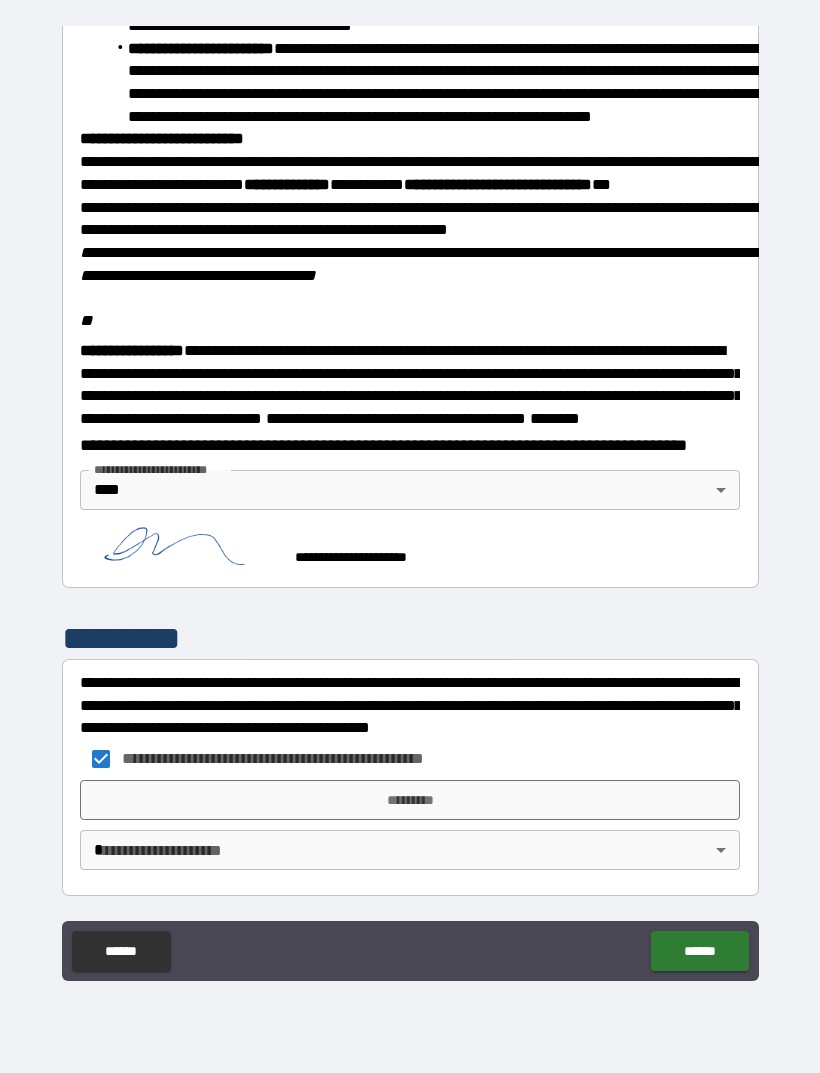 click on "*********" at bounding box center [410, 800] 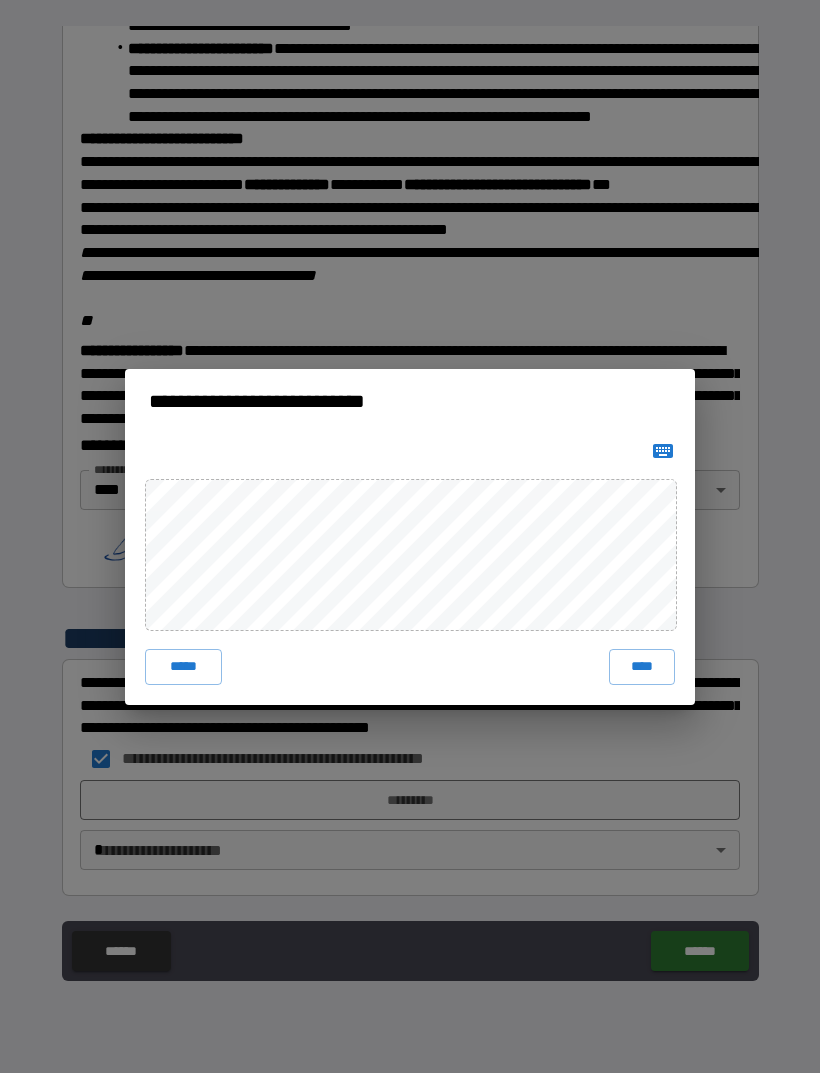 click on "****" at bounding box center [642, 667] 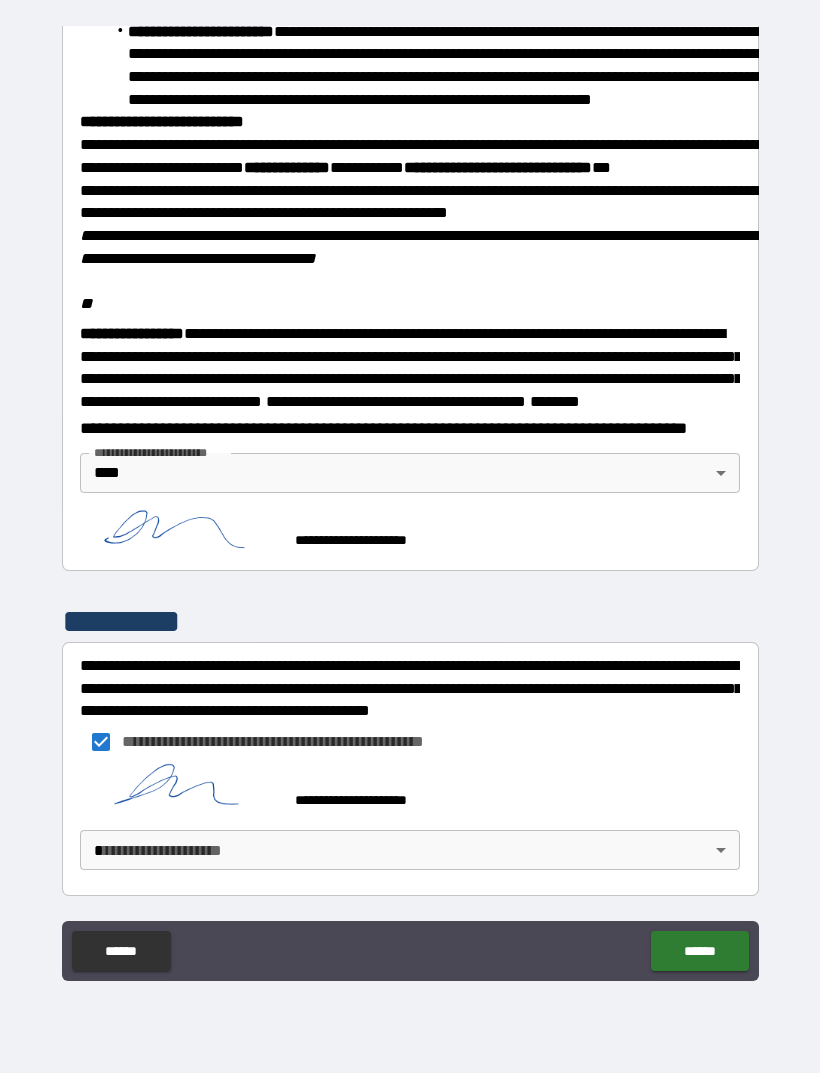 scroll, scrollTop: 2268, scrollLeft: 0, axis: vertical 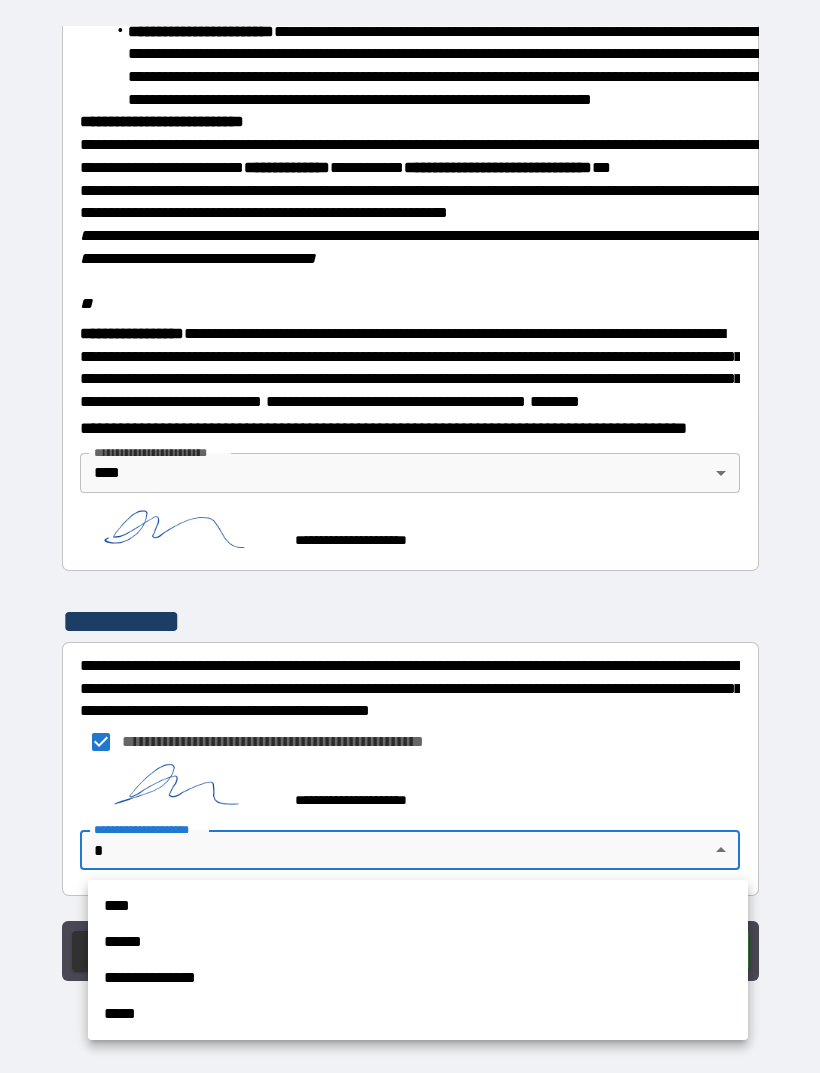 click on "****" at bounding box center [418, 906] 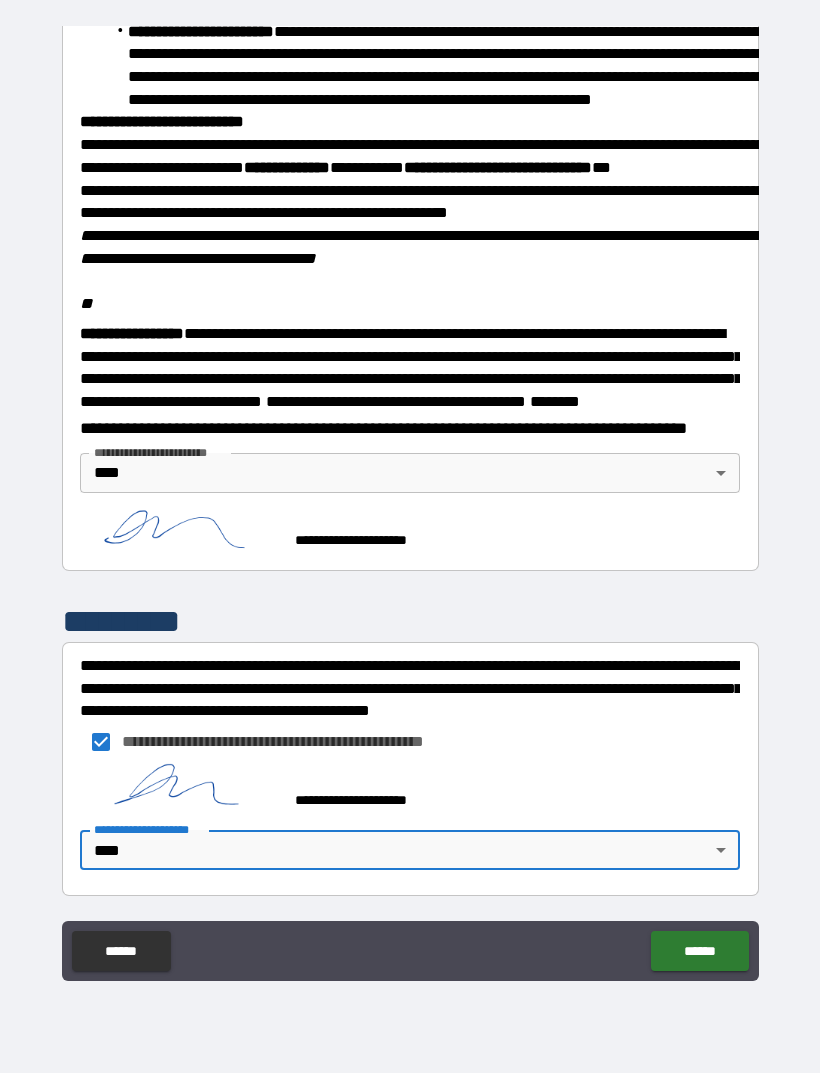 click on "******" at bounding box center [699, 951] 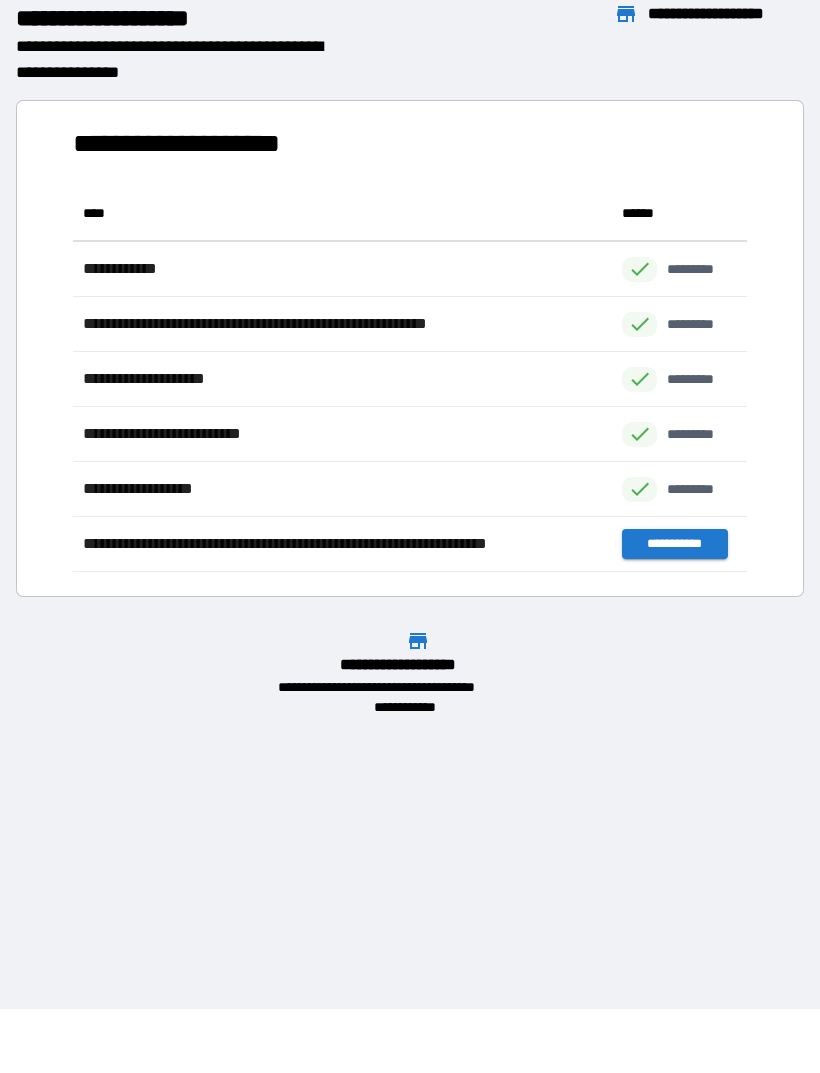 scroll, scrollTop: 1, scrollLeft: 1, axis: both 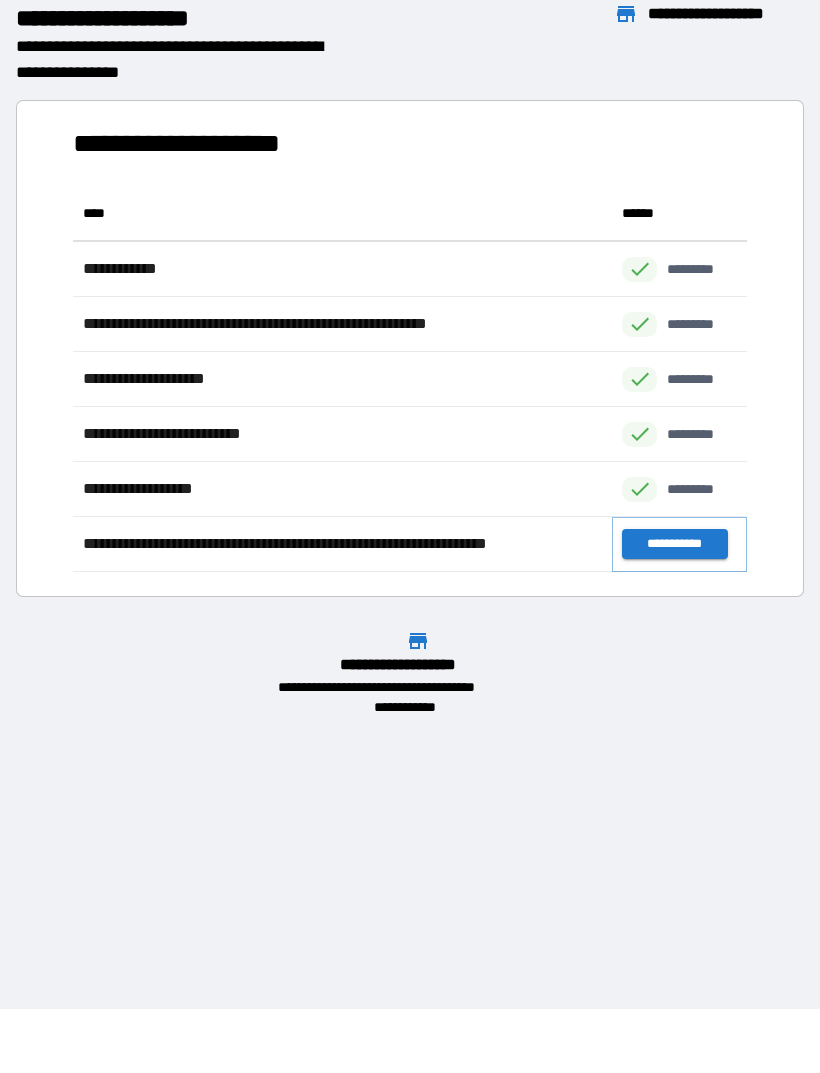 click on "**********" at bounding box center [674, 544] 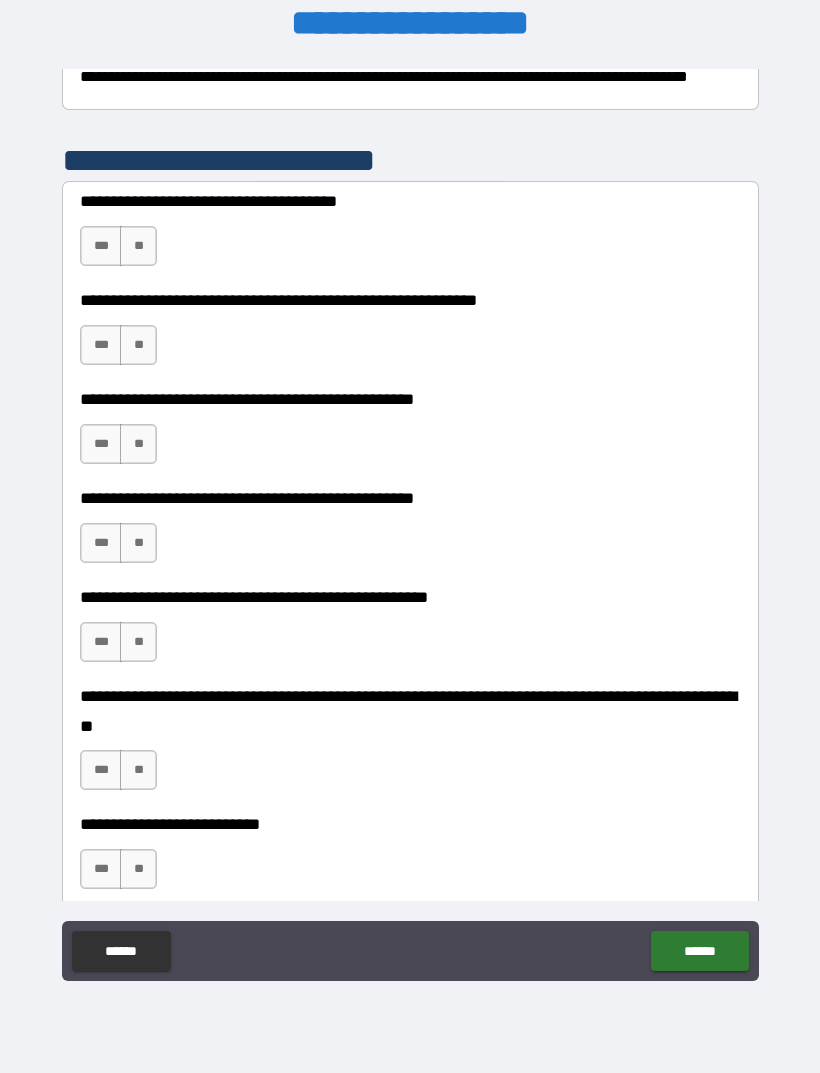 scroll, scrollTop: 377, scrollLeft: 0, axis: vertical 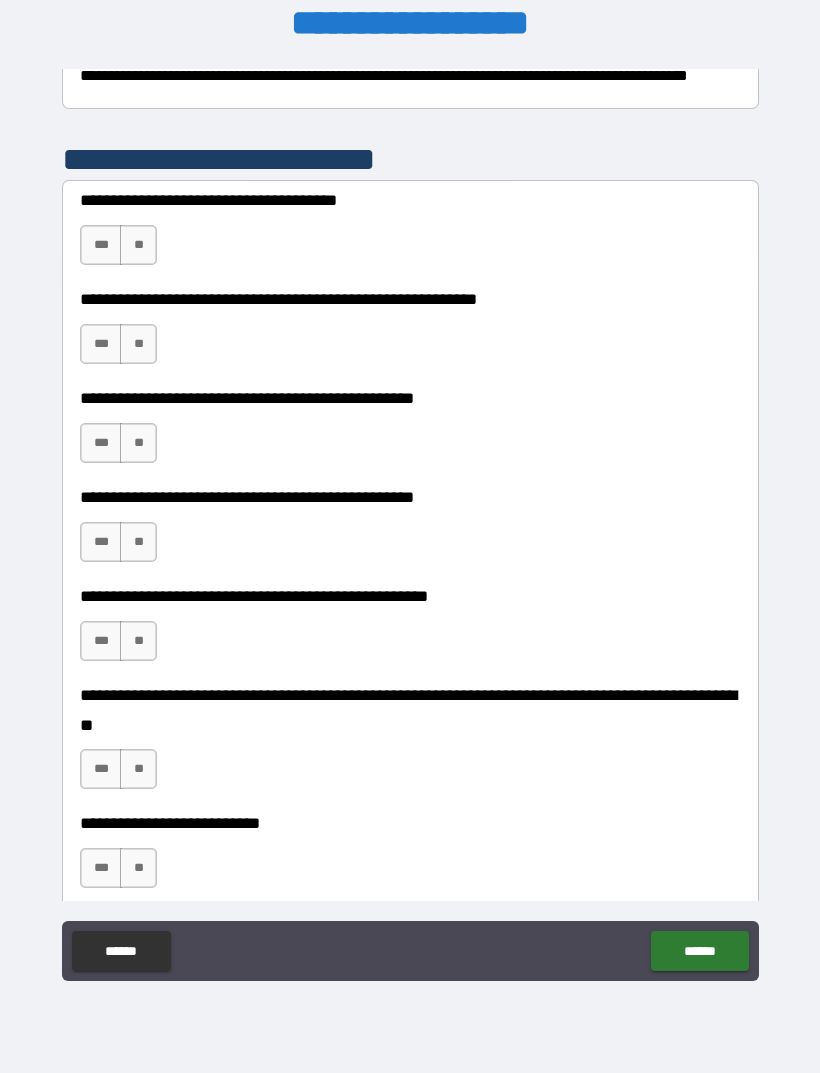 click on "**" at bounding box center (138, 245) 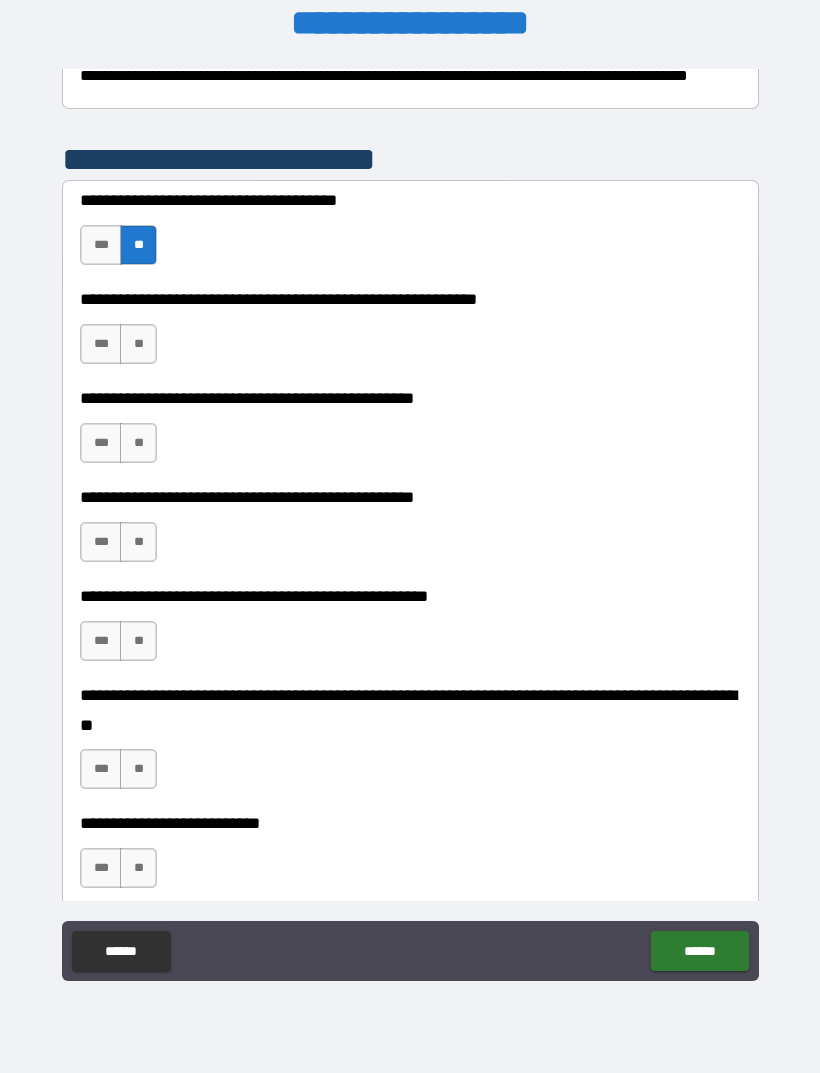 click on "**" at bounding box center [138, 344] 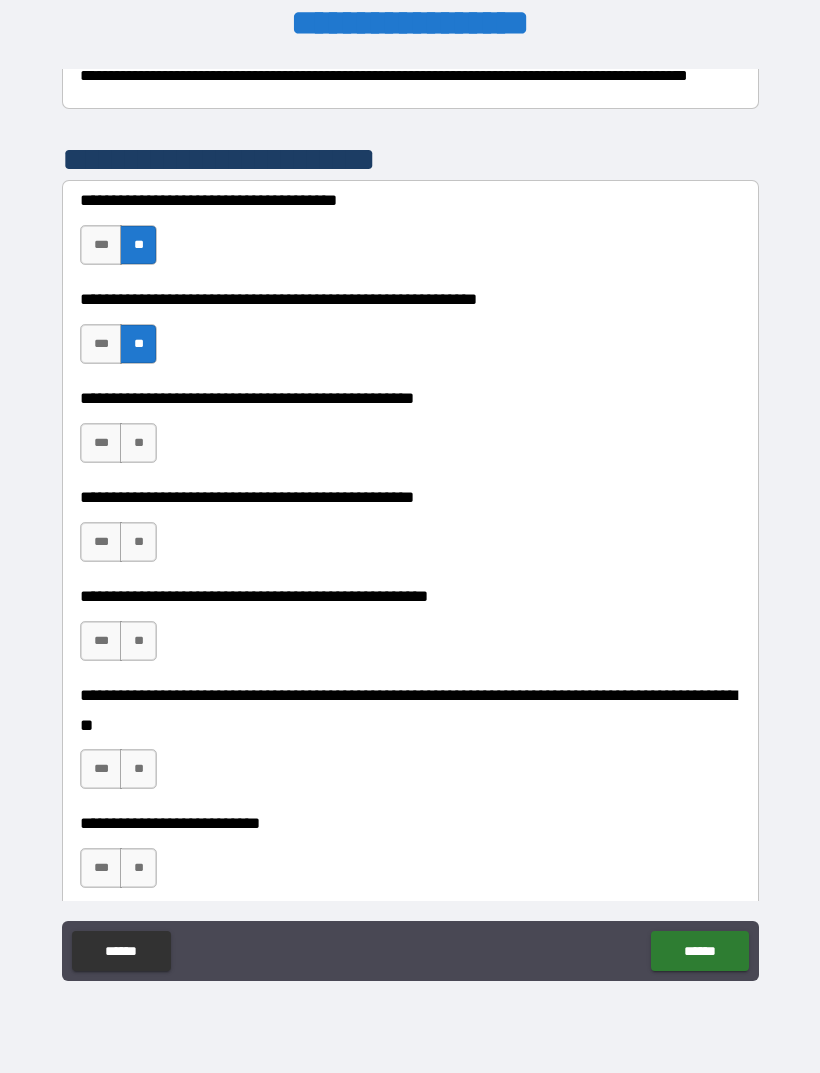 click on "**" at bounding box center [138, 443] 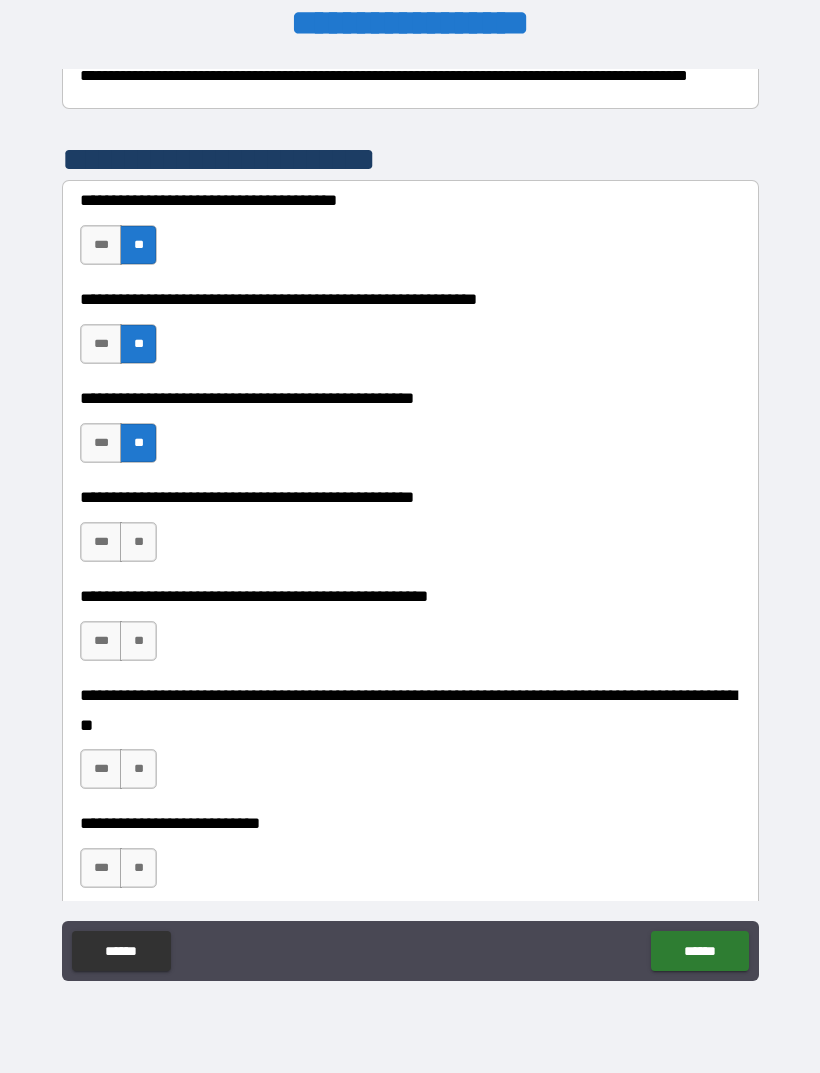 click on "**" at bounding box center (138, 542) 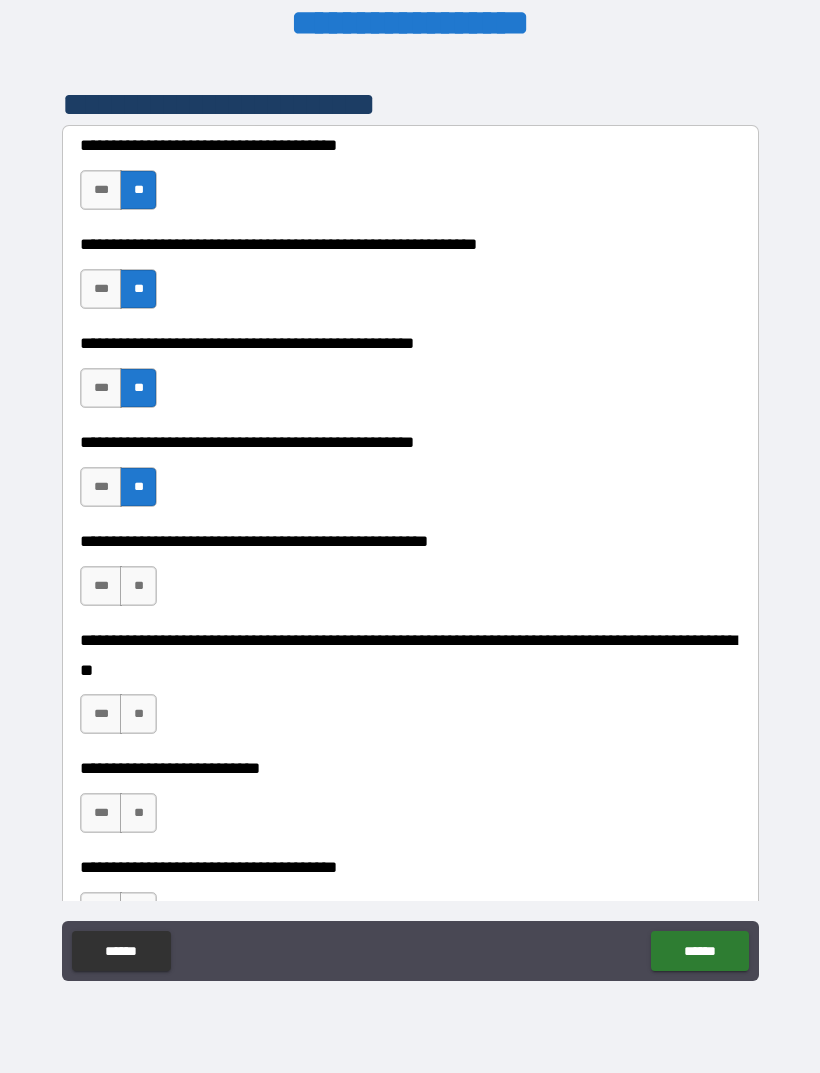 scroll, scrollTop: 511, scrollLeft: 0, axis: vertical 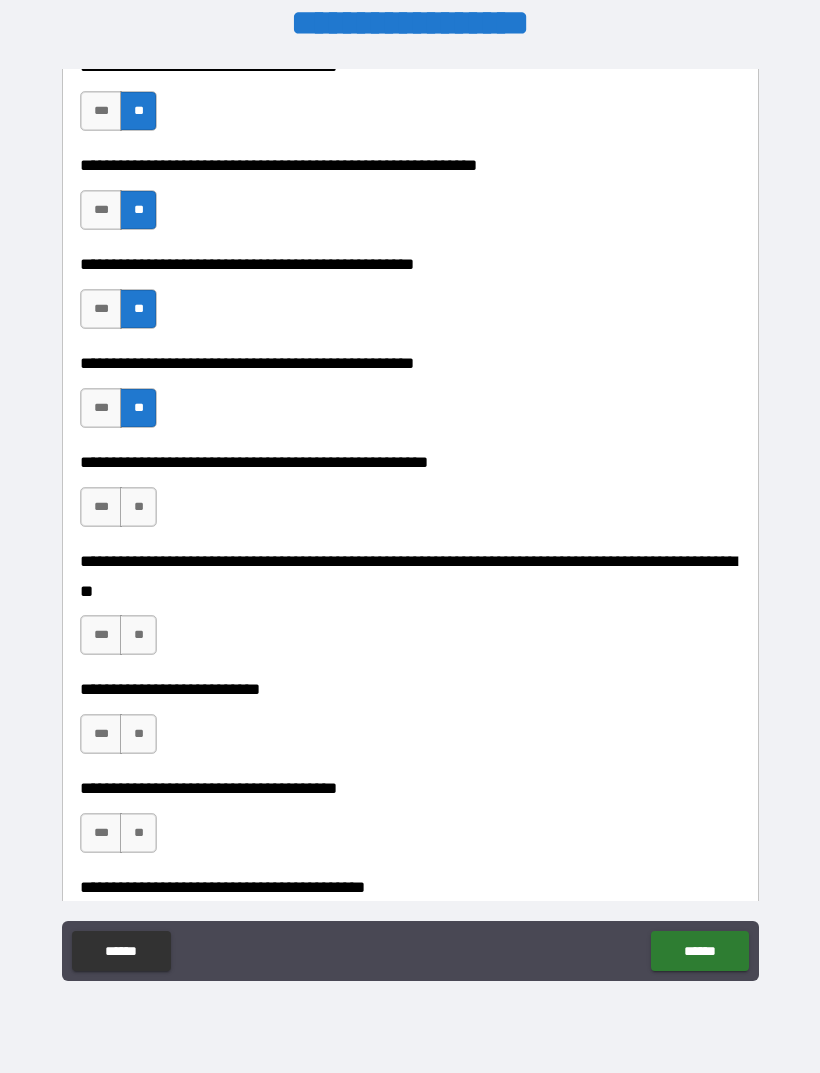click on "**" at bounding box center [138, 507] 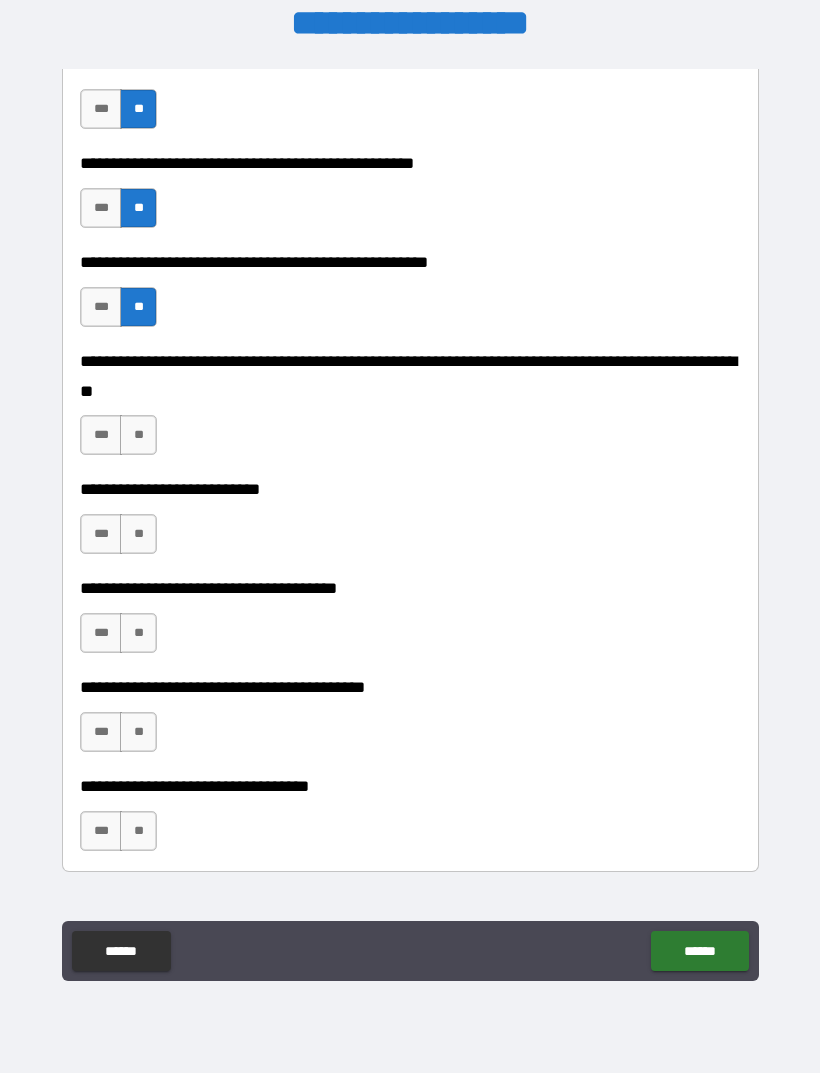 scroll, scrollTop: 712, scrollLeft: 0, axis: vertical 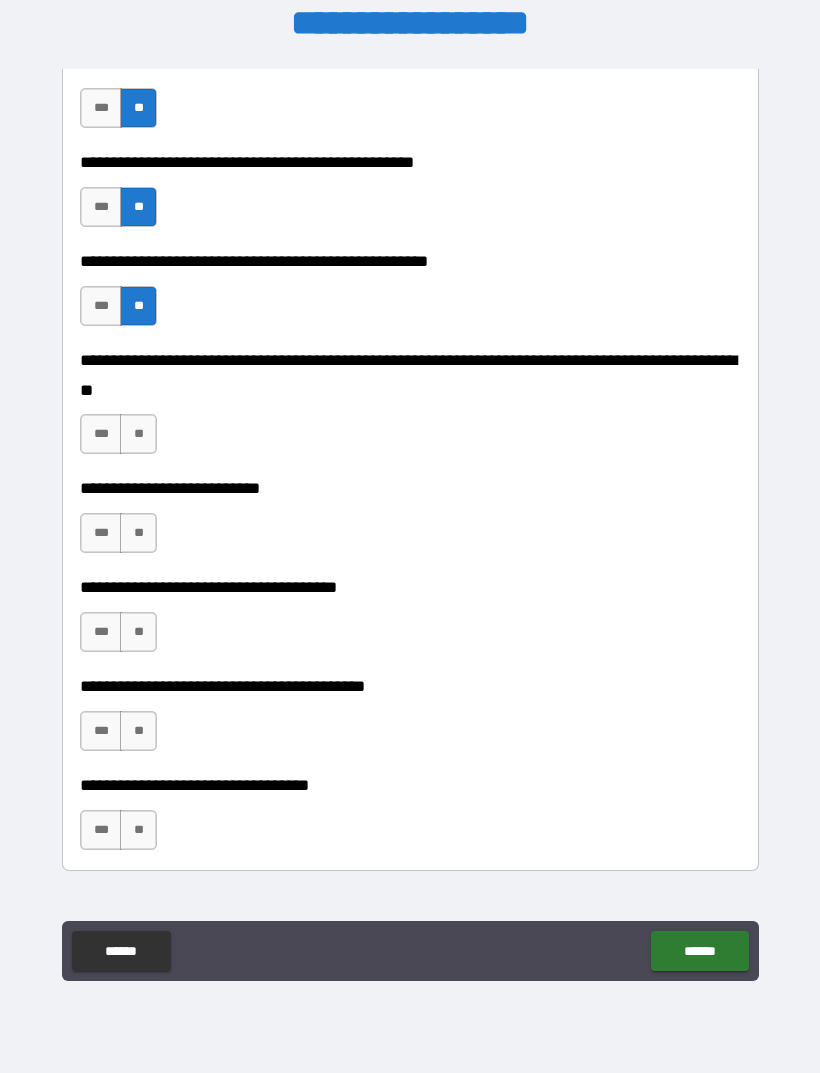 click on "**" at bounding box center (138, 434) 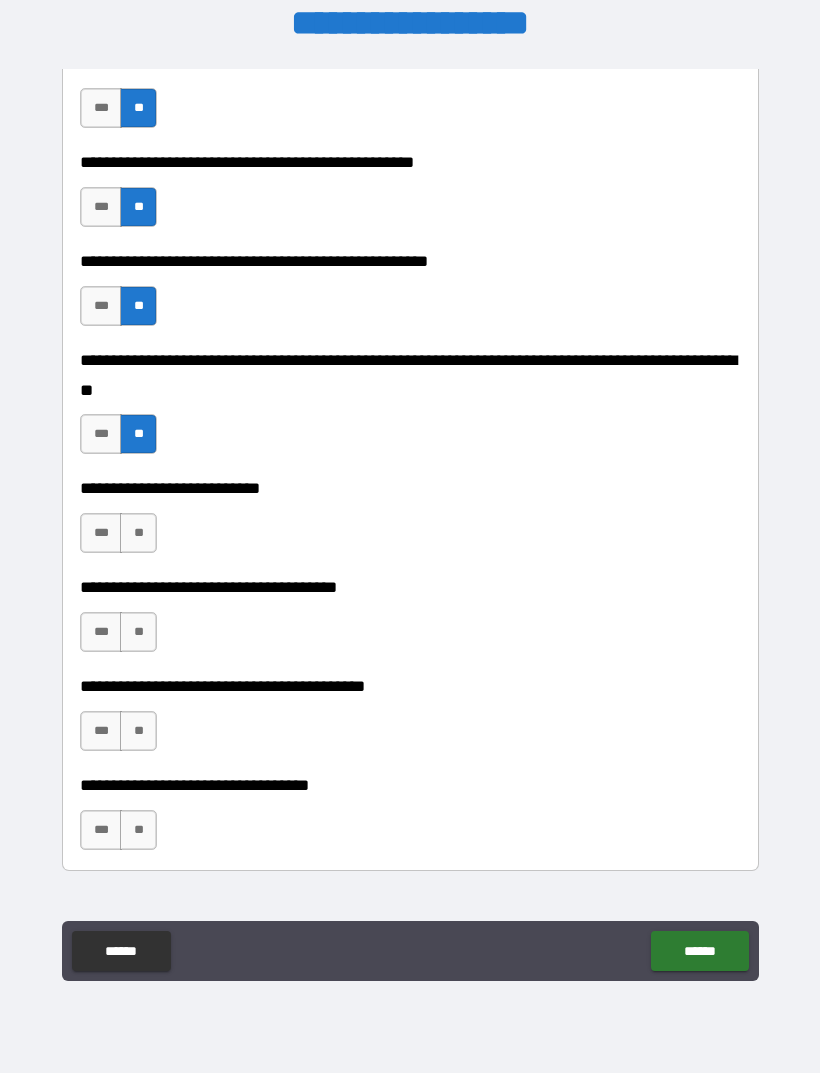 click on "**" at bounding box center (138, 533) 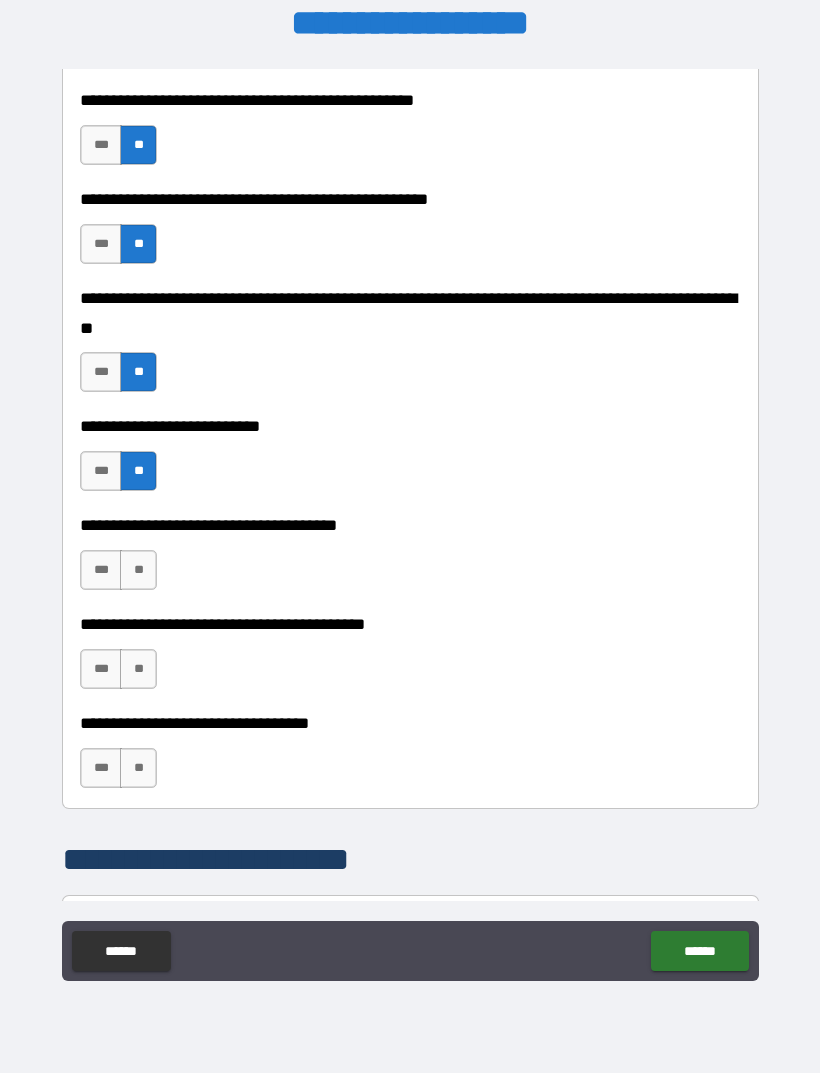 scroll, scrollTop: 860, scrollLeft: 0, axis: vertical 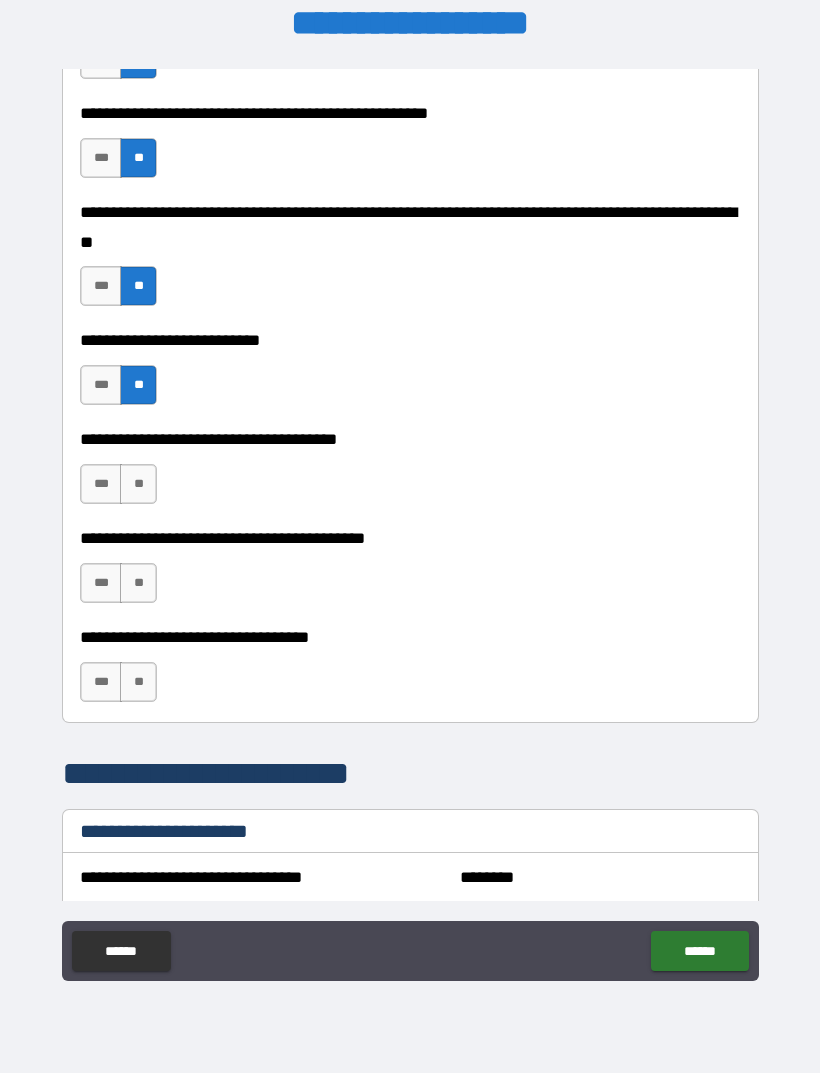click on "**" at bounding box center (138, 484) 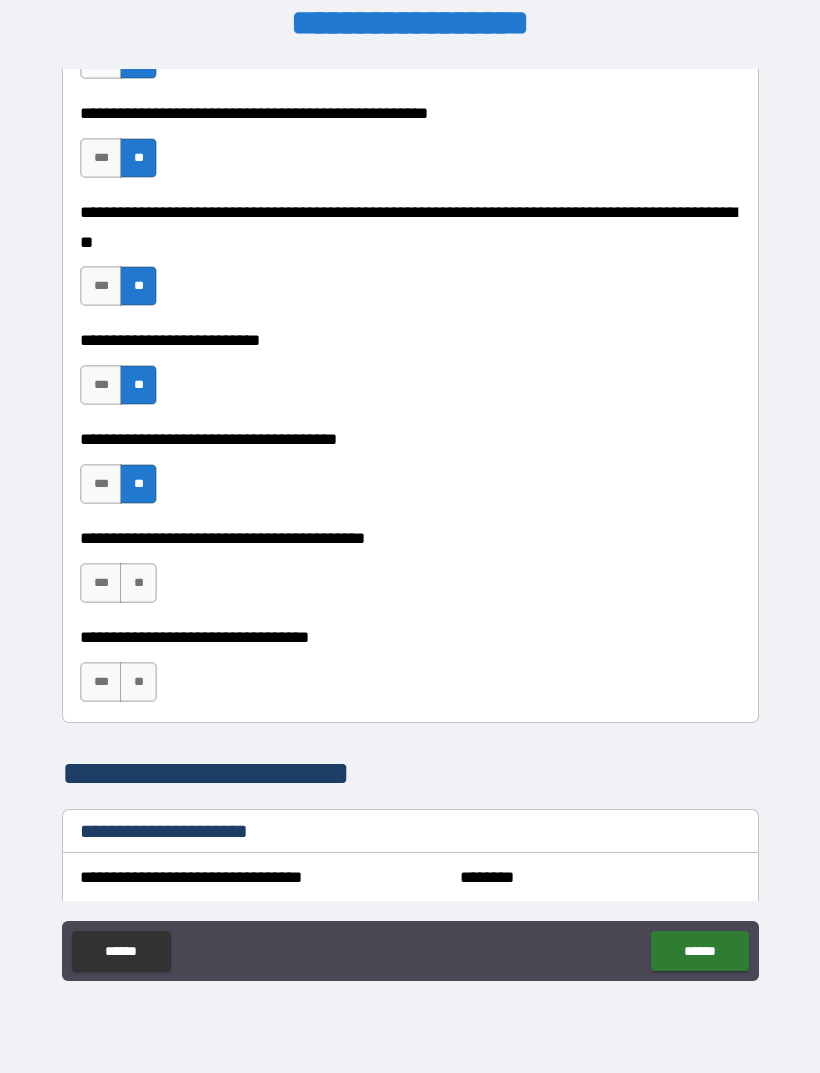 click on "**" at bounding box center (138, 583) 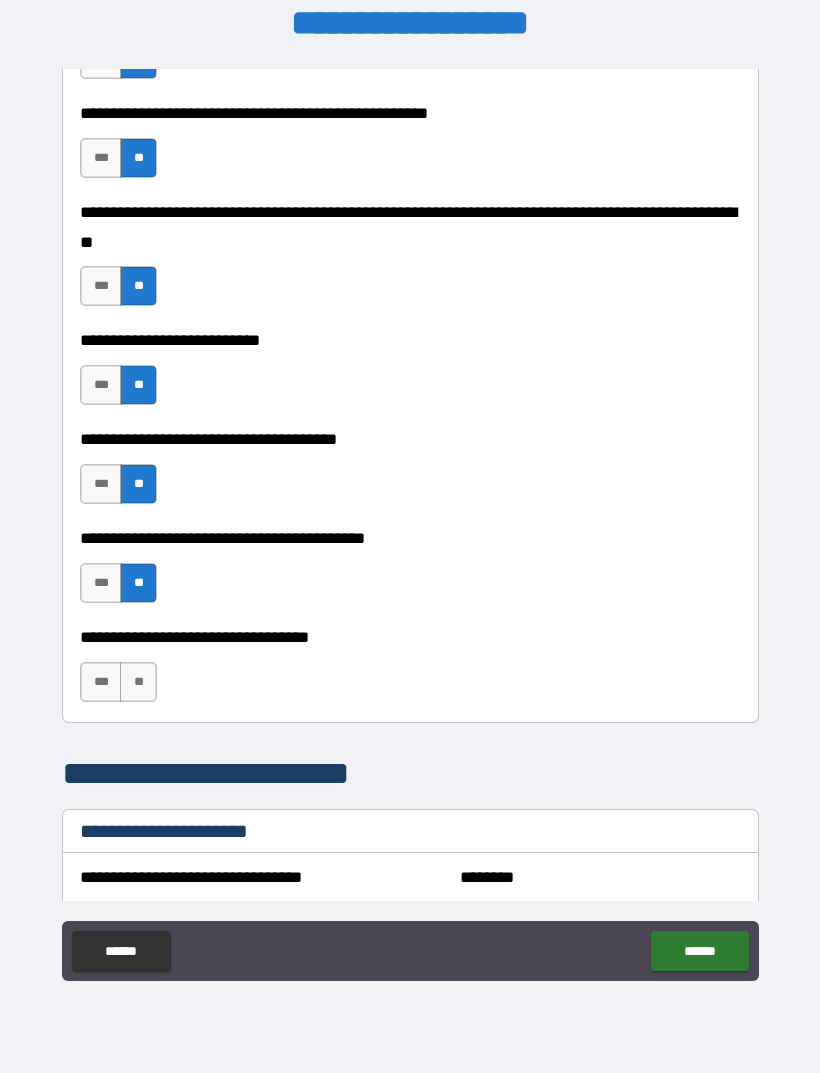 click on "**" at bounding box center (138, 682) 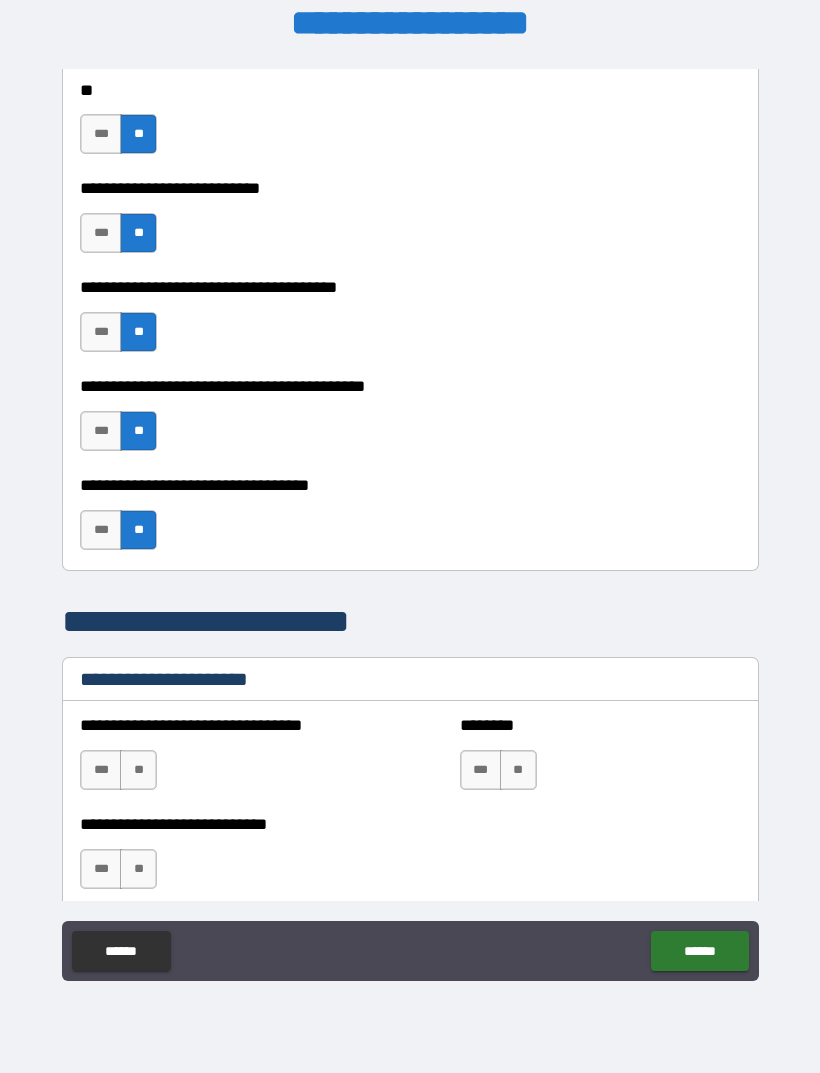 scroll, scrollTop: 1014, scrollLeft: 0, axis: vertical 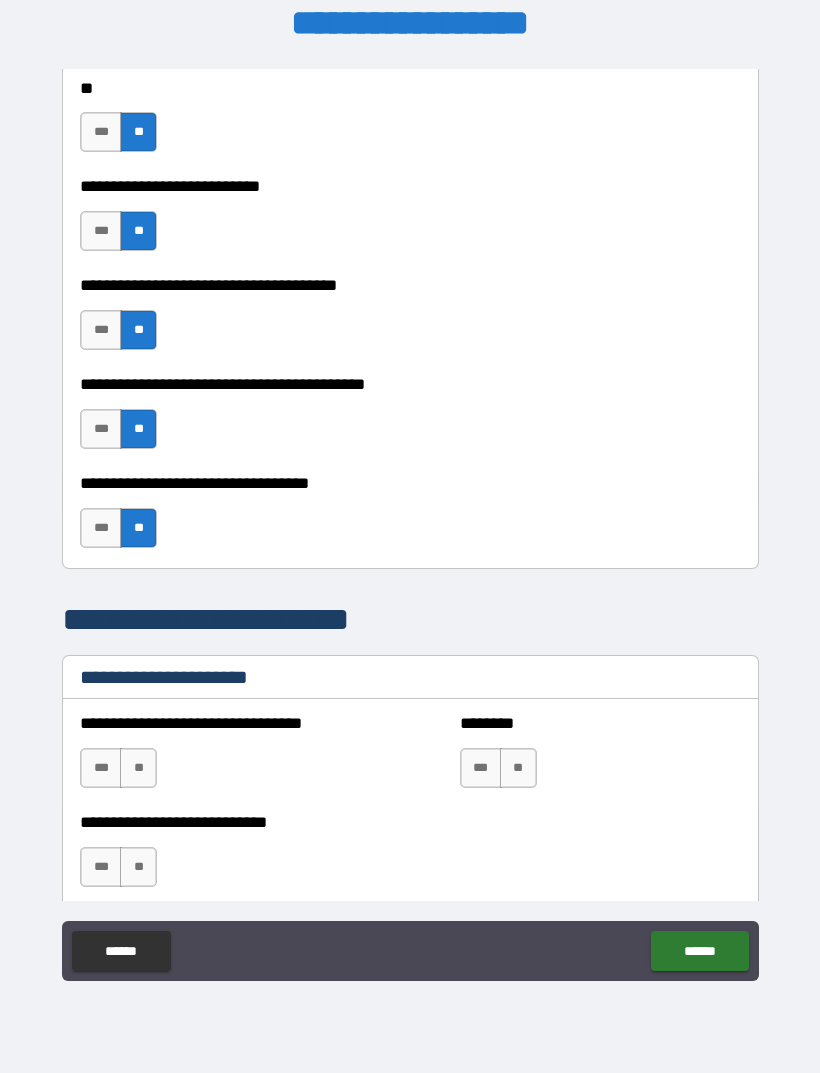 click on "***" at bounding box center [101, 330] 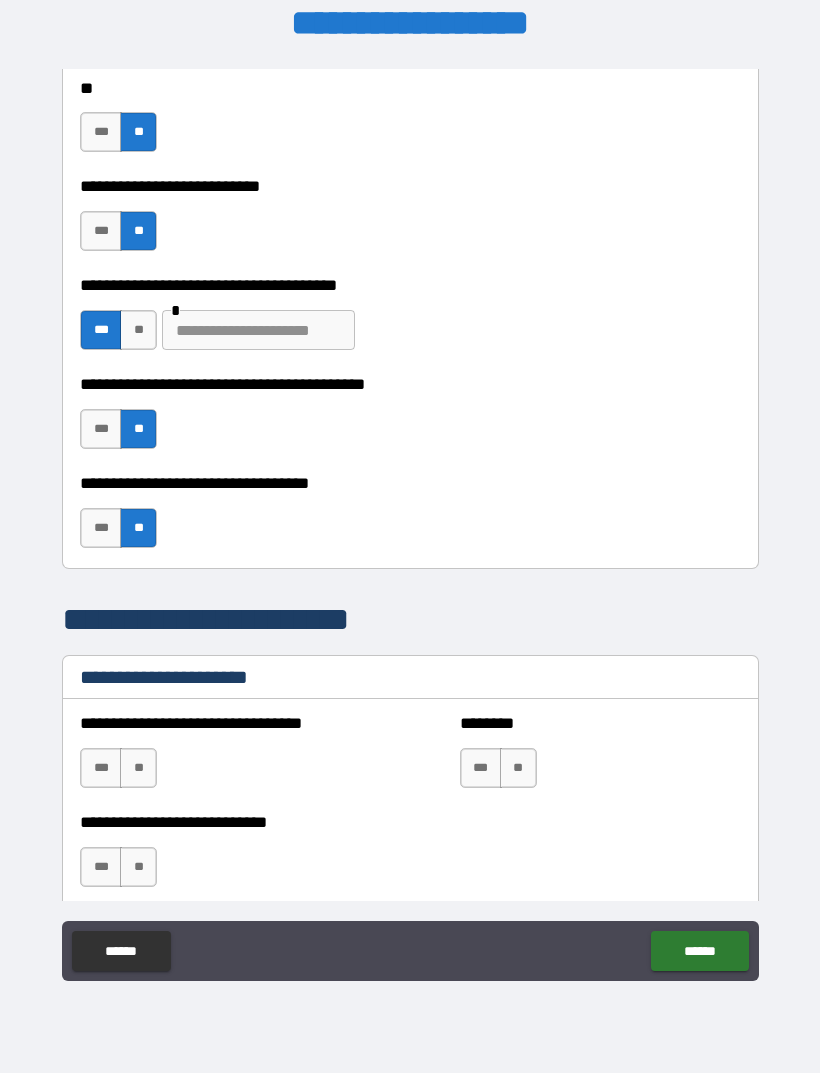 click on "**" at bounding box center (138, 330) 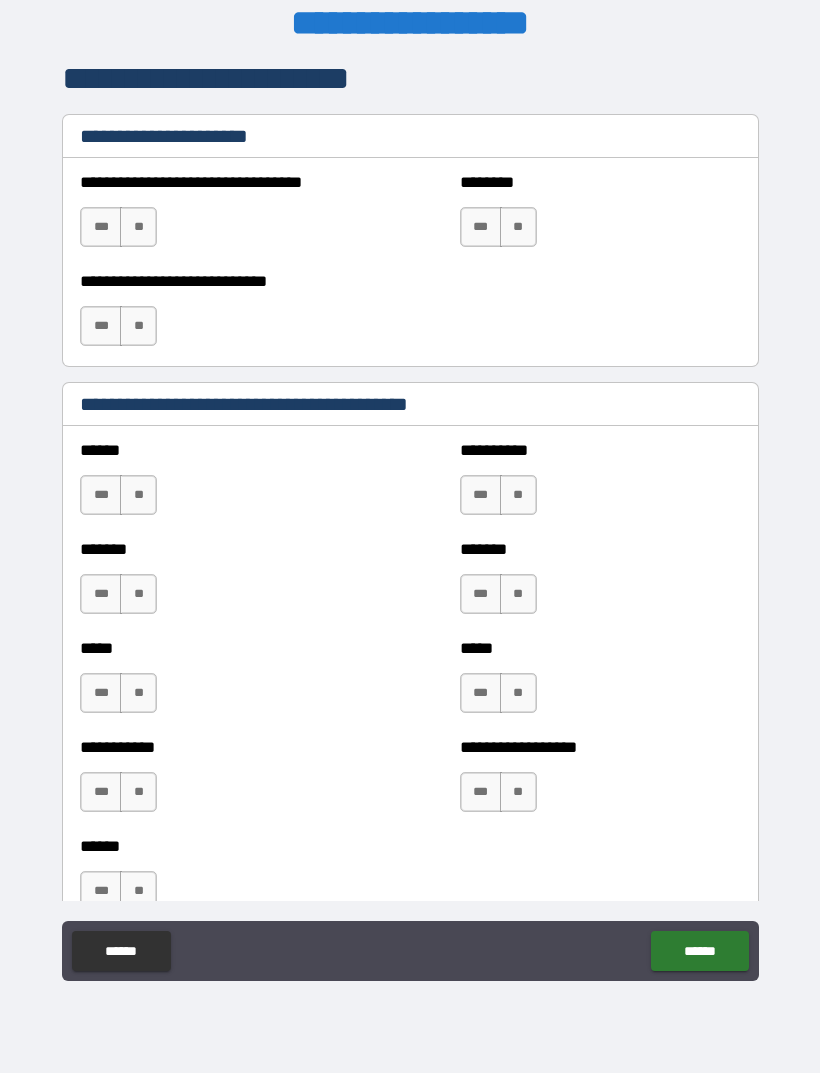 scroll, scrollTop: 1547, scrollLeft: 0, axis: vertical 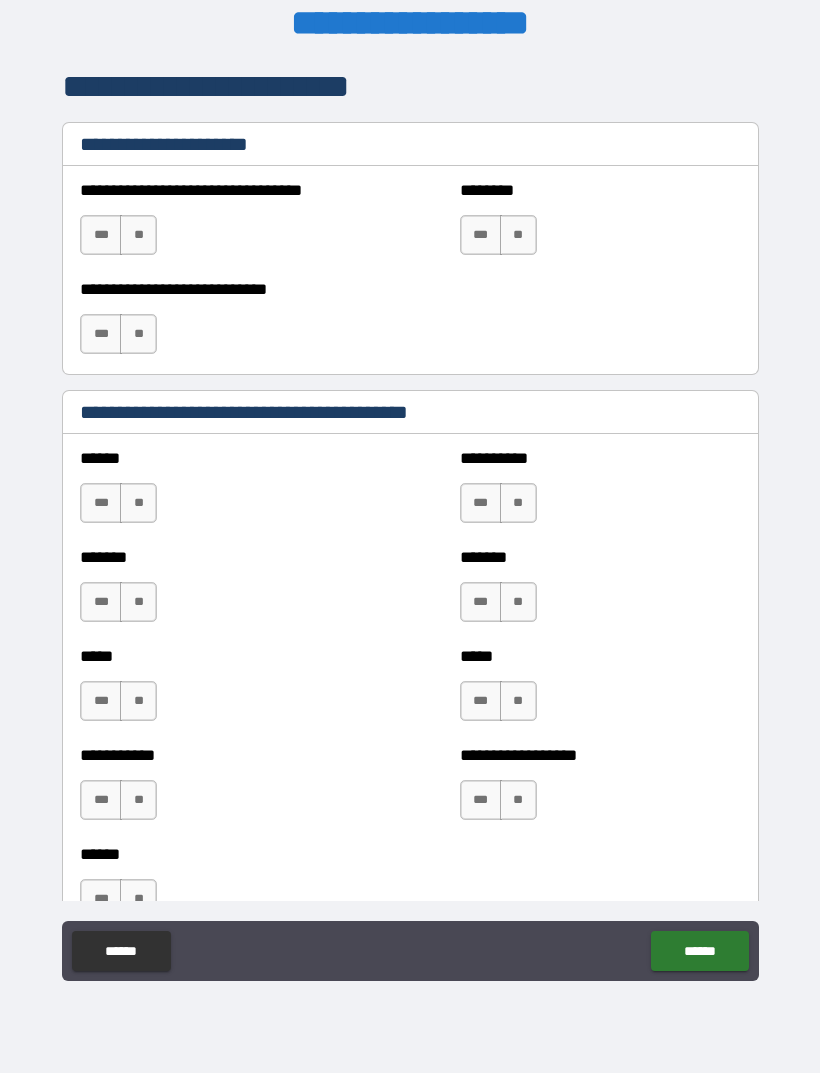 click on "**" at bounding box center [138, 235] 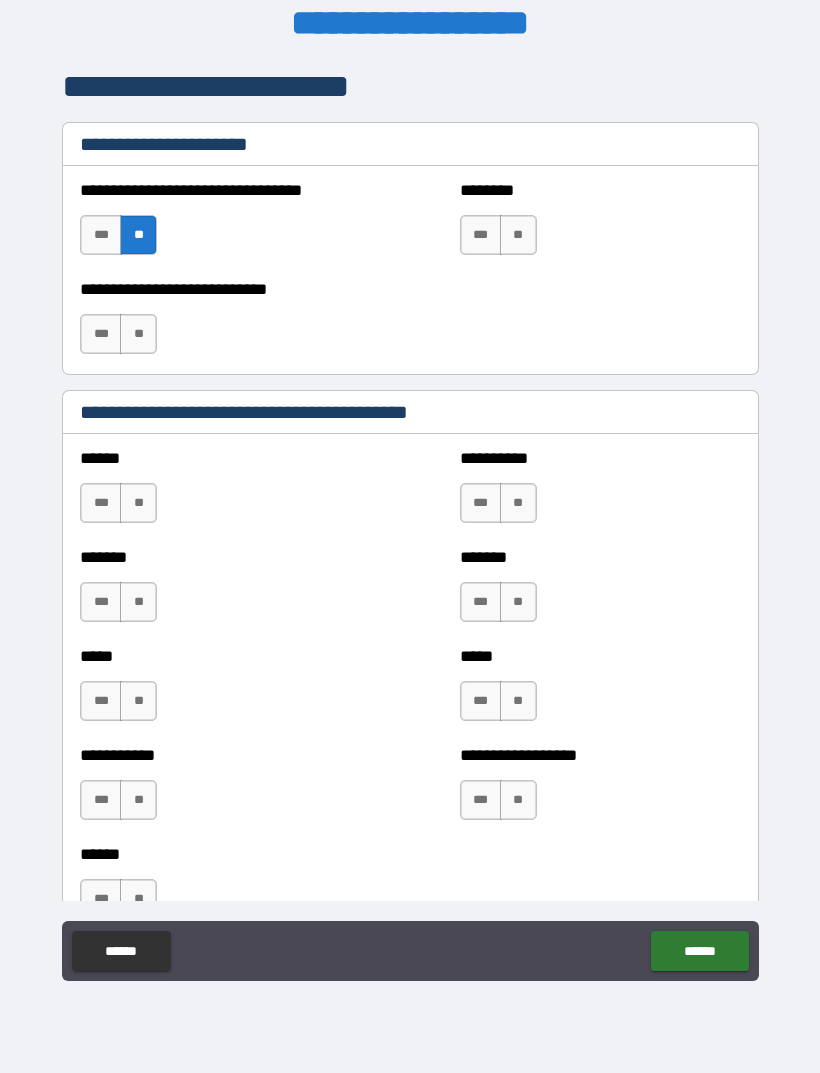 click on "**" at bounding box center (138, 334) 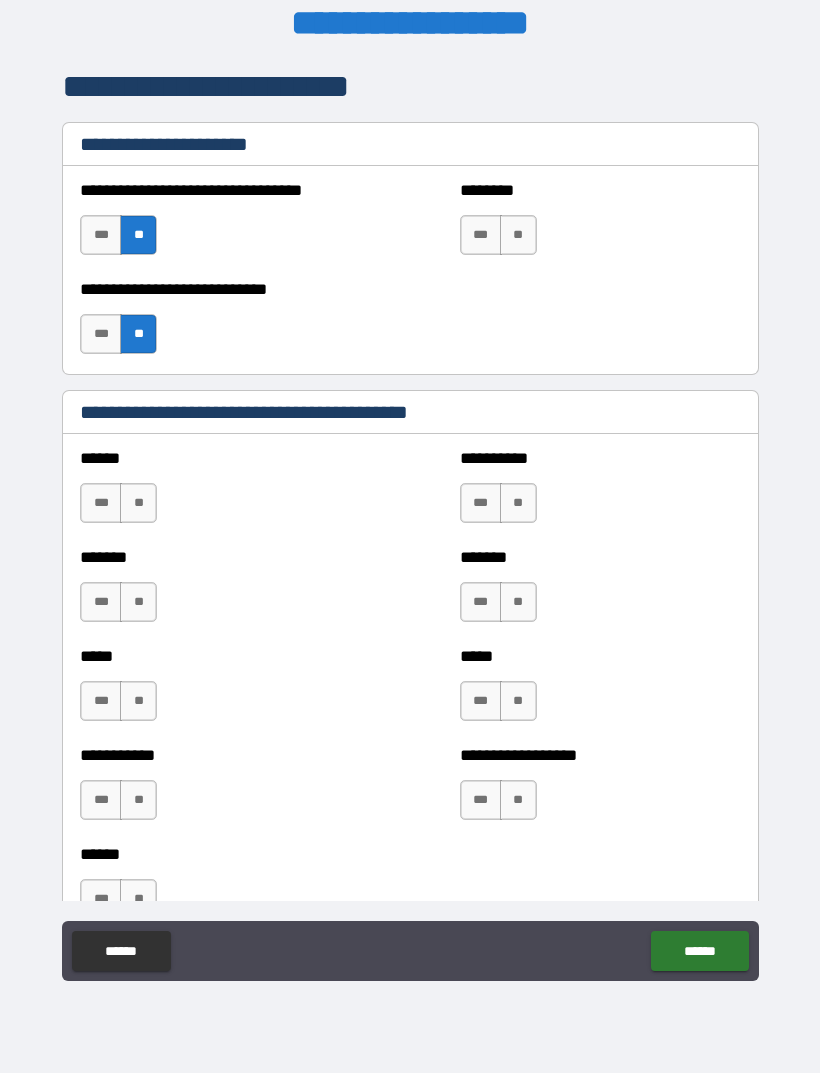 click on "**" at bounding box center [518, 235] 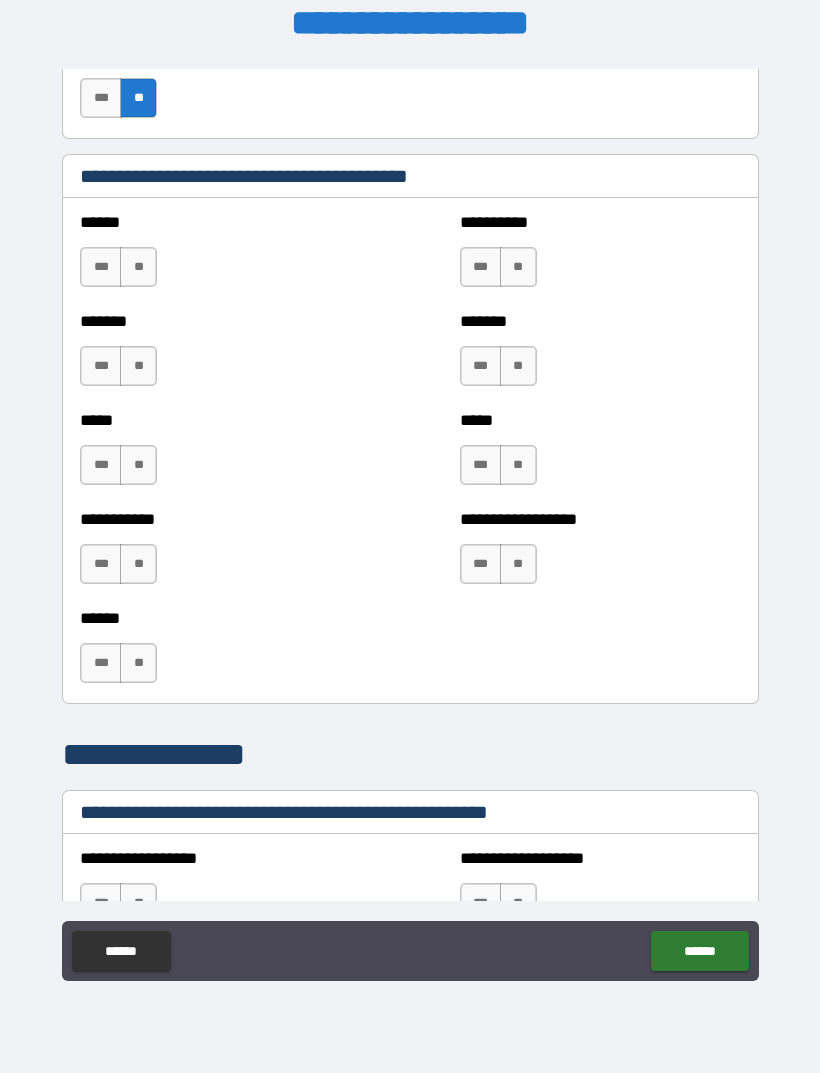 scroll, scrollTop: 1788, scrollLeft: 0, axis: vertical 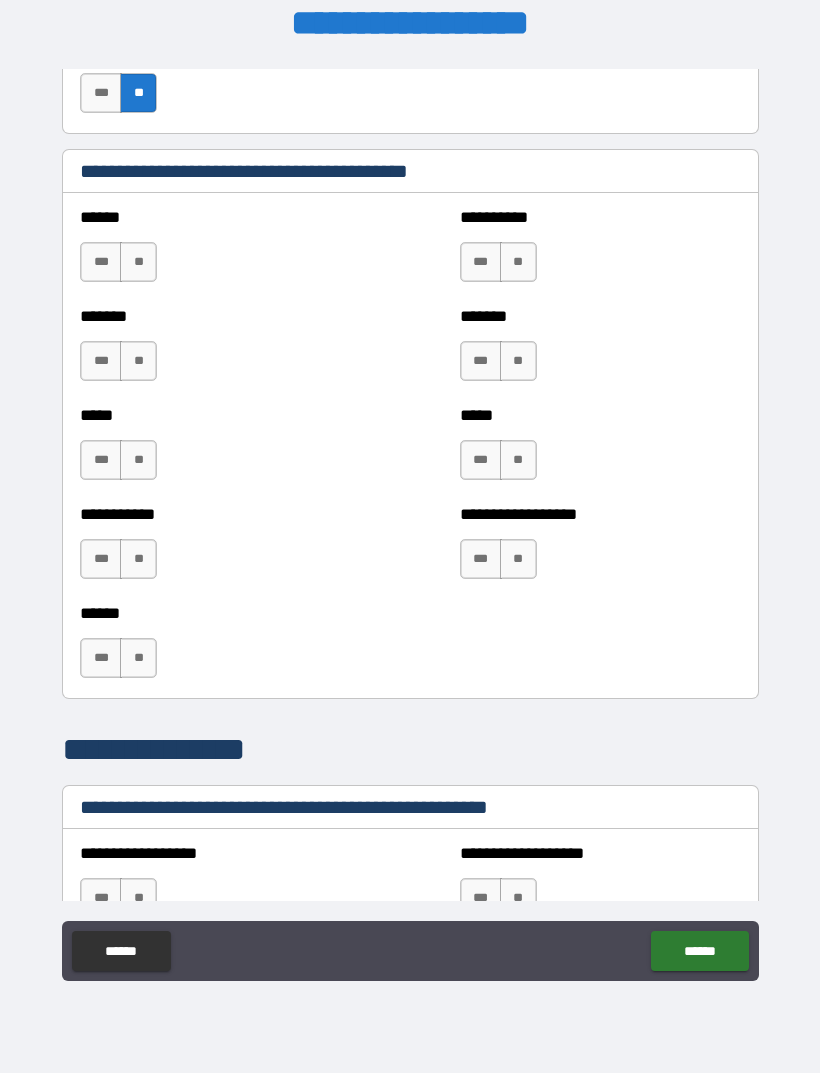 click on "**" at bounding box center [138, 262] 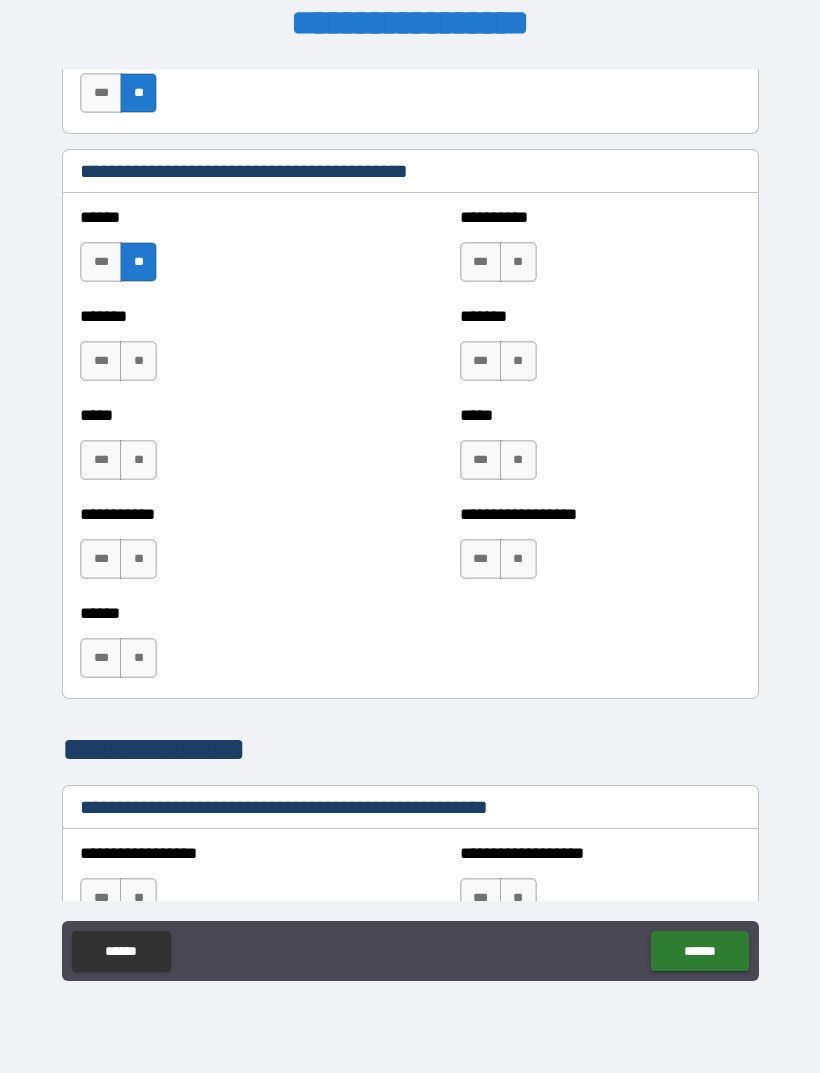 click on "******* *** **" at bounding box center (220, 351) 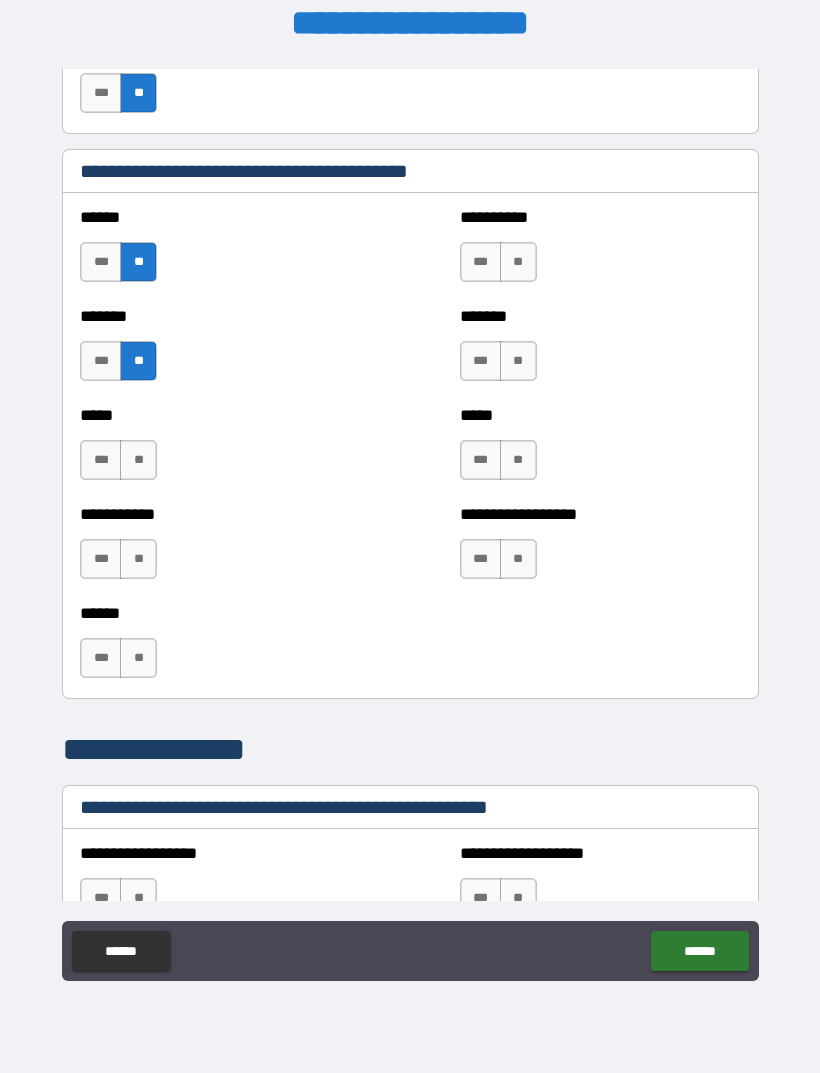 click on "**" at bounding box center (138, 460) 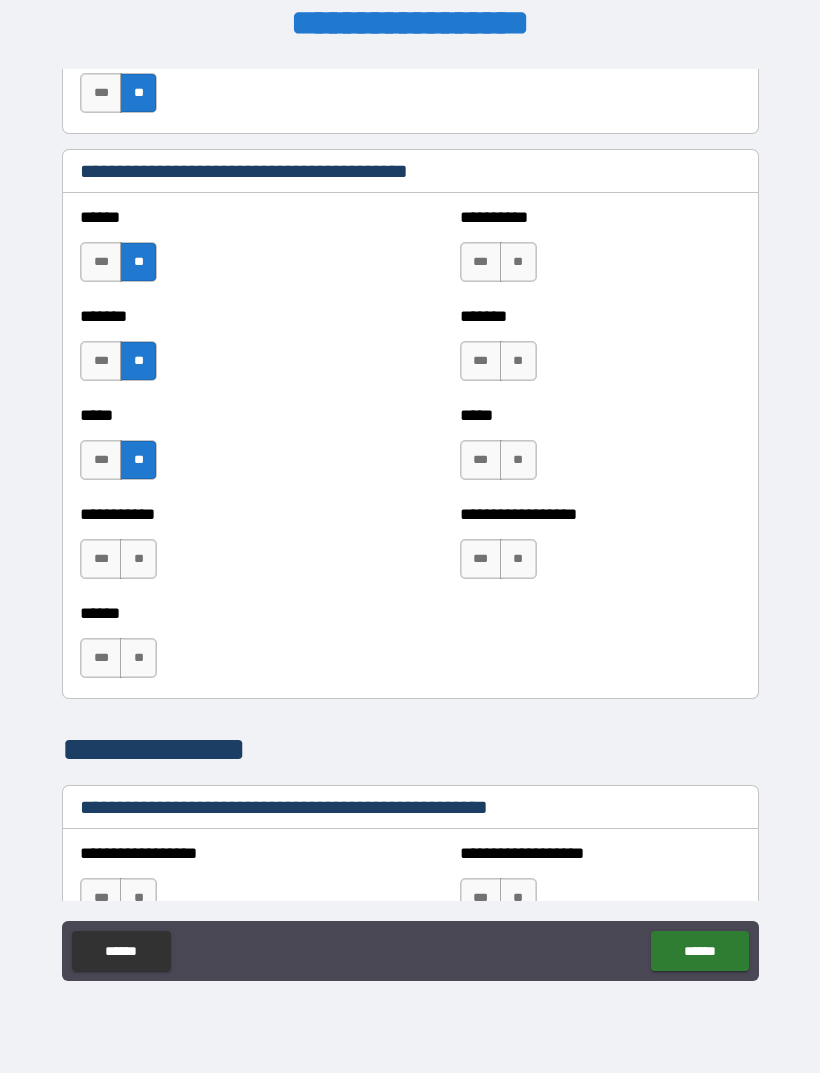 click on "**" at bounding box center [138, 559] 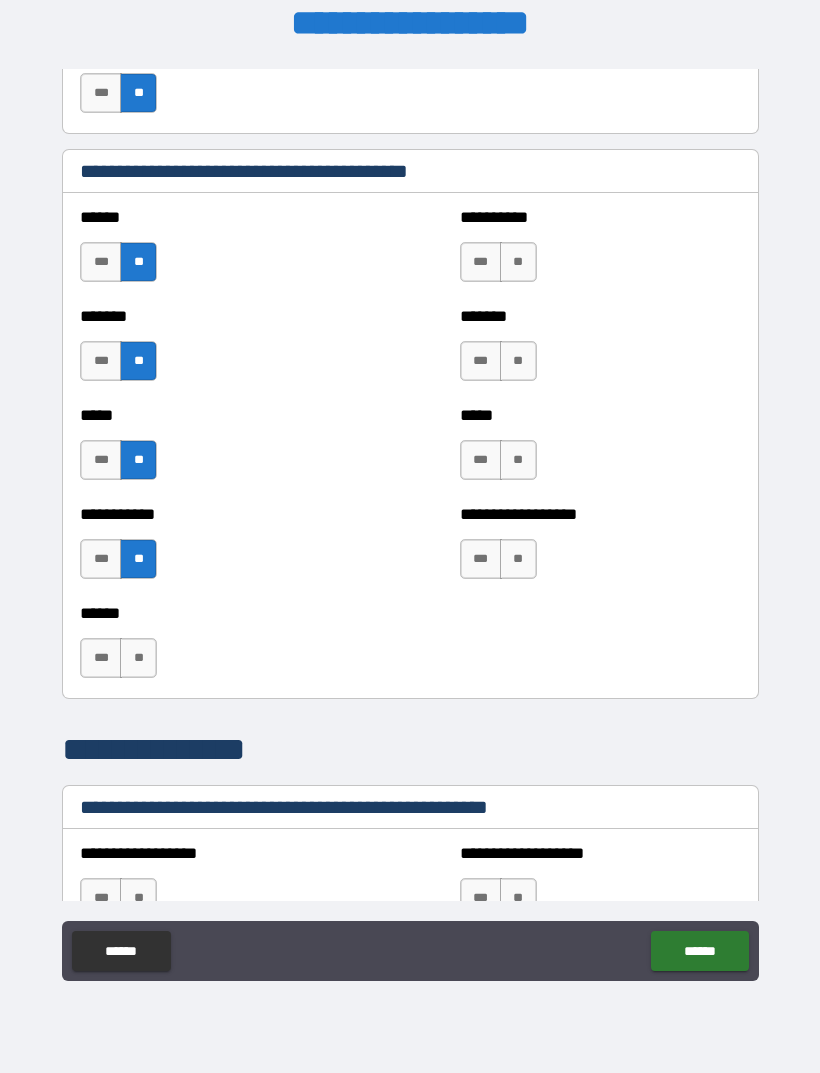 click on "**" at bounding box center [138, 658] 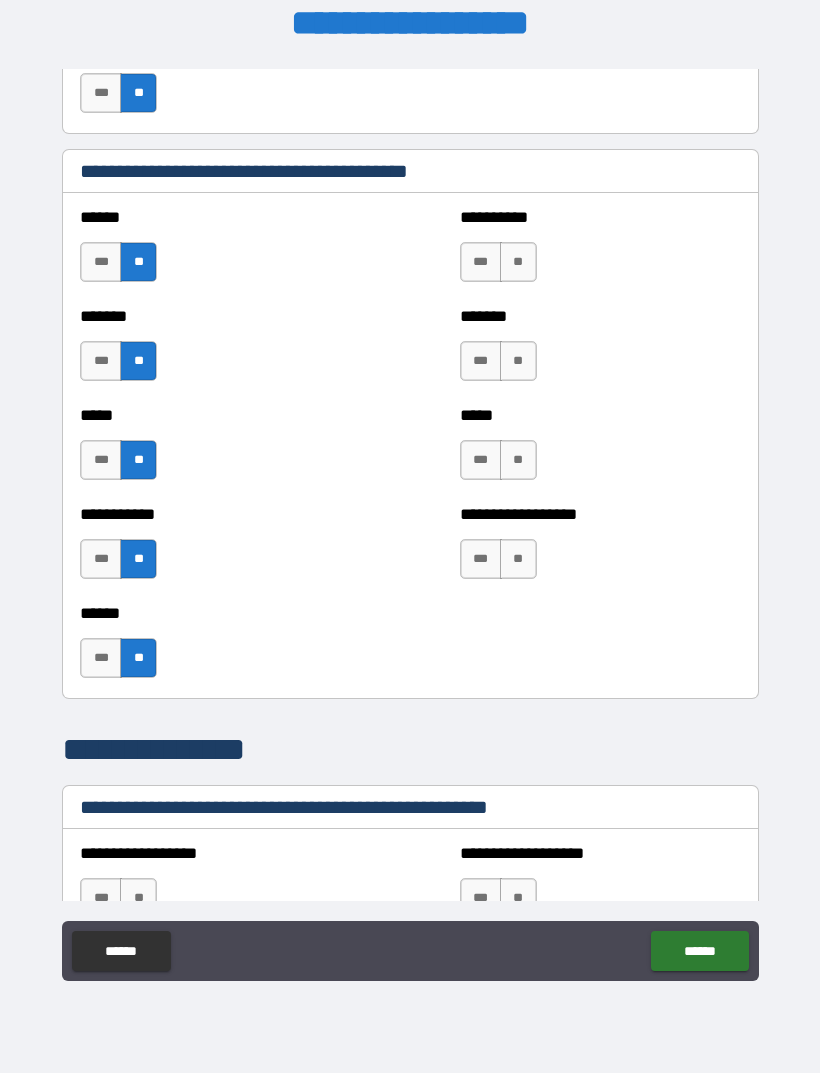 click on "**" at bounding box center (518, 559) 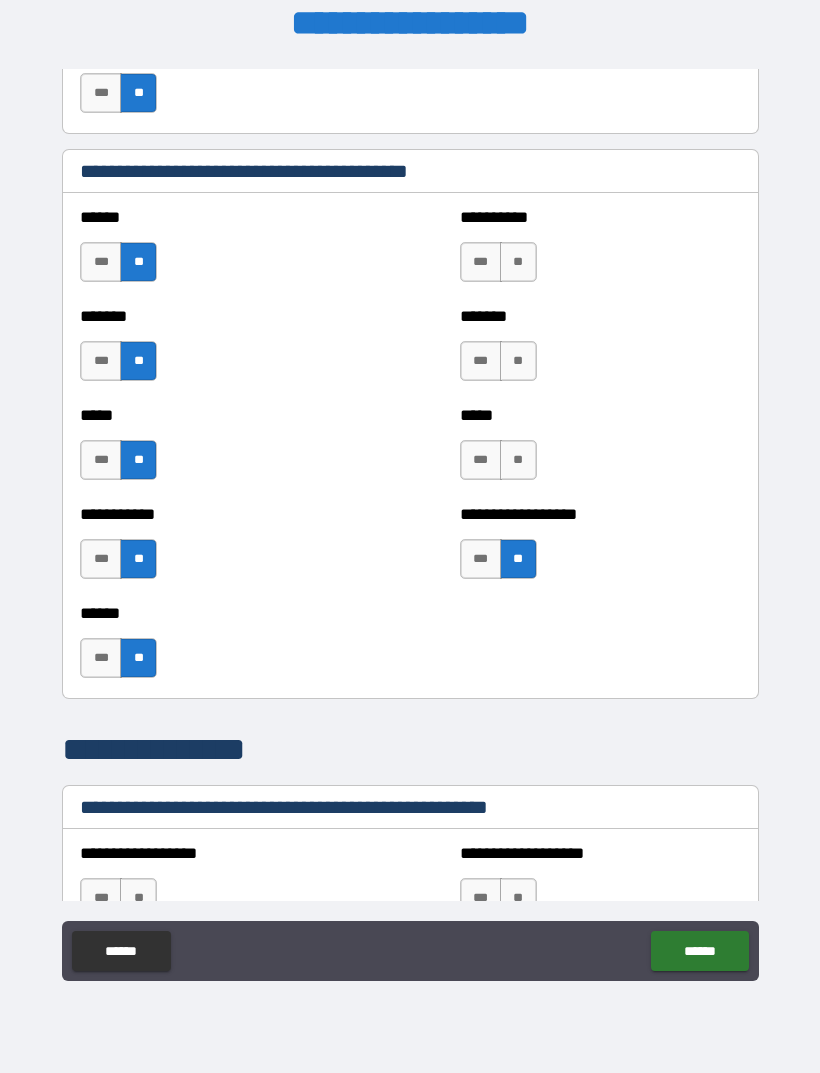 click on "**" at bounding box center [518, 460] 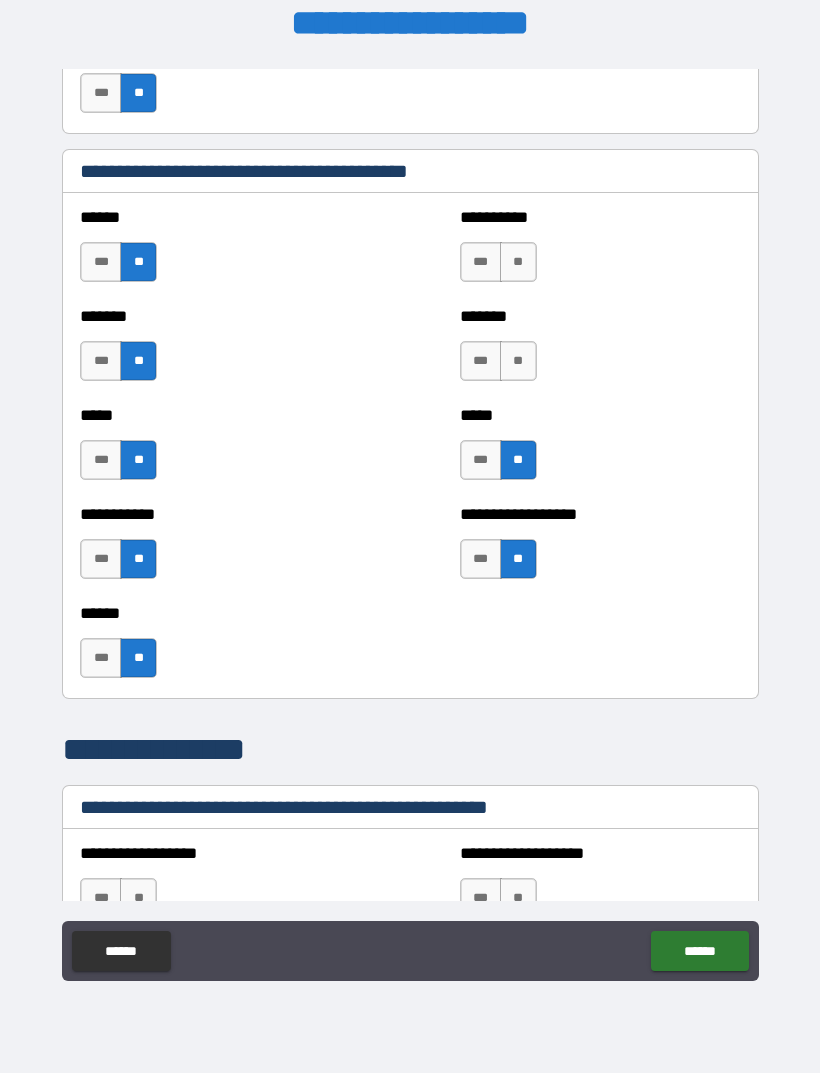 click on "**" at bounding box center [518, 361] 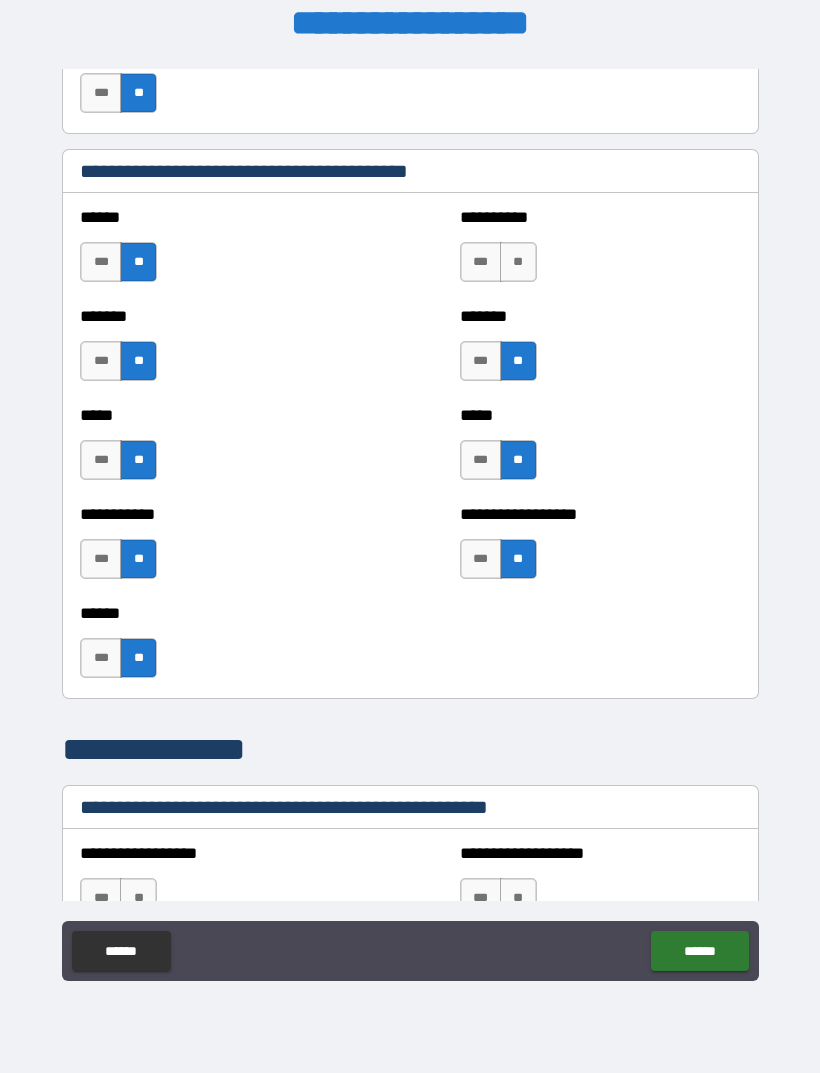 click on "**" at bounding box center [518, 262] 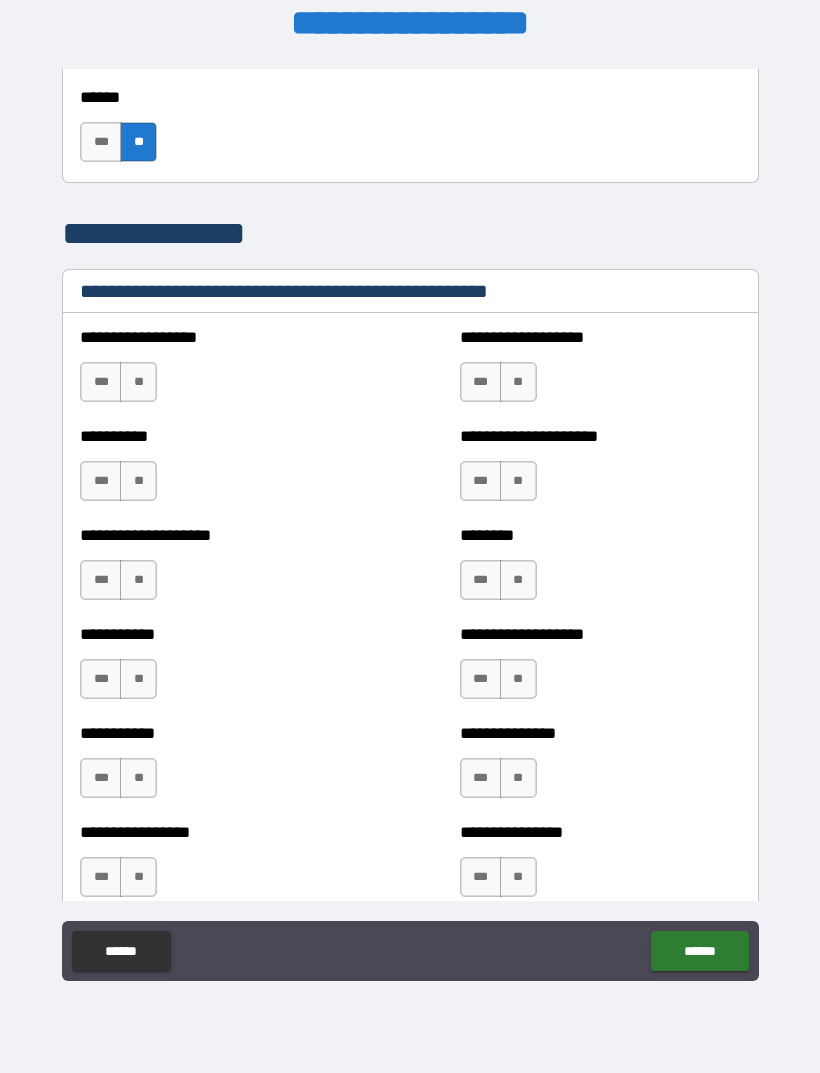 scroll, scrollTop: 2307, scrollLeft: 0, axis: vertical 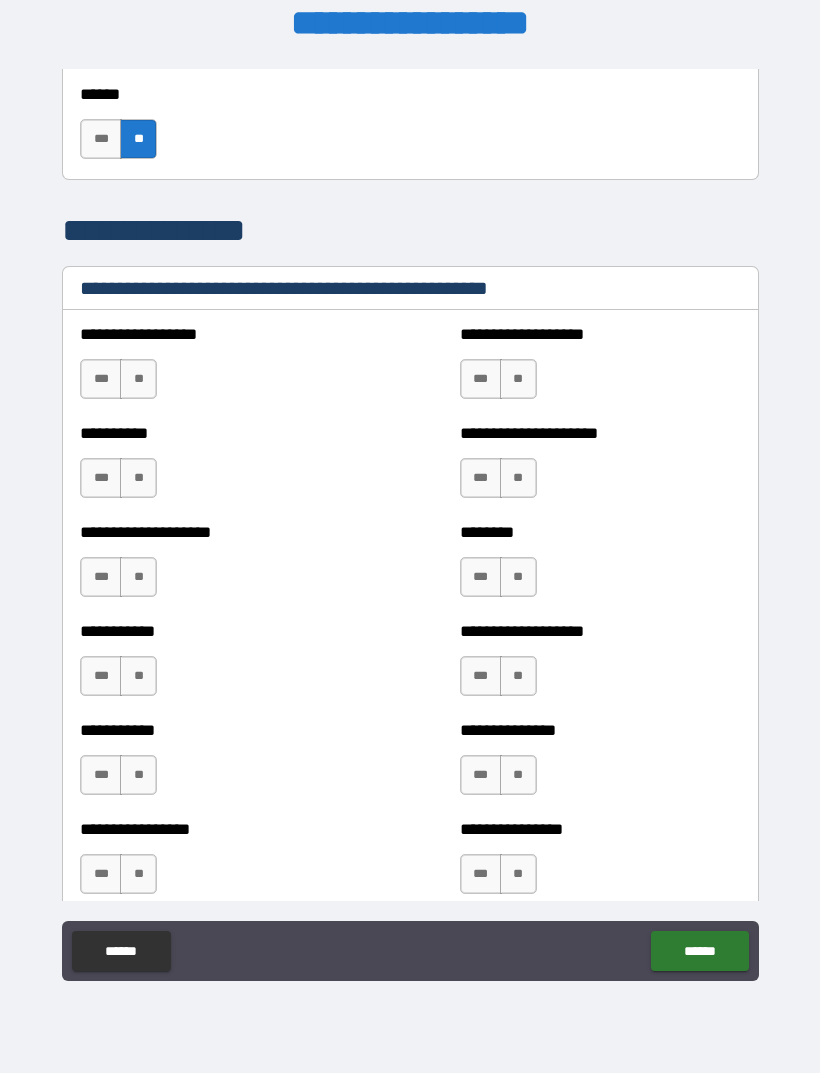 click on "**" at bounding box center (138, 379) 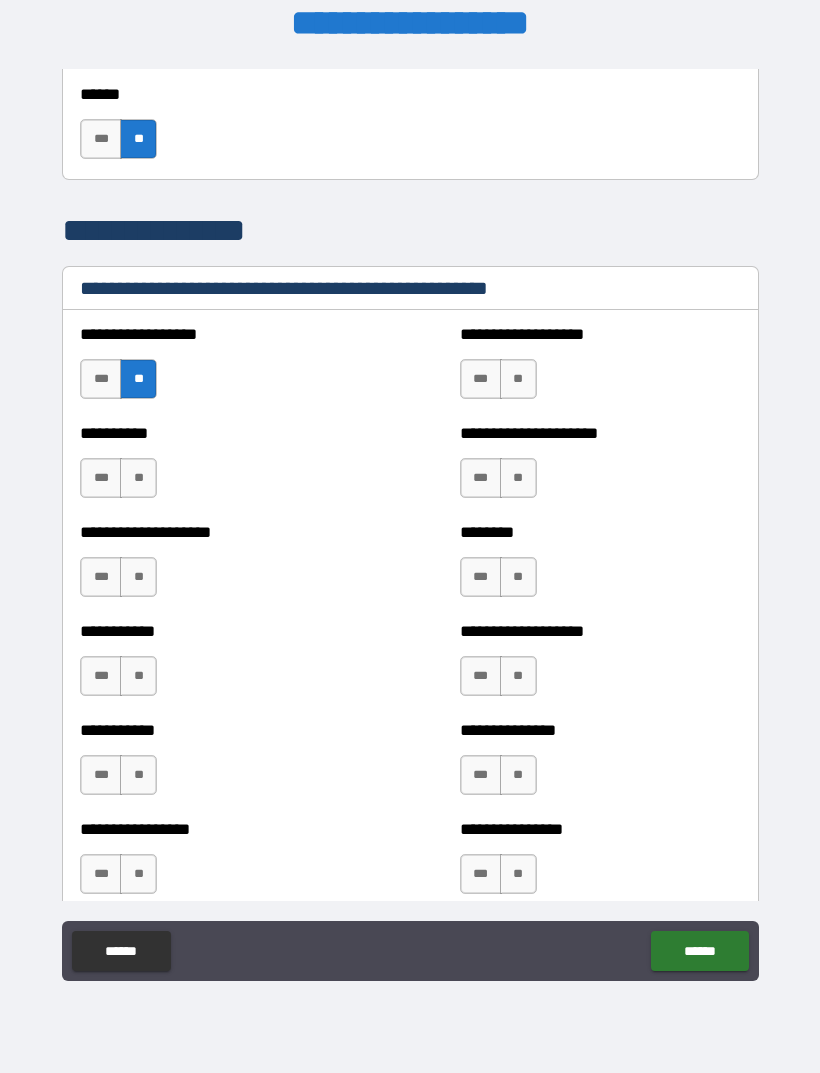 click on "**" at bounding box center [138, 478] 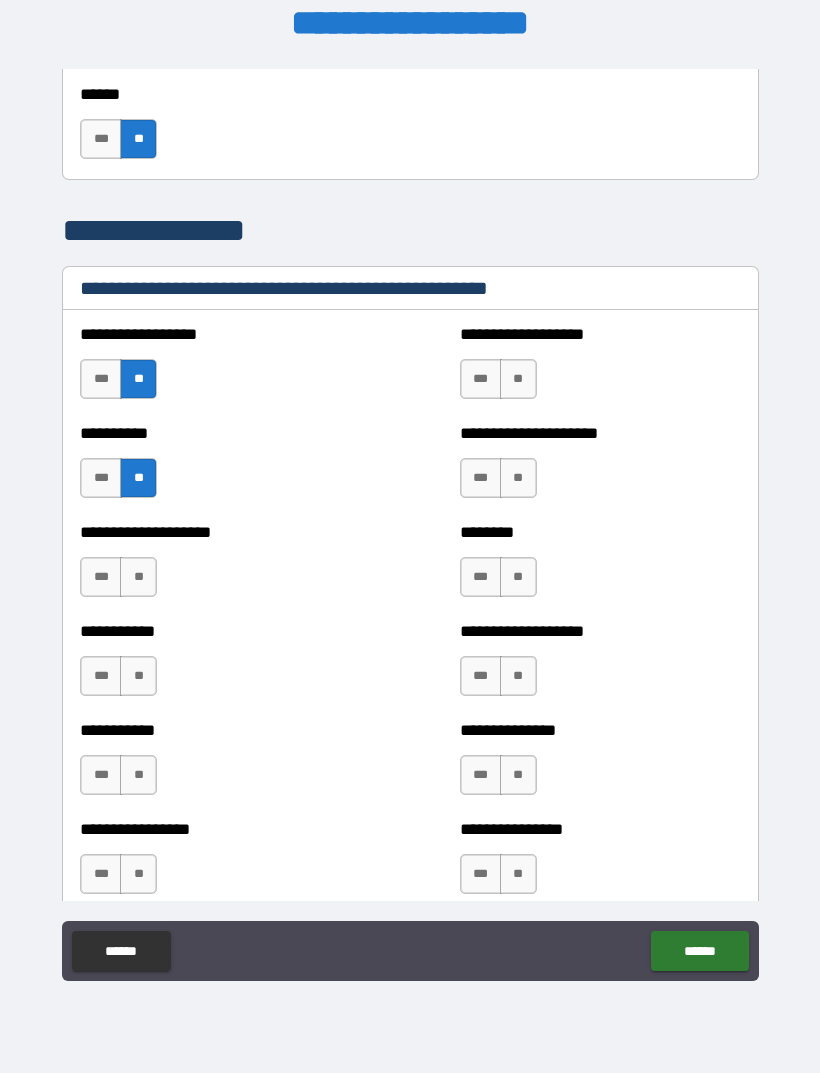 click on "**" at bounding box center (138, 577) 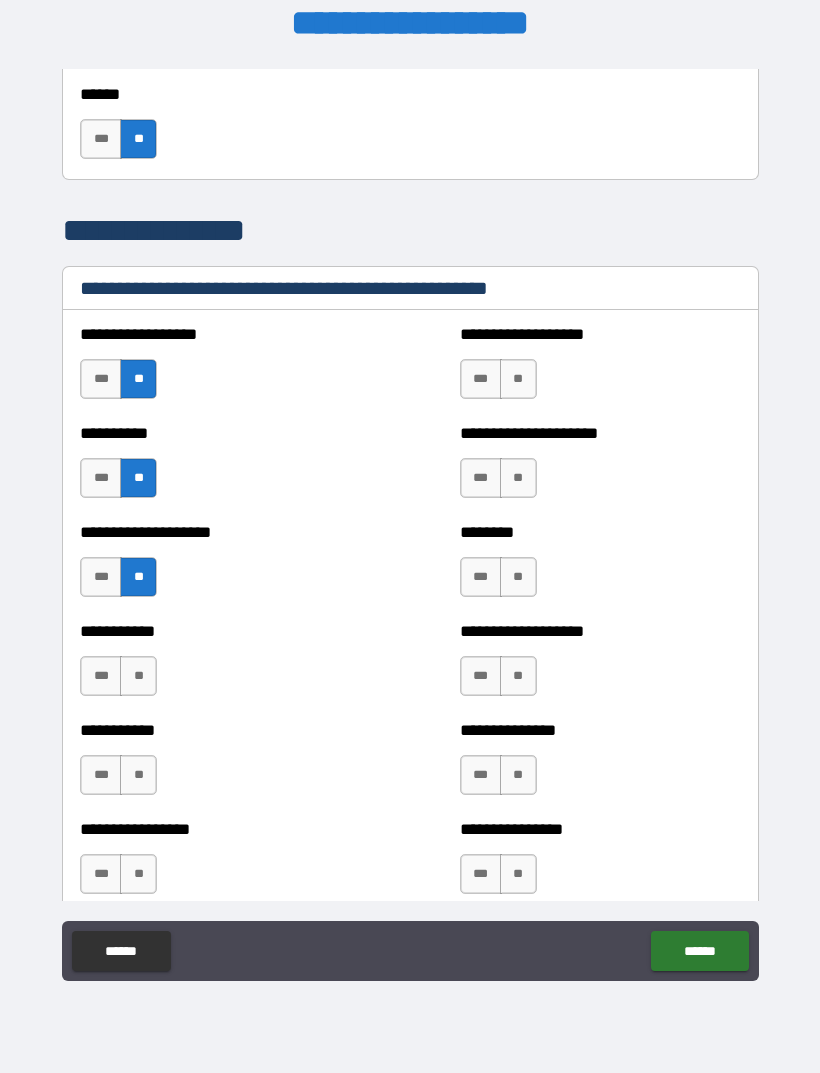 click on "**" at bounding box center [138, 676] 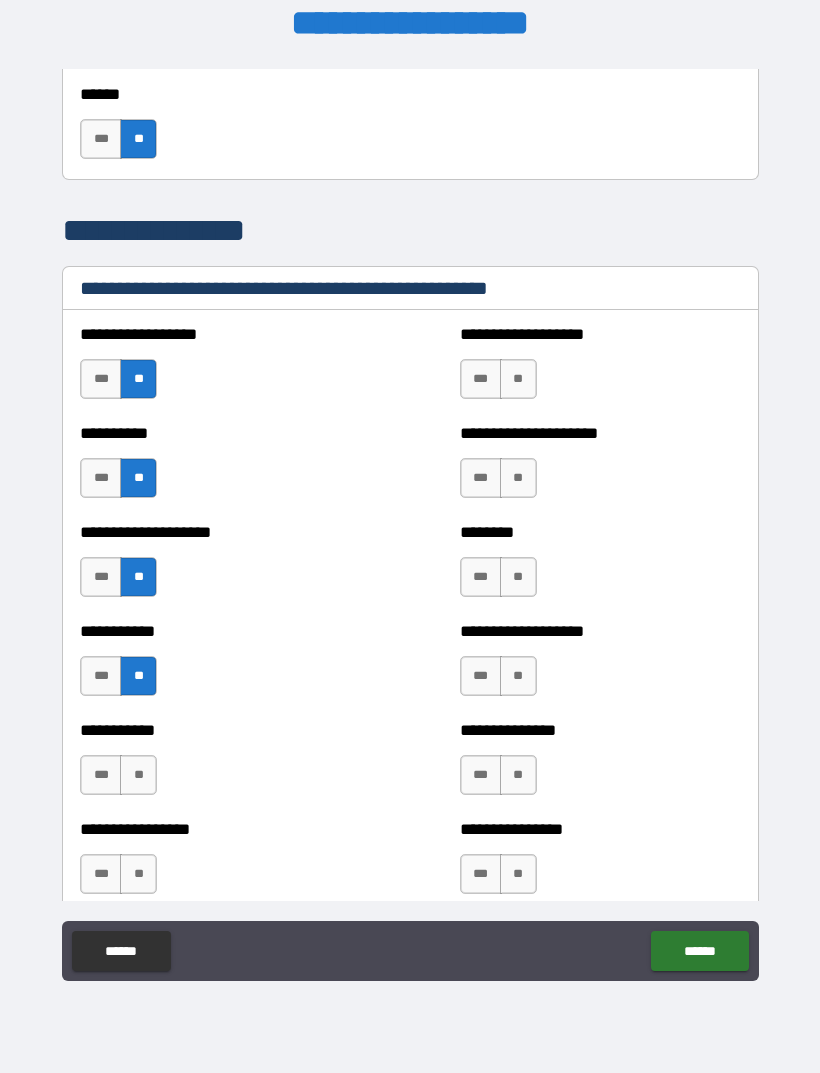 click on "**" at bounding box center [138, 775] 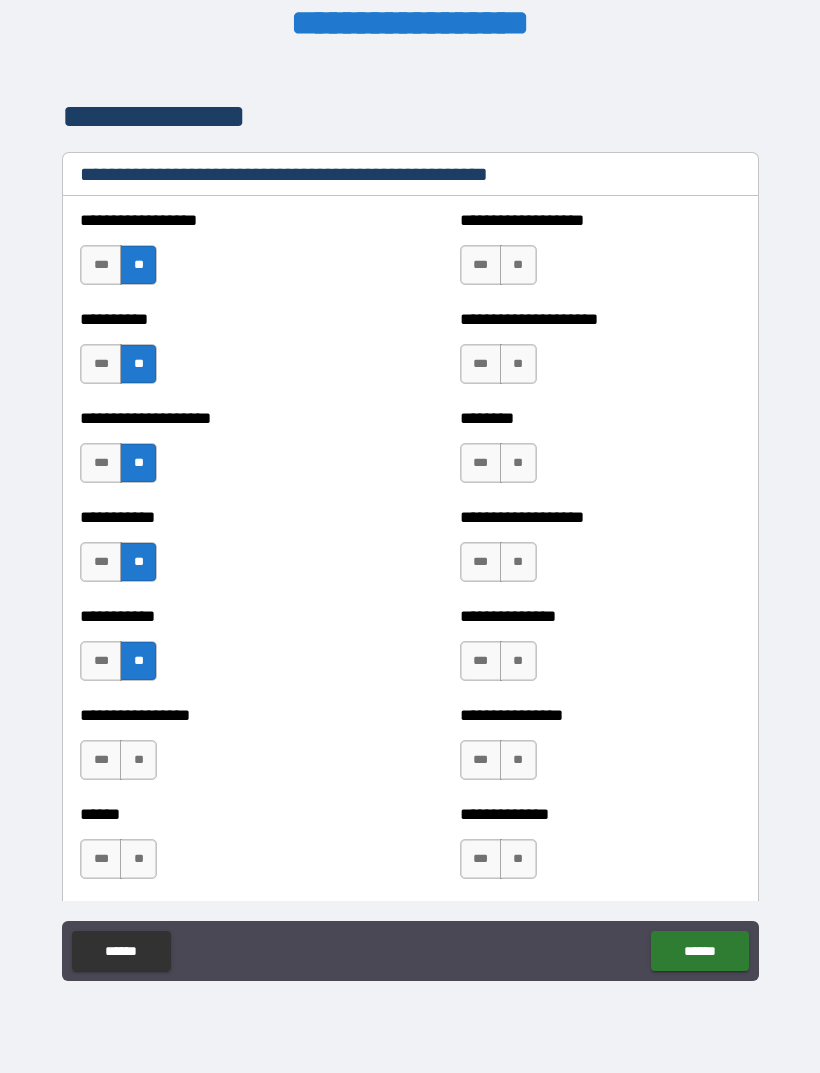 scroll, scrollTop: 2485, scrollLeft: 0, axis: vertical 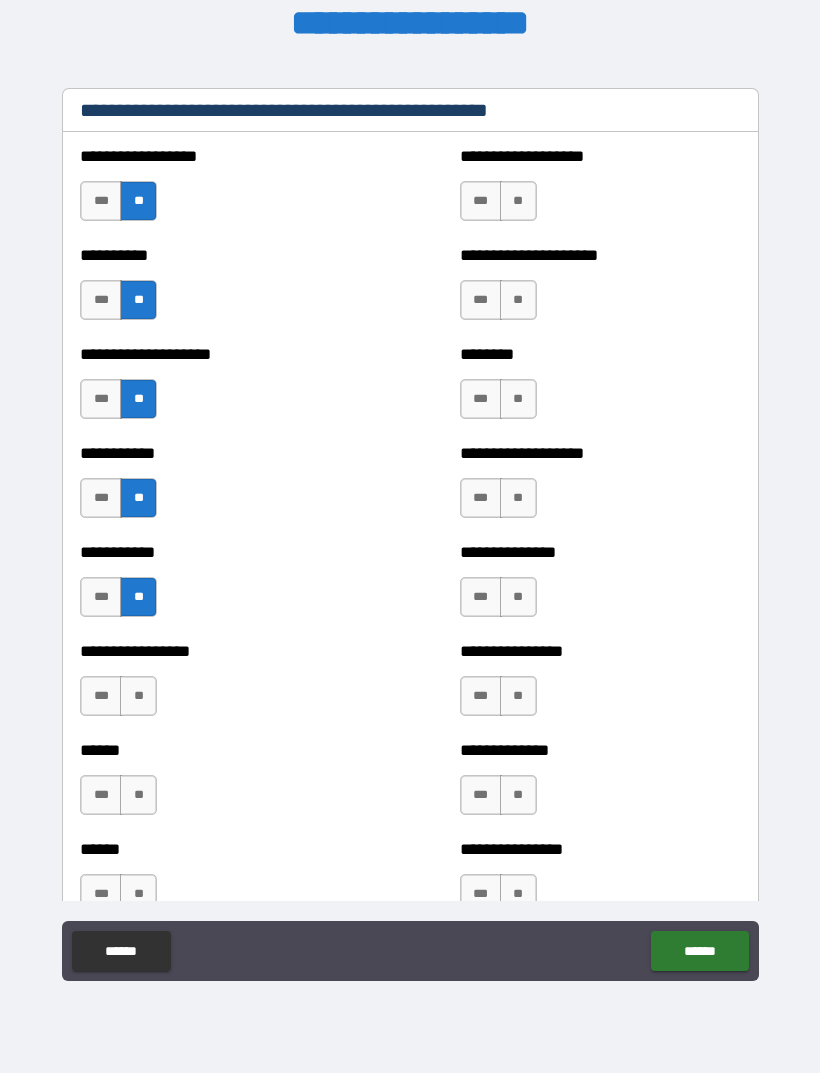 click on "**" at bounding box center (138, 696) 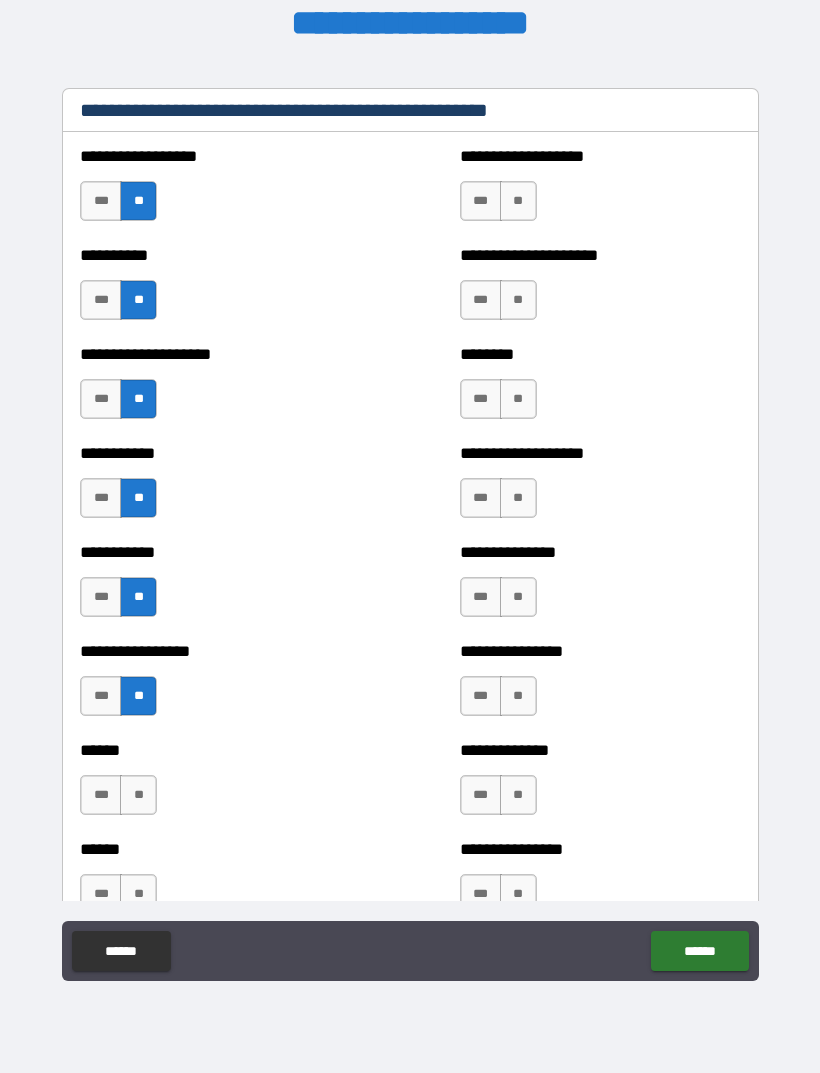 click on "**" at bounding box center [138, 795] 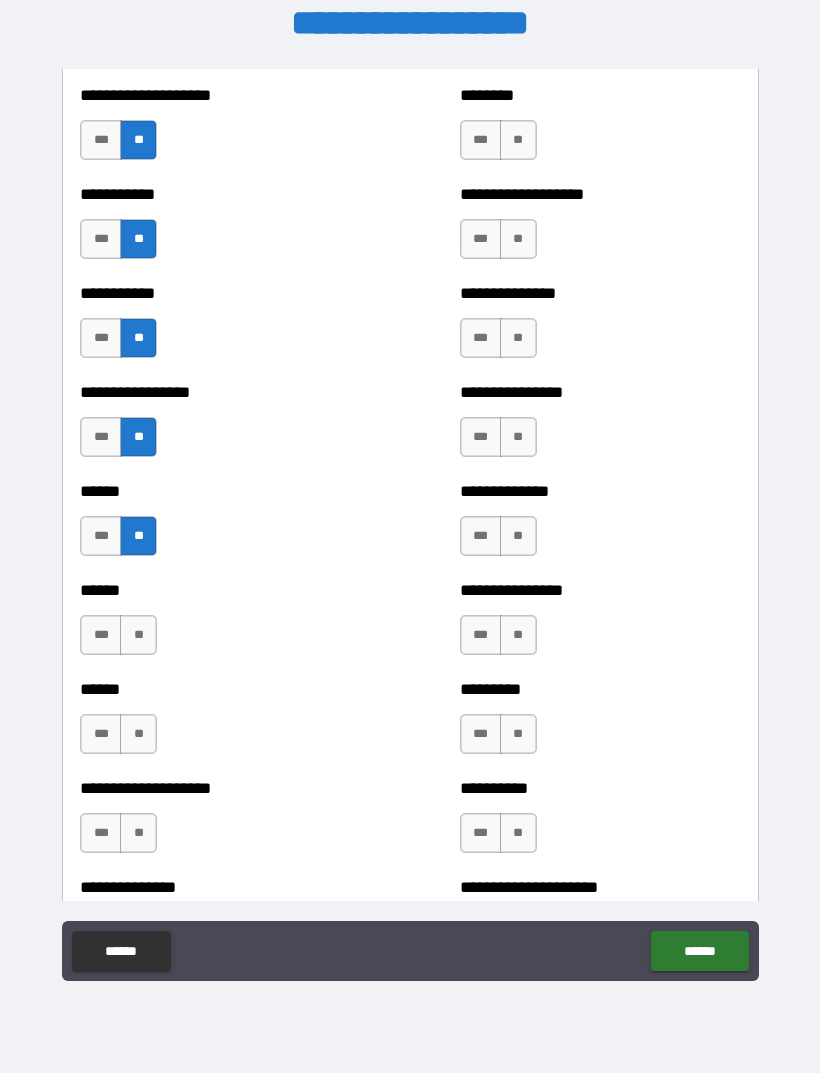 scroll, scrollTop: 2743, scrollLeft: 0, axis: vertical 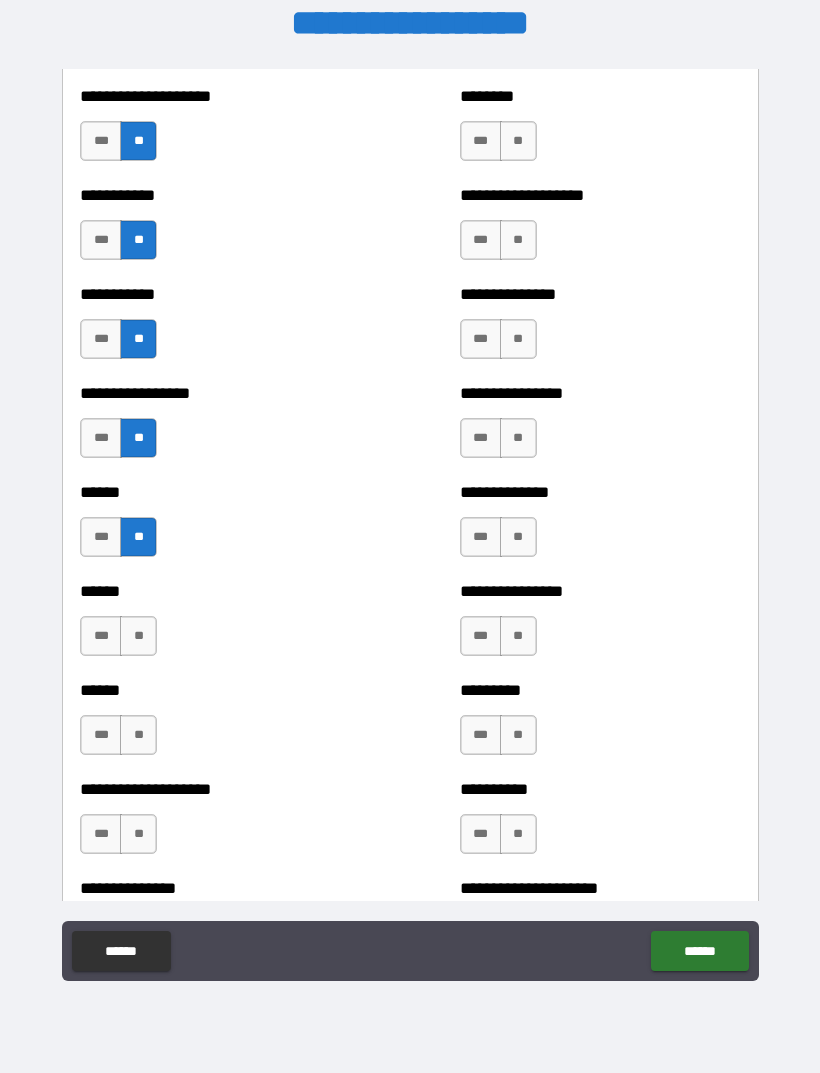 click on "**" at bounding box center [138, 636] 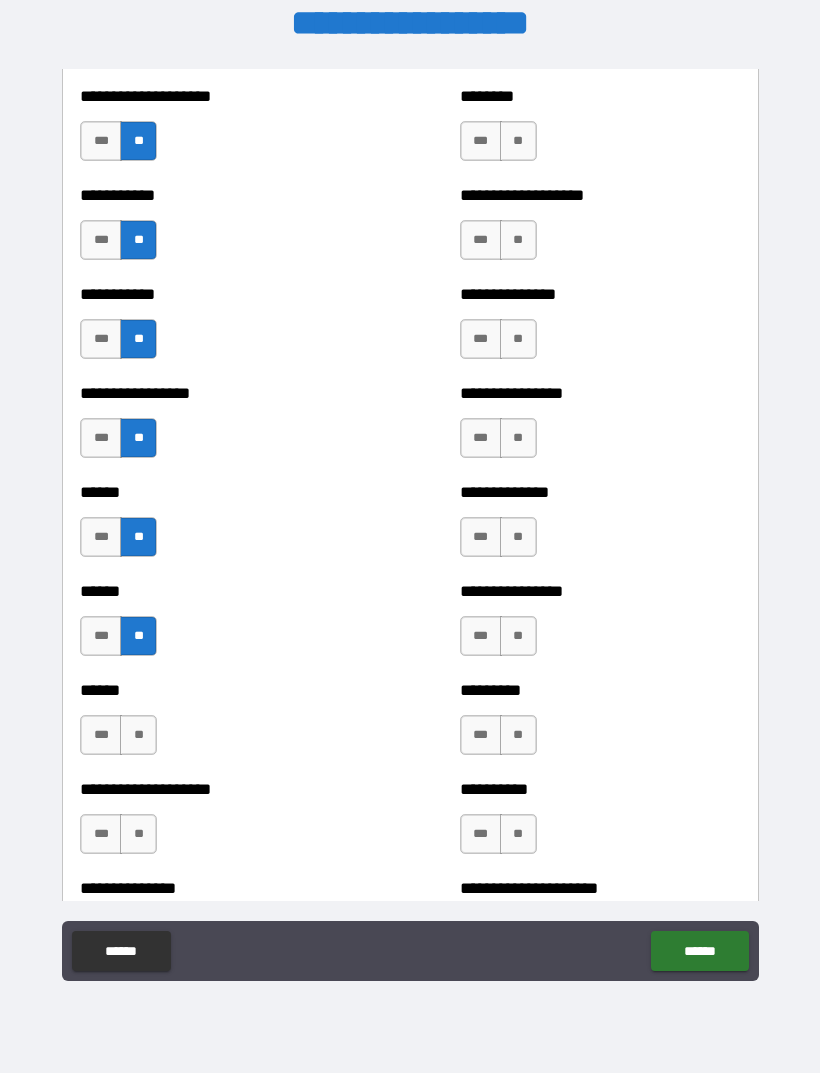 click on "**" at bounding box center (138, 735) 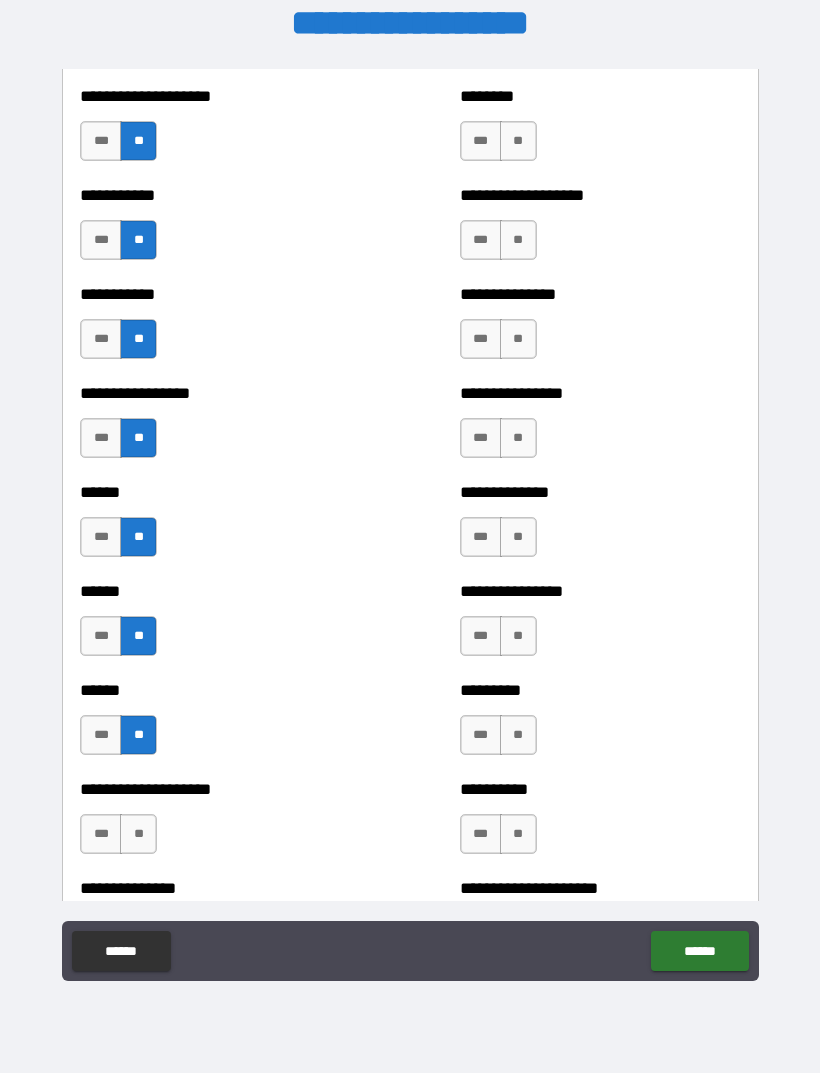 click on "**" at bounding box center (138, 834) 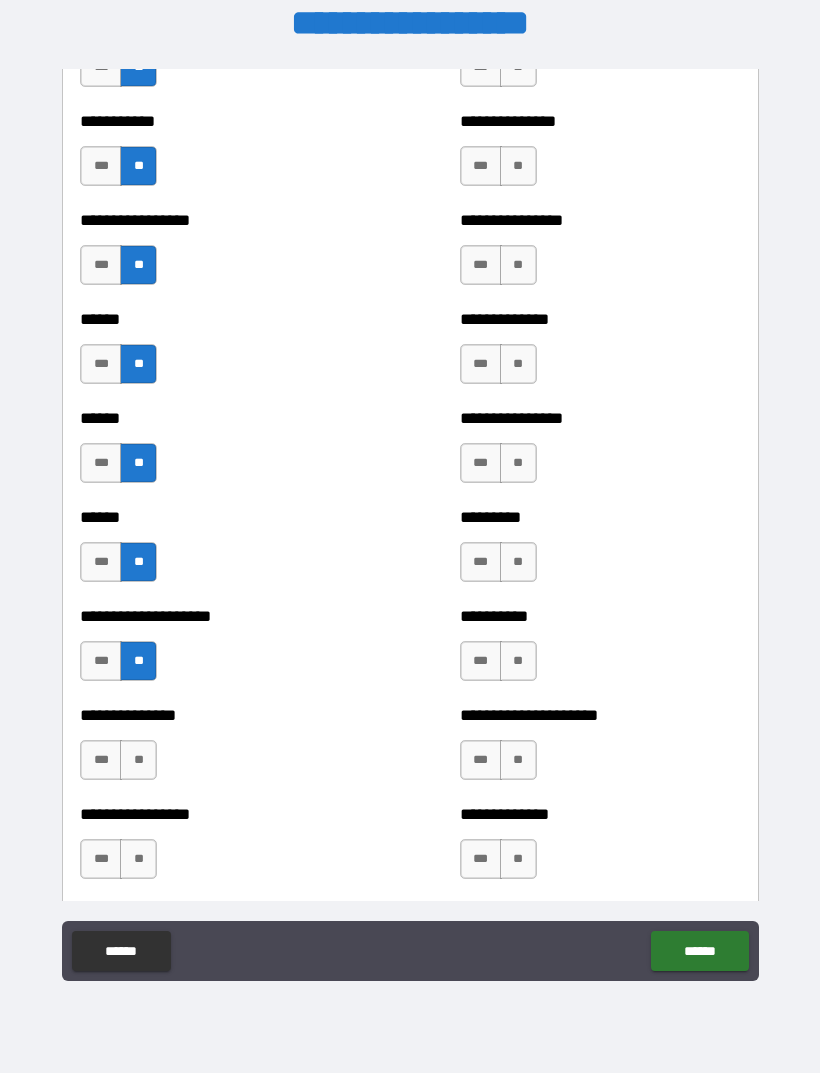 scroll, scrollTop: 2995, scrollLeft: 0, axis: vertical 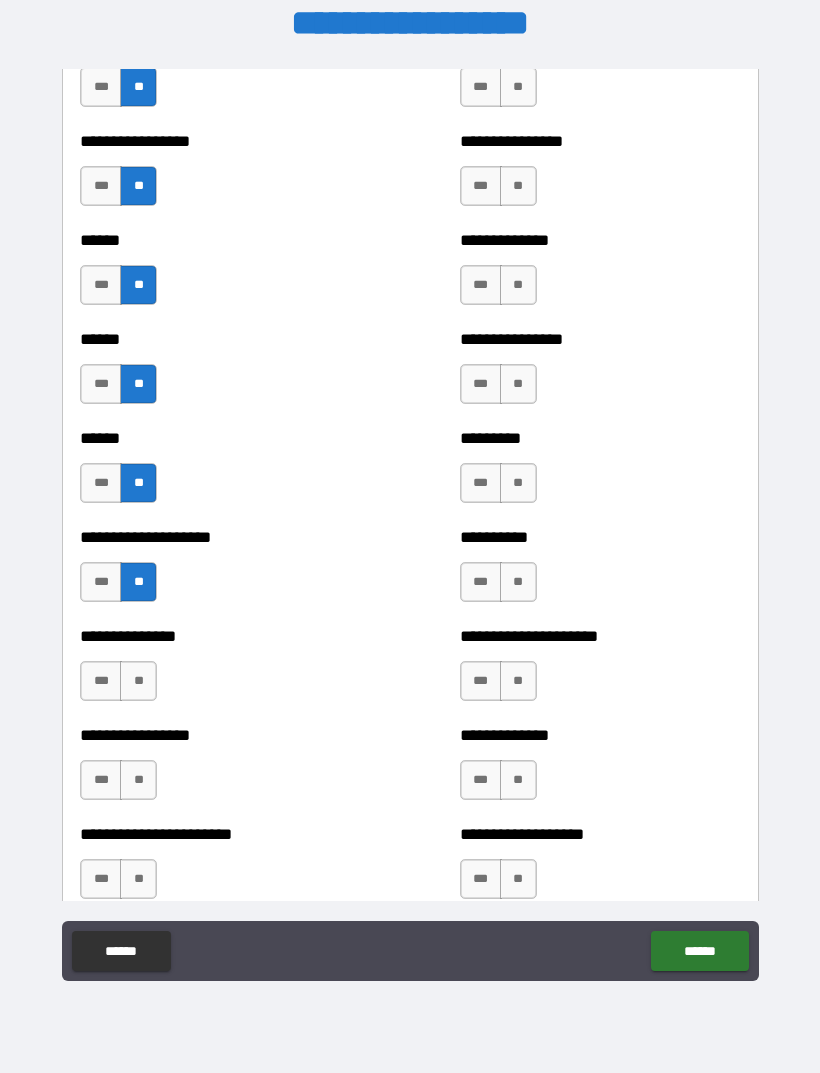 click on "**" at bounding box center [138, 681] 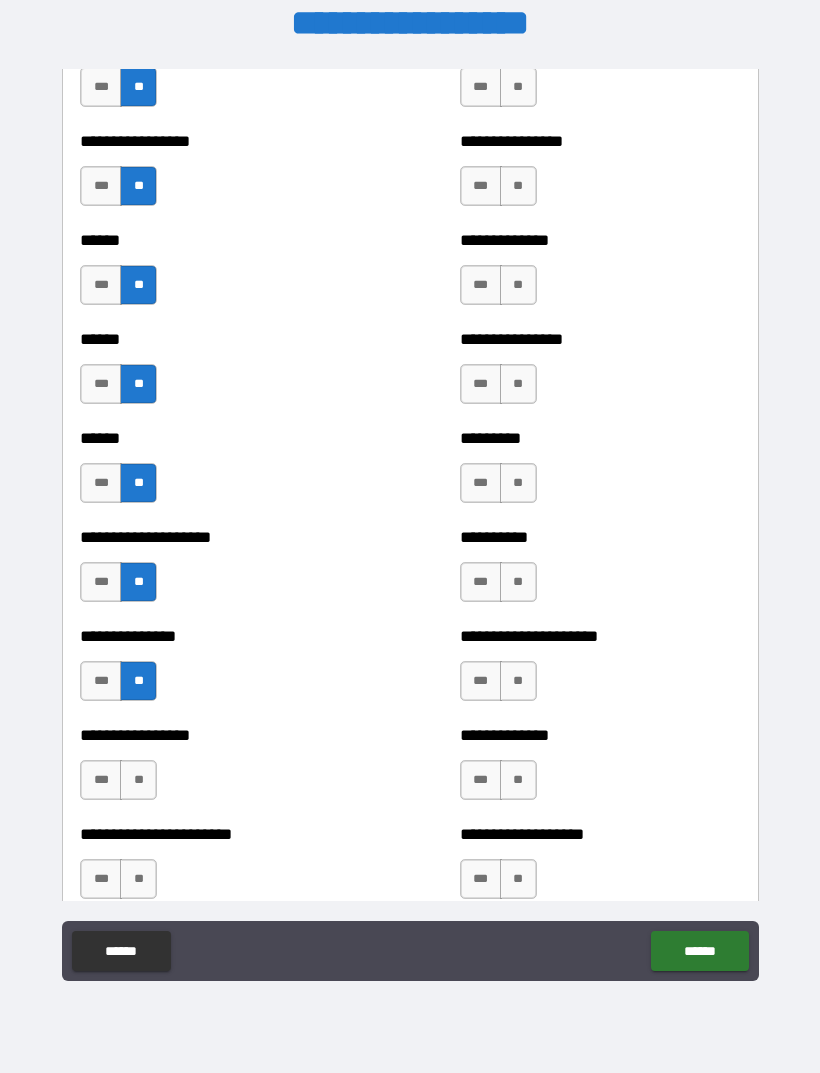 click on "**" at bounding box center [138, 780] 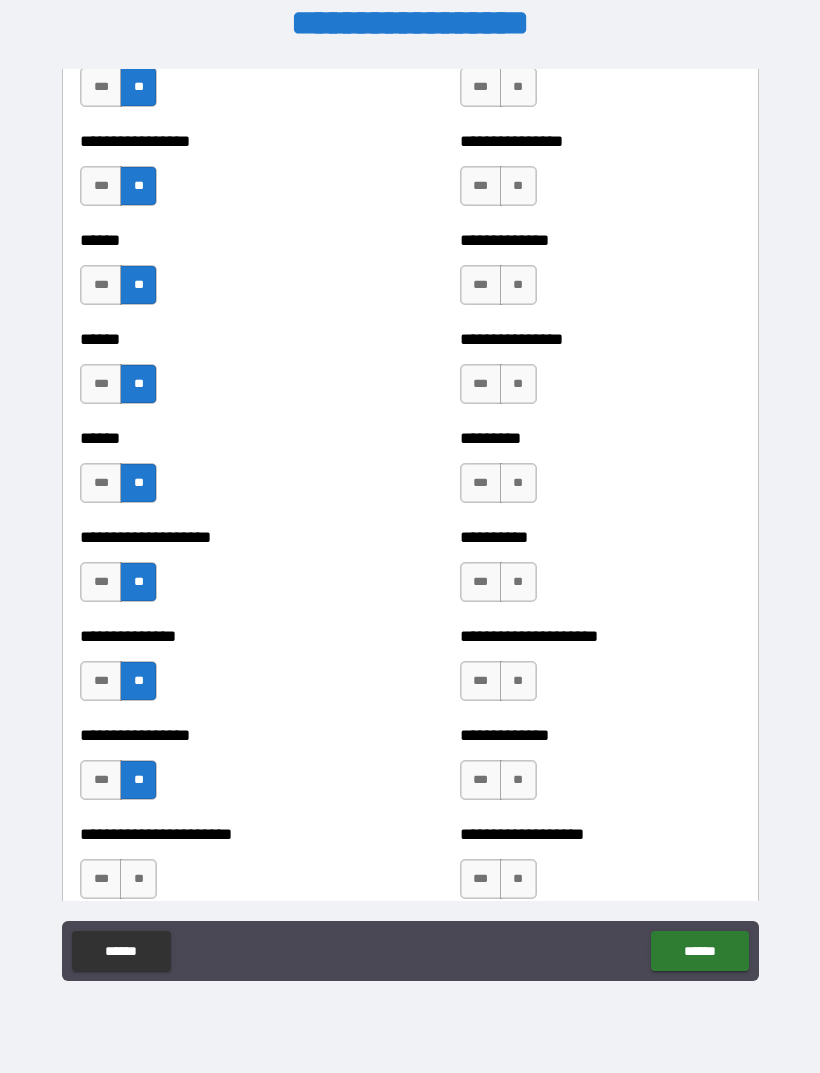 click on "**" at bounding box center (518, 582) 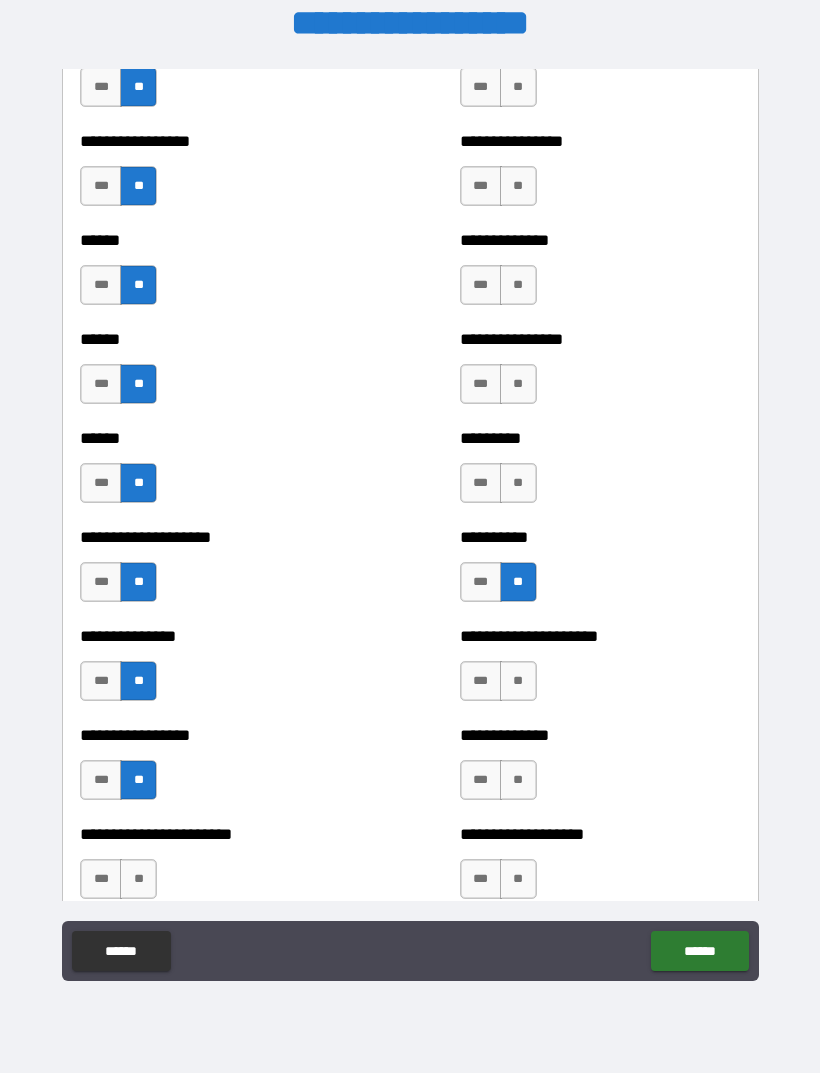 click on "**" at bounding box center [518, 681] 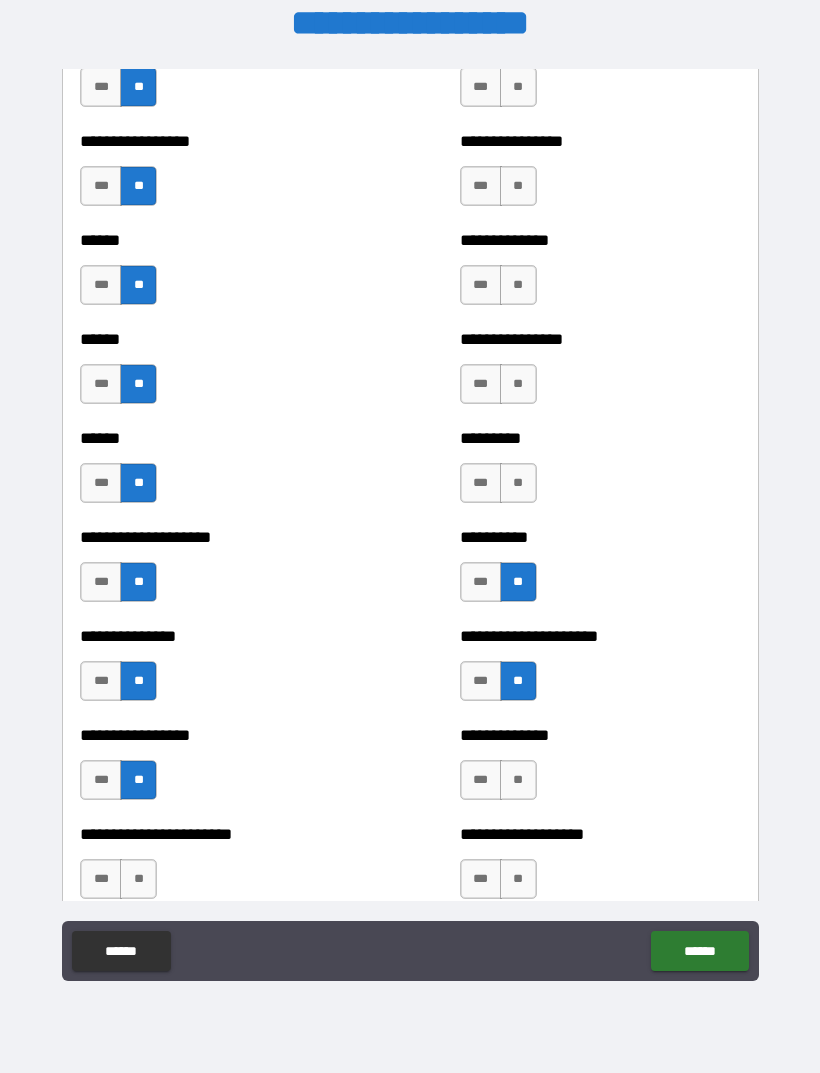 click on "**" at bounding box center [518, 483] 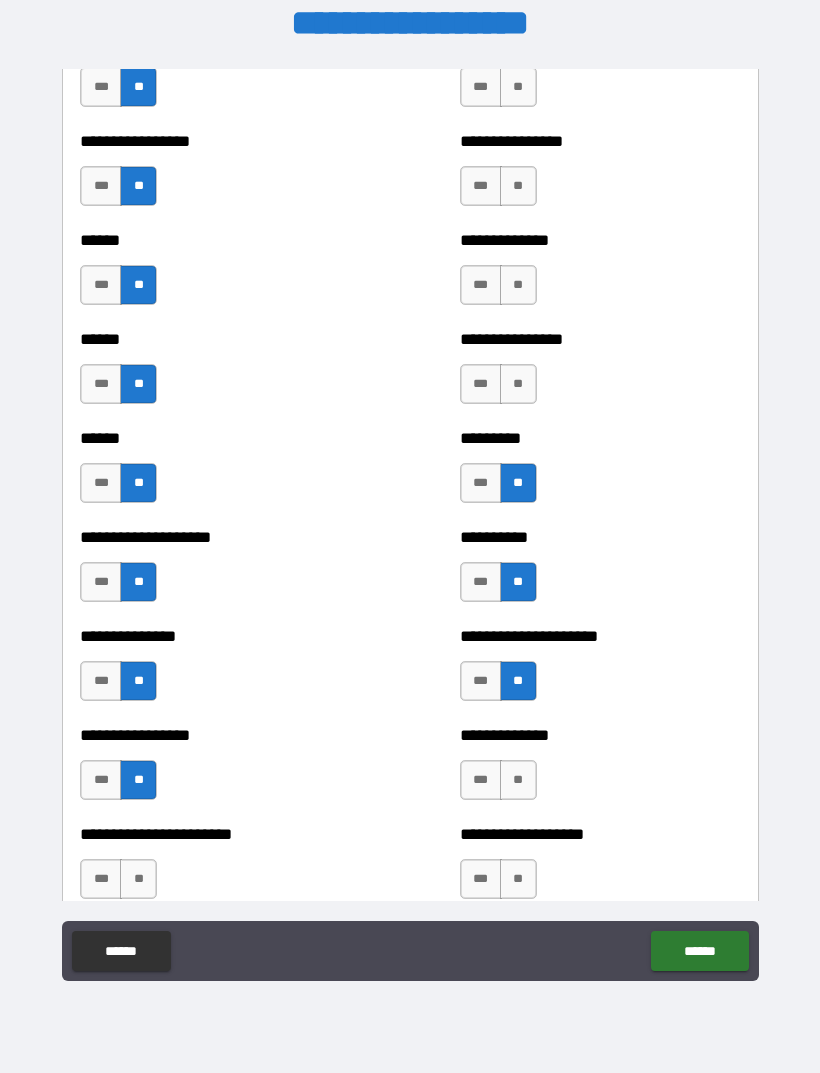 click on "**" at bounding box center (518, 384) 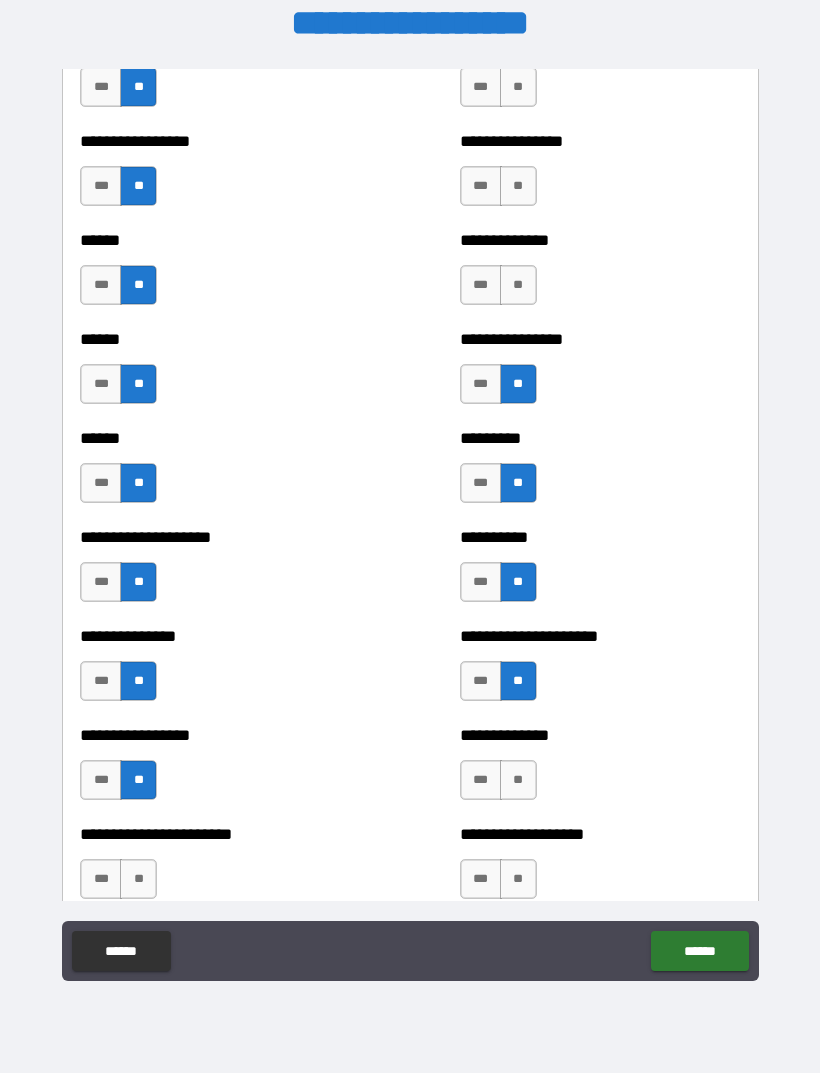 click on "**" at bounding box center (518, 285) 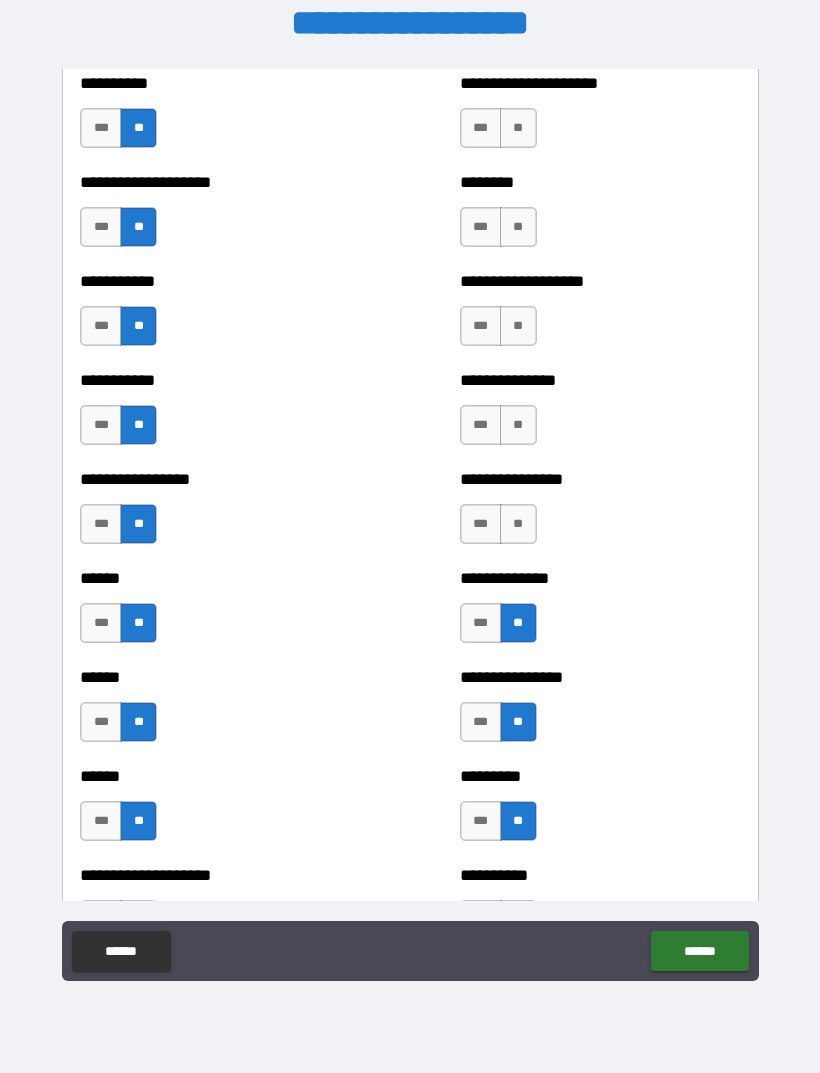 scroll, scrollTop: 2656, scrollLeft: 0, axis: vertical 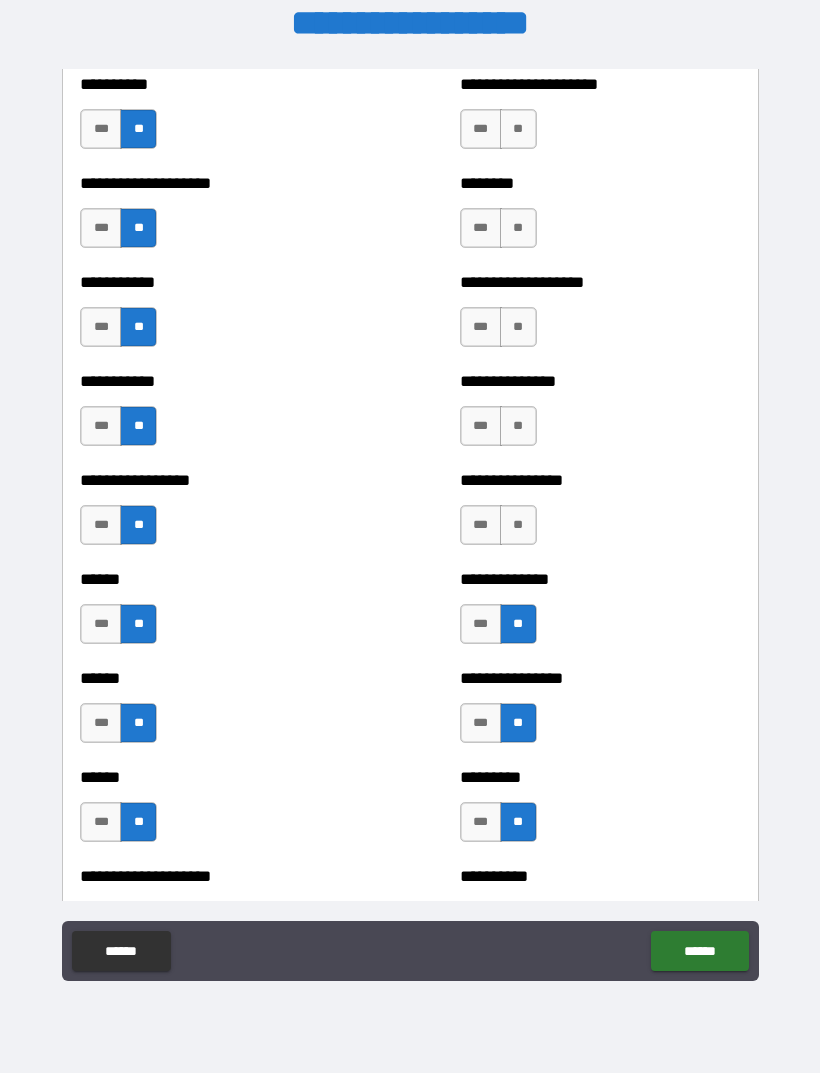 click on "**" at bounding box center [518, 525] 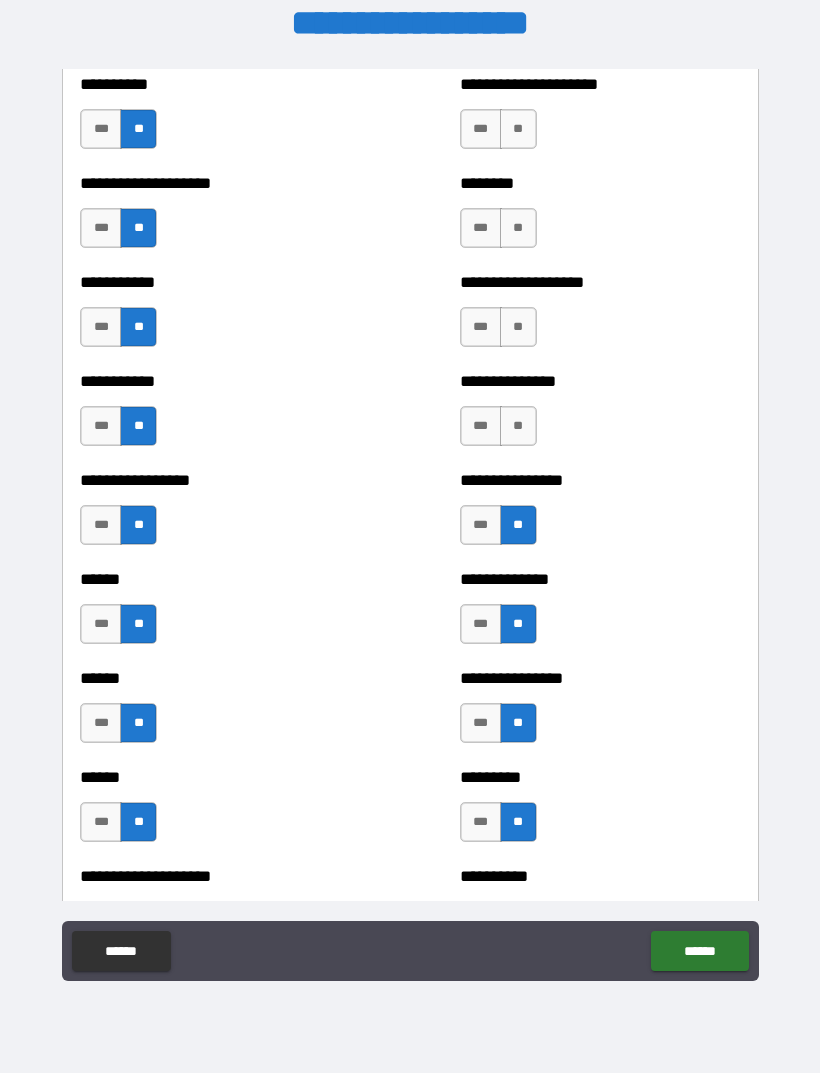 click on "**" at bounding box center [518, 426] 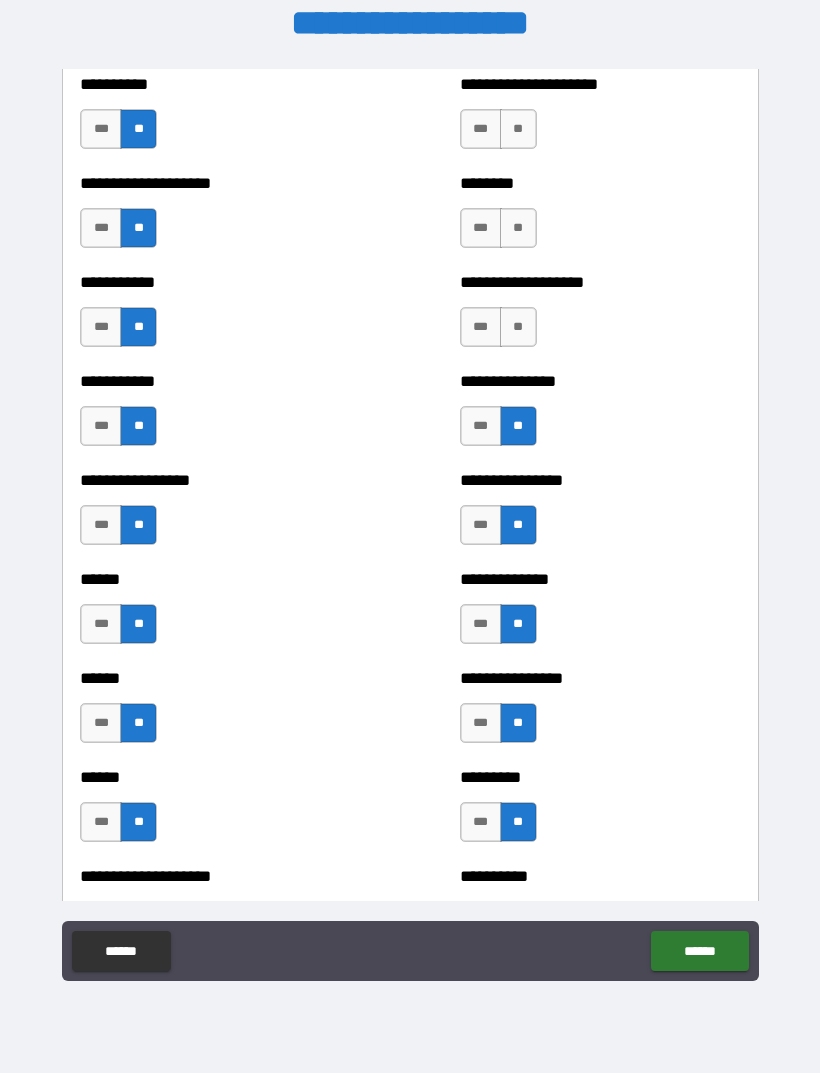 click on "**" at bounding box center (518, 327) 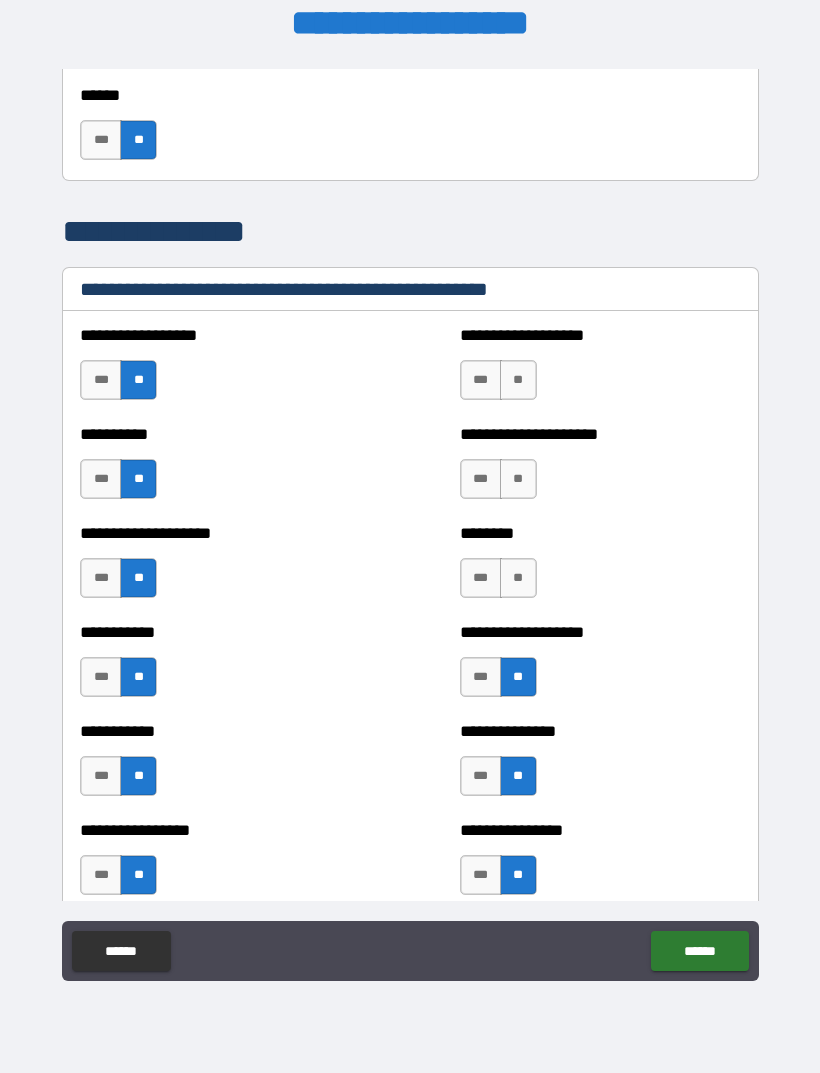 scroll, scrollTop: 2308, scrollLeft: 0, axis: vertical 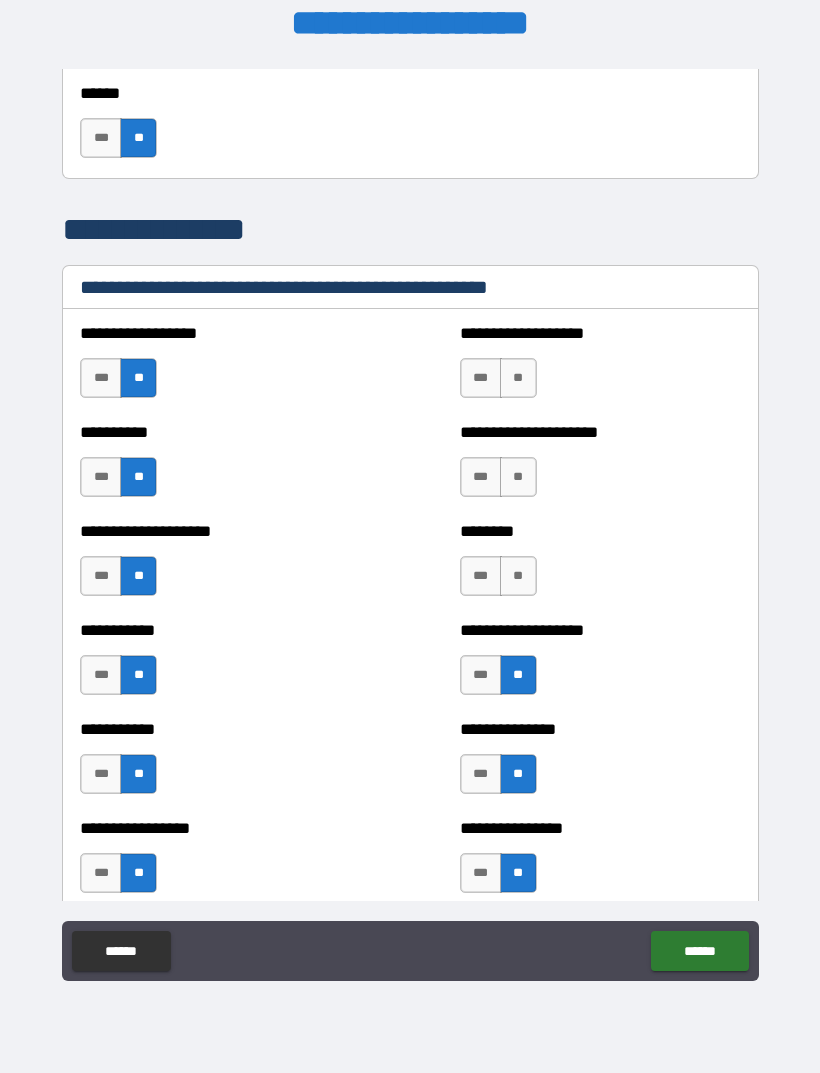 click on "**" at bounding box center (518, 576) 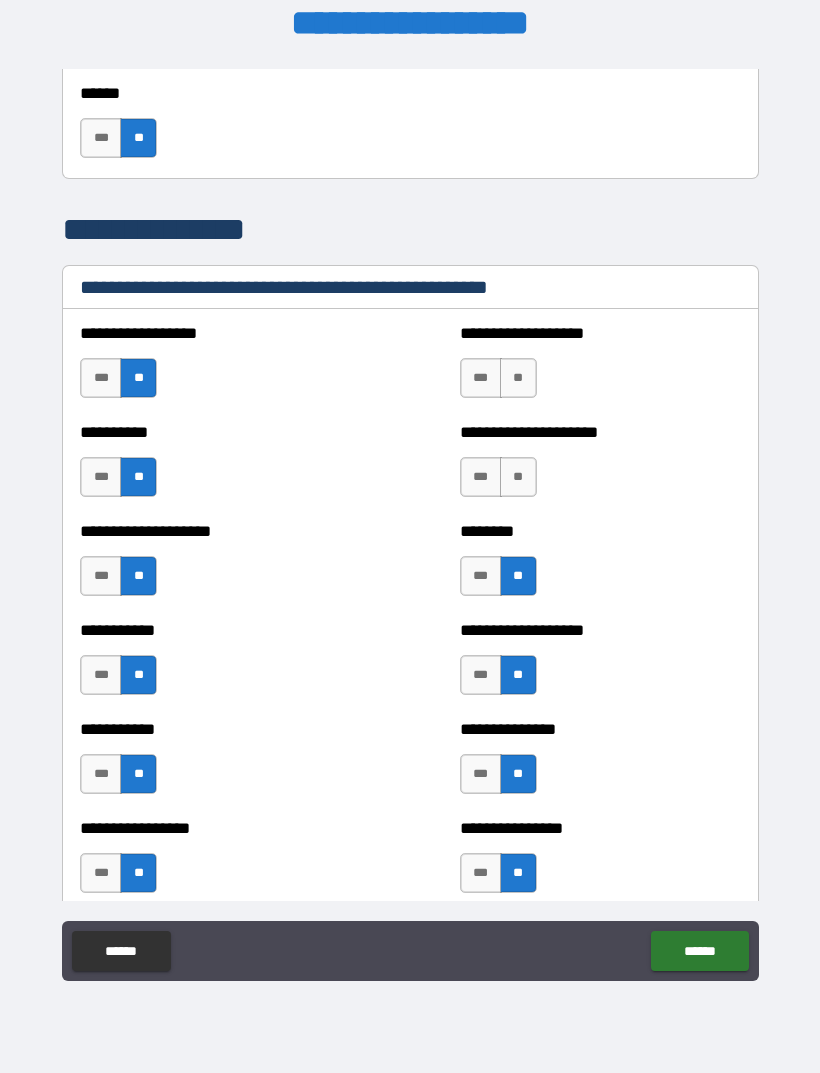 click on "**" at bounding box center [518, 477] 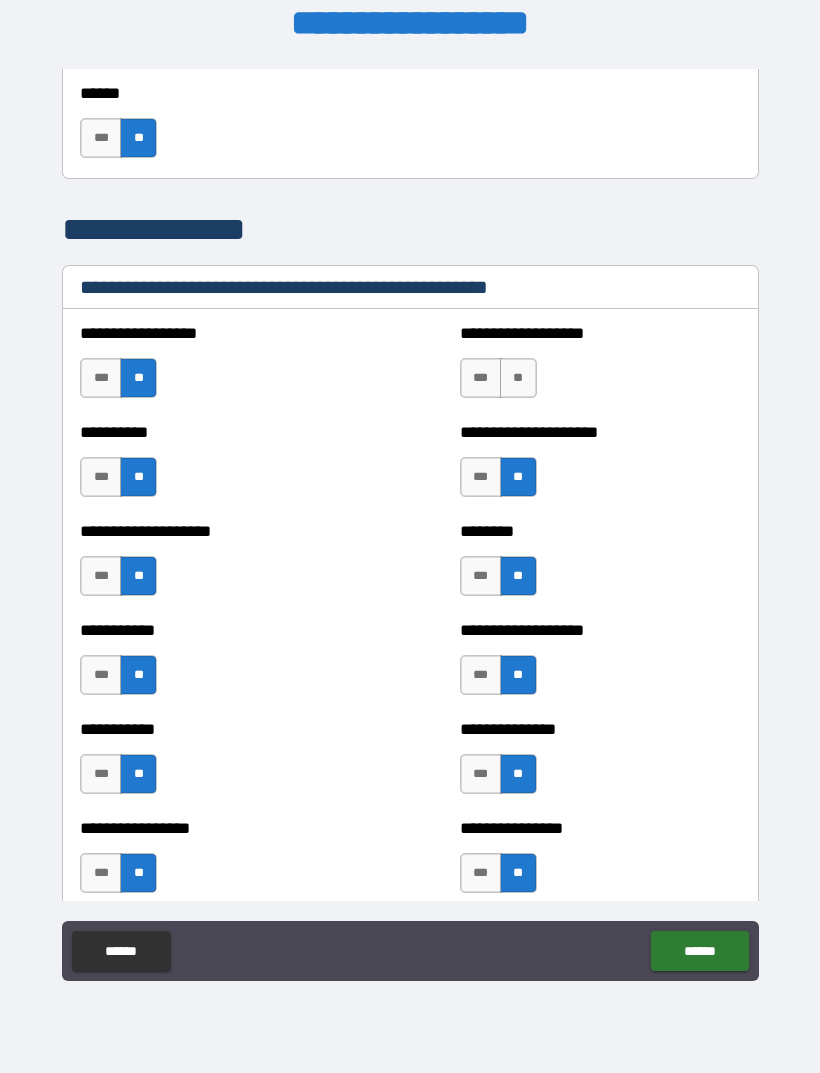 click on "**" at bounding box center (518, 378) 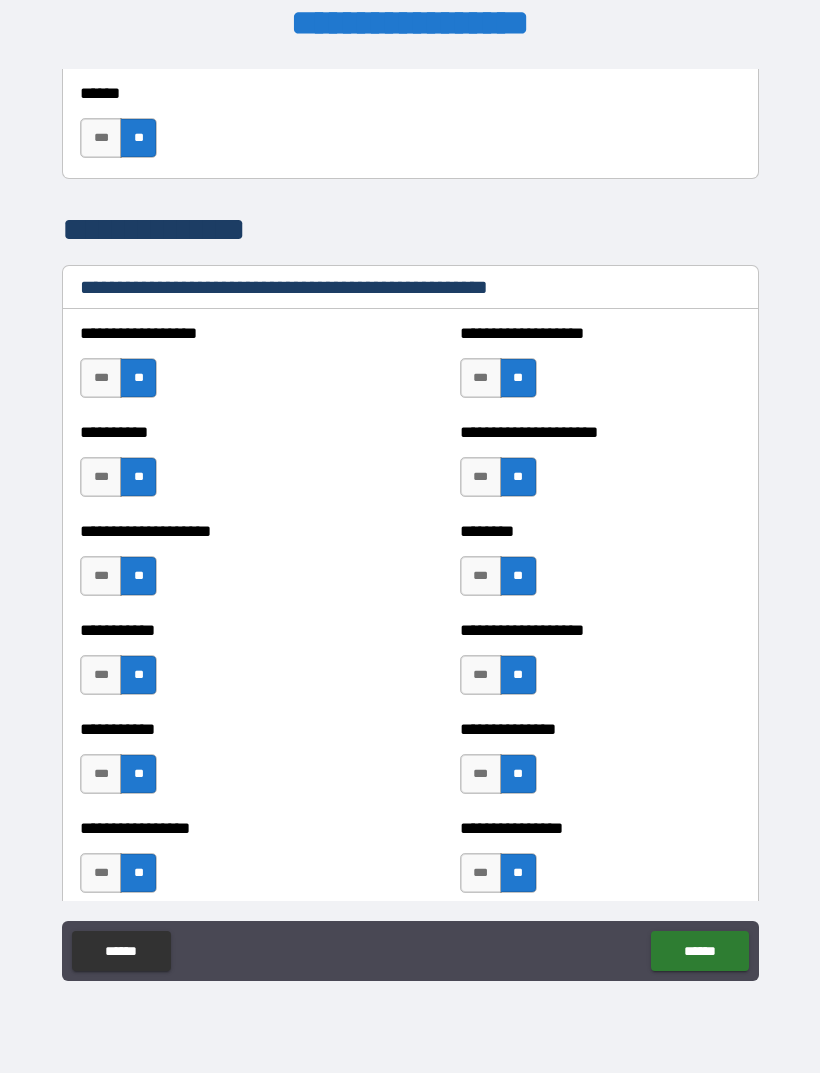 click on "**********" at bounding box center (410, 507) 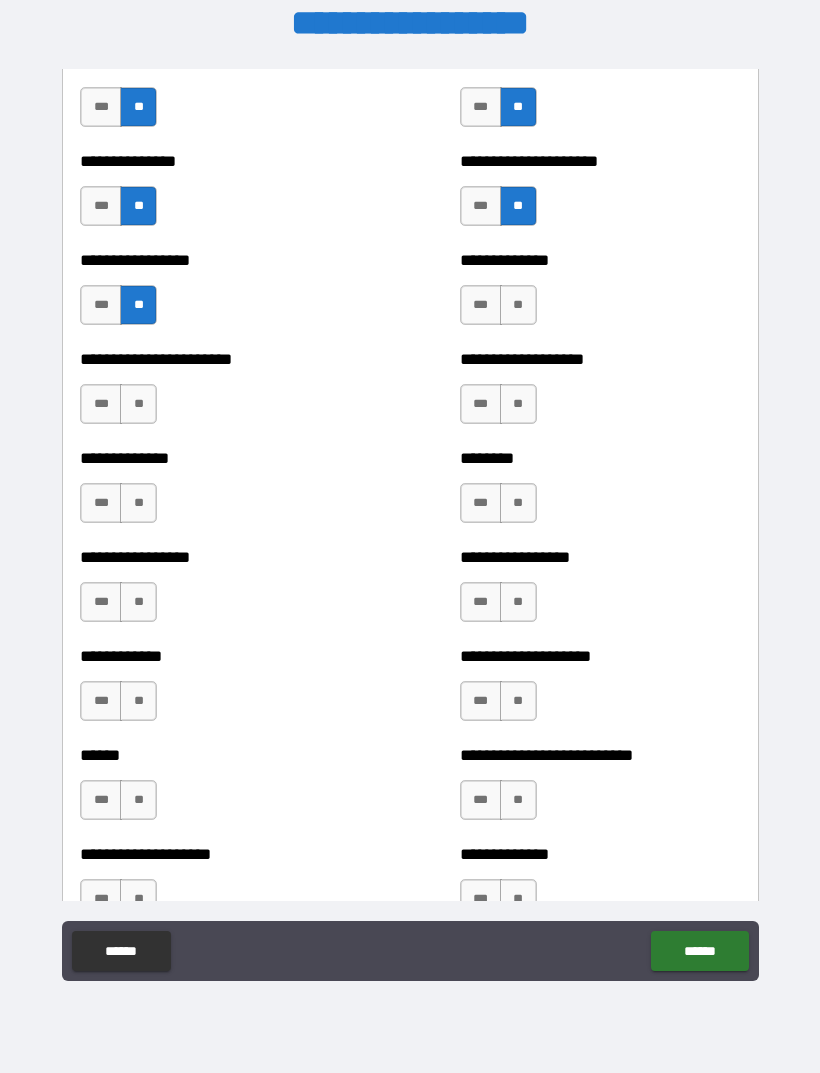 scroll, scrollTop: 3471, scrollLeft: 0, axis: vertical 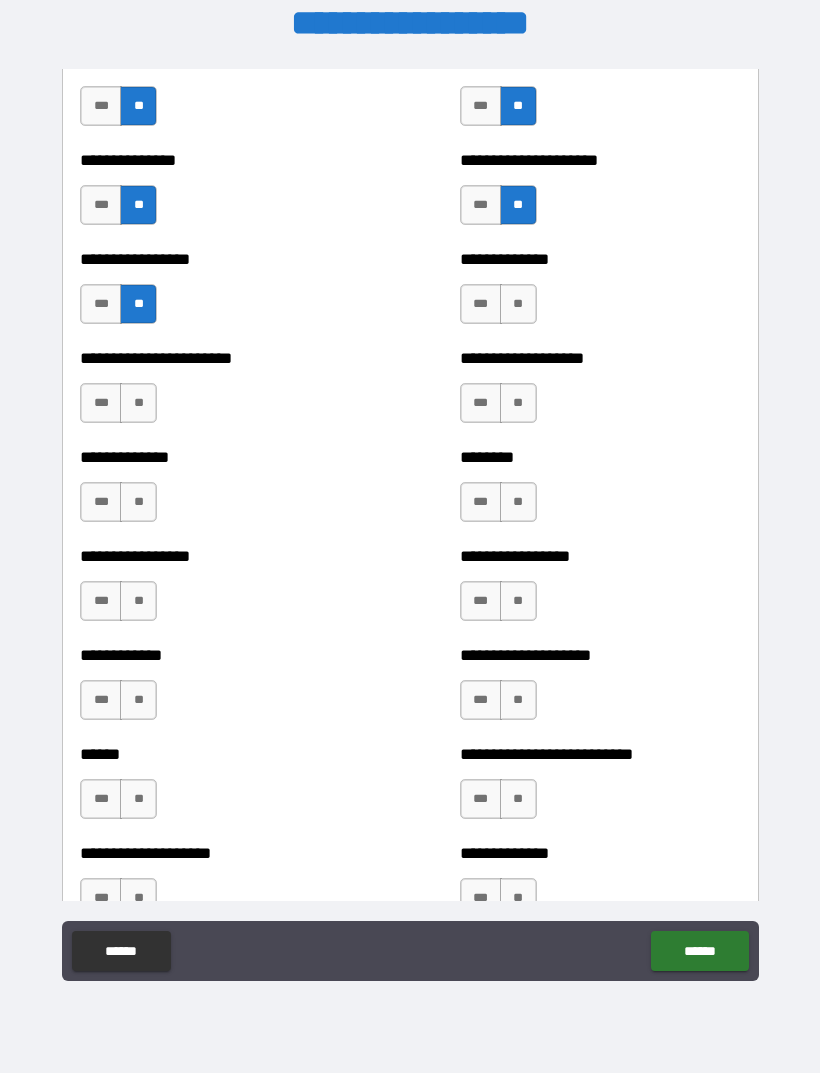 click on "**********" at bounding box center (410, 393) 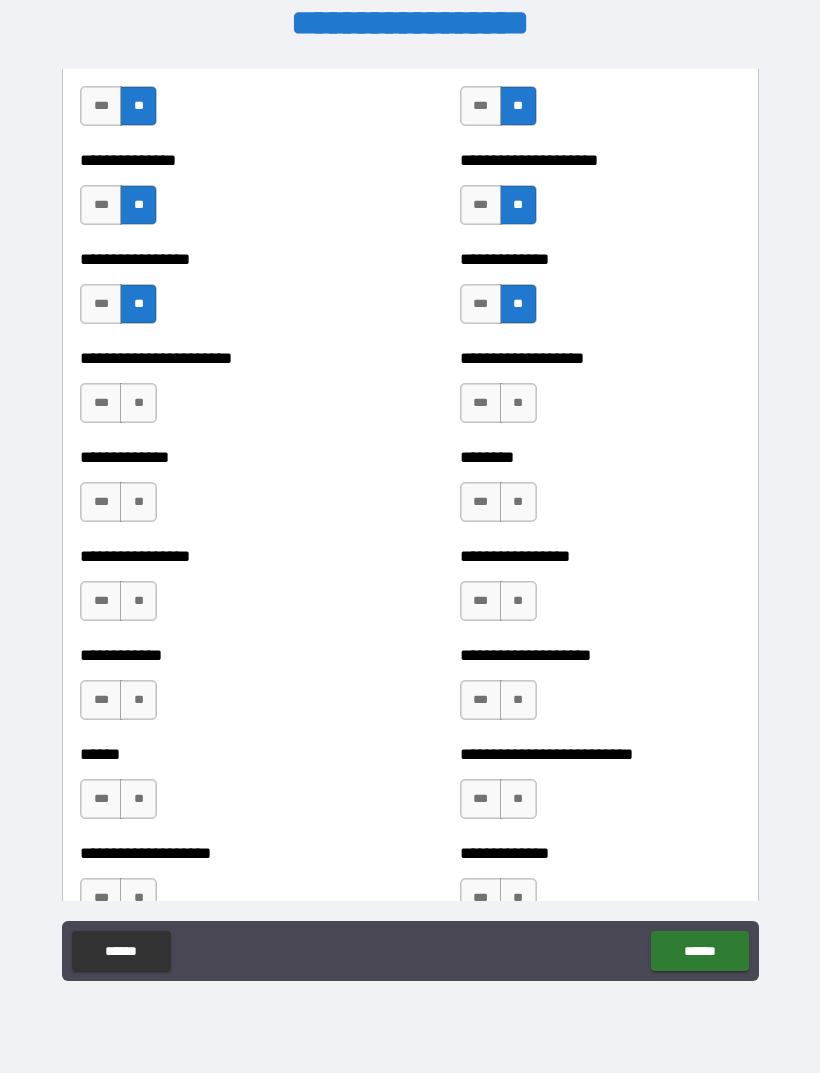 click on "**" at bounding box center (518, 403) 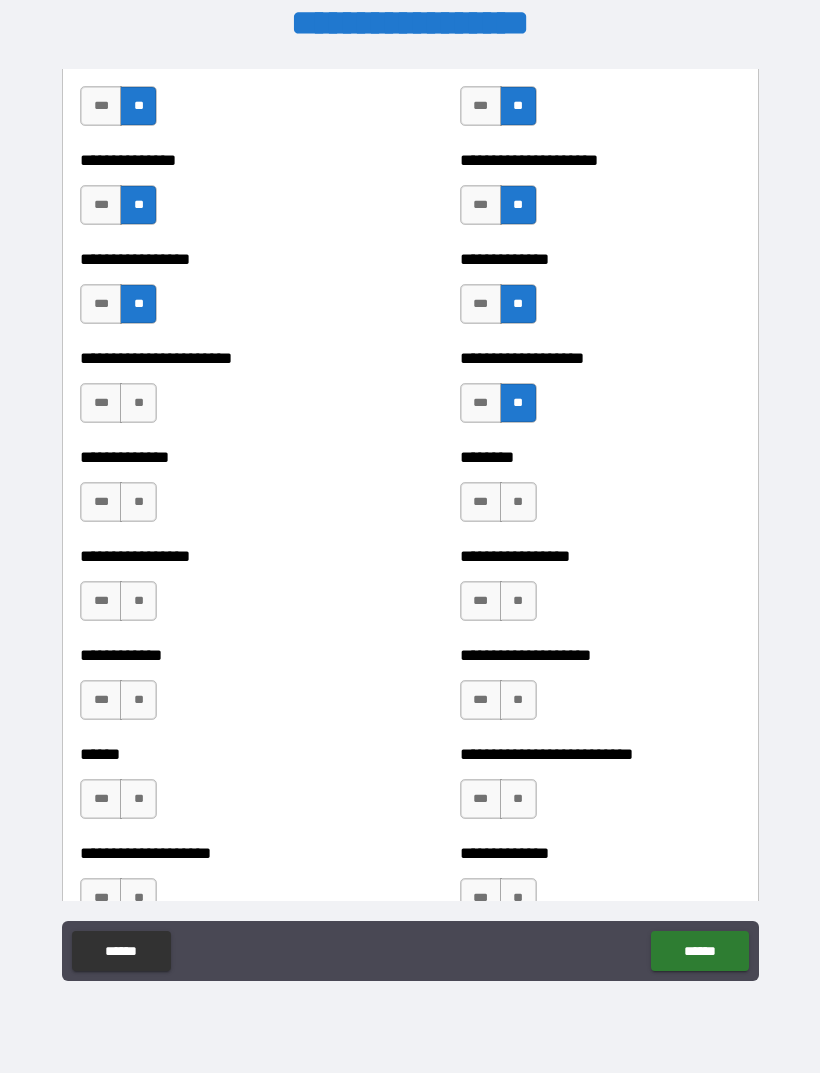 click on "**" at bounding box center [518, 502] 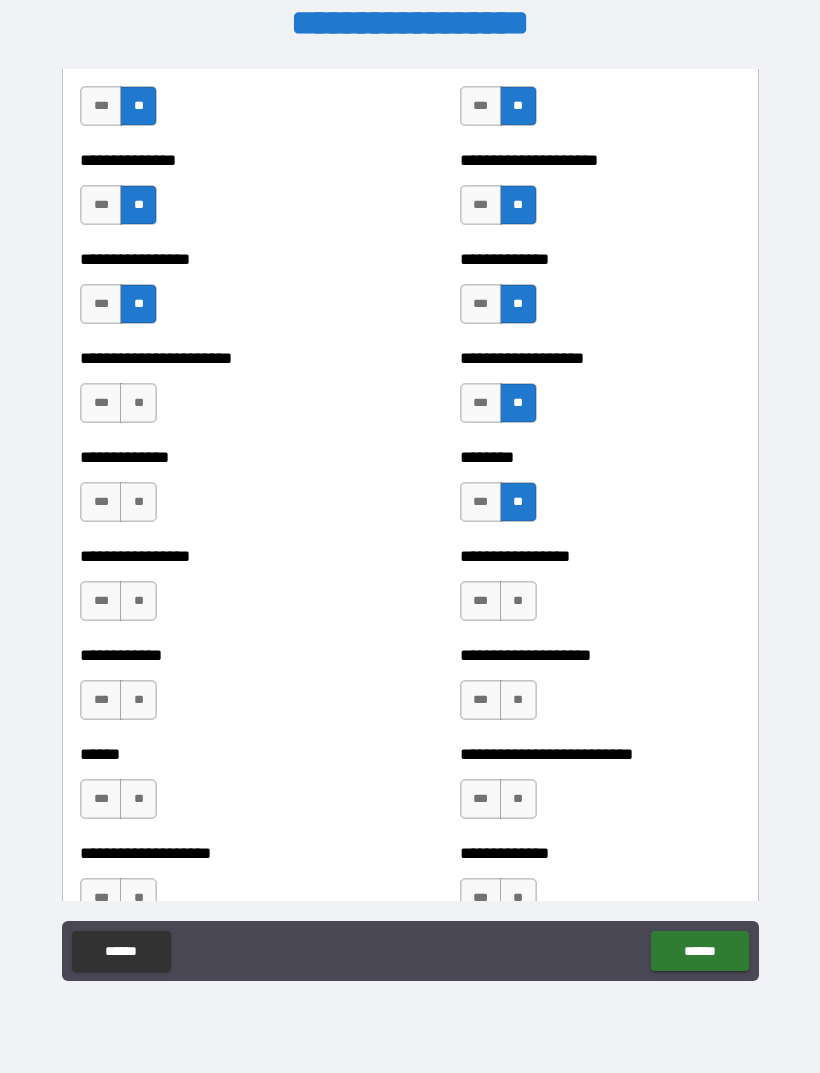 click on "**" at bounding box center (518, 601) 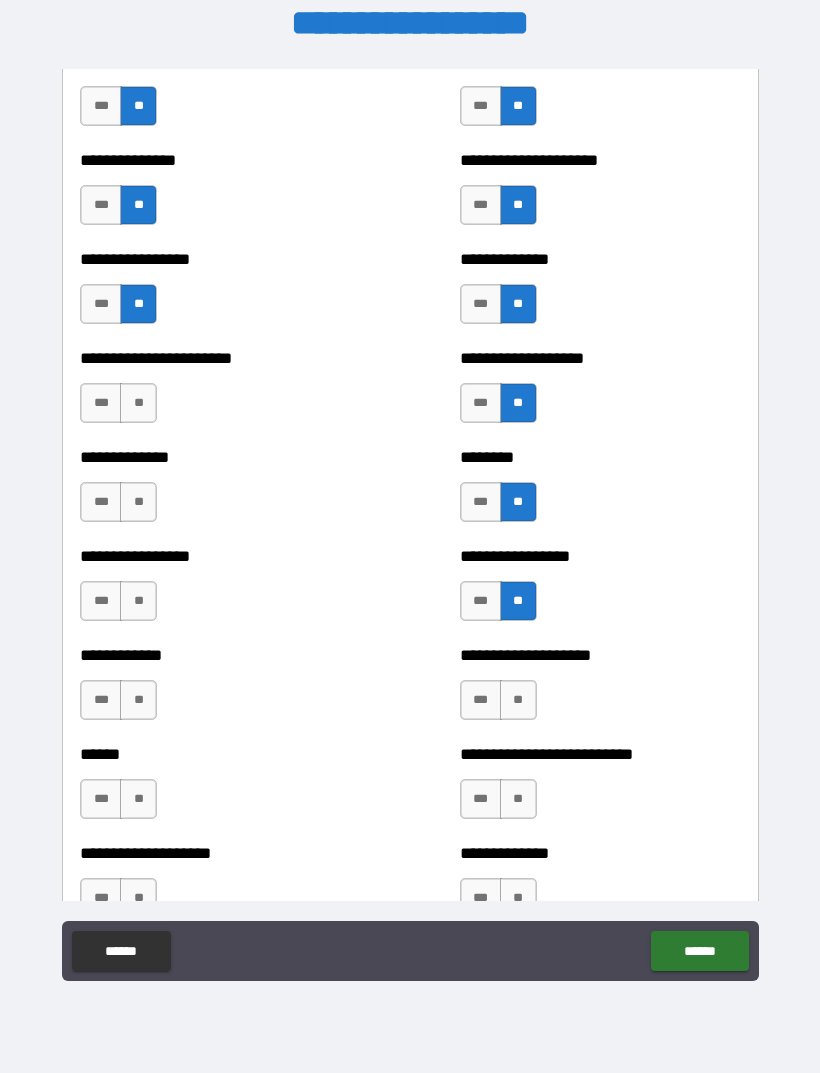 scroll, scrollTop: 3634, scrollLeft: 0, axis: vertical 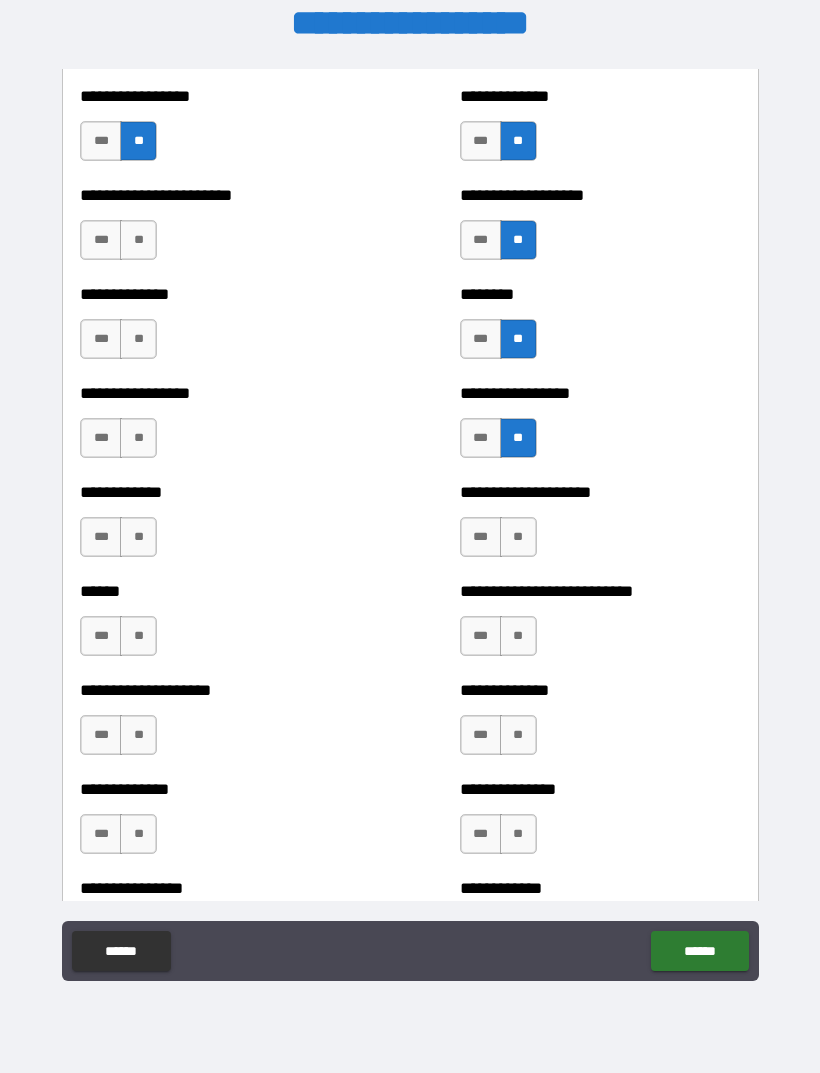 click on "**" at bounding box center [518, 537] 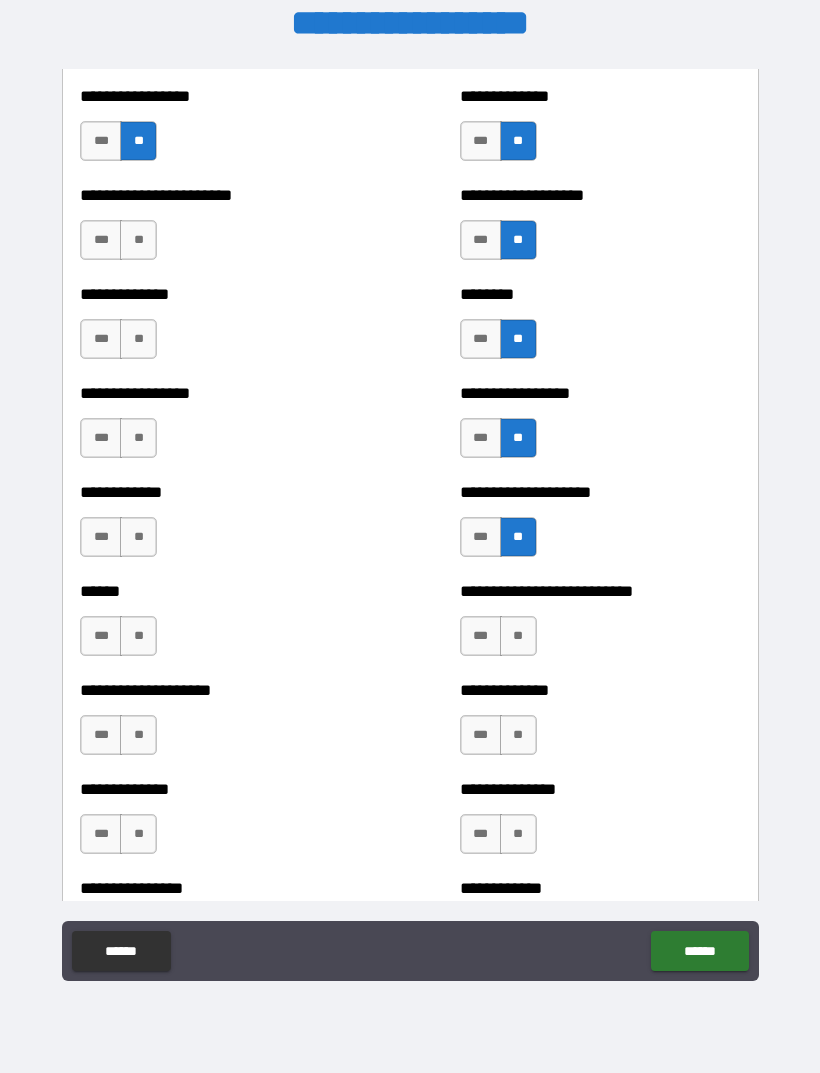 click on "**" at bounding box center [518, 636] 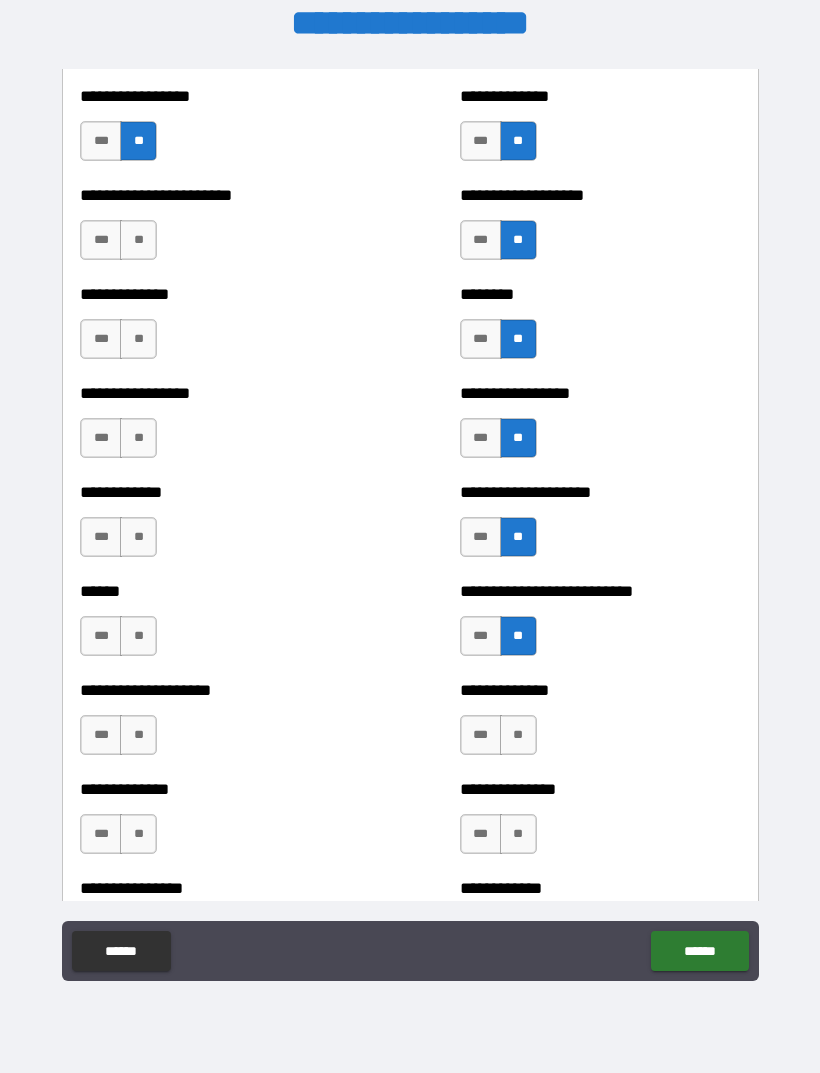 click on "*** **" at bounding box center (501, 740) 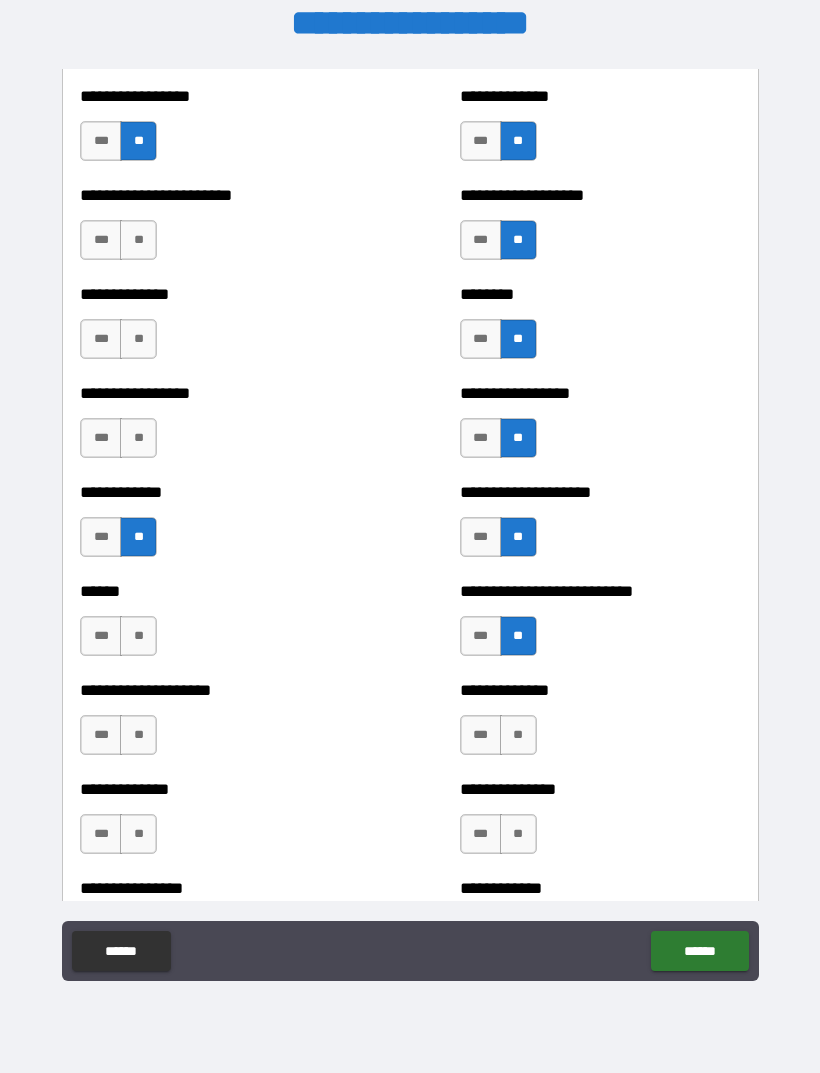 click on "**" at bounding box center (138, 636) 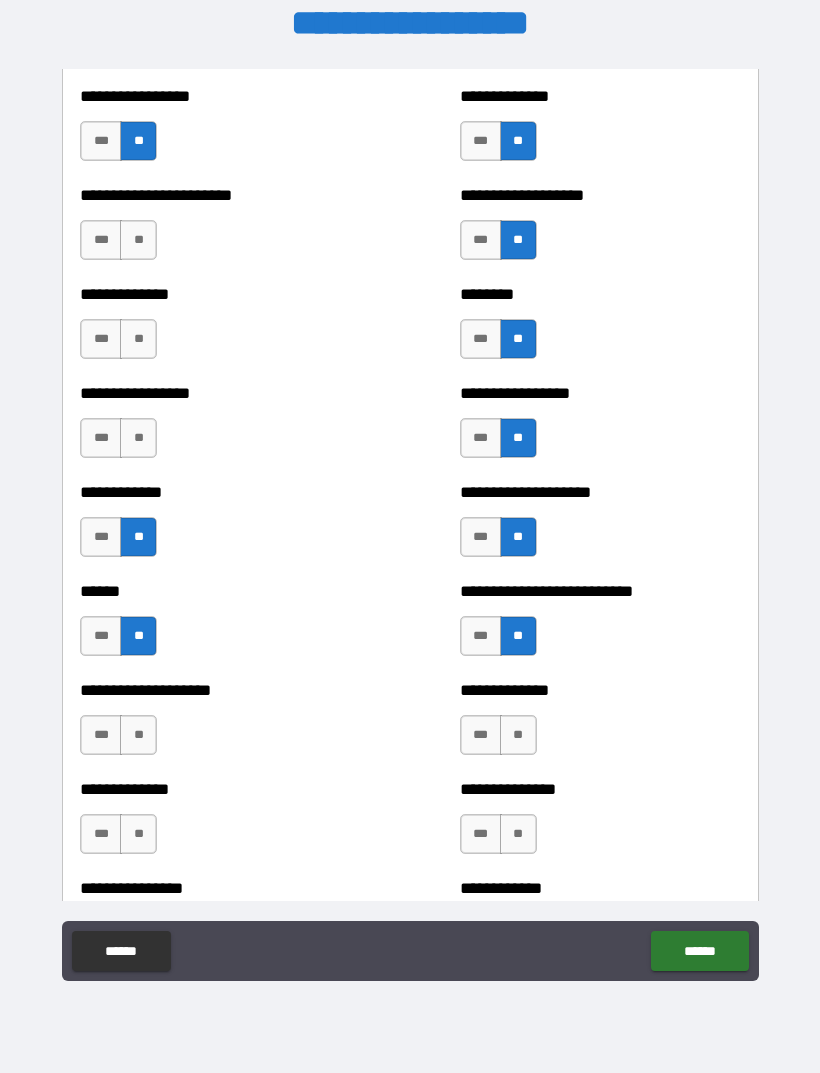 click on "**" at bounding box center [138, 438] 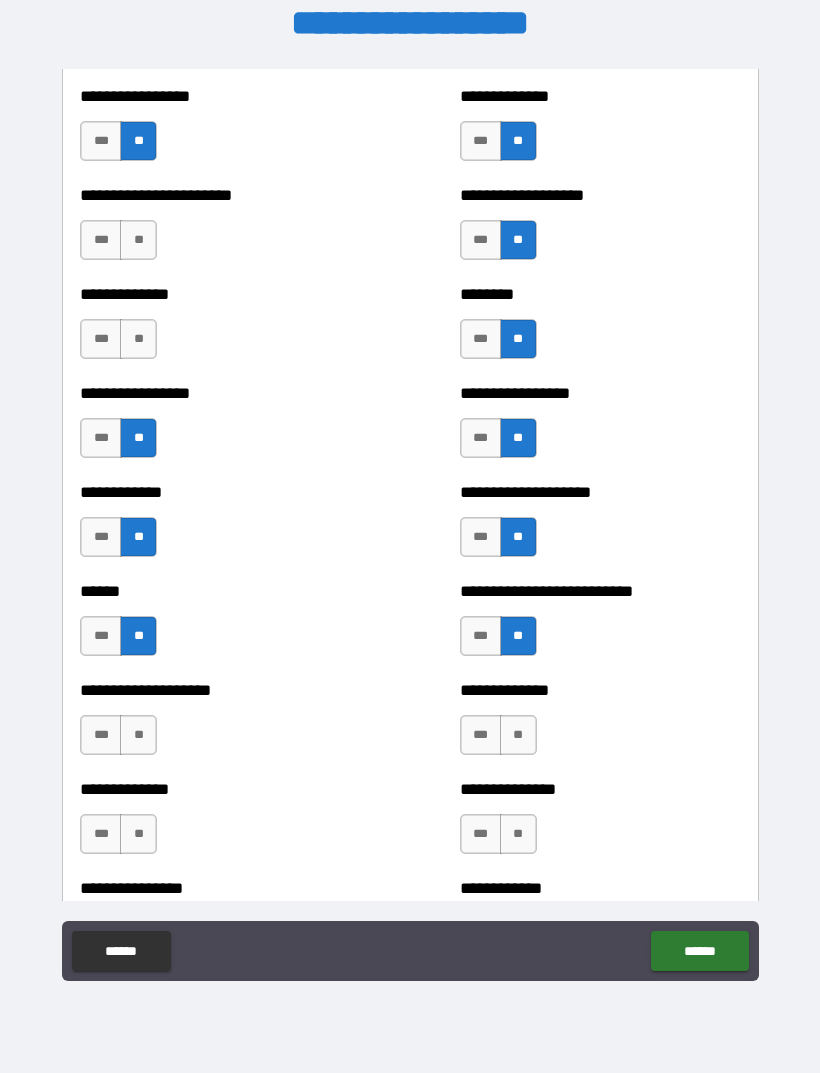 click on "**" at bounding box center (138, 339) 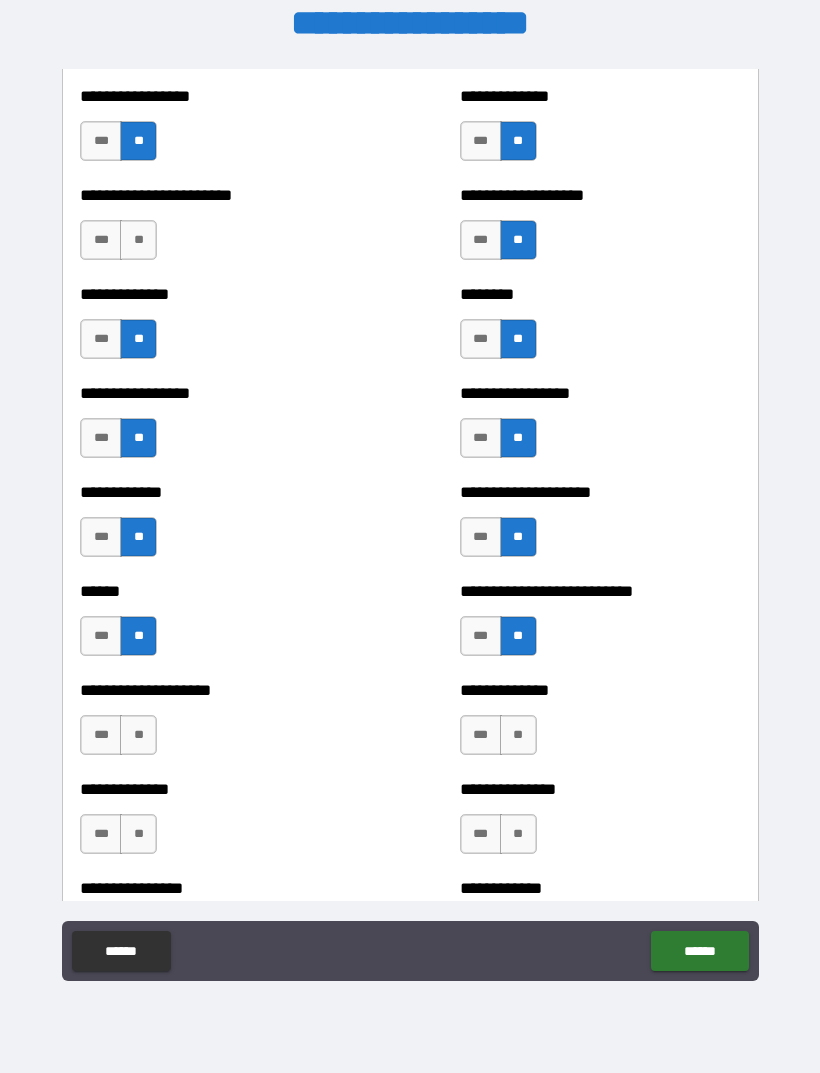 click on "**" at bounding box center (138, 240) 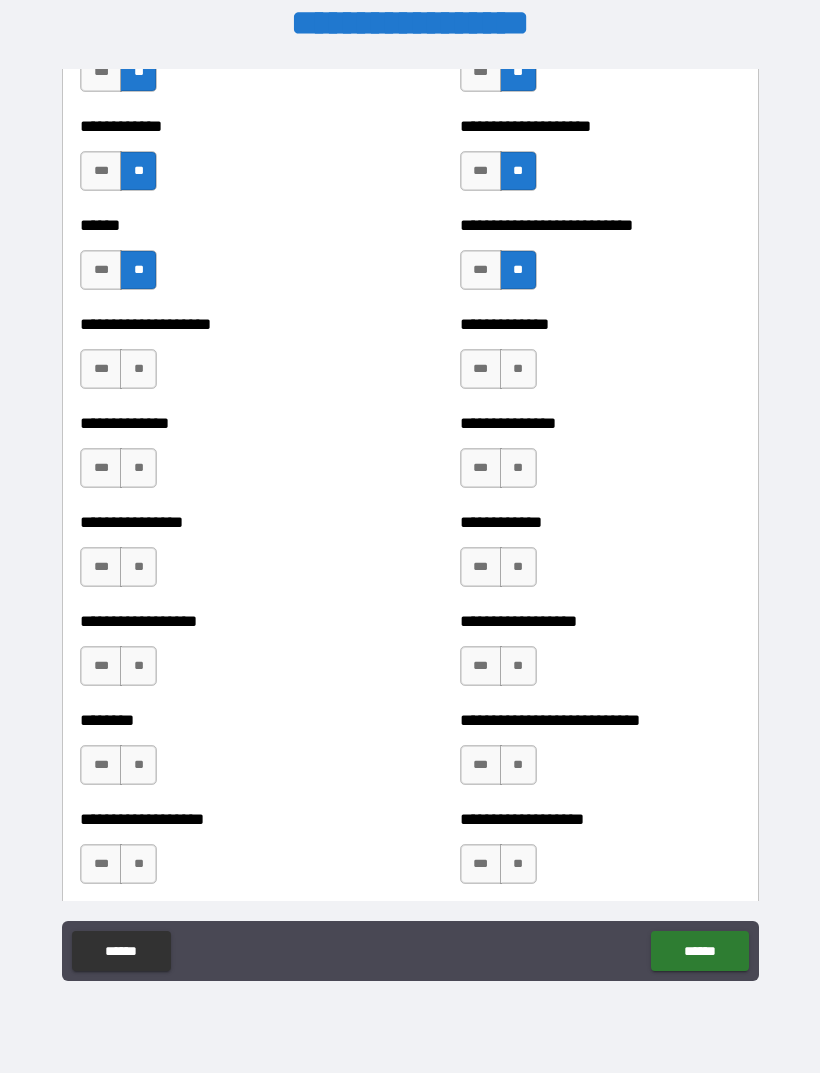 scroll, scrollTop: 3996, scrollLeft: 0, axis: vertical 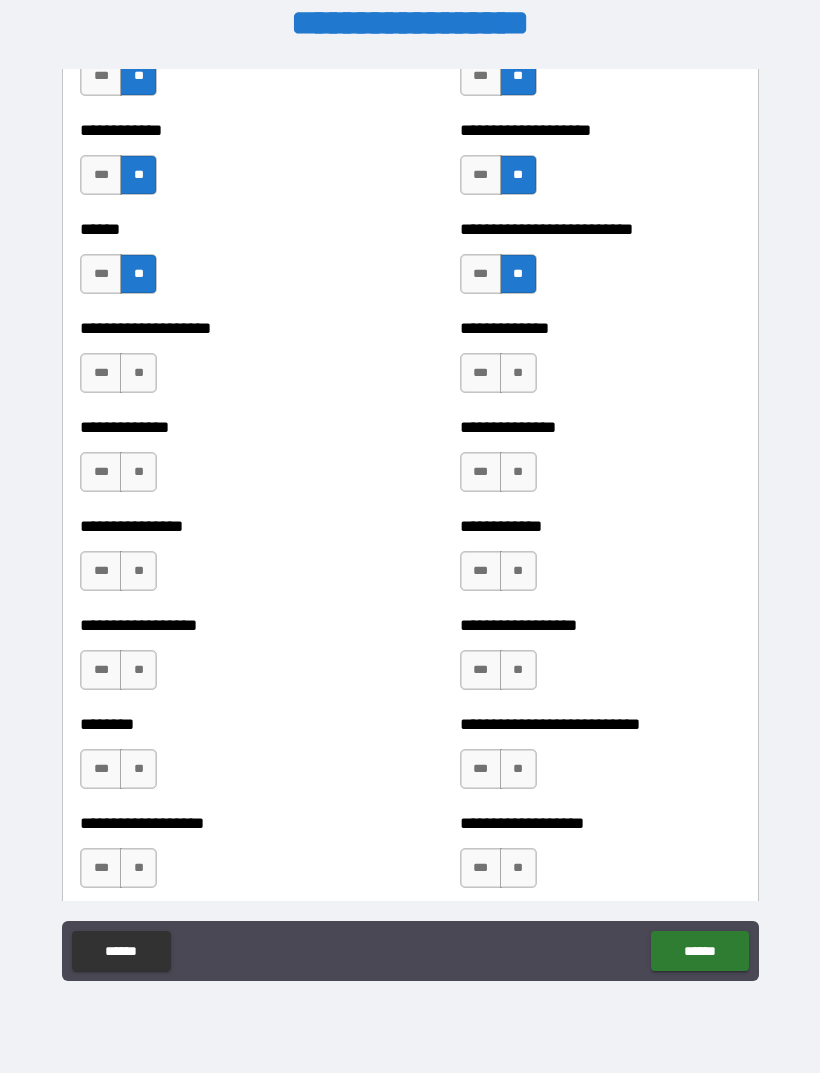 click on "**" at bounding box center (138, 373) 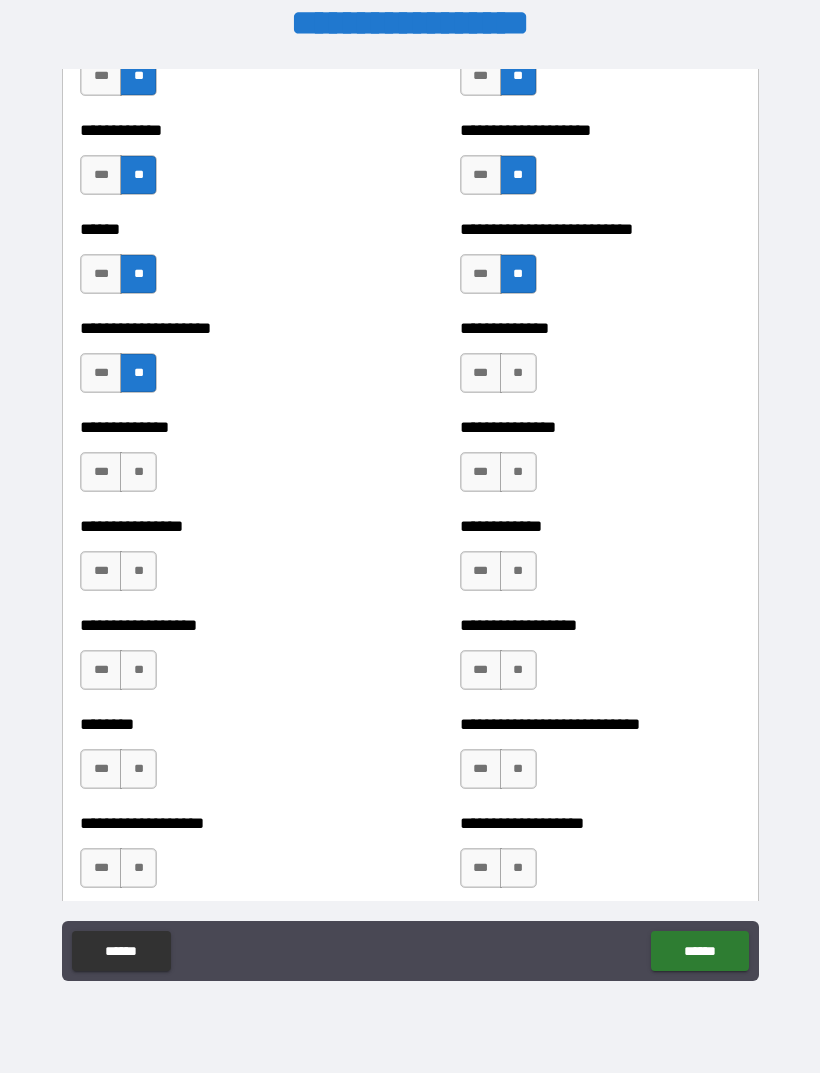 click on "**" at bounding box center [138, 472] 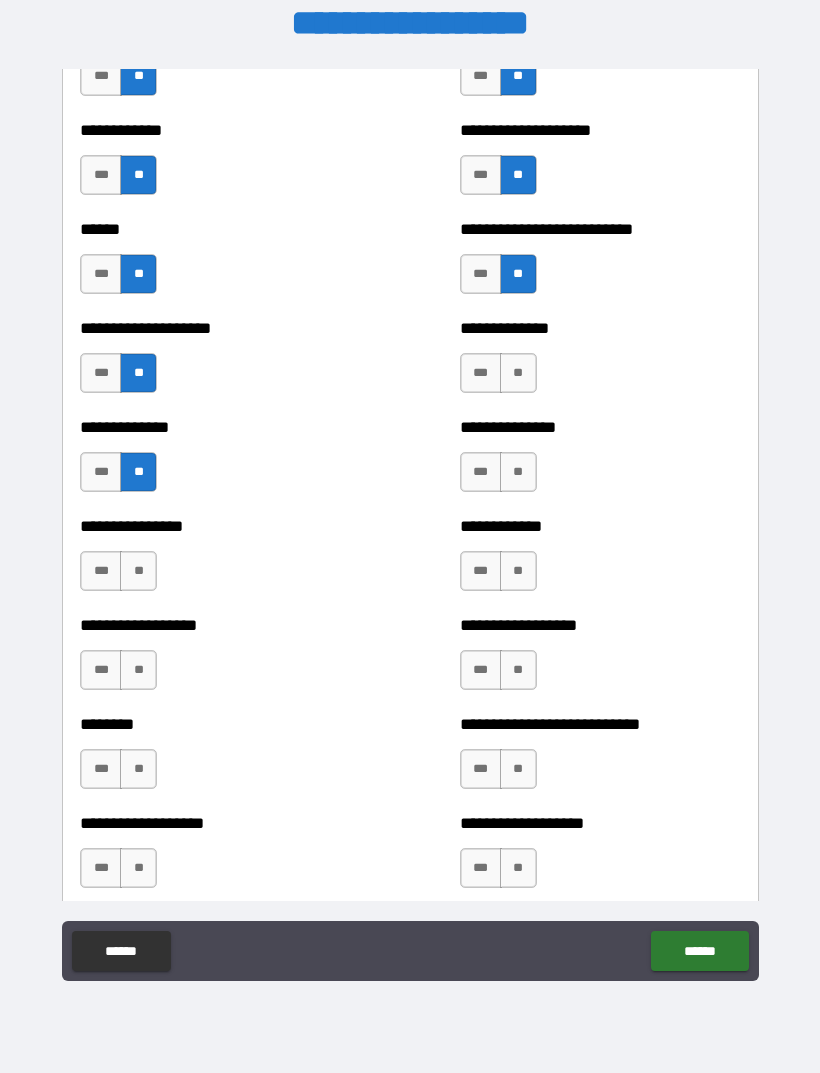 click on "**" at bounding box center (138, 571) 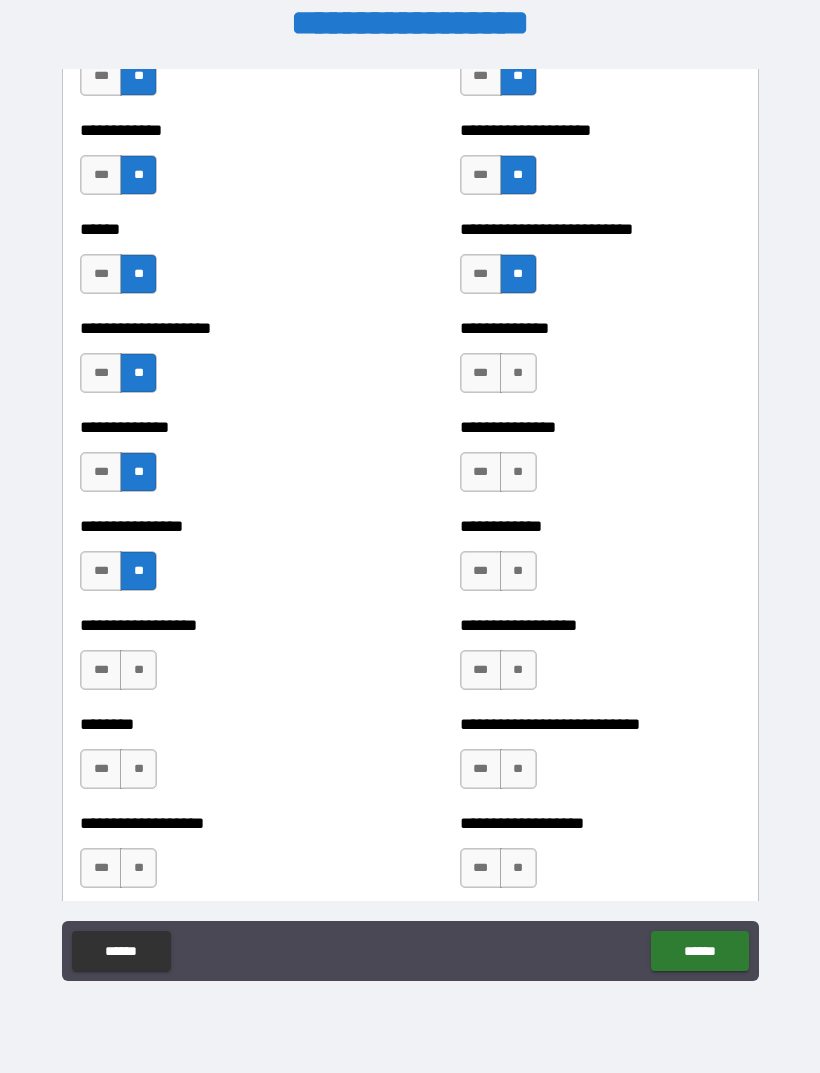 click on "**********" at bounding box center [220, 660] 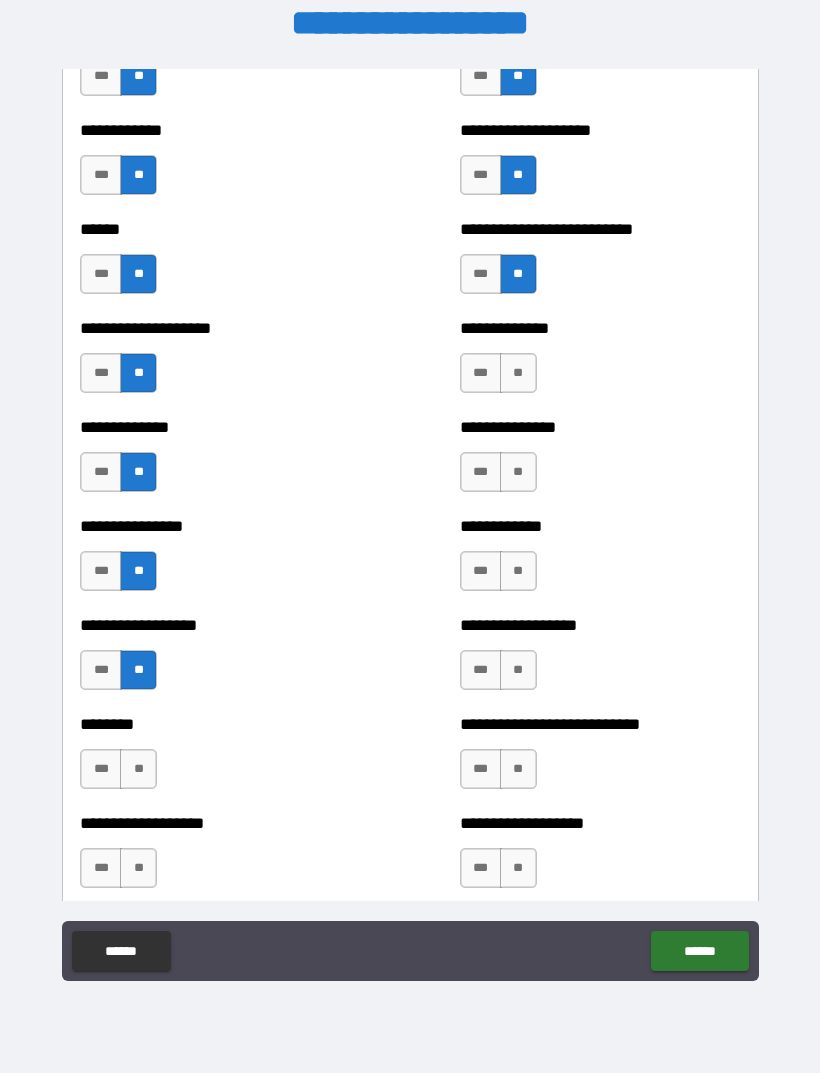 click on "**" at bounding box center (138, 769) 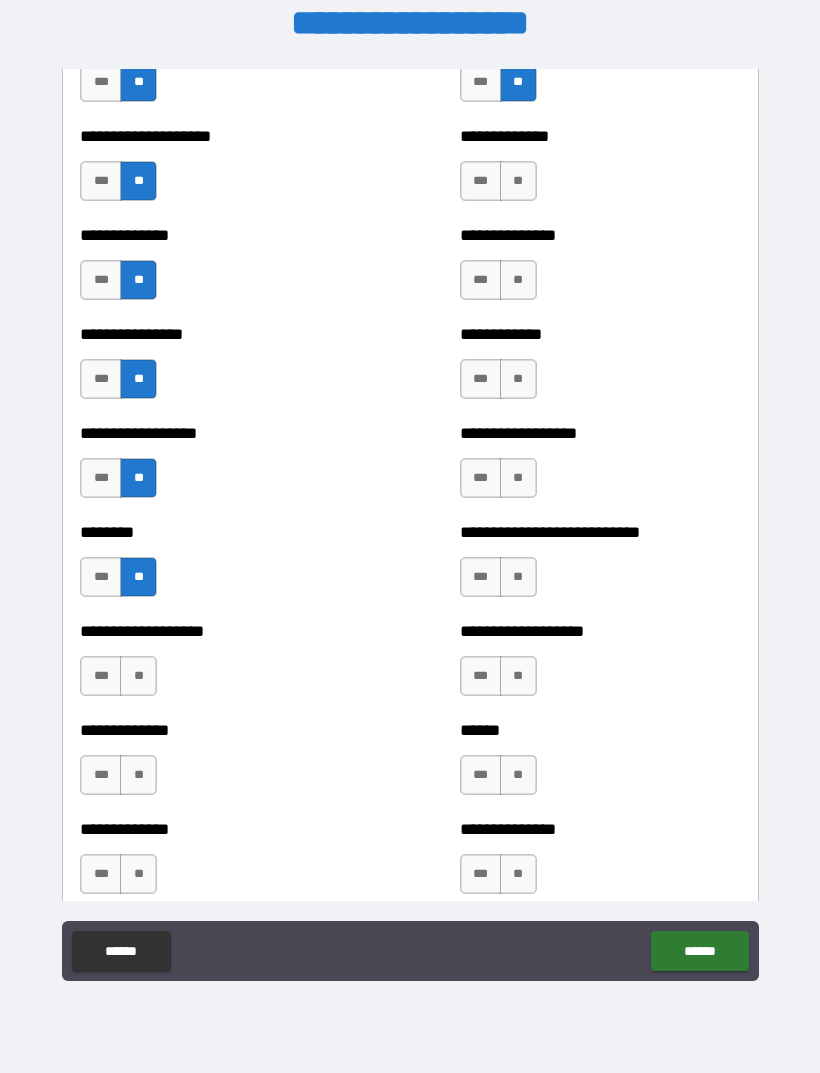 scroll, scrollTop: 4224, scrollLeft: 0, axis: vertical 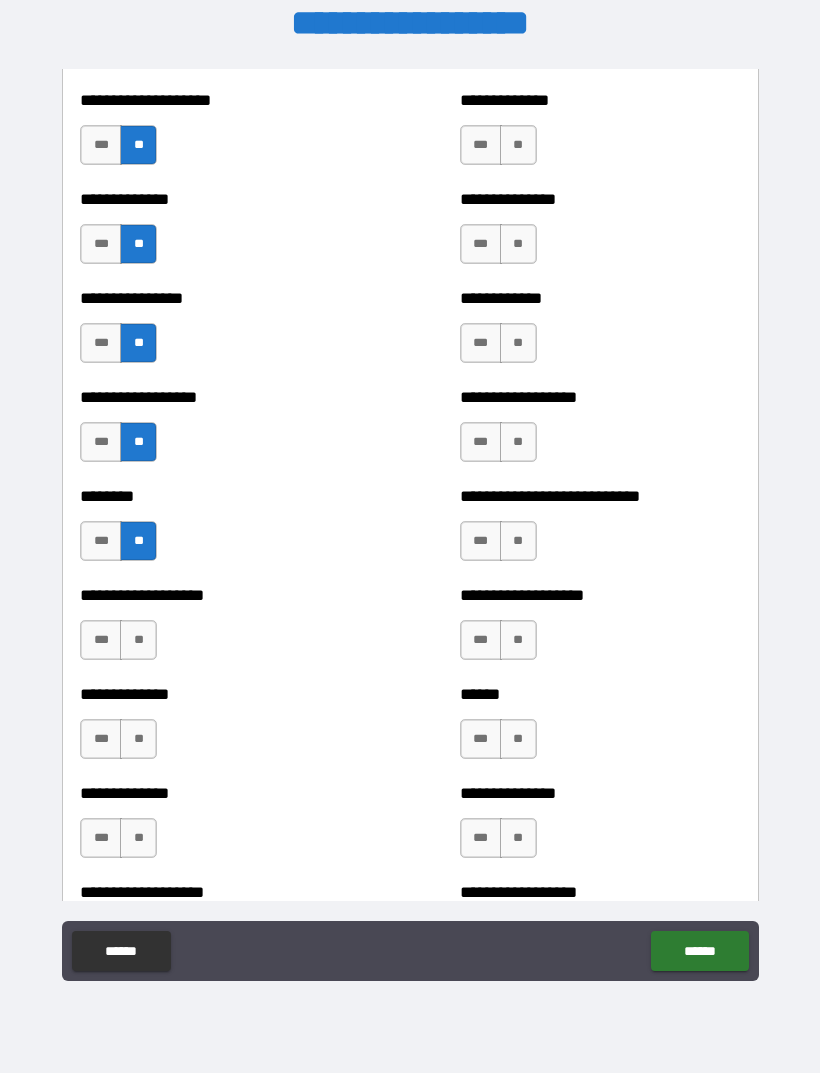 click on "**" at bounding box center (138, 640) 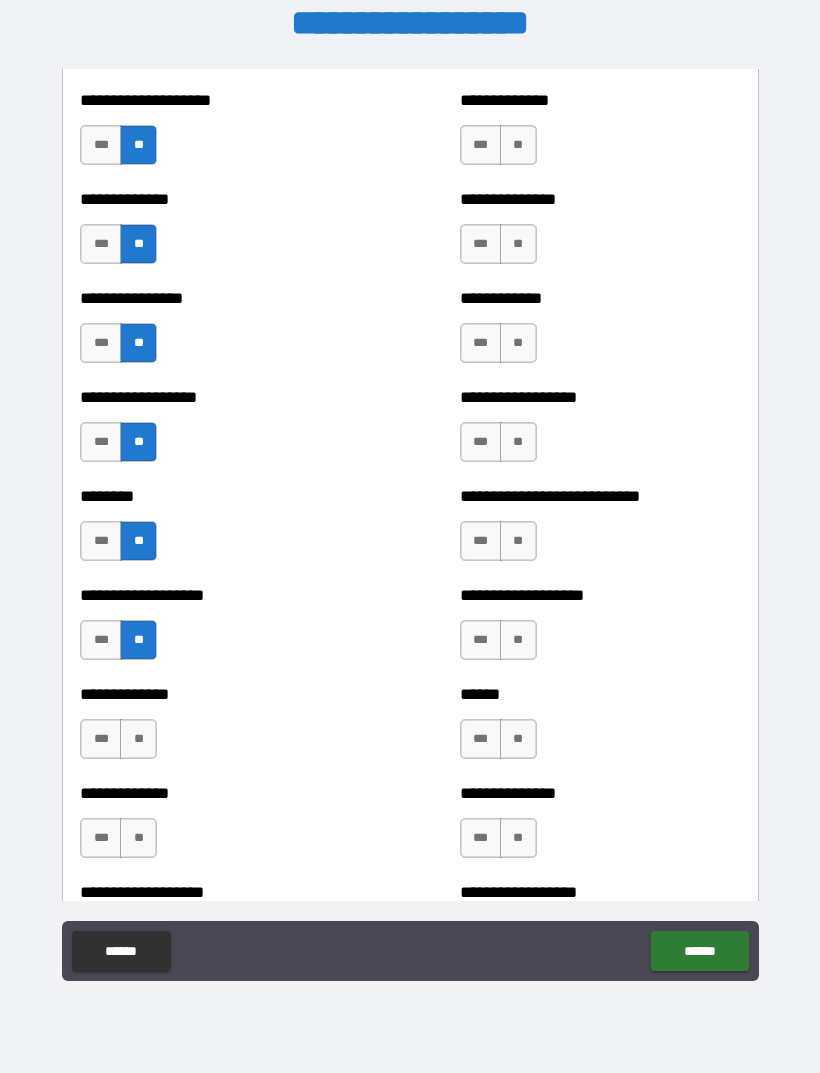 click on "**" at bounding box center (518, 640) 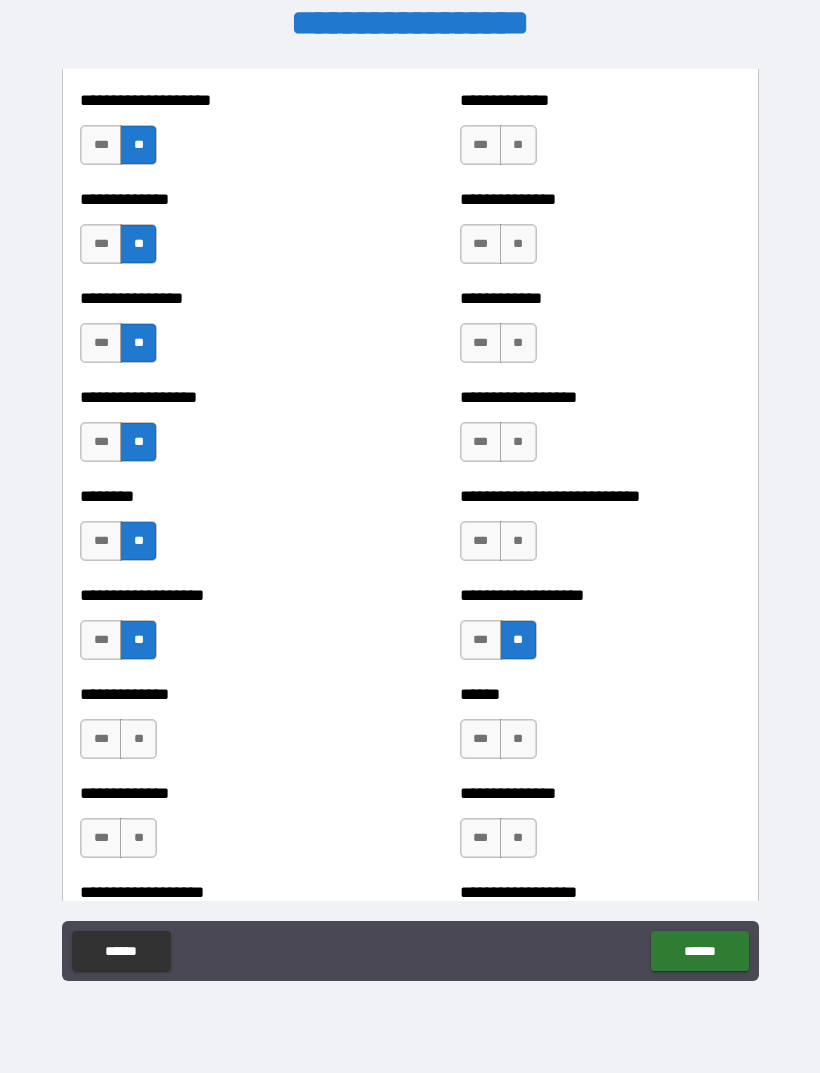 click on "**" at bounding box center [518, 541] 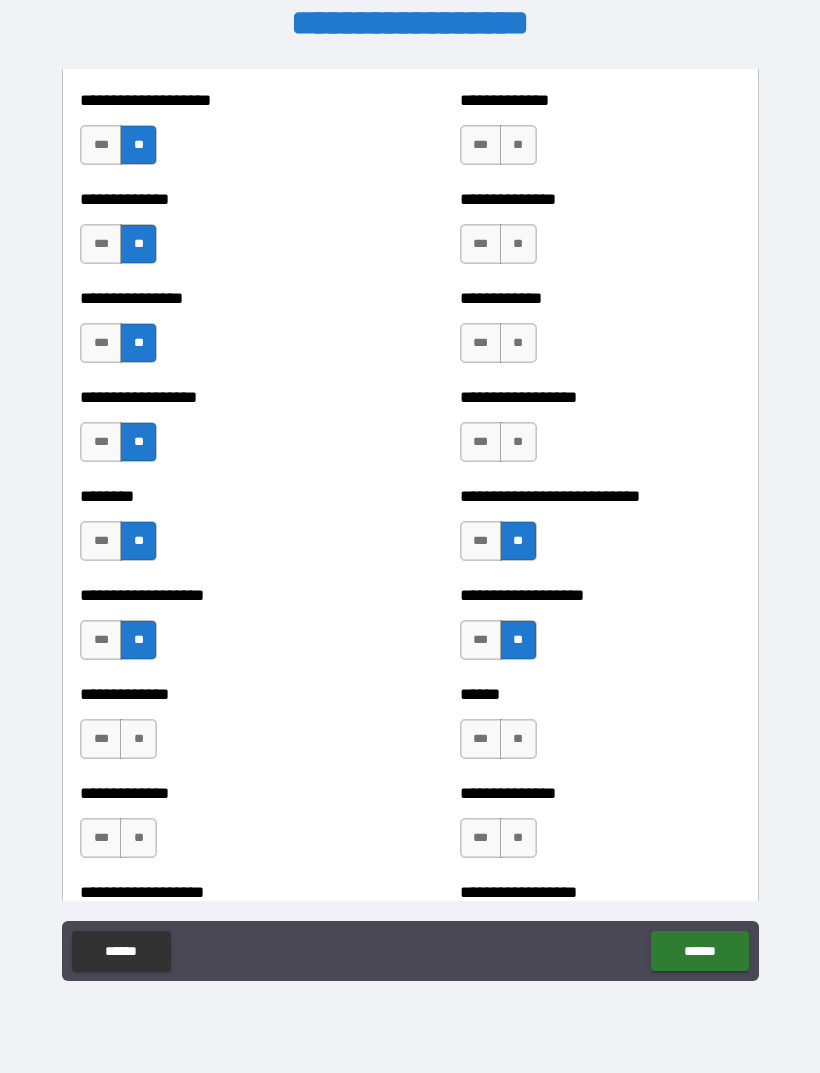 click on "**" at bounding box center (518, 442) 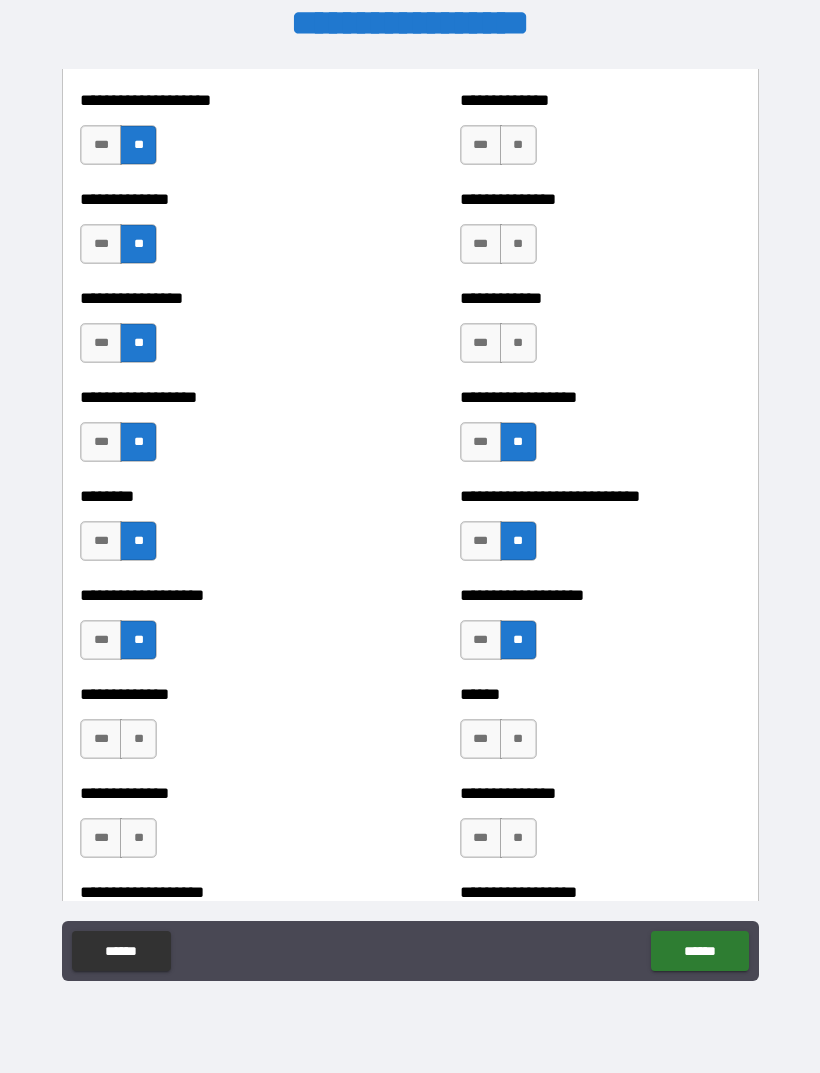 click on "**" at bounding box center [518, 343] 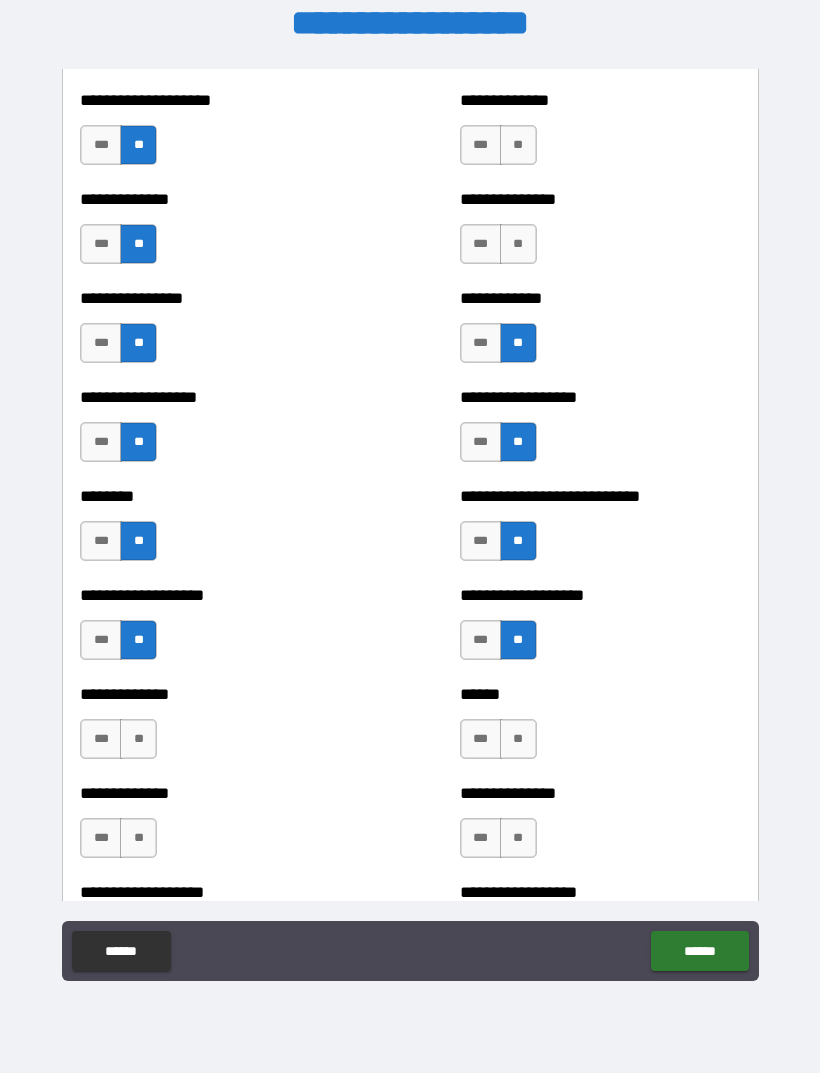 click on "**" at bounding box center (518, 244) 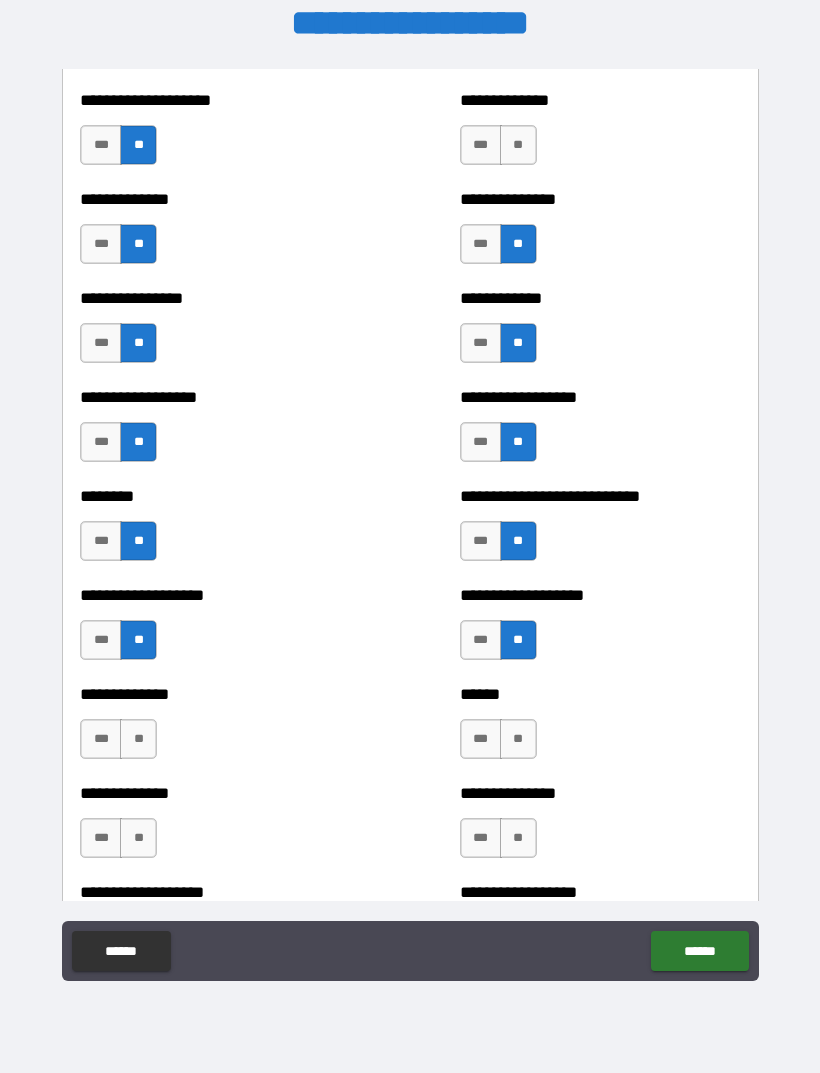 click on "**" at bounding box center [518, 145] 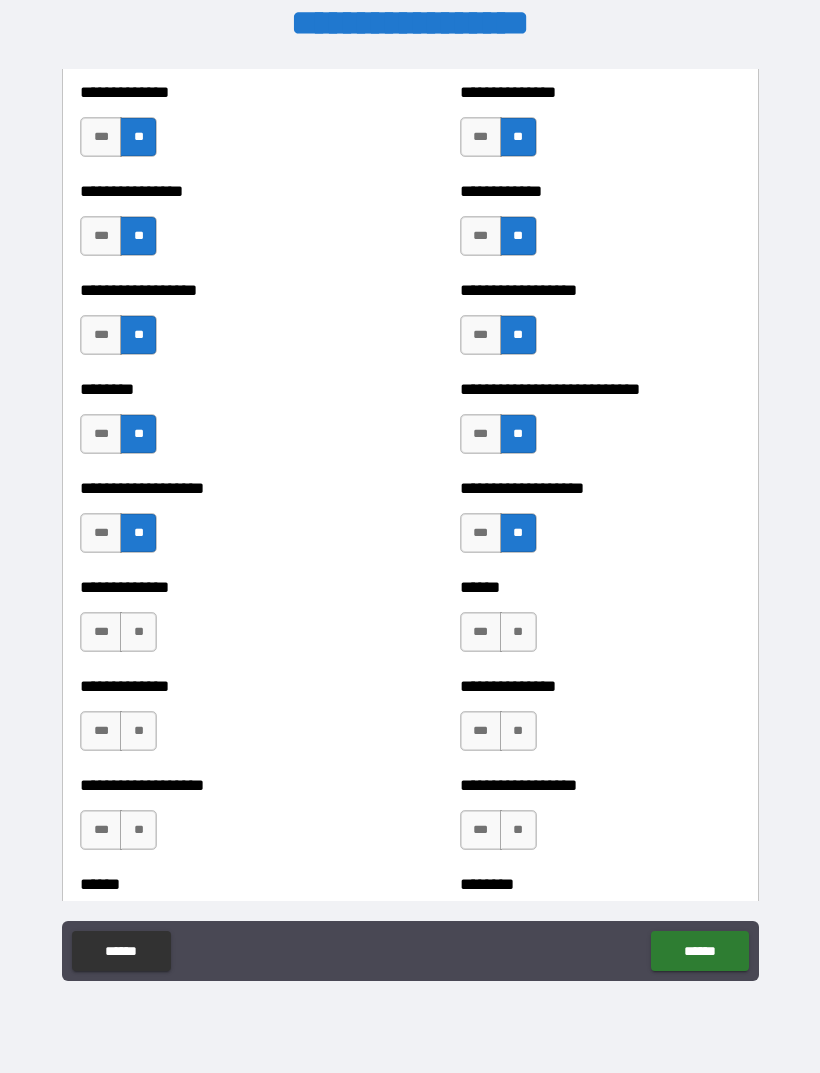 scroll, scrollTop: 4407, scrollLeft: 0, axis: vertical 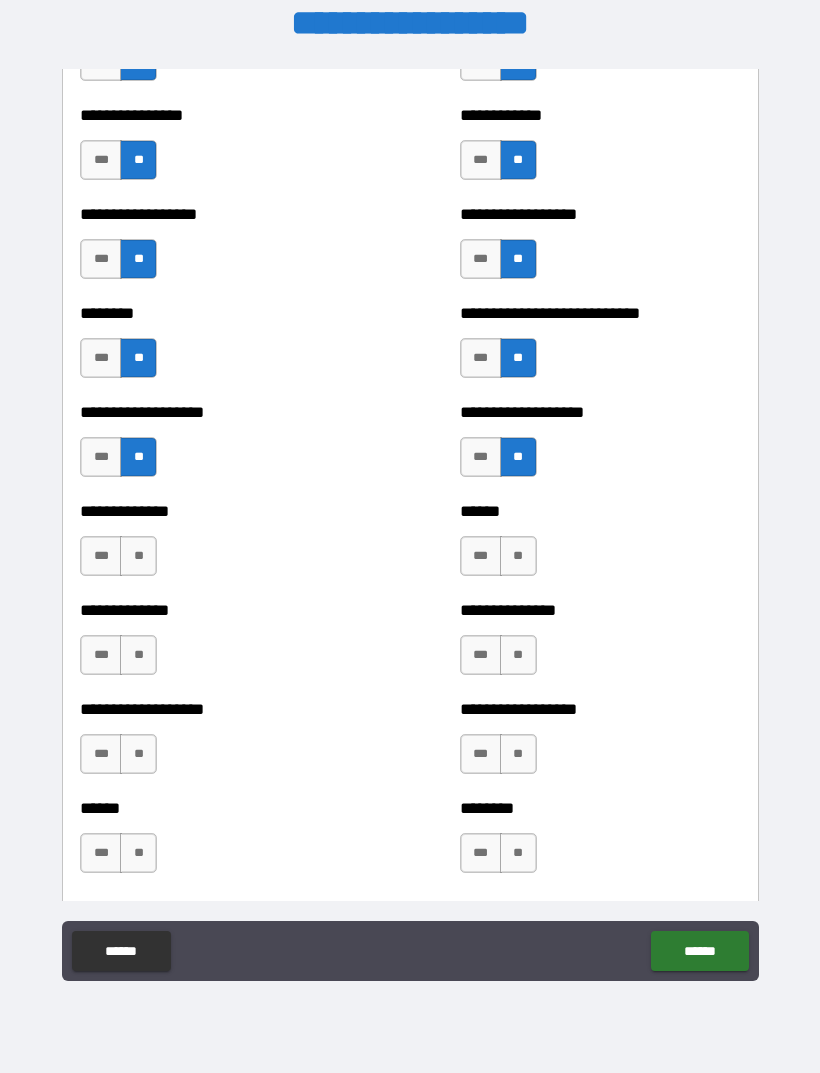 click on "**" at bounding box center [518, 556] 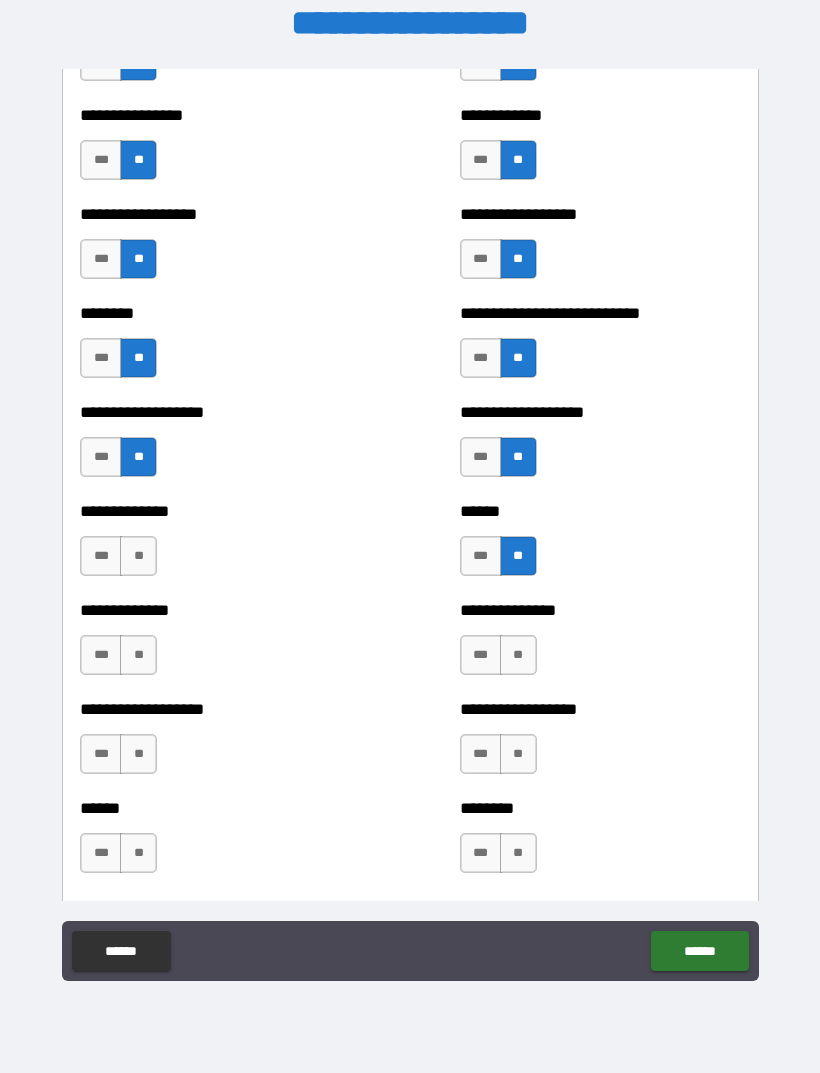 click on "**" at bounding box center (518, 655) 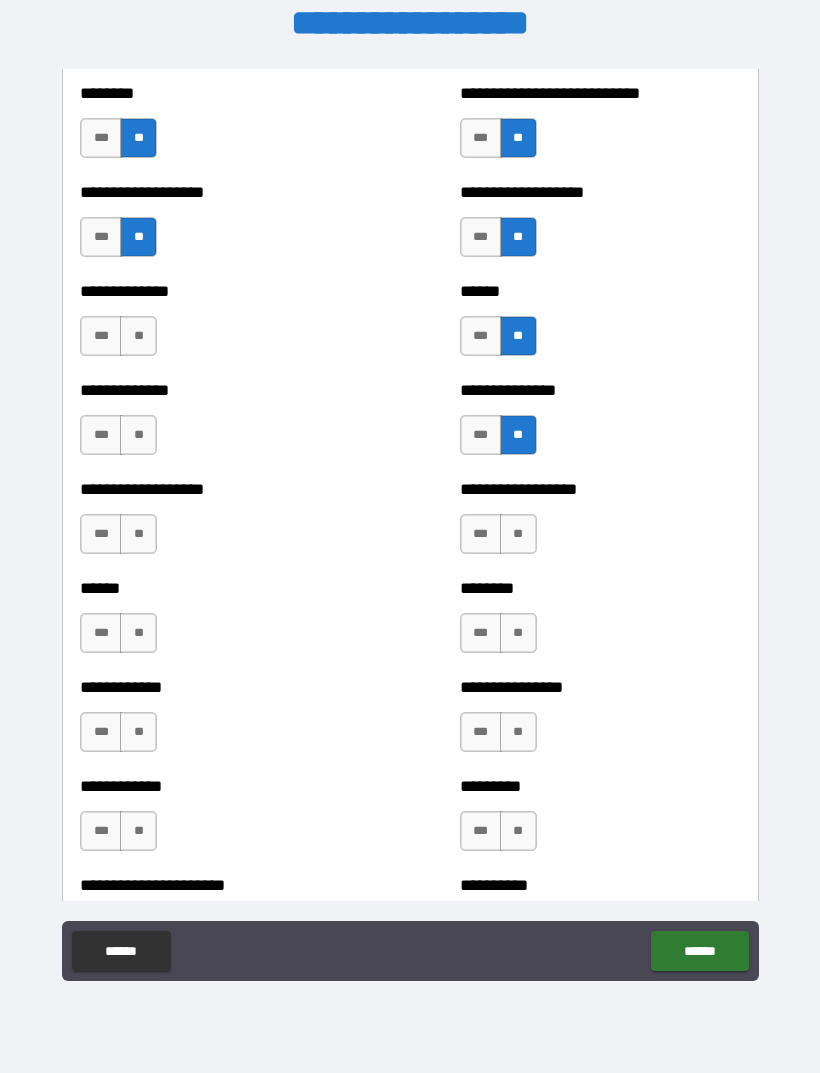 scroll, scrollTop: 4626, scrollLeft: 0, axis: vertical 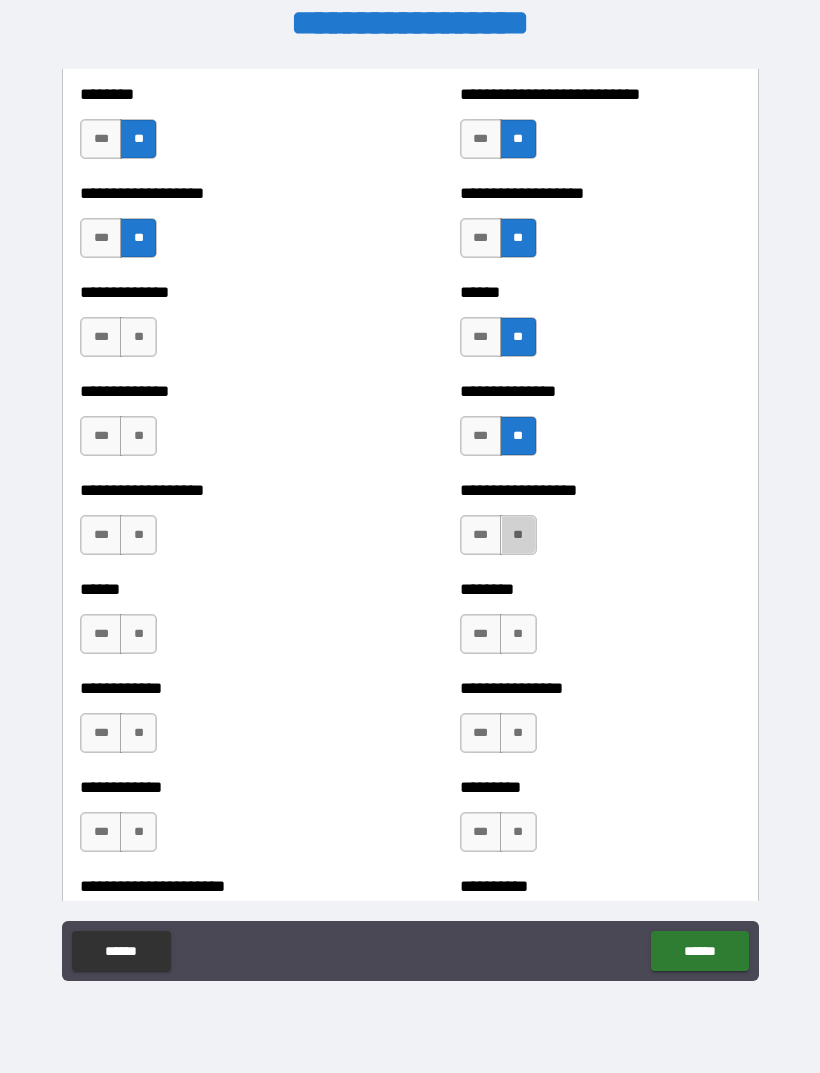 click on "**" at bounding box center [518, 535] 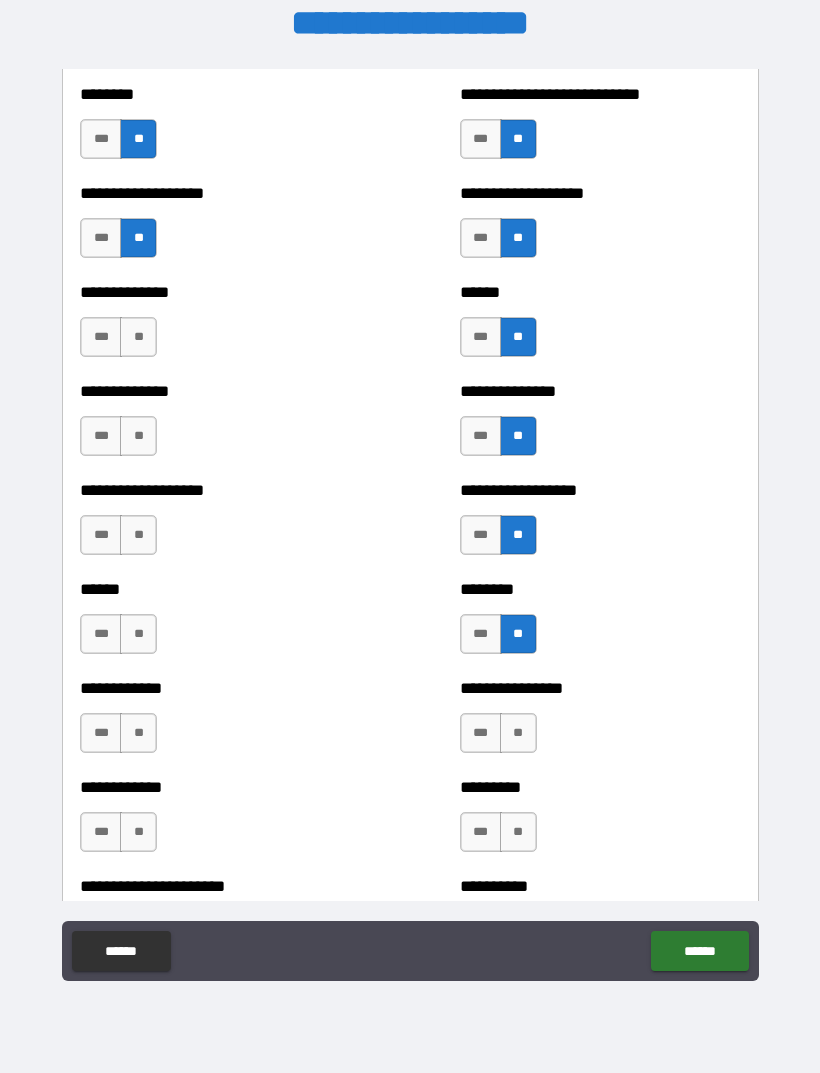 click on "**" at bounding box center (518, 733) 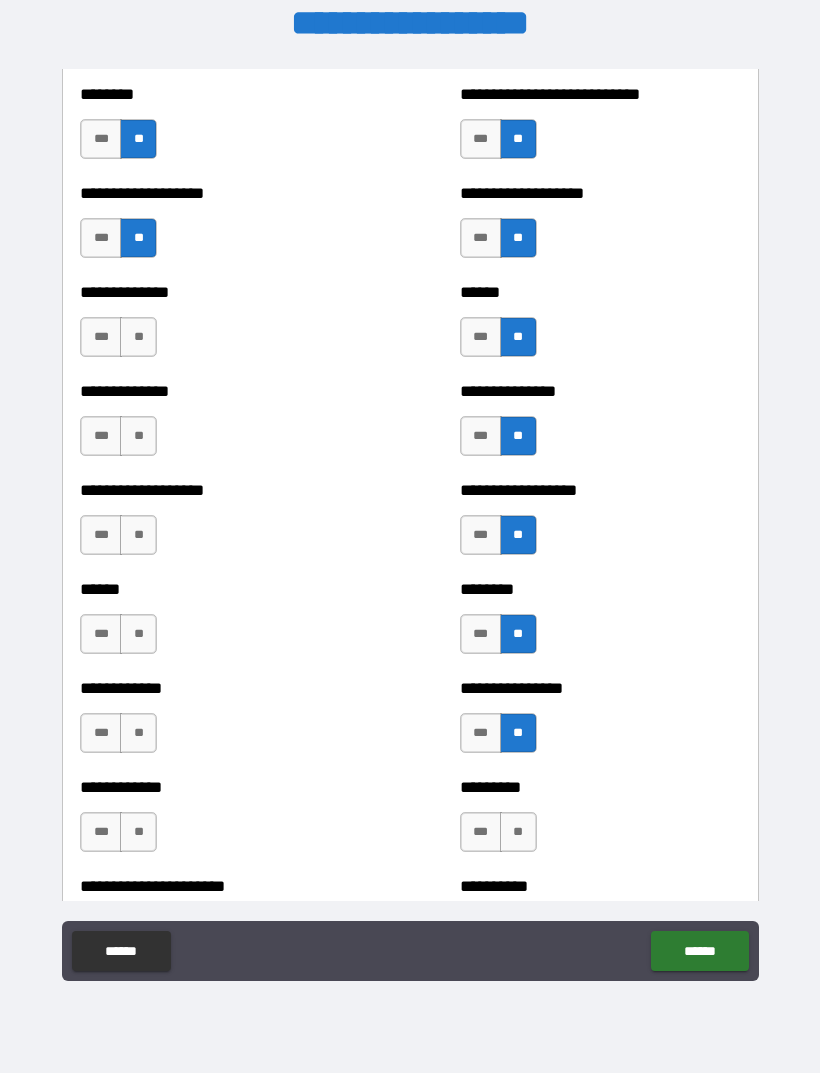 click on "**" at bounding box center [518, 832] 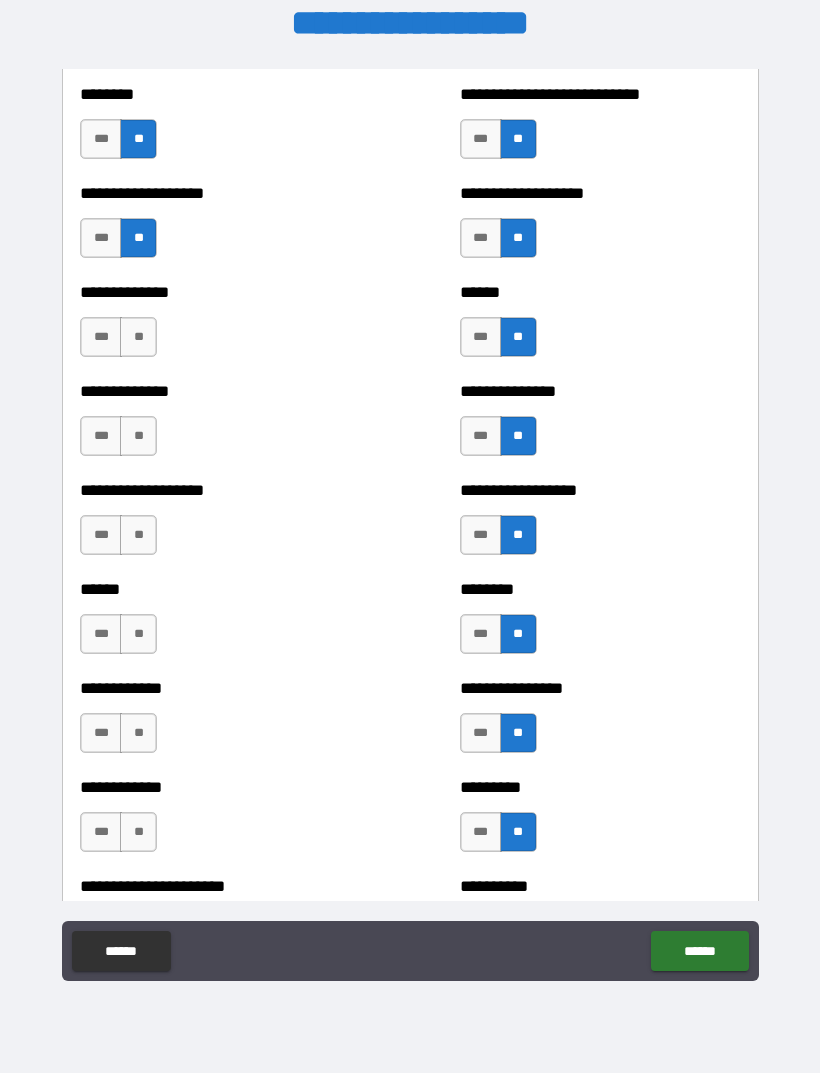 click on "**" at bounding box center [138, 832] 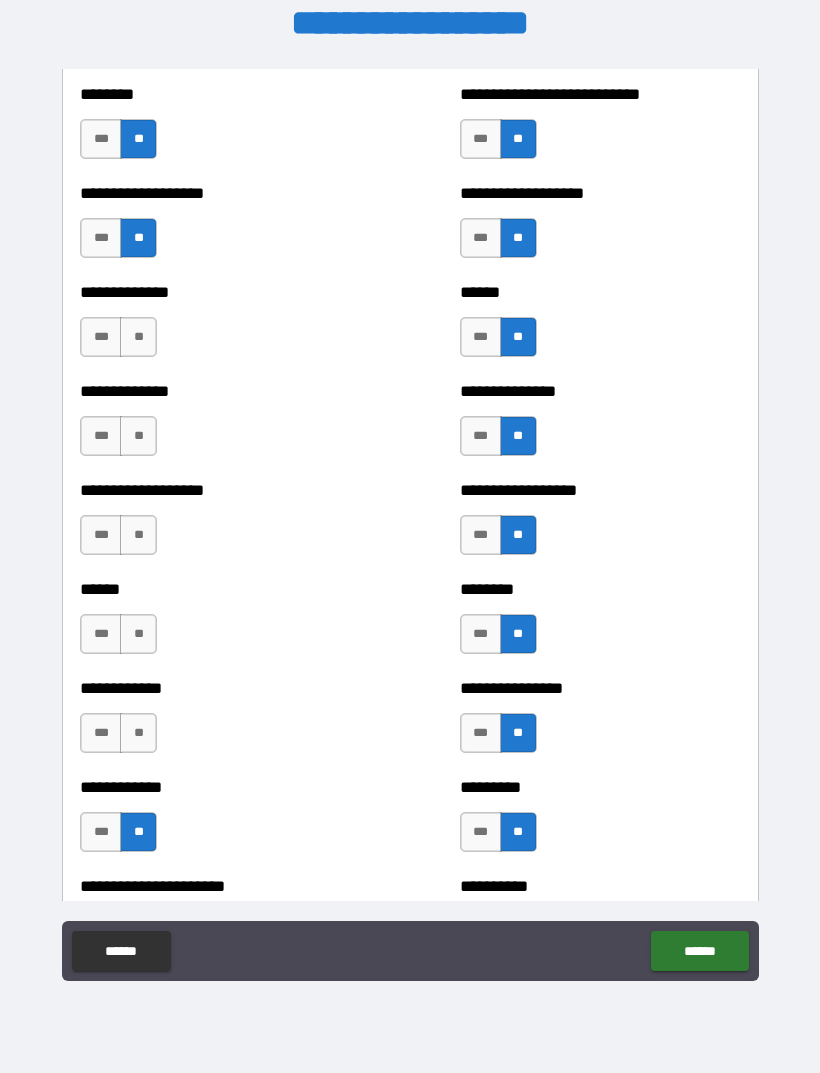click on "**" at bounding box center (138, 733) 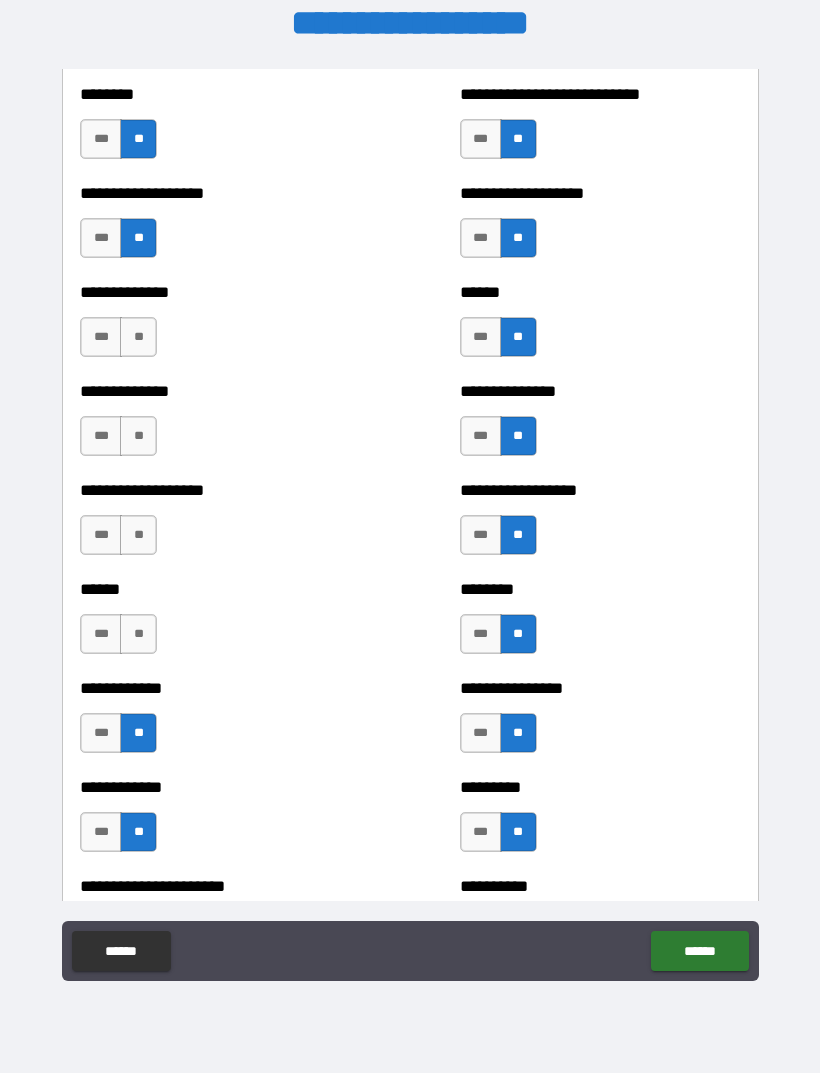 click on "**" at bounding box center (138, 634) 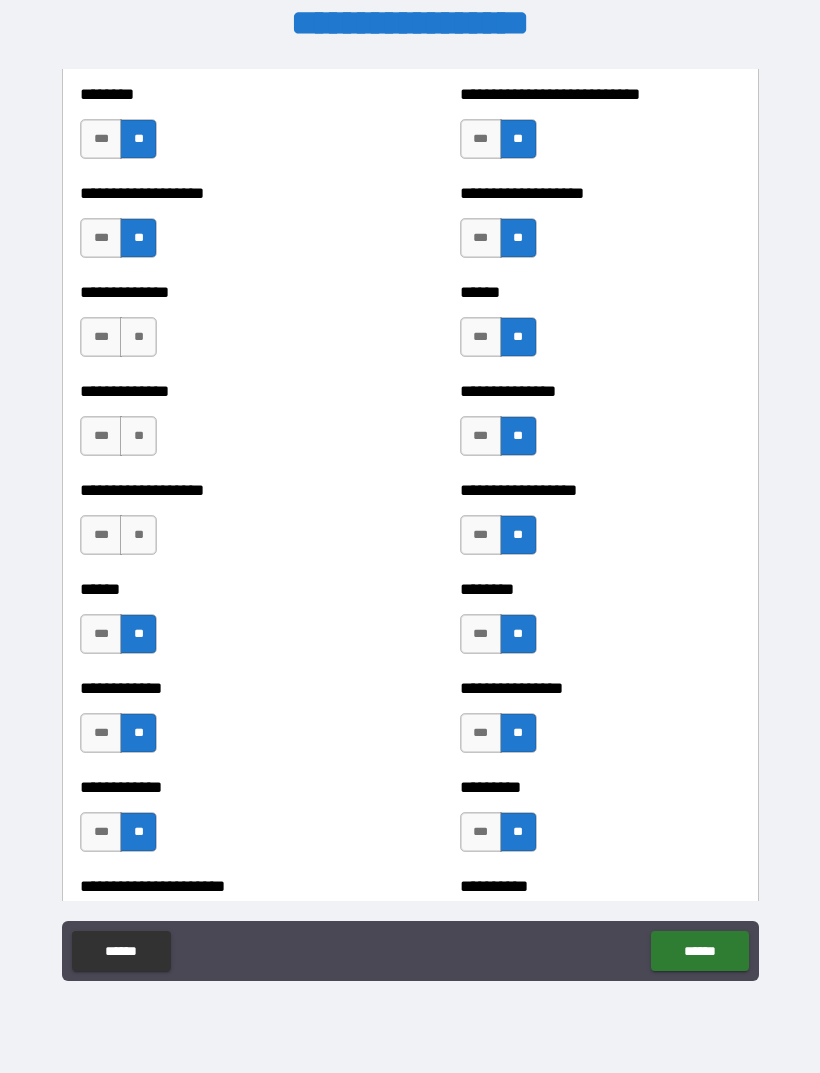 click on "**" at bounding box center (138, 535) 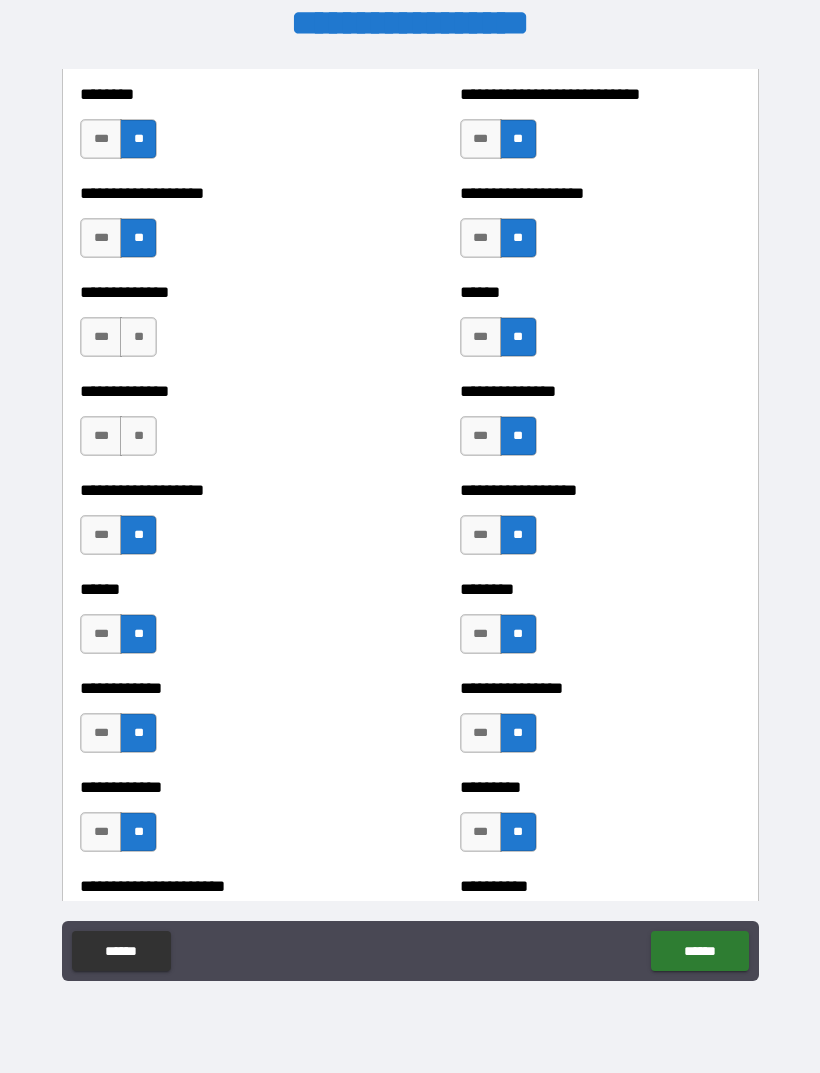 click on "**" at bounding box center (138, 436) 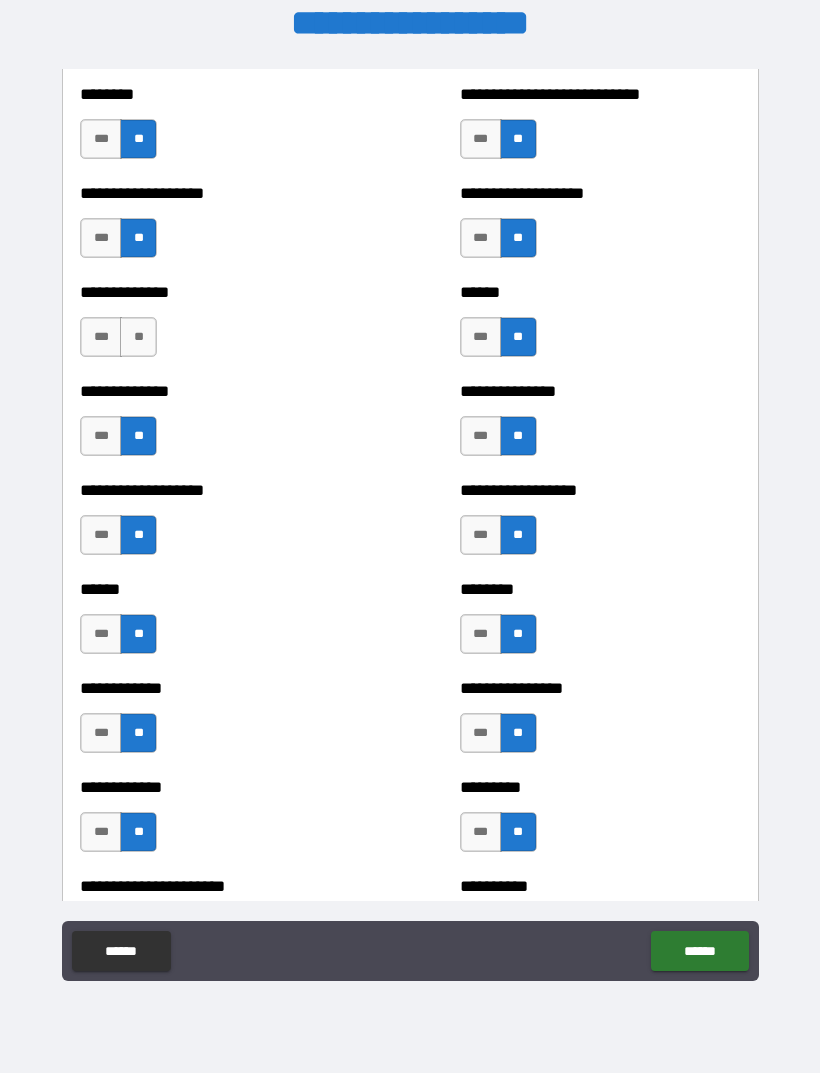 click on "**" at bounding box center (138, 337) 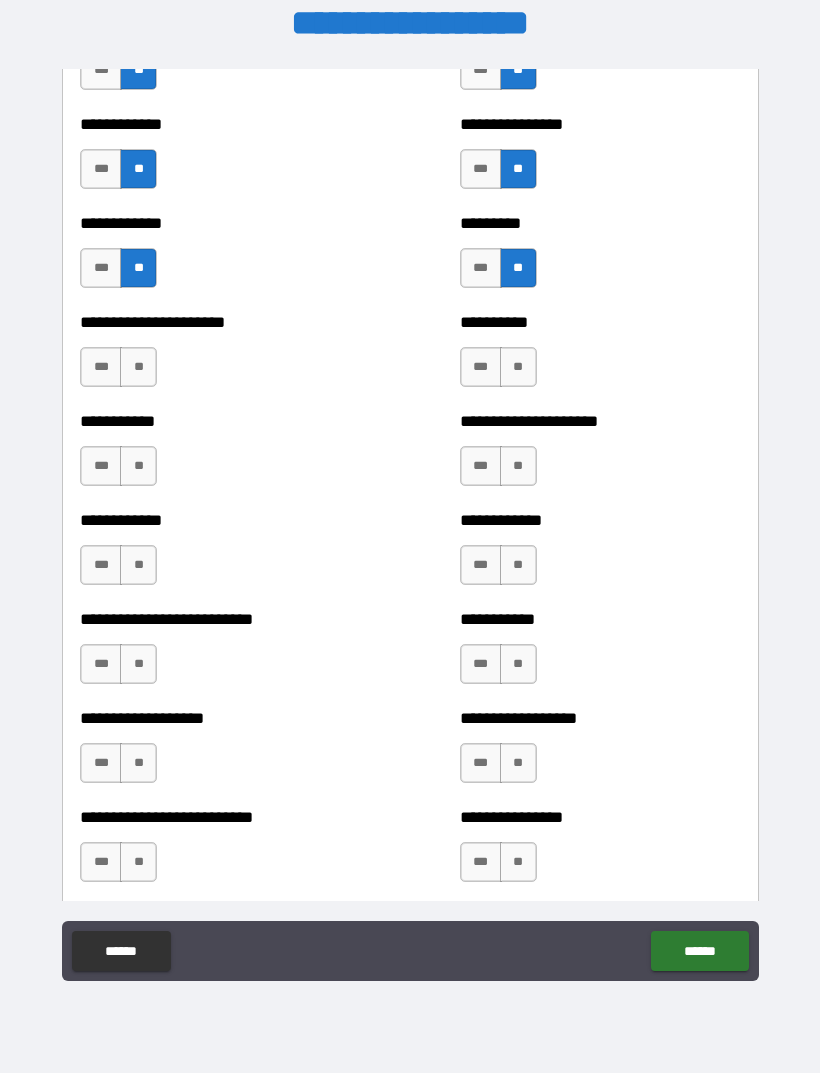 scroll, scrollTop: 5191, scrollLeft: 0, axis: vertical 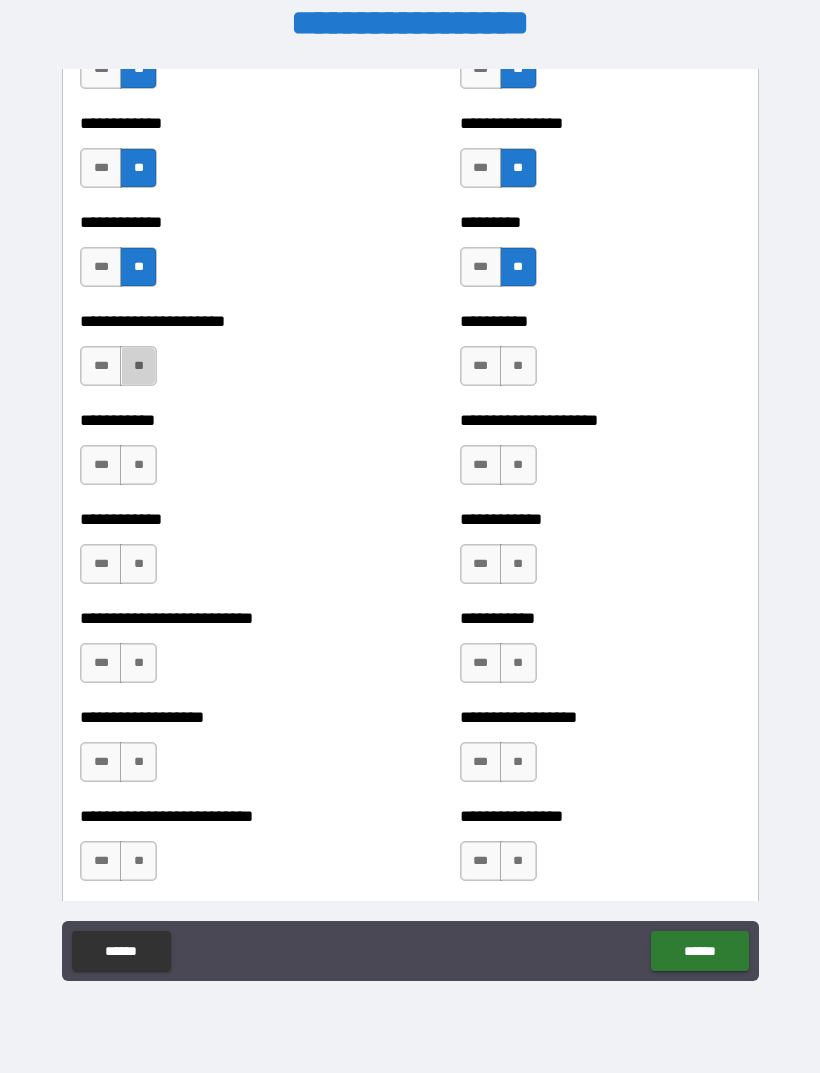 click on "**" at bounding box center [138, 366] 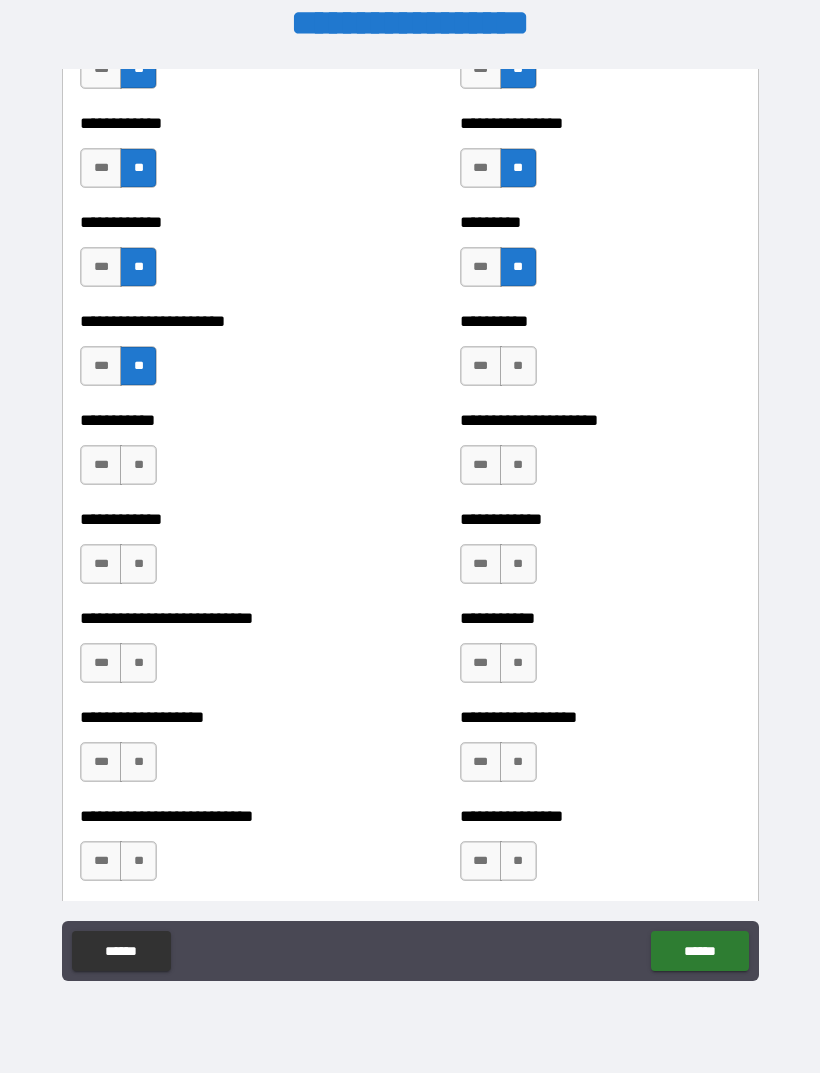 click on "**" at bounding box center (138, 465) 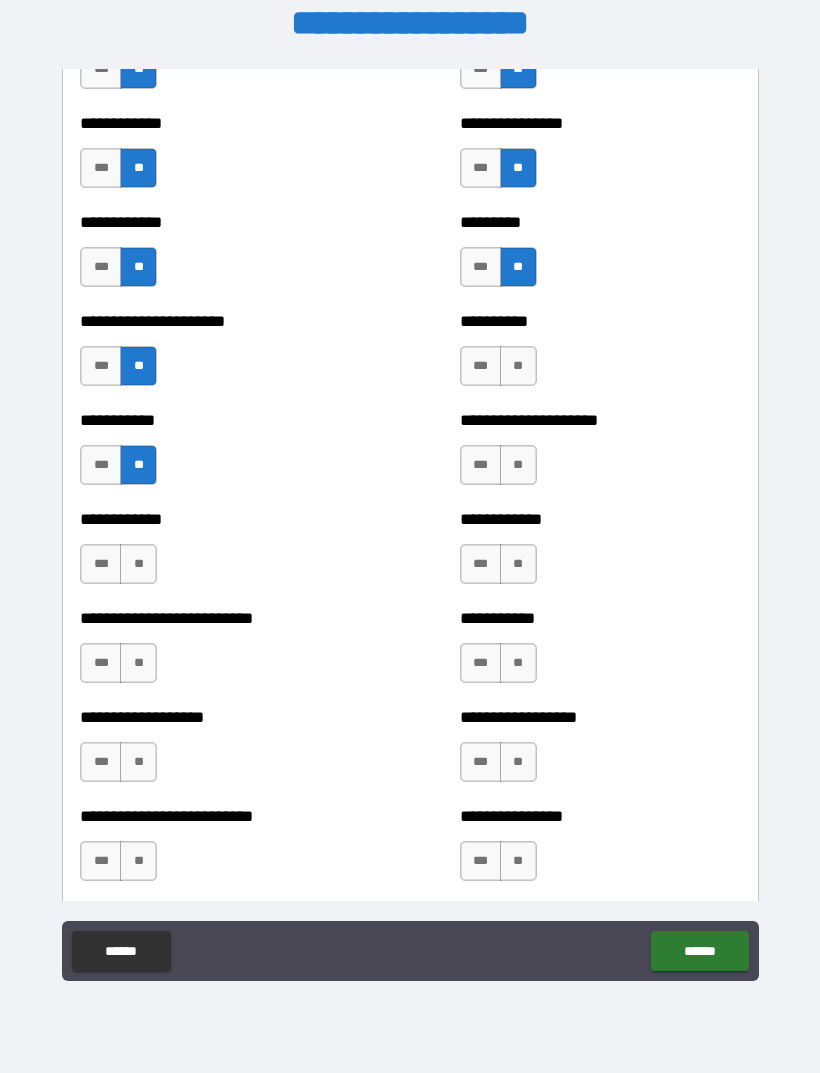 click on "**" at bounding box center [138, 564] 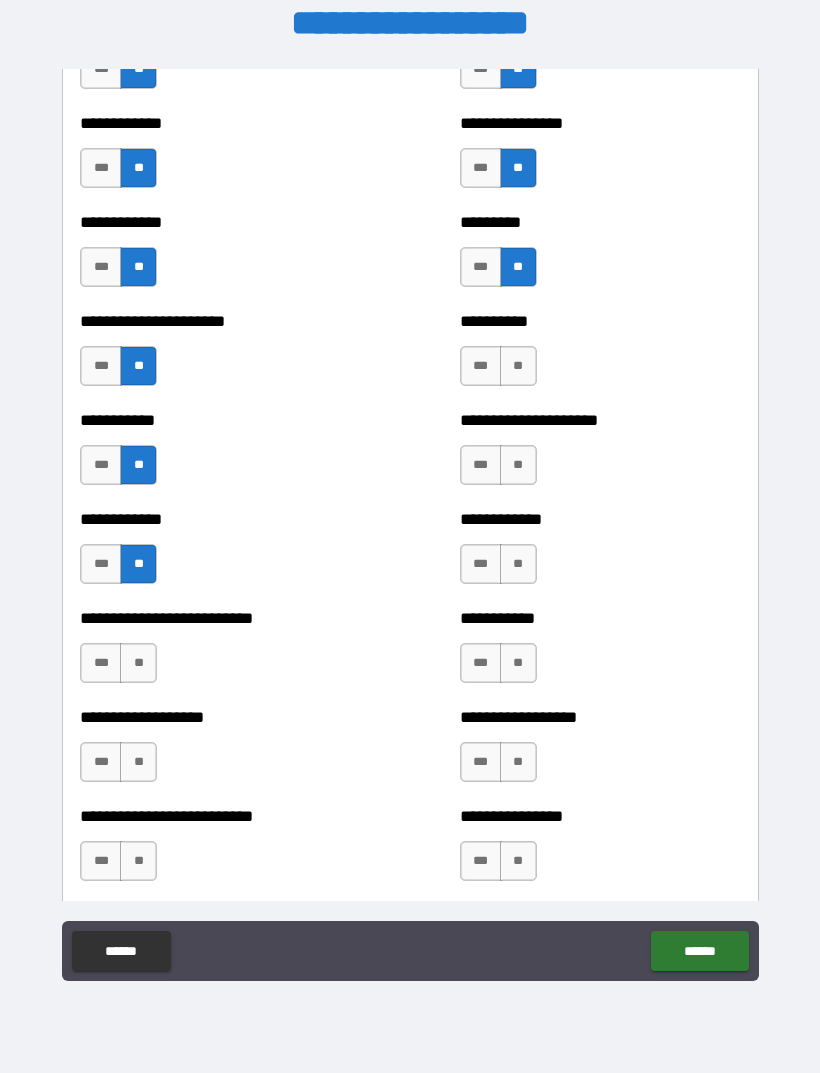 click on "**" at bounding box center [138, 663] 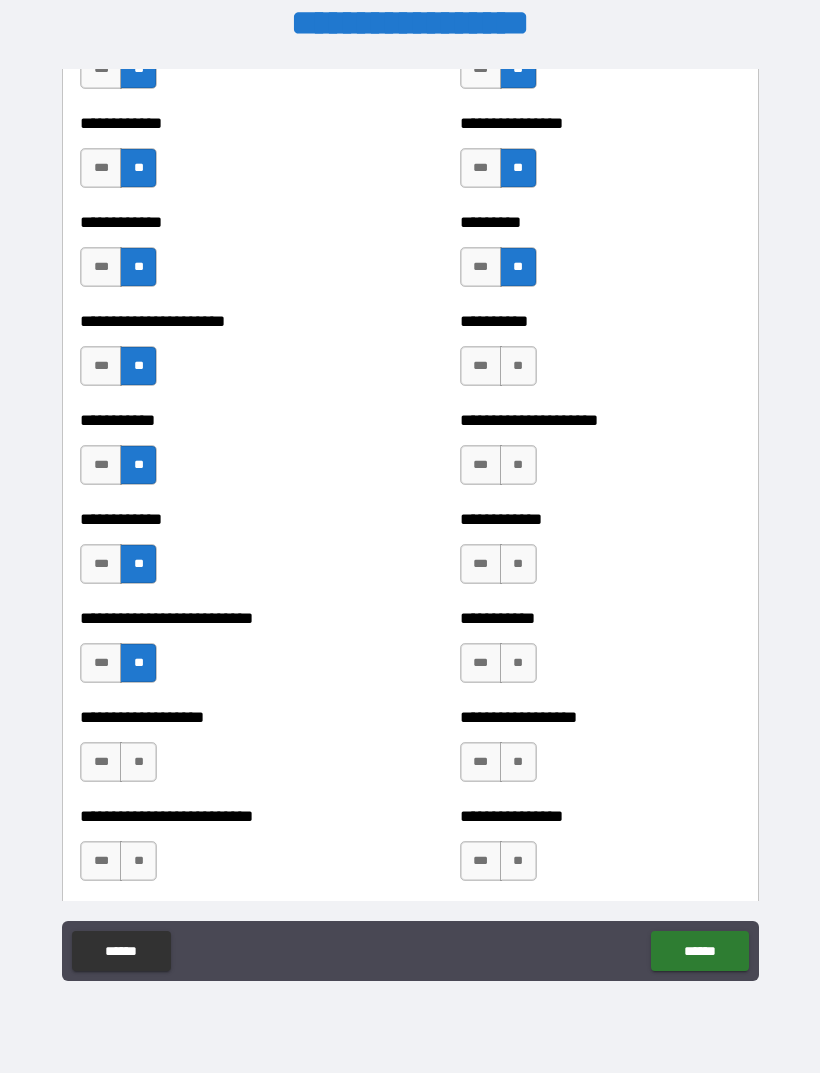 click on "**" at bounding box center (138, 762) 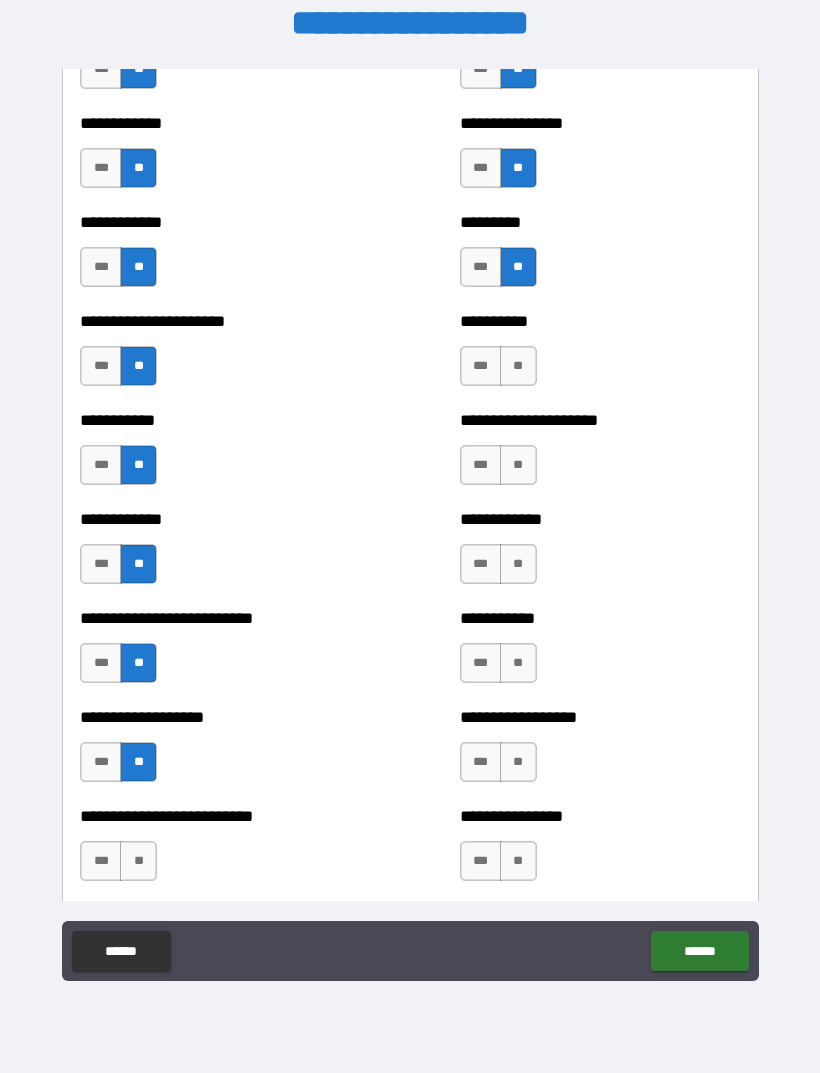 click on "**" at bounding box center [138, 861] 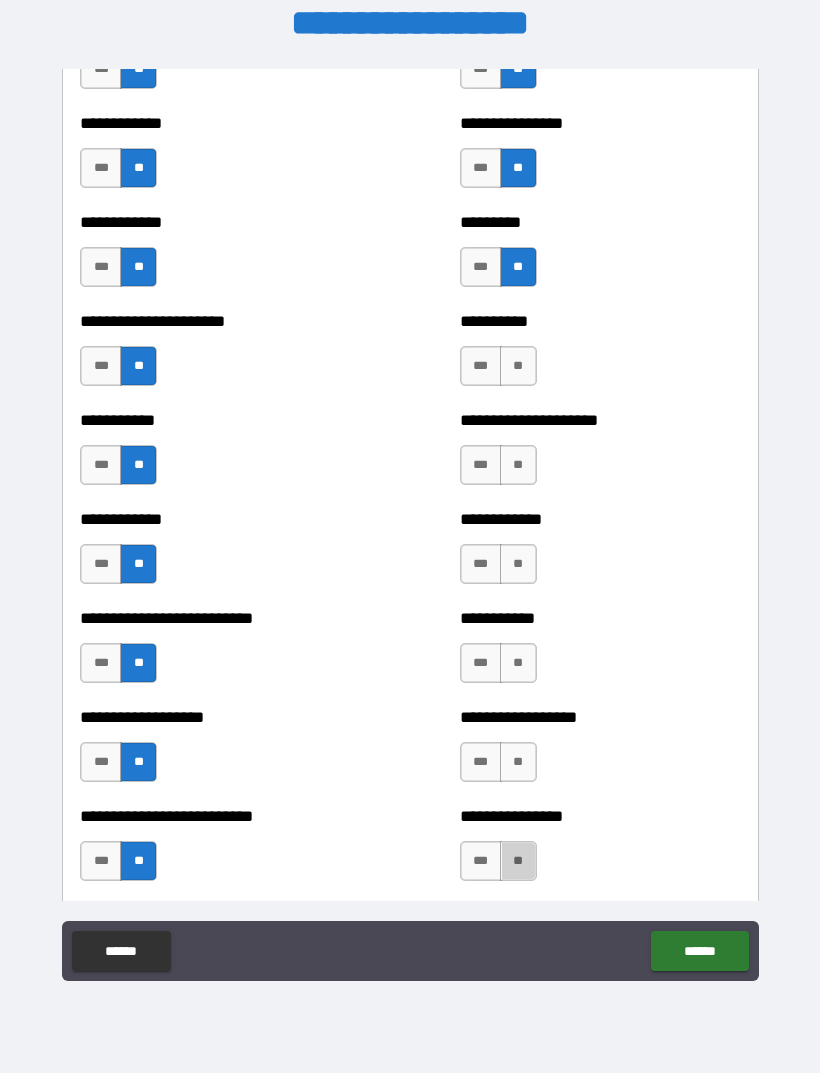 click on "**" at bounding box center [518, 861] 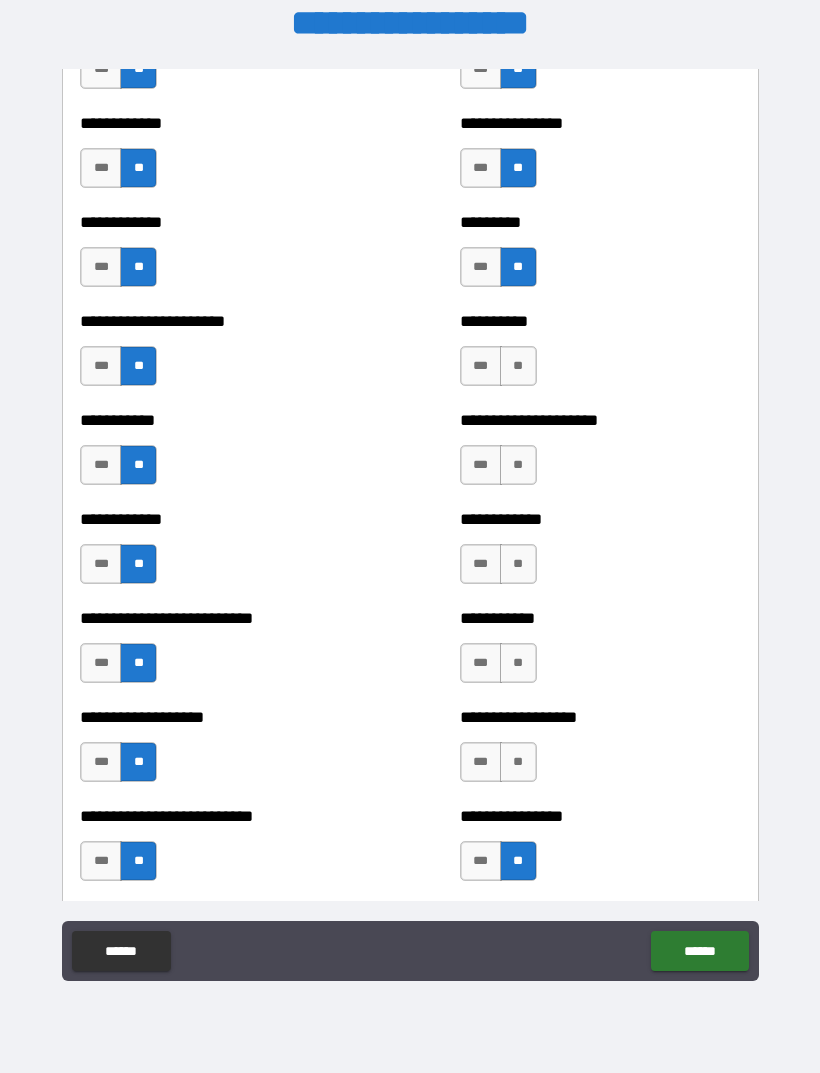click on "**" at bounding box center (518, 762) 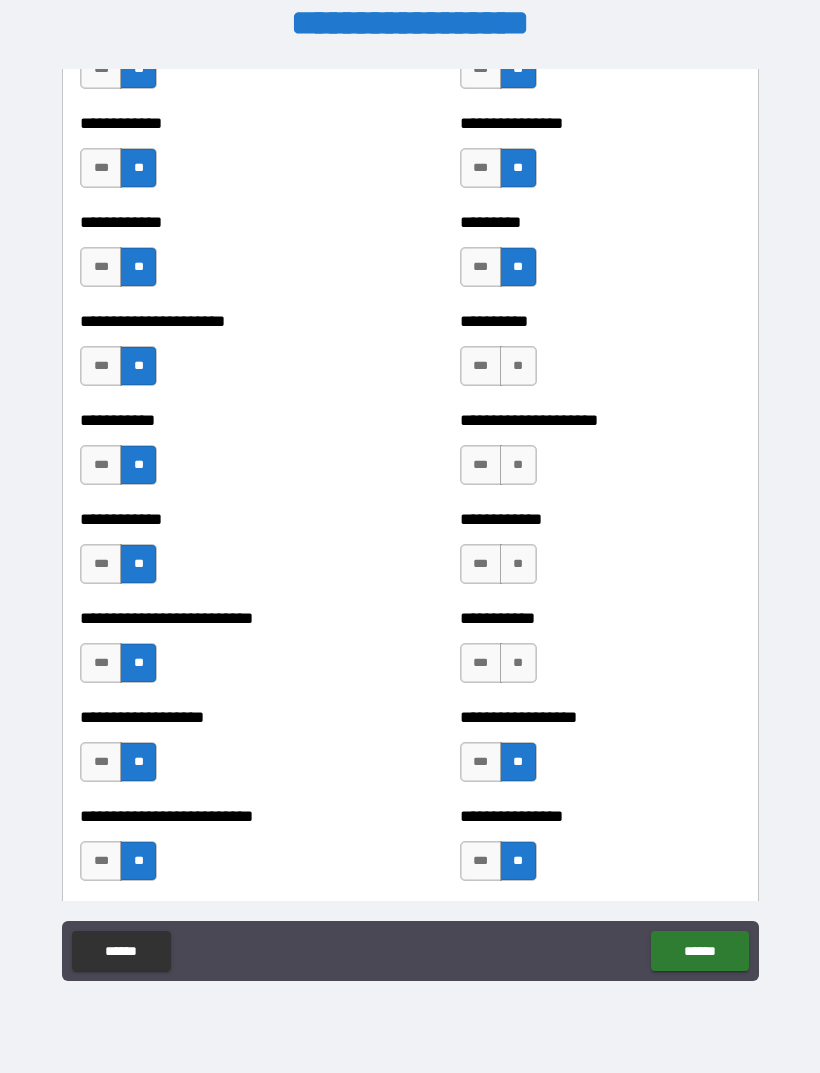 click on "**" at bounding box center [518, 663] 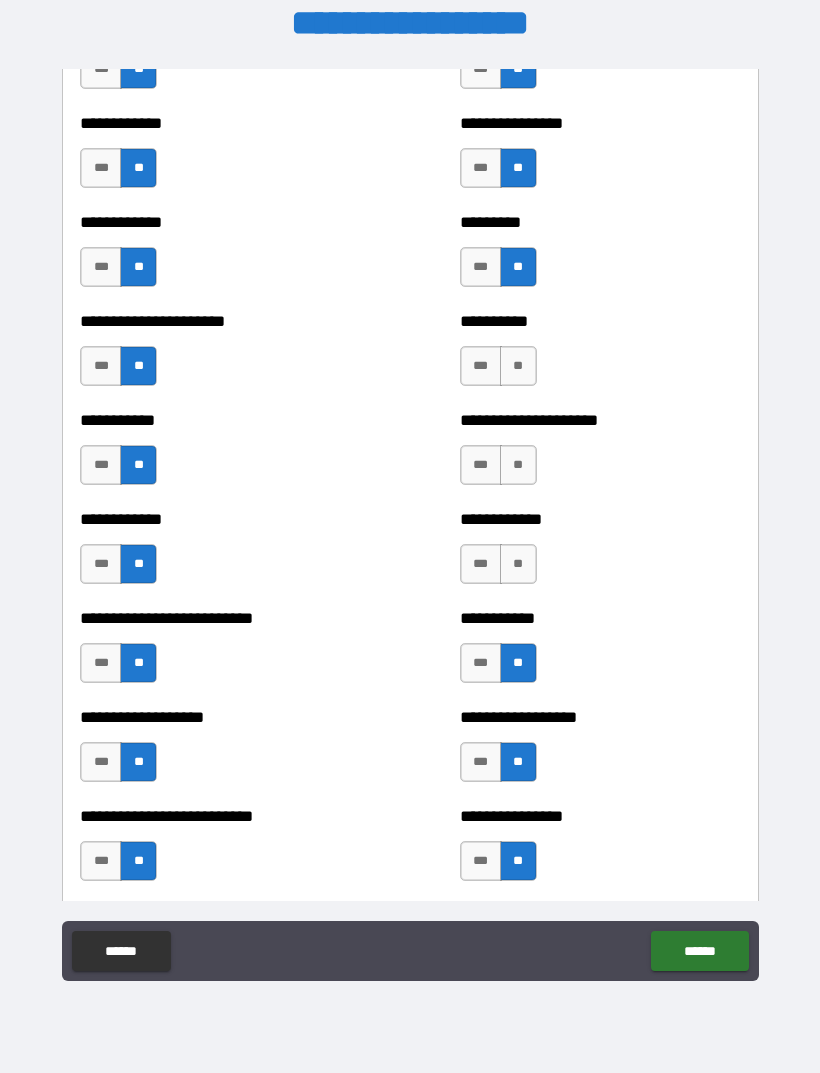 click on "**" at bounding box center (518, 564) 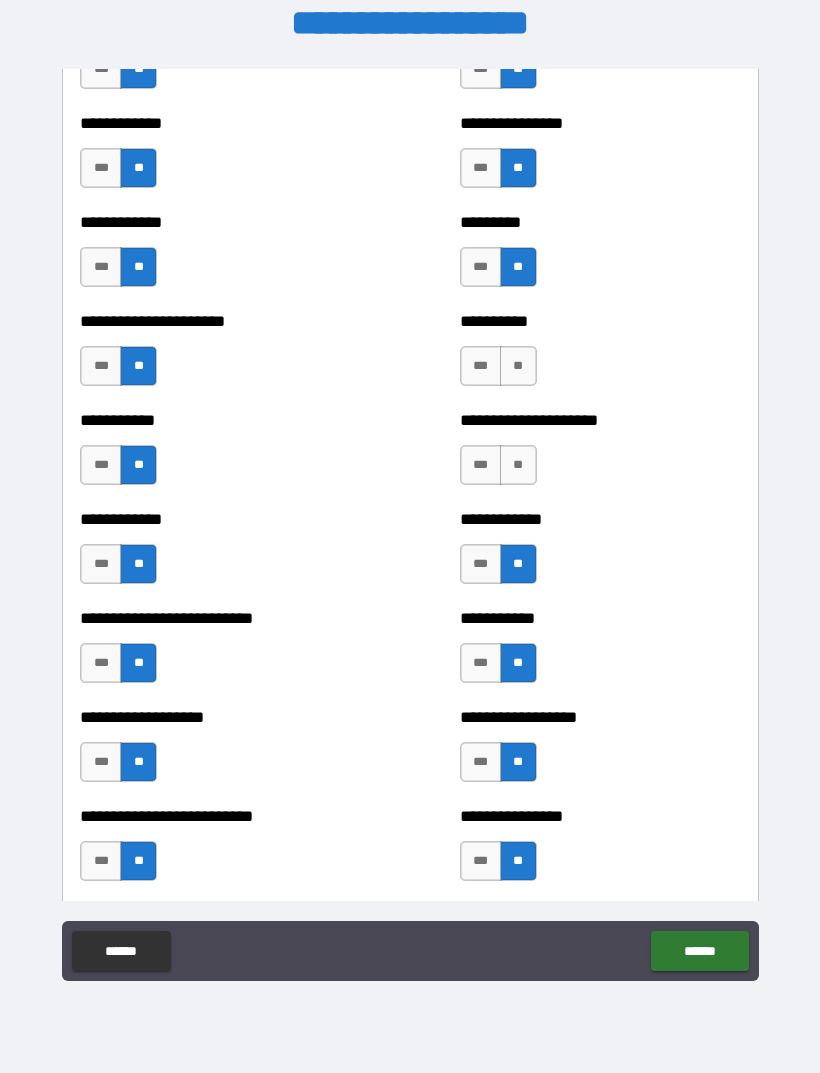 click on "**" at bounding box center [518, 465] 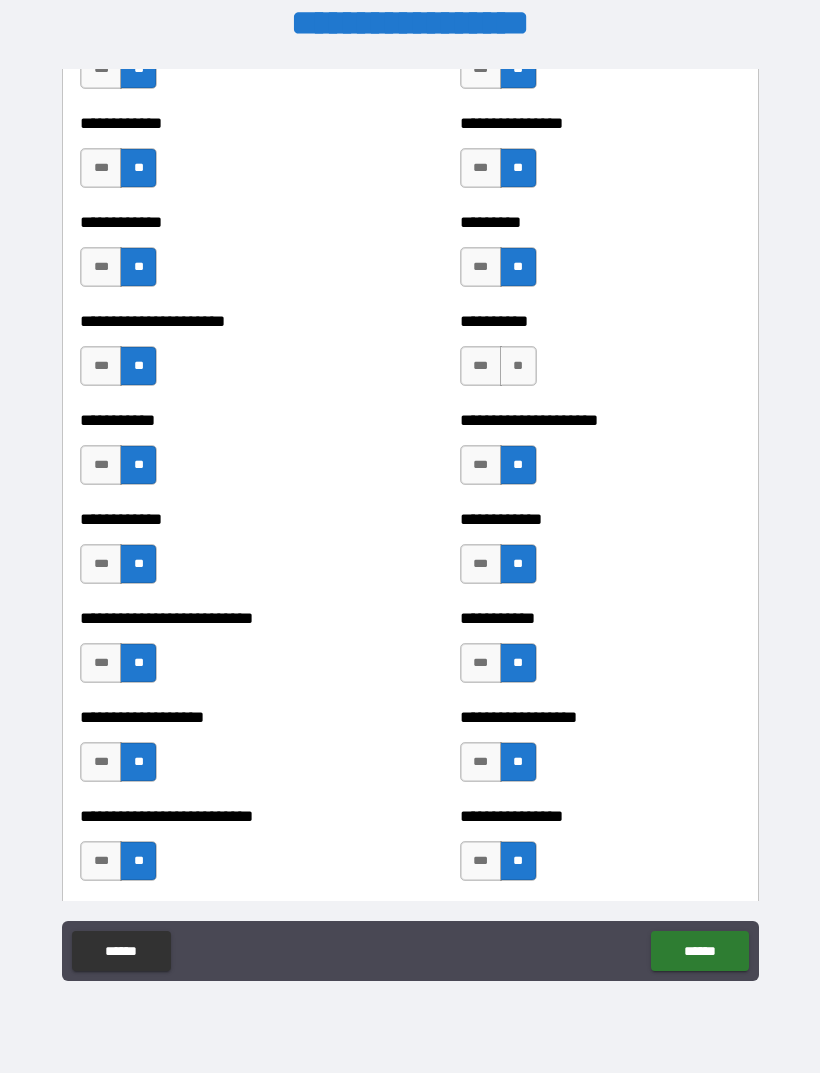 click on "**" at bounding box center [518, 366] 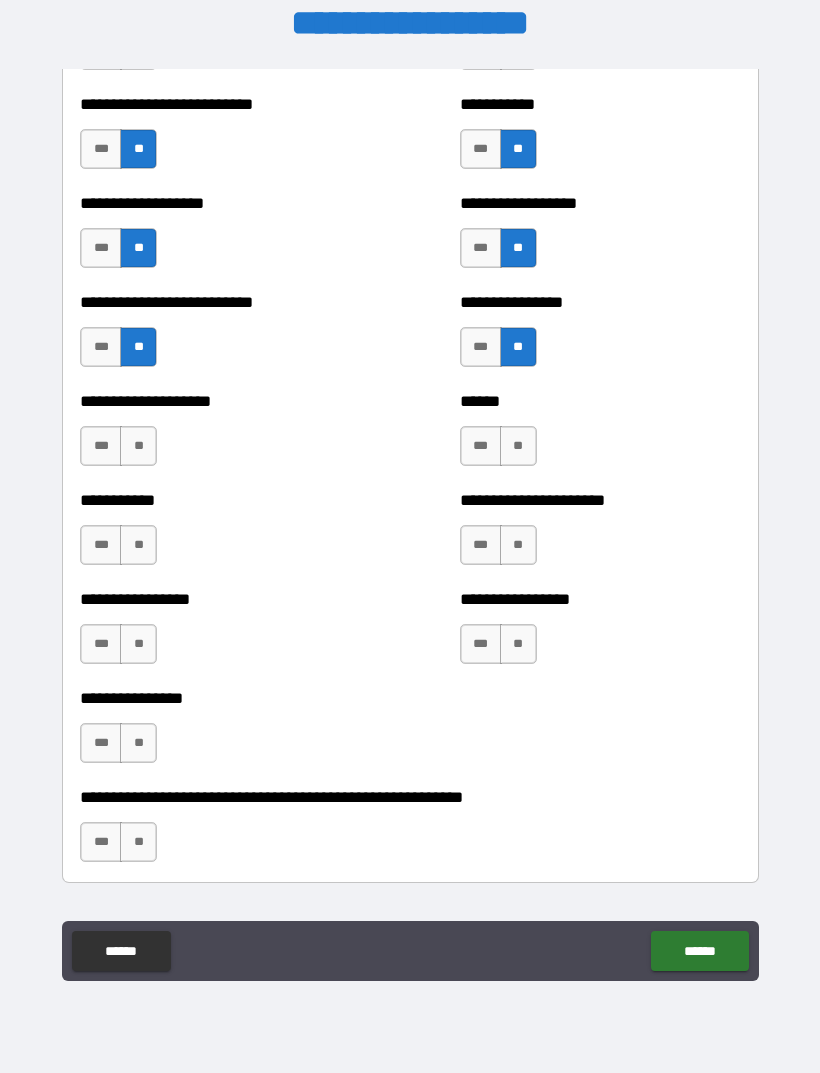 scroll, scrollTop: 5712, scrollLeft: 0, axis: vertical 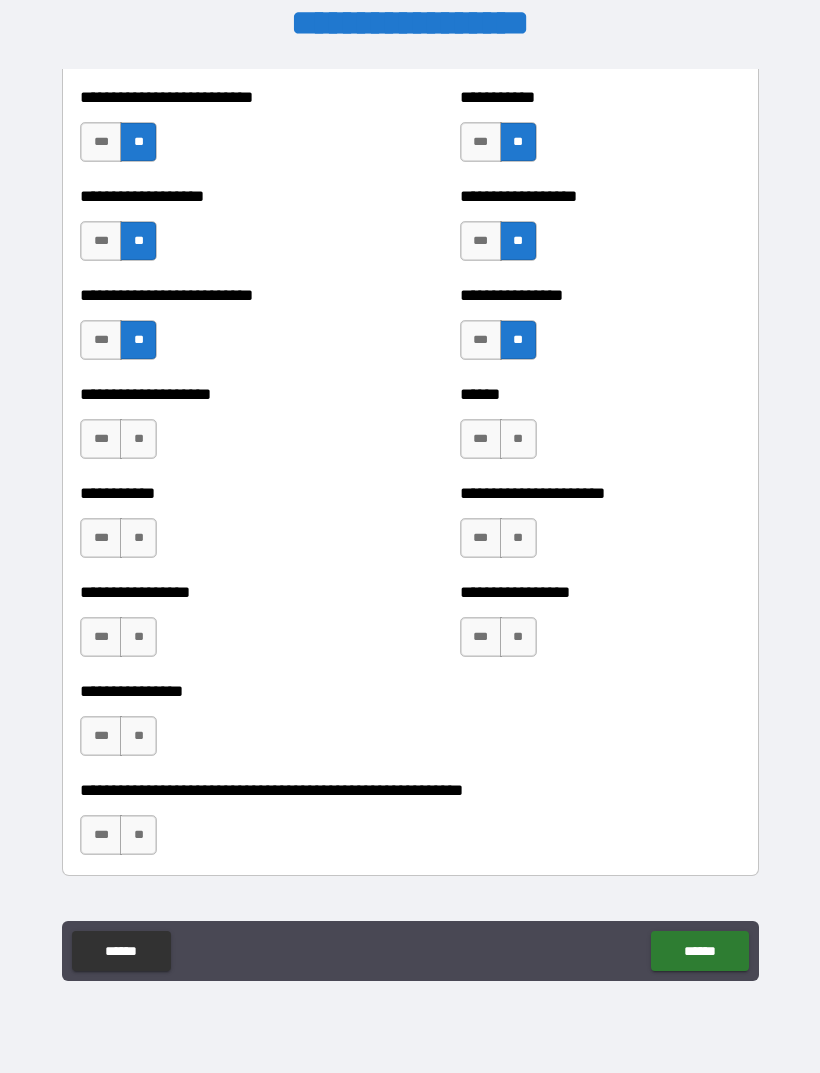 click on "**" at bounding box center [518, 439] 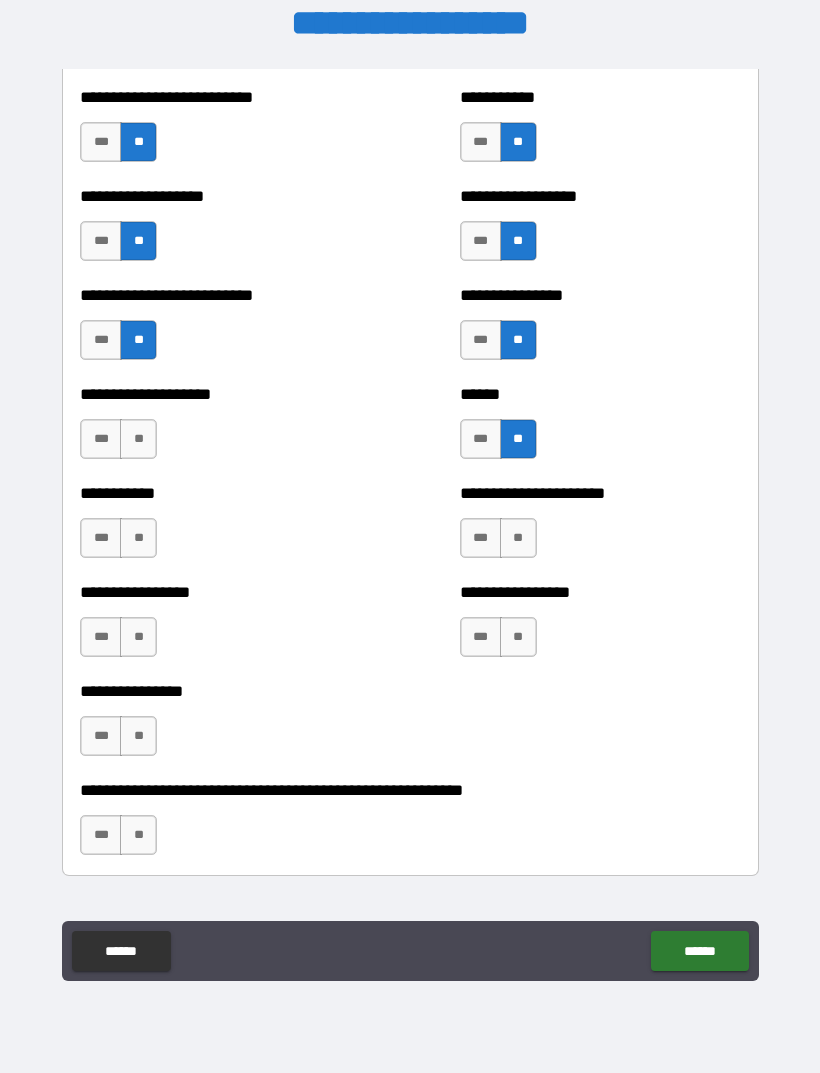 click on "**" at bounding box center (518, 538) 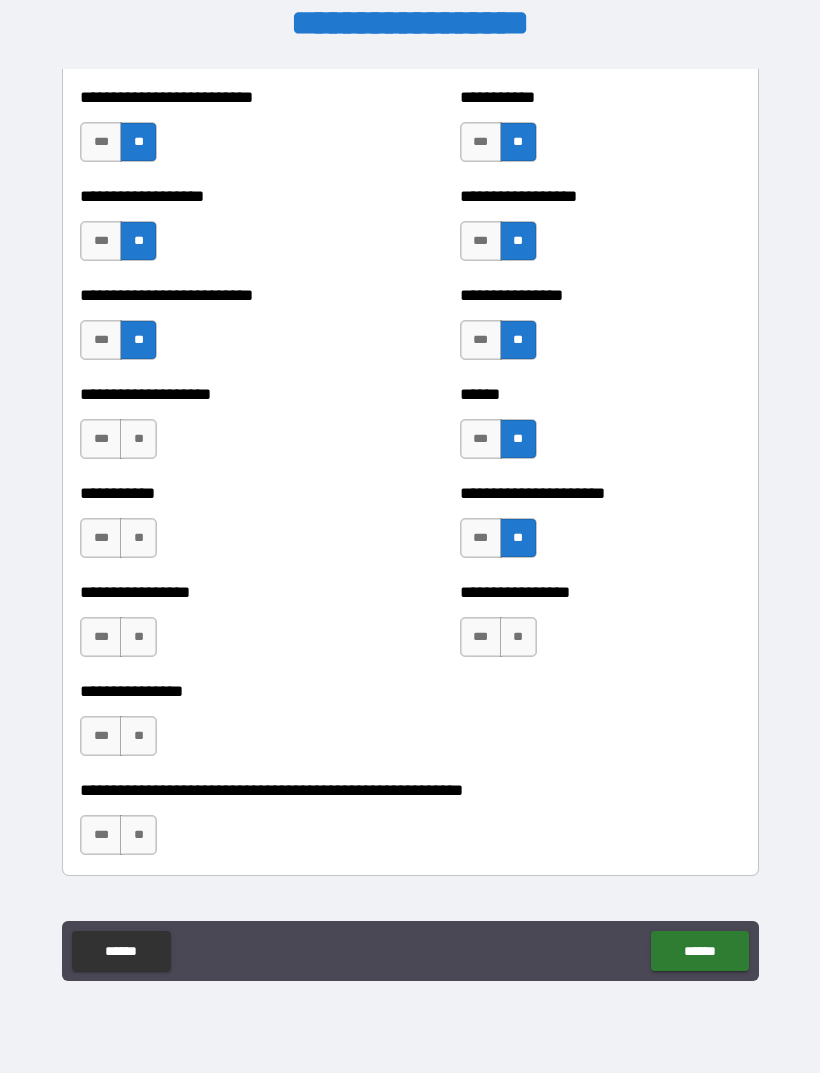 click on "**" at bounding box center [518, 637] 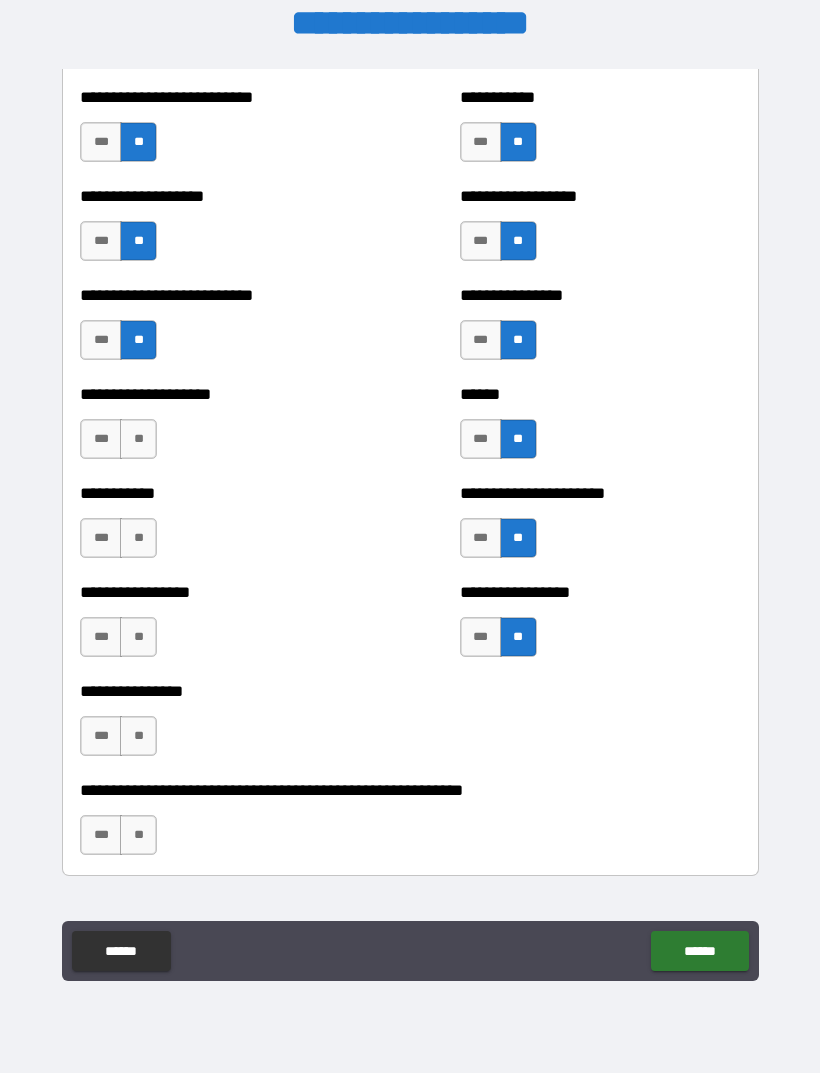 click on "**" at bounding box center (138, 835) 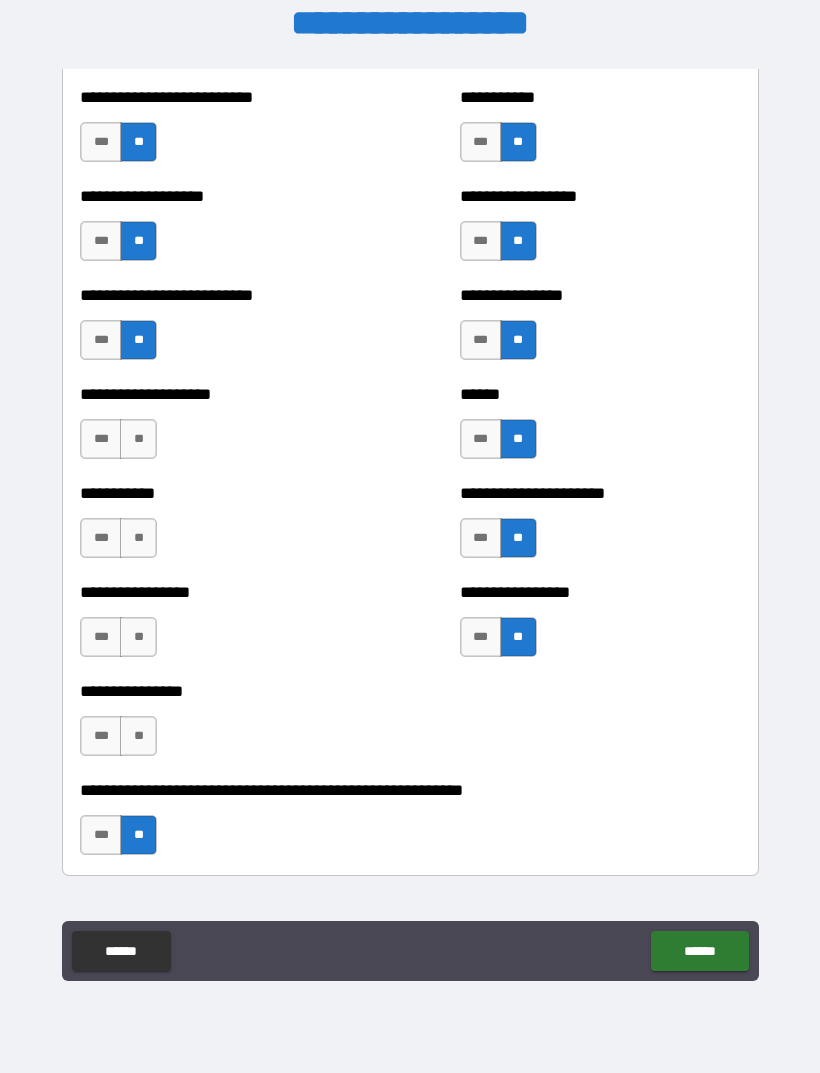 click on "**" at bounding box center (138, 736) 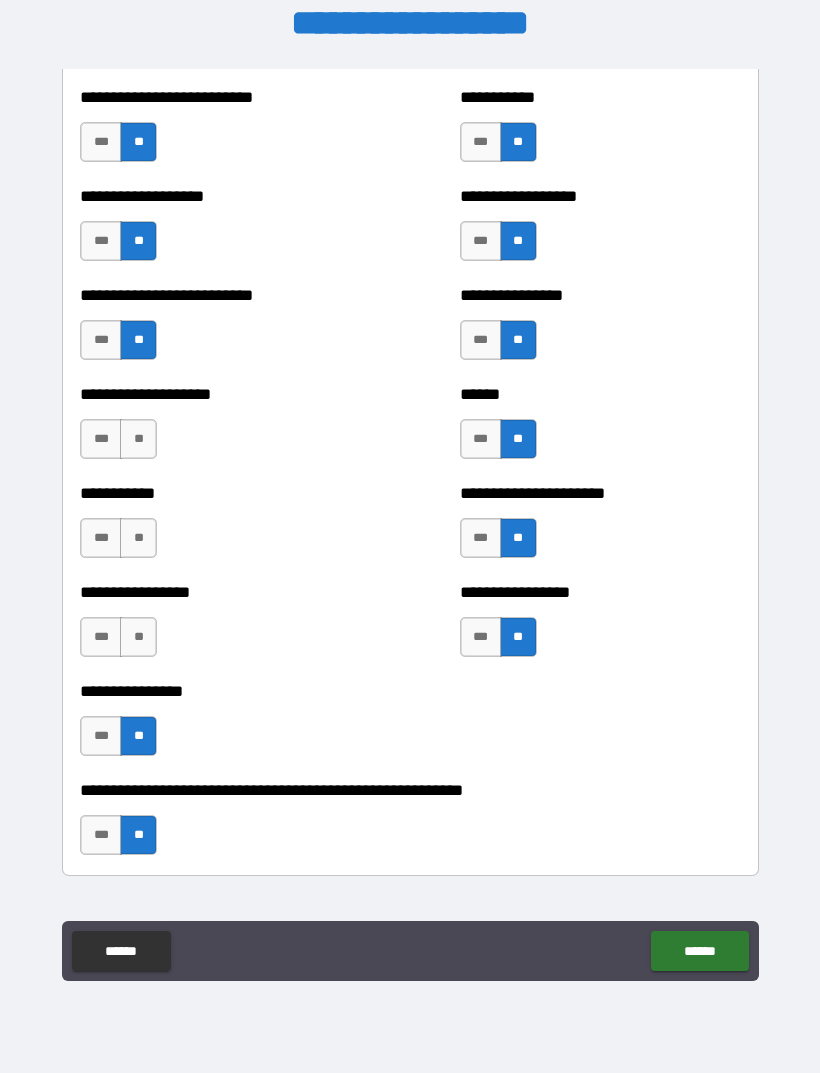 click on "**" at bounding box center [138, 637] 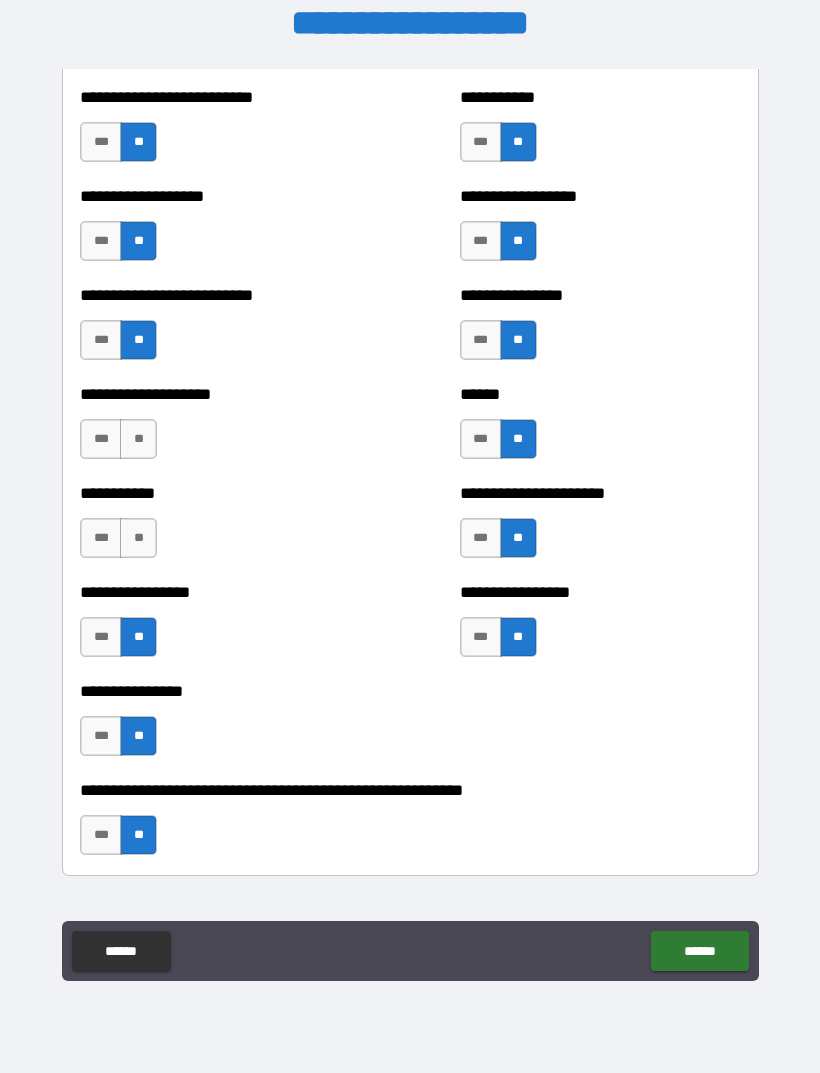 click on "**" at bounding box center [138, 538] 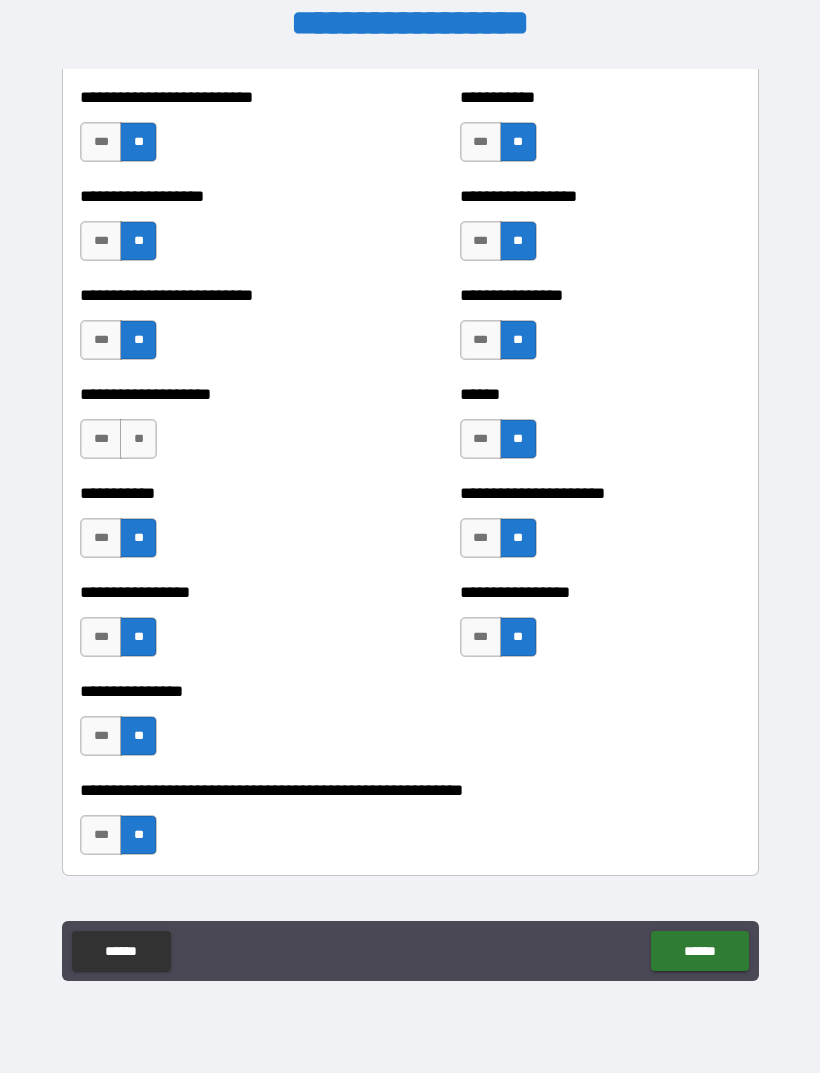 click on "**" at bounding box center (138, 439) 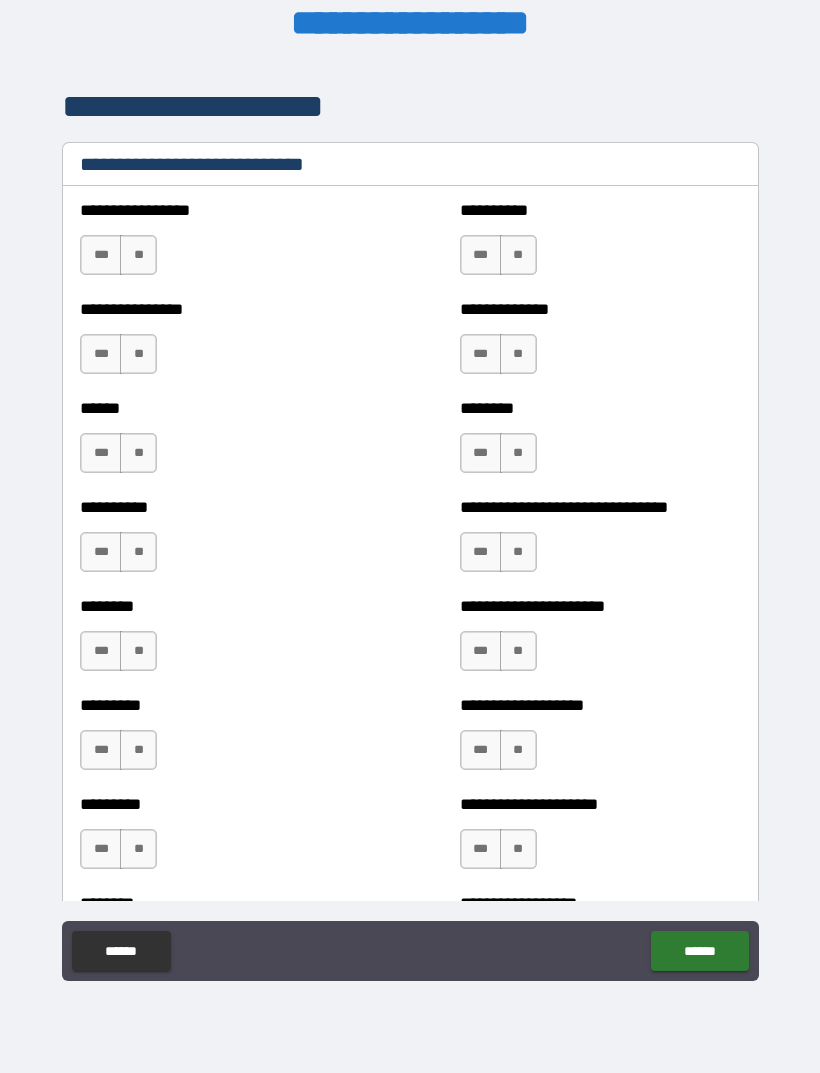 scroll, scrollTop: 6618, scrollLeft: 0, axis: vertical 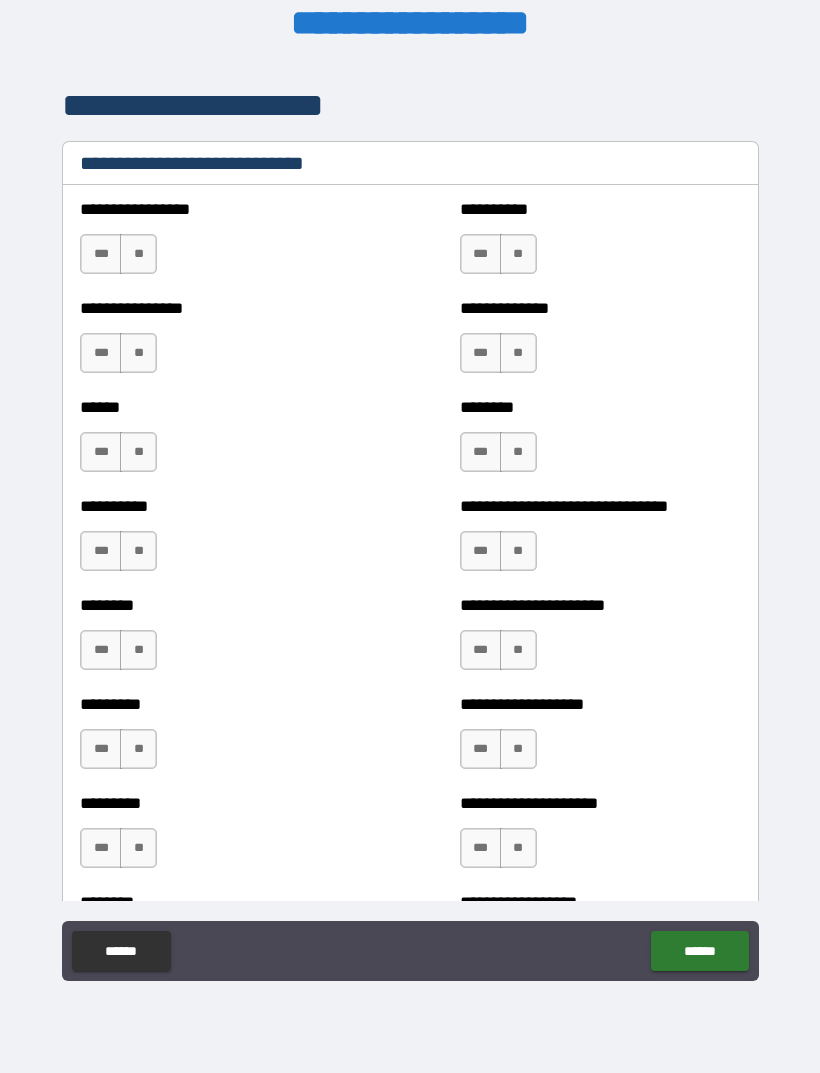 click on "**" at bounding box center (518, 452) 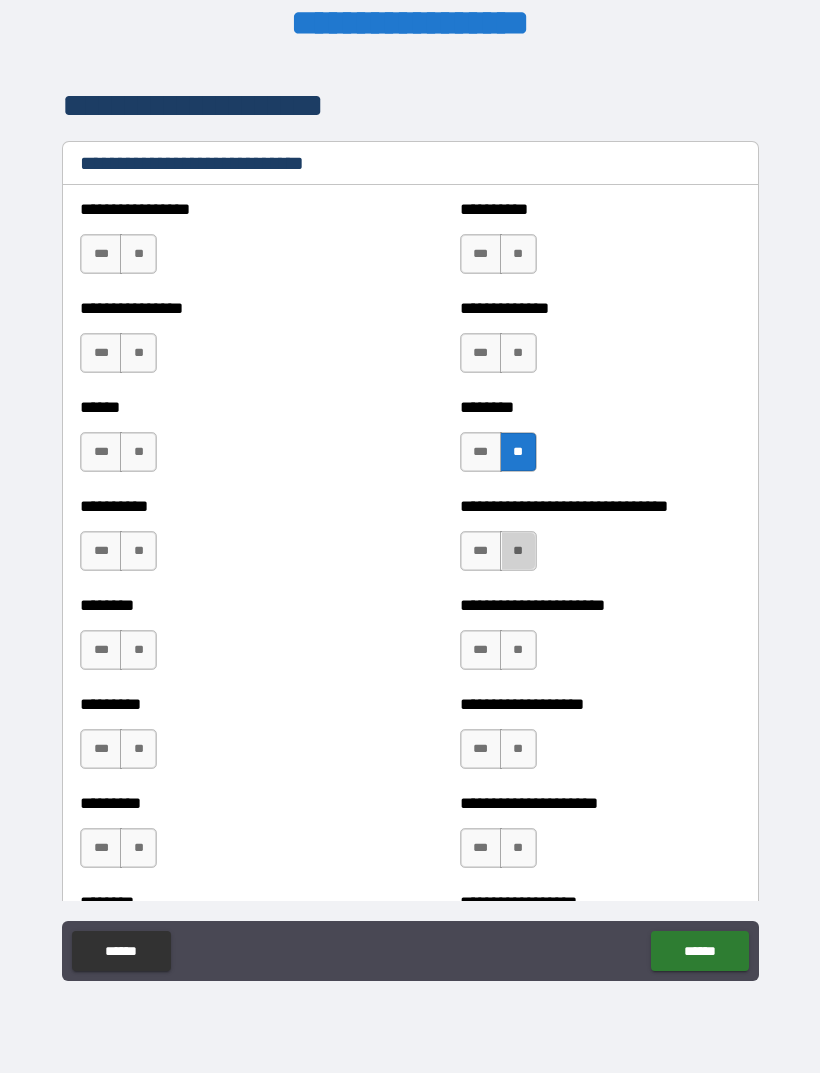 click on "**" at bounding box center (518, 551) 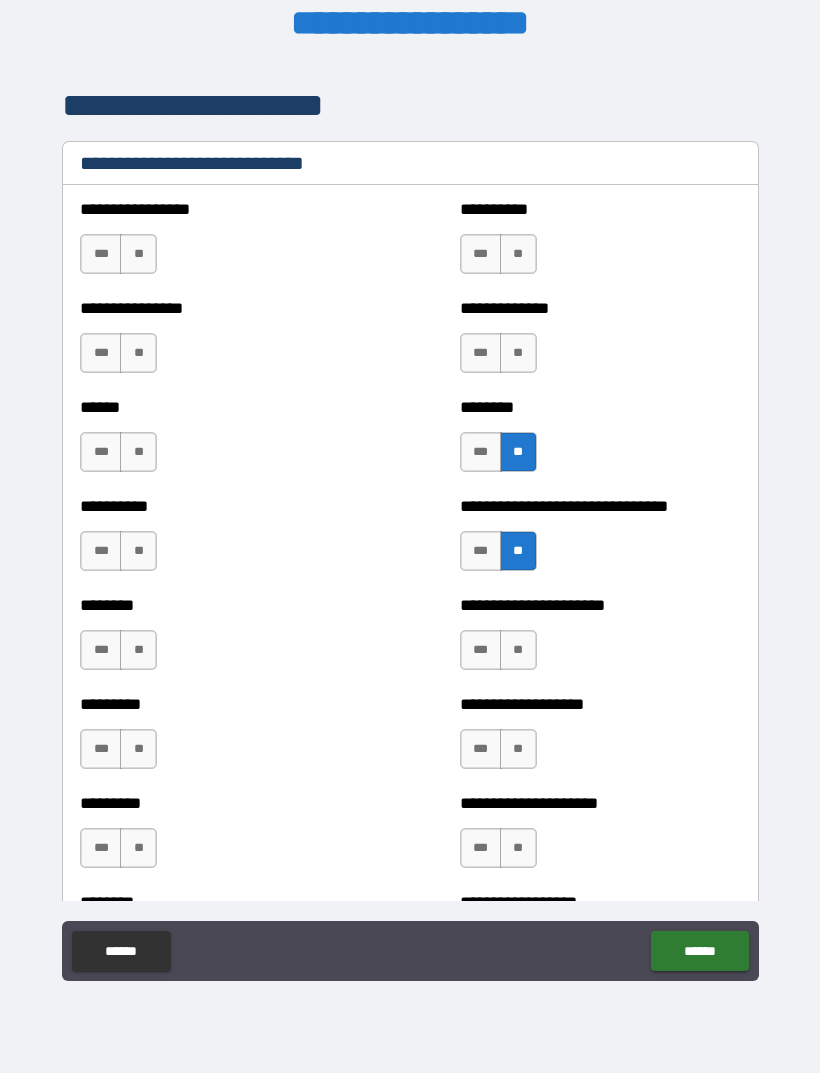 click on "**" at bounding box center [518, 650] 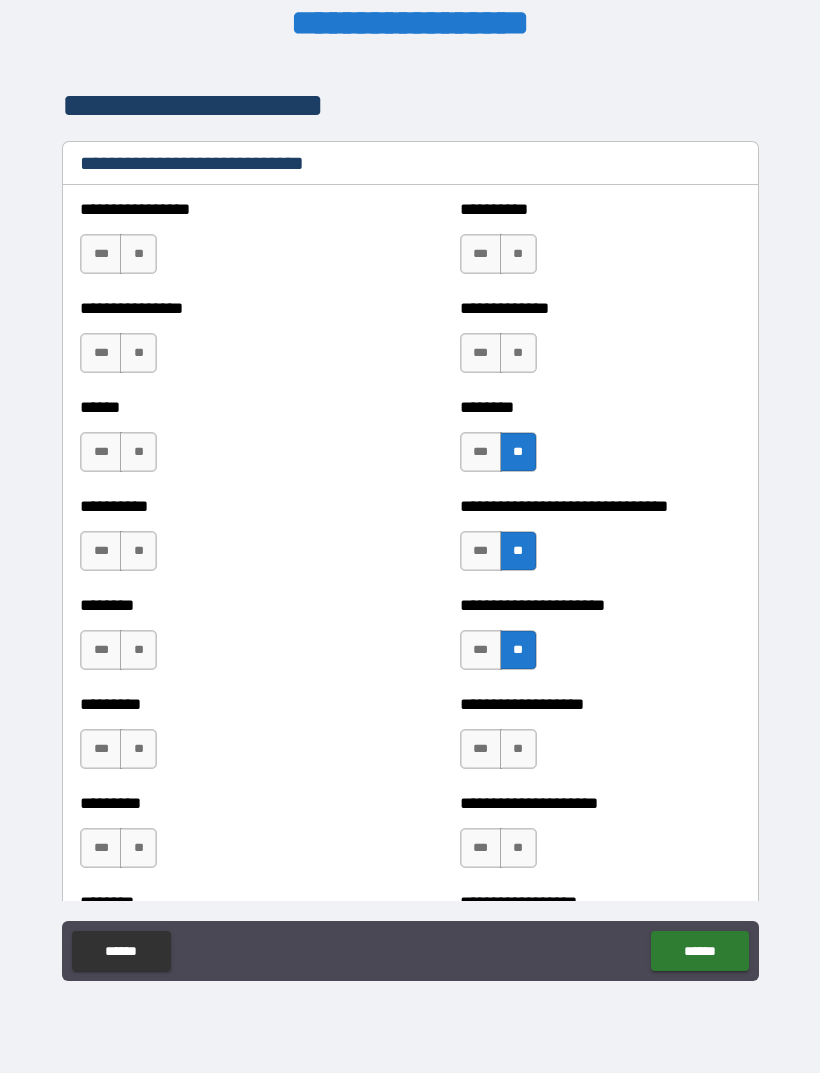 click on "***" at bounding box center [481, 650] 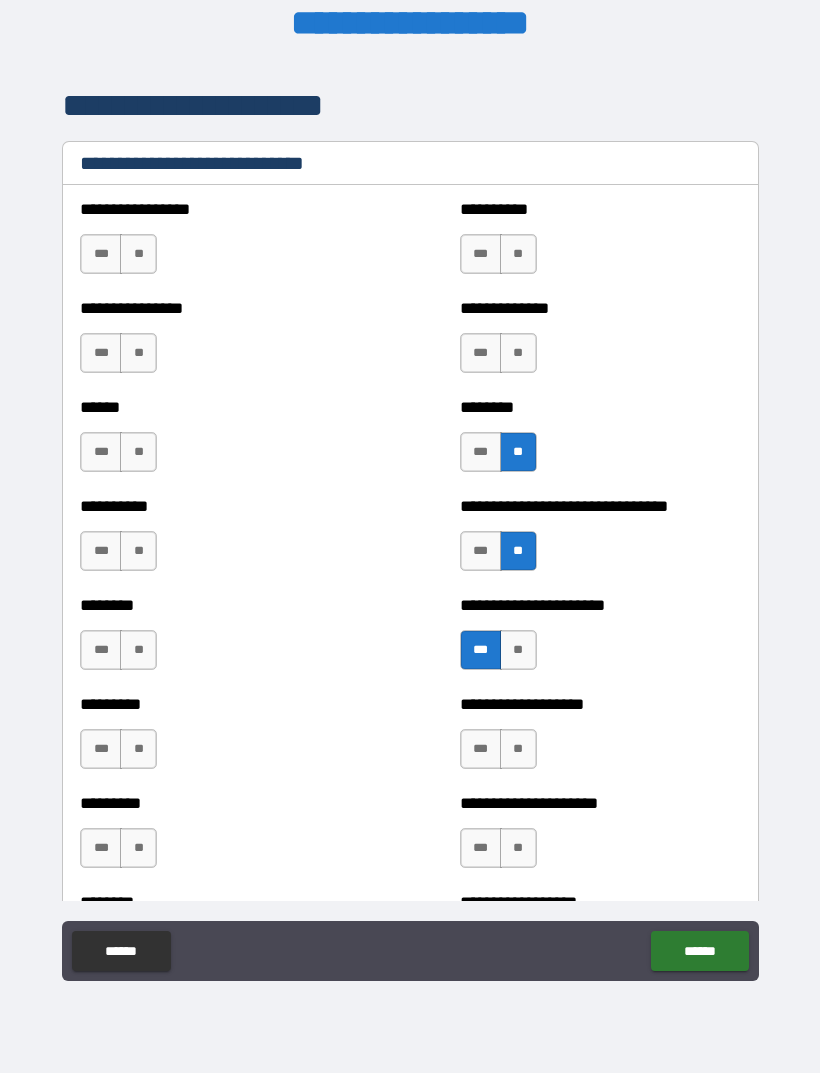 click on "**" at bounding box center (518, 254) 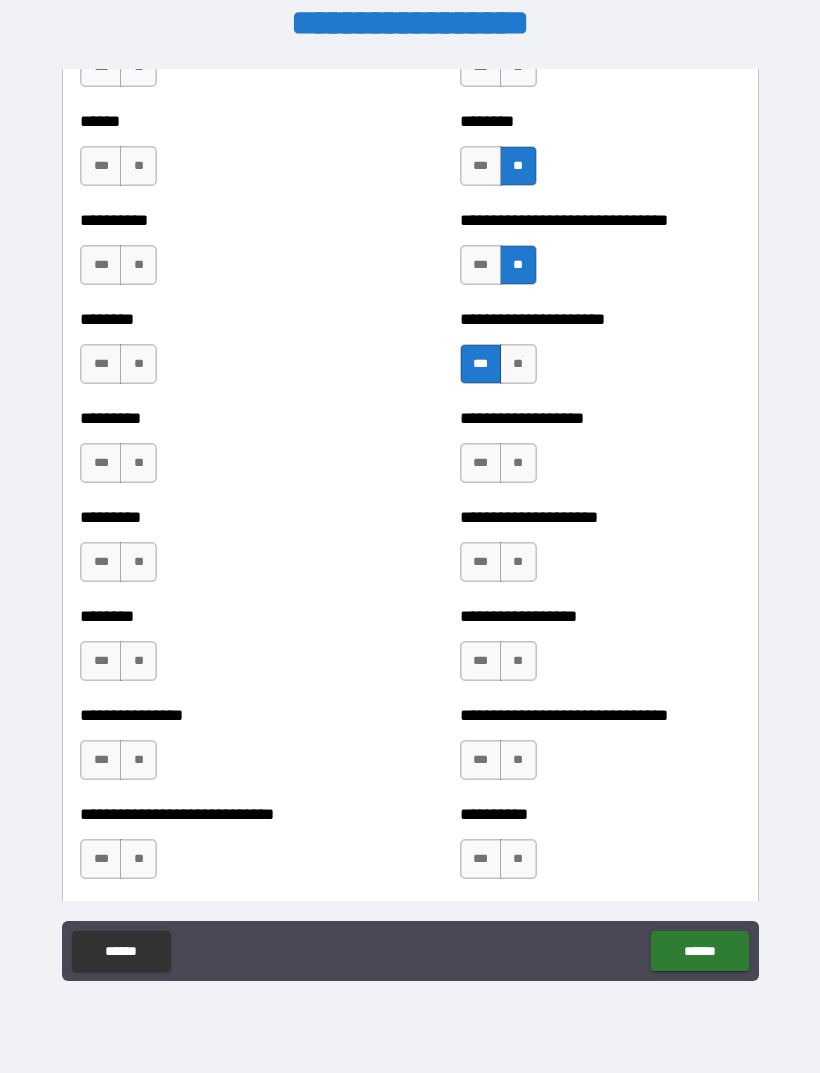 scroll, scrollTop: 6914, scrollLeft: 0, axis: vertical 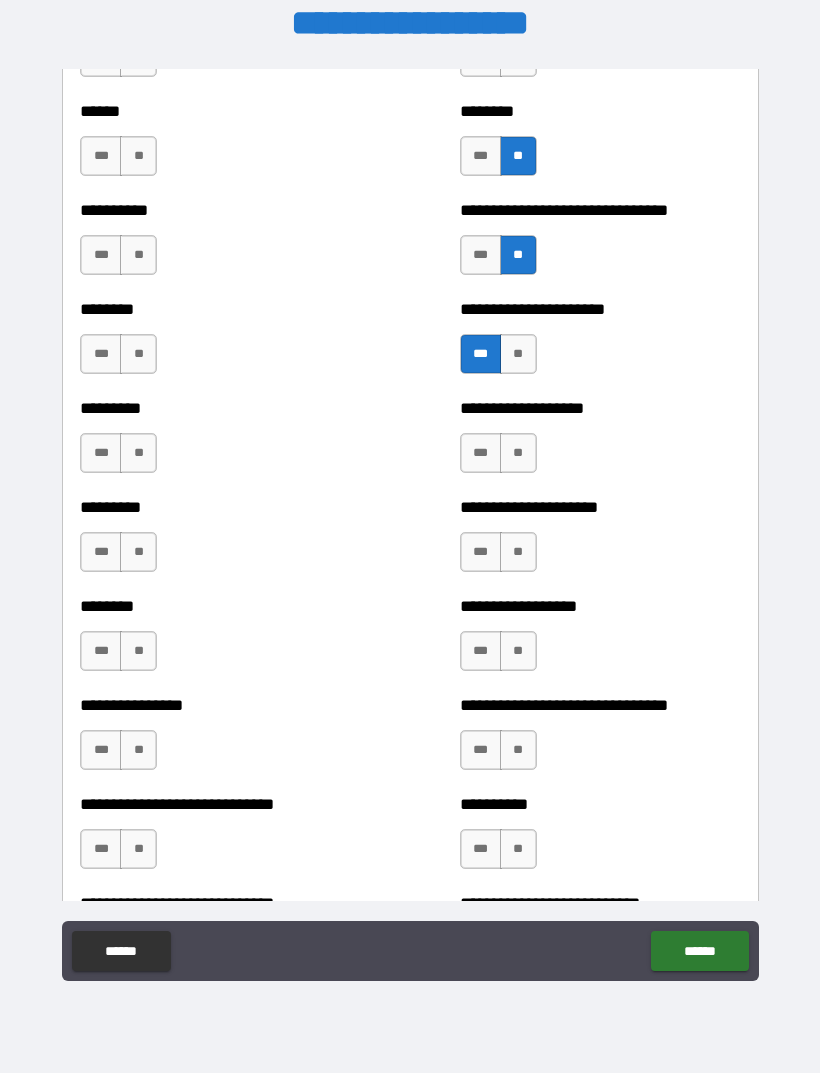 click on "**" at bounding box center (518, 453) 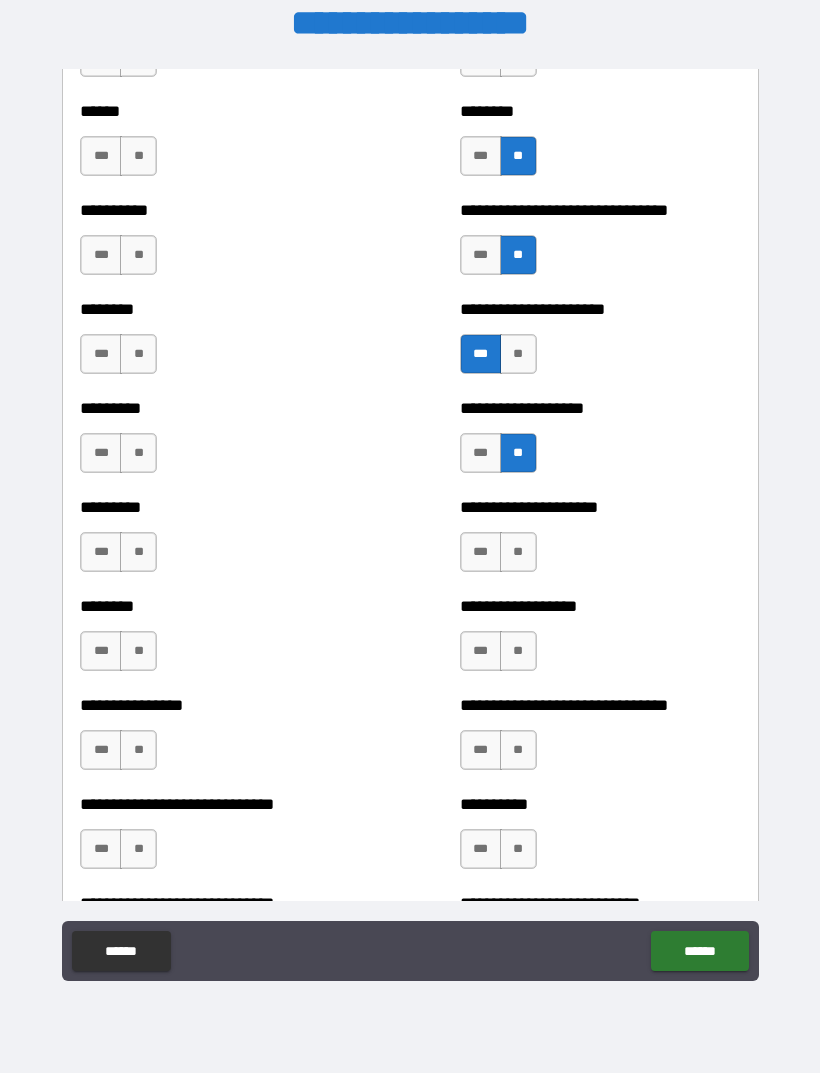 click on "**" at bounding box center [518, 552] 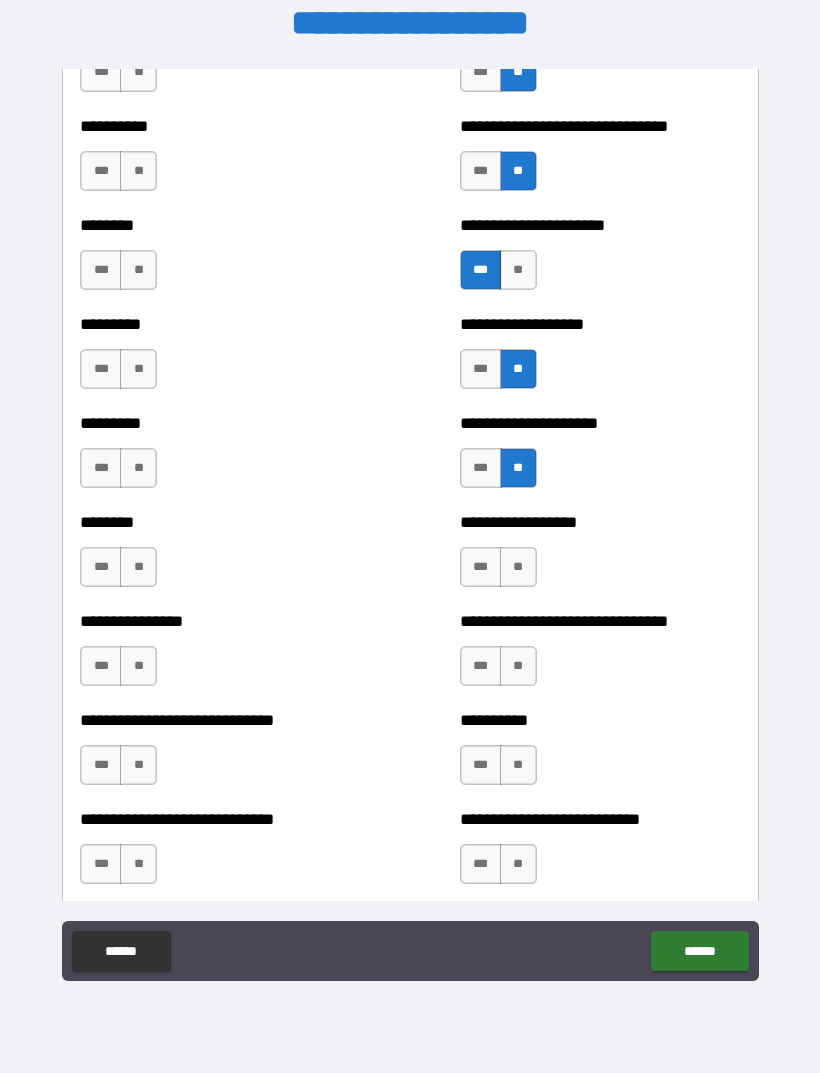 click on "**" at bounding box center [518, 567] 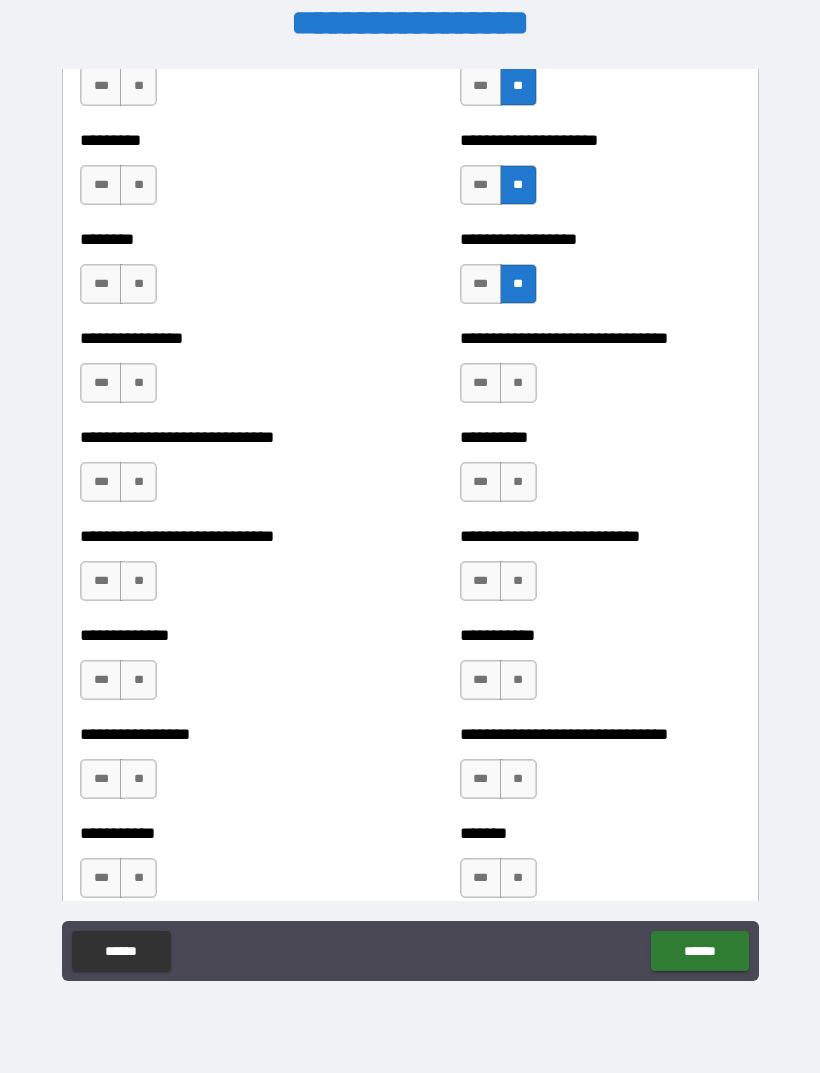 scroll, scrollTop: 7282, scrollLeft: 0, axis: vertical 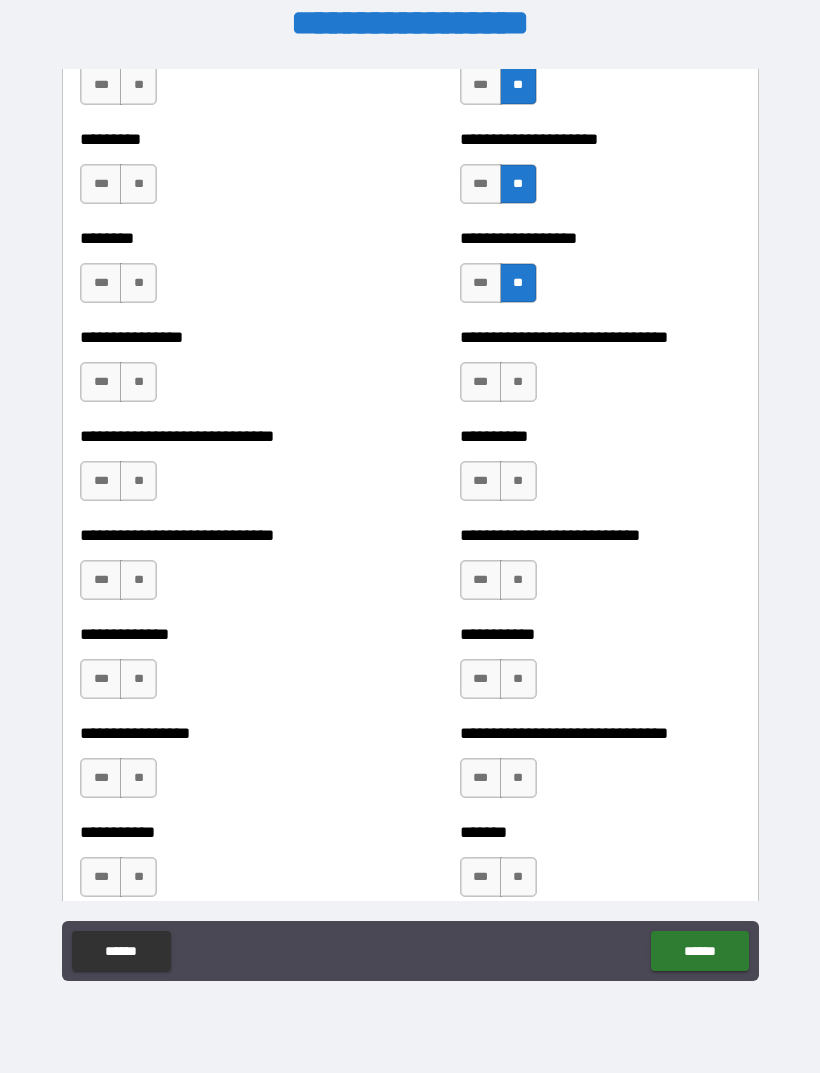 click on "**" at bounding box center (518, 382) 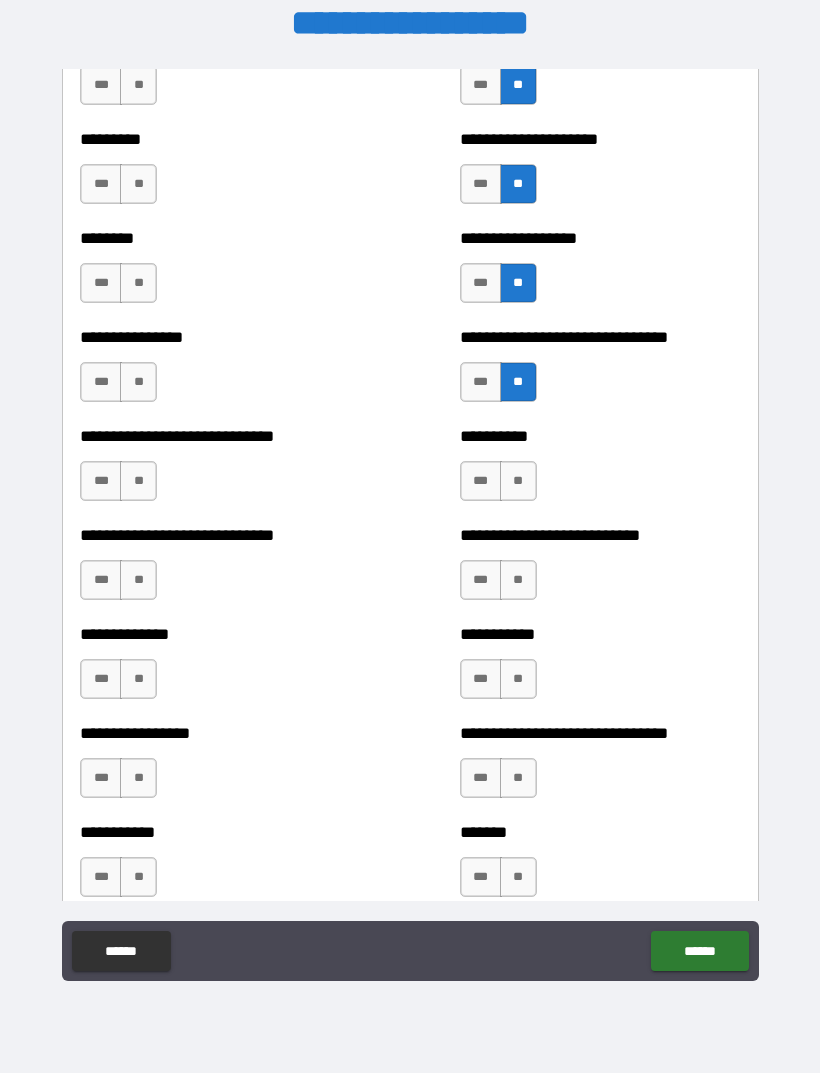 click on "**" at bounding box center (518, 481) 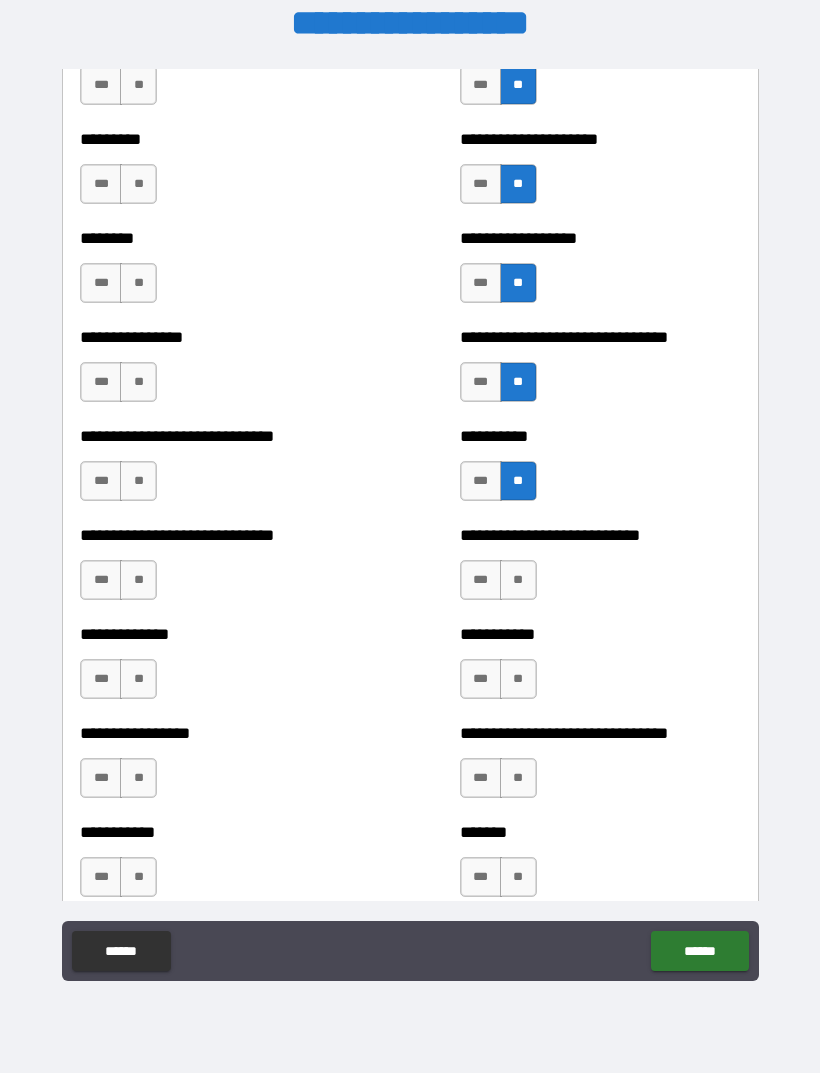 click on "**" at bounding box center [518, 580] 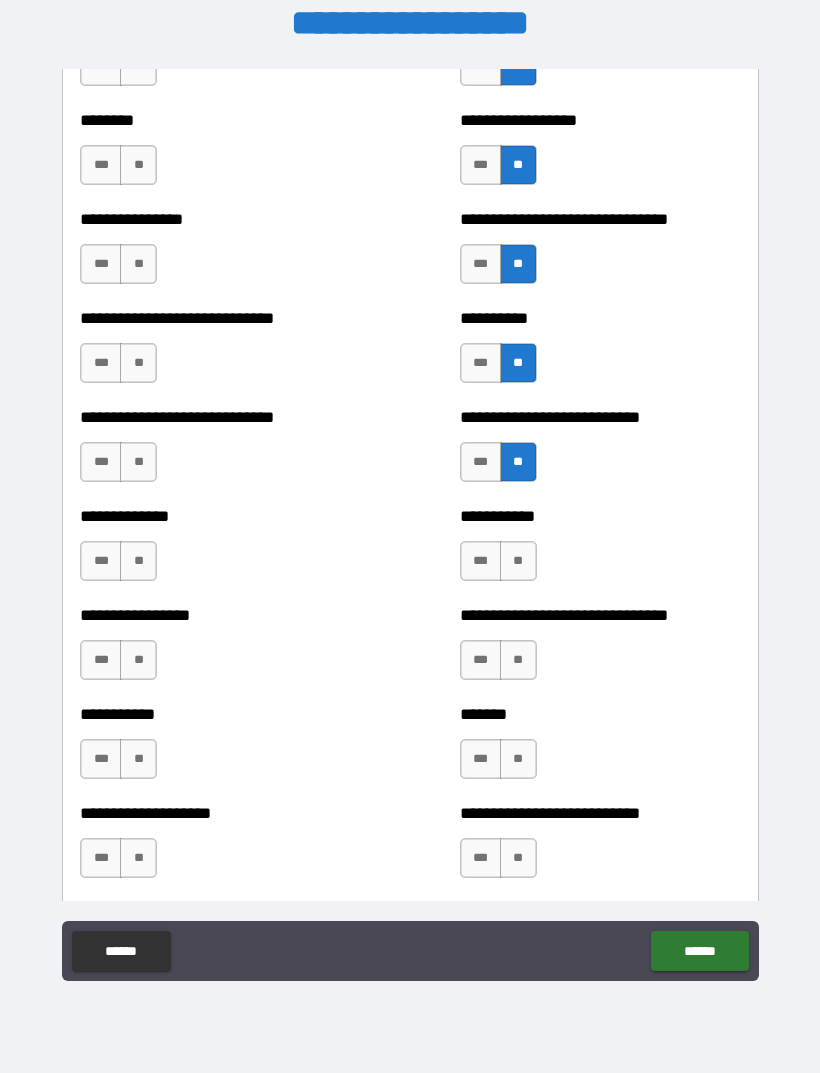 scroll, scrollTop: 7402, scrollLeft: 0, axis: vertical 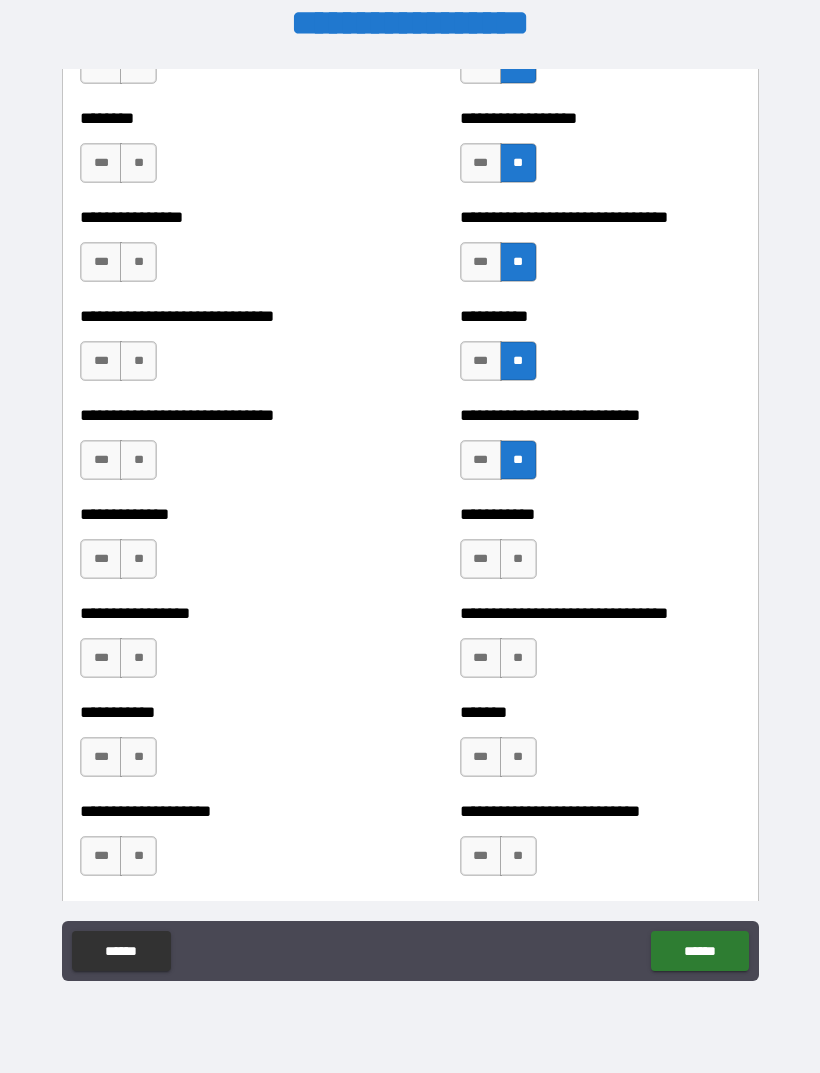 click on "**" at bounding box center [518, 559] 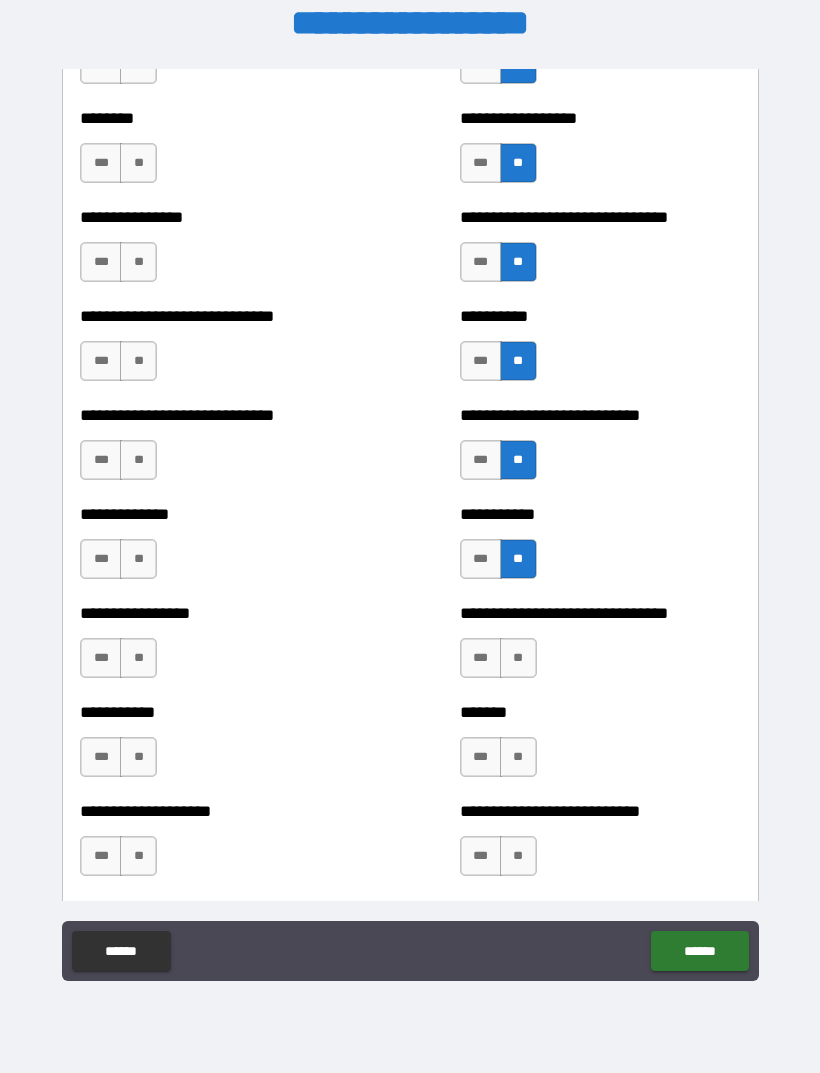 click on "**" at bounding box center (518, 658) 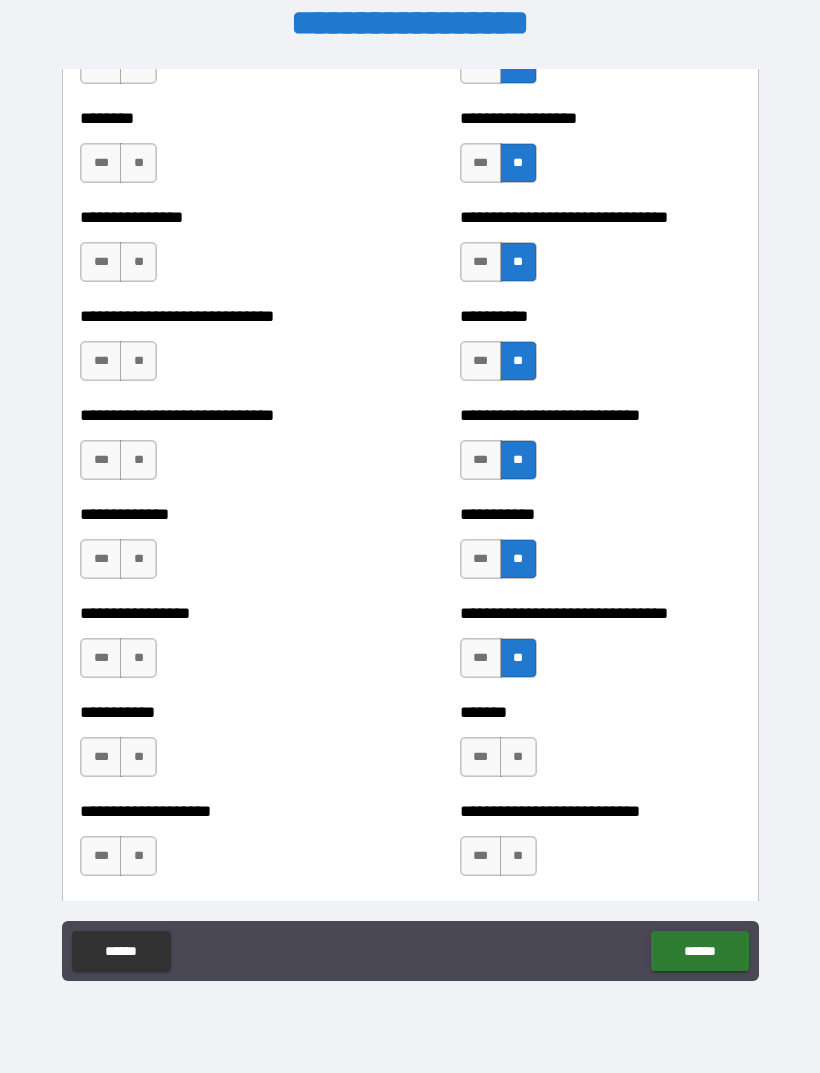 click on "**" at bounding box center (518, 757) 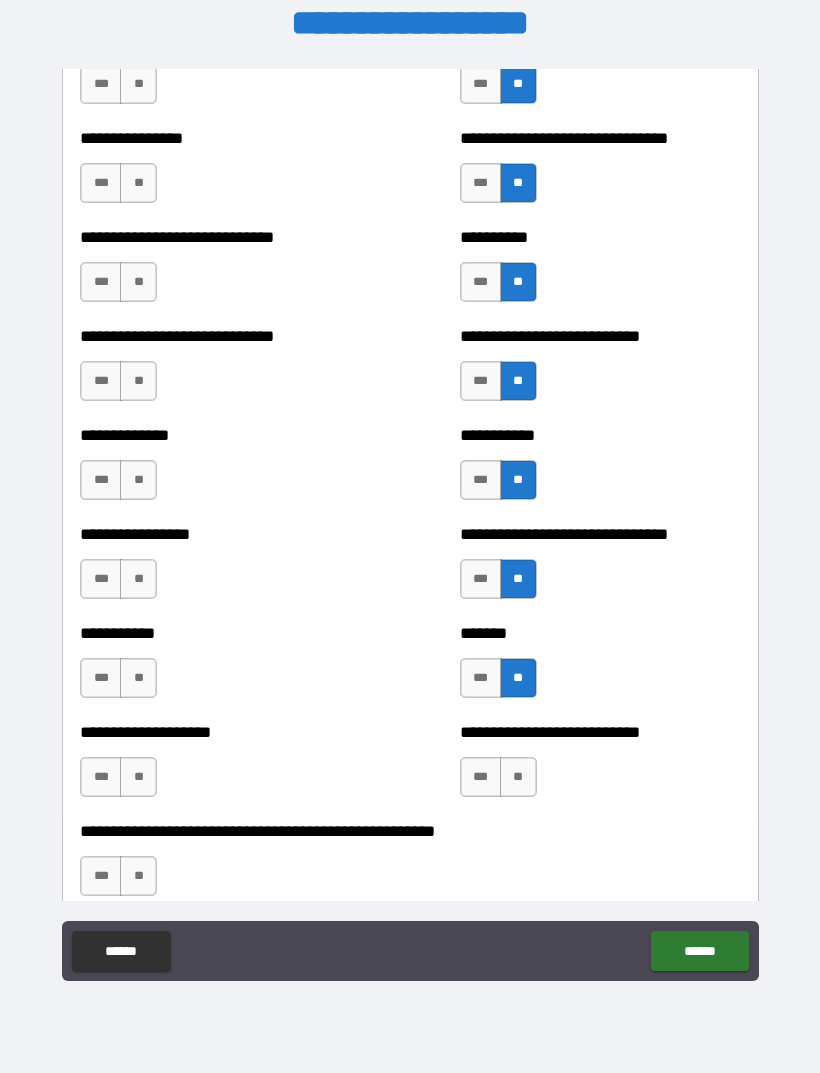 scroll, scrollTop: 7483, scrollLeft: 0, axis: vertical 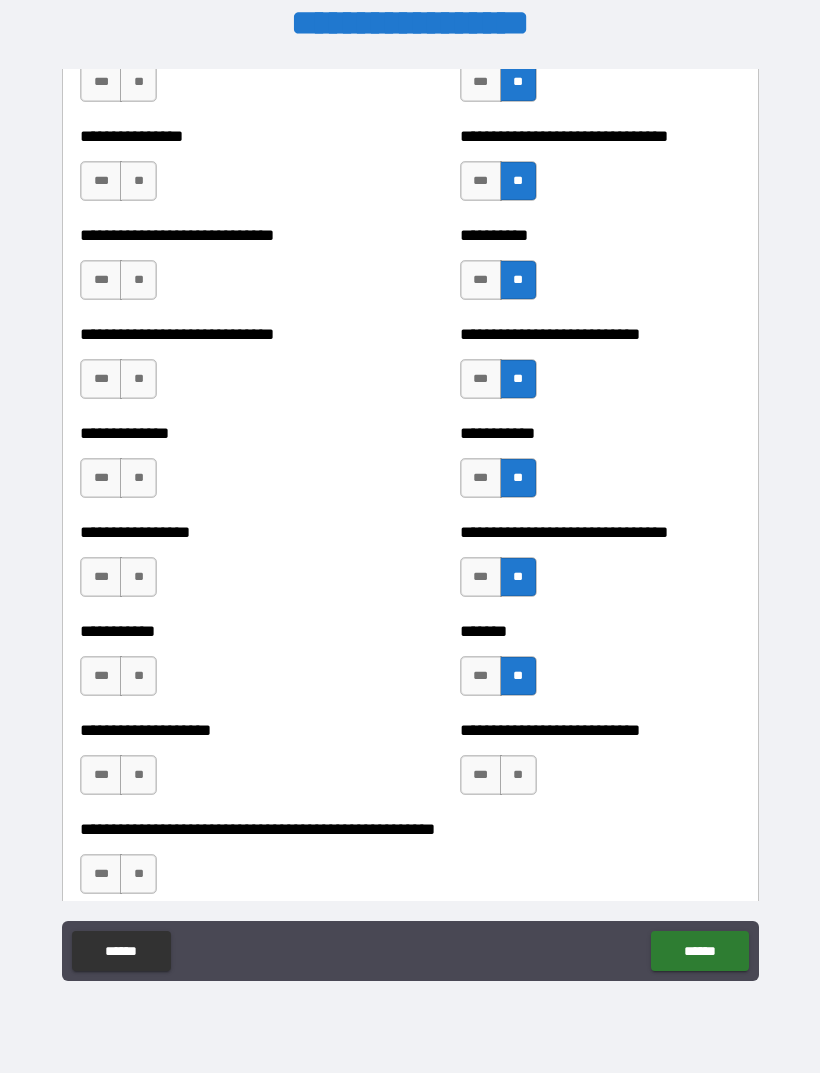 click on "***" at bounding box center (481, 676) 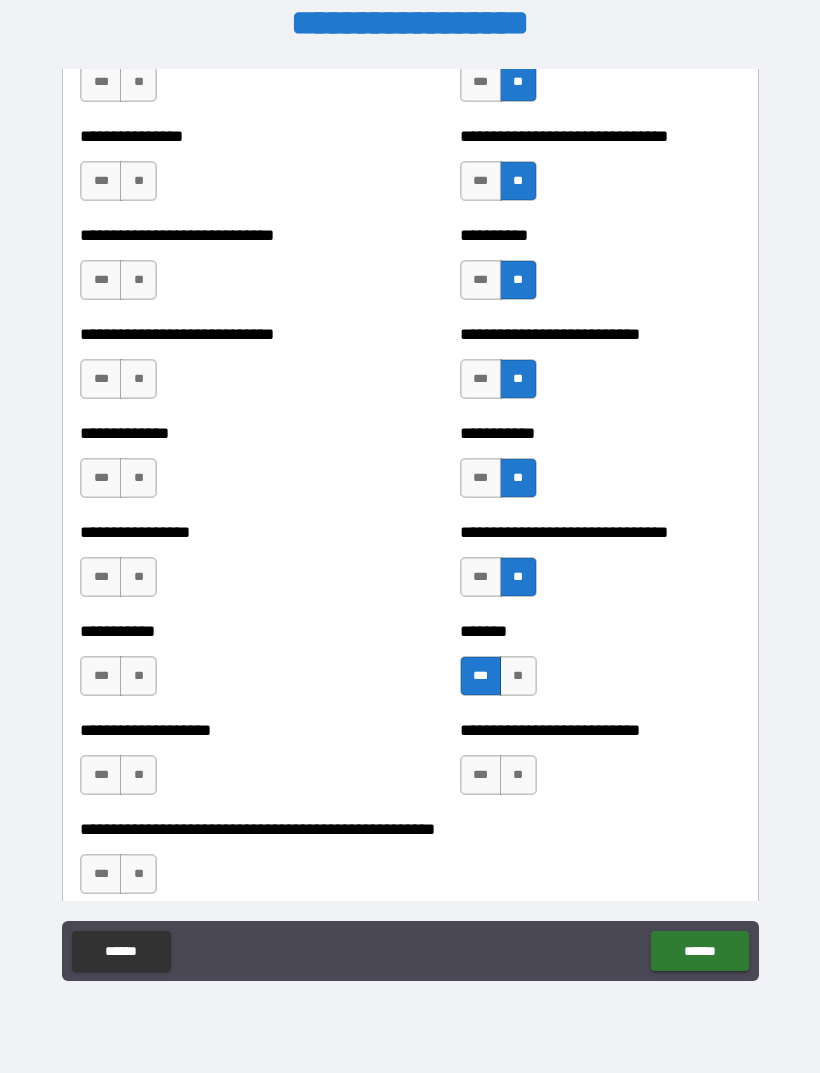 click on "**" at bounding box center [518, 775] 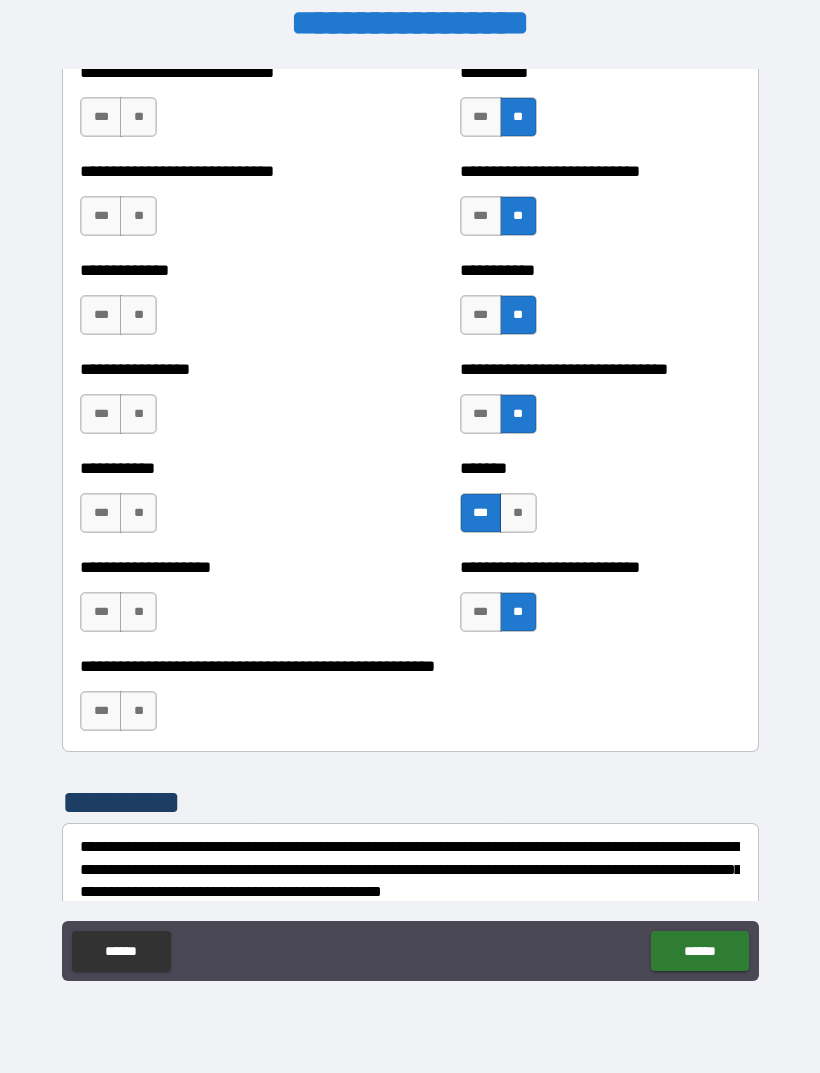 scroll, scrollTop: 7648, scrollLeft: 0, axis: vertical 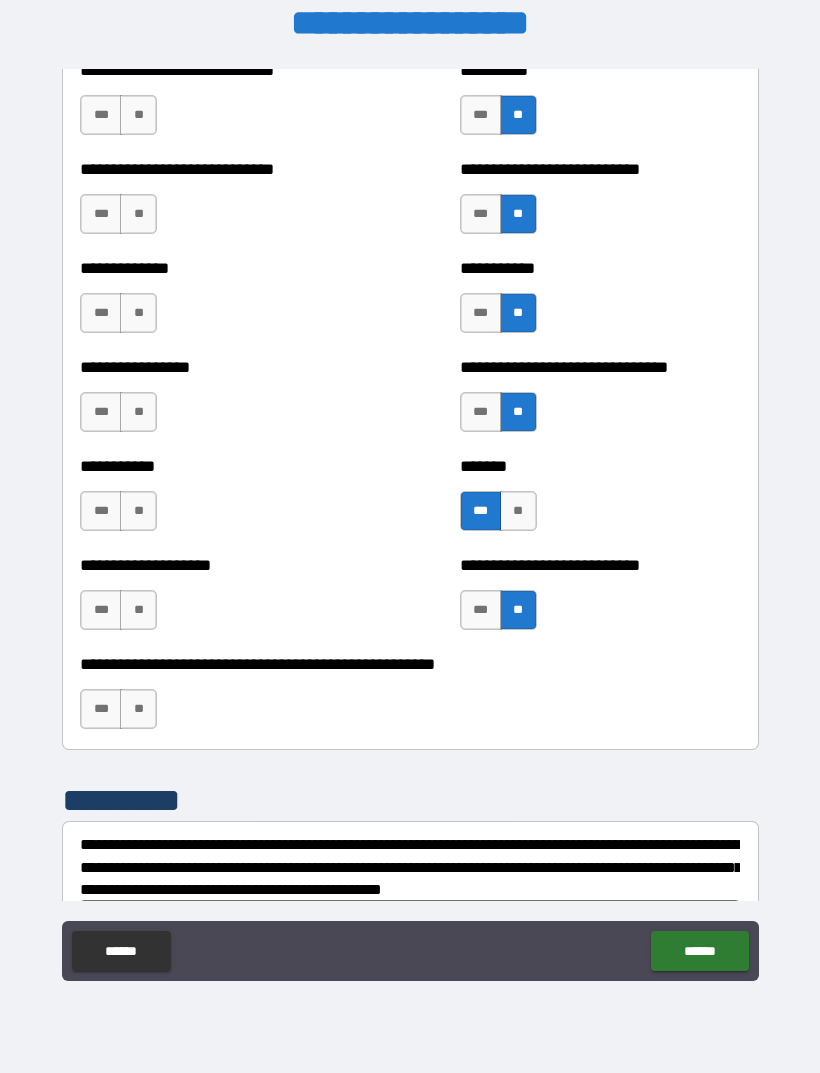 click on "**" at bounding box center (138, 610) 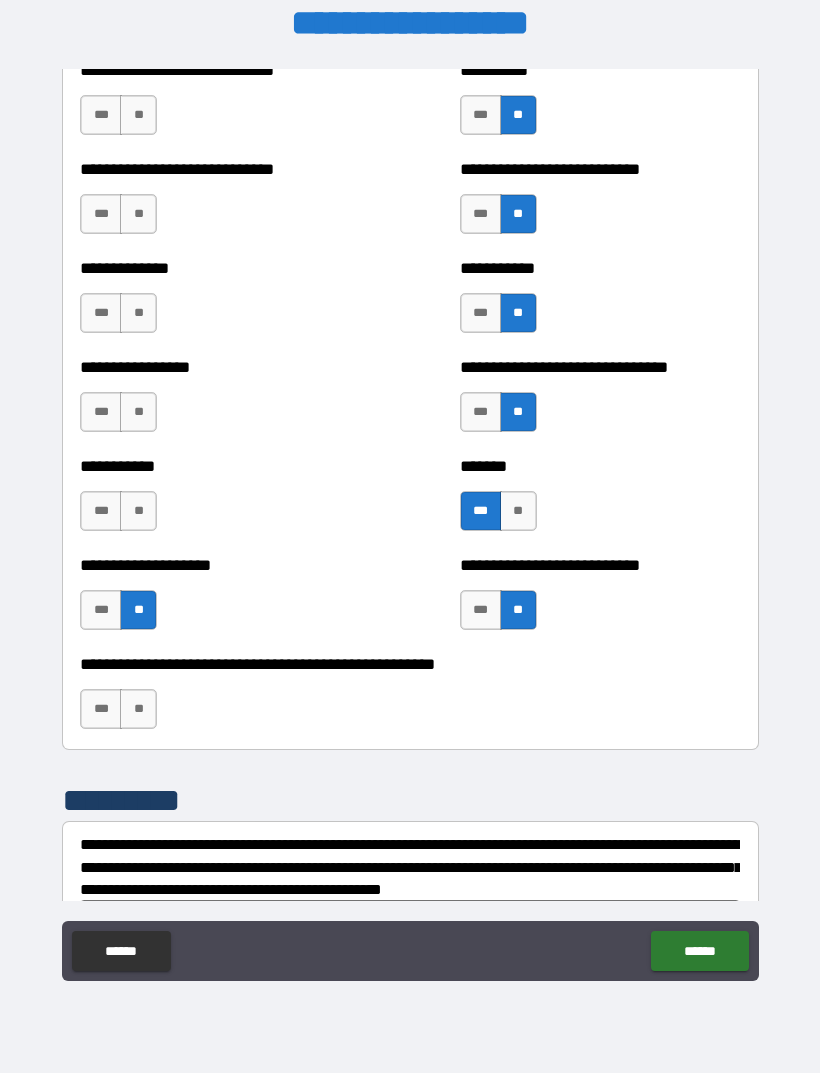 click on "**" at bounding box center [138, 709] 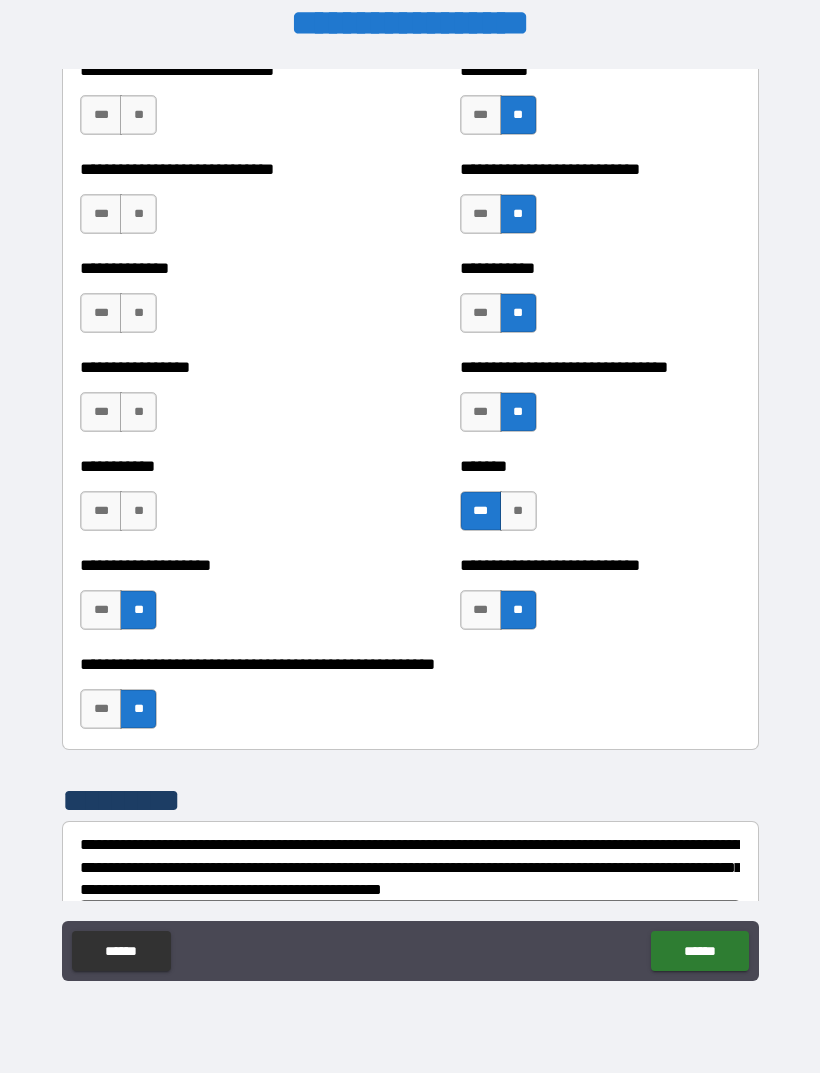 click on "**" at bounding box center [138, 511] 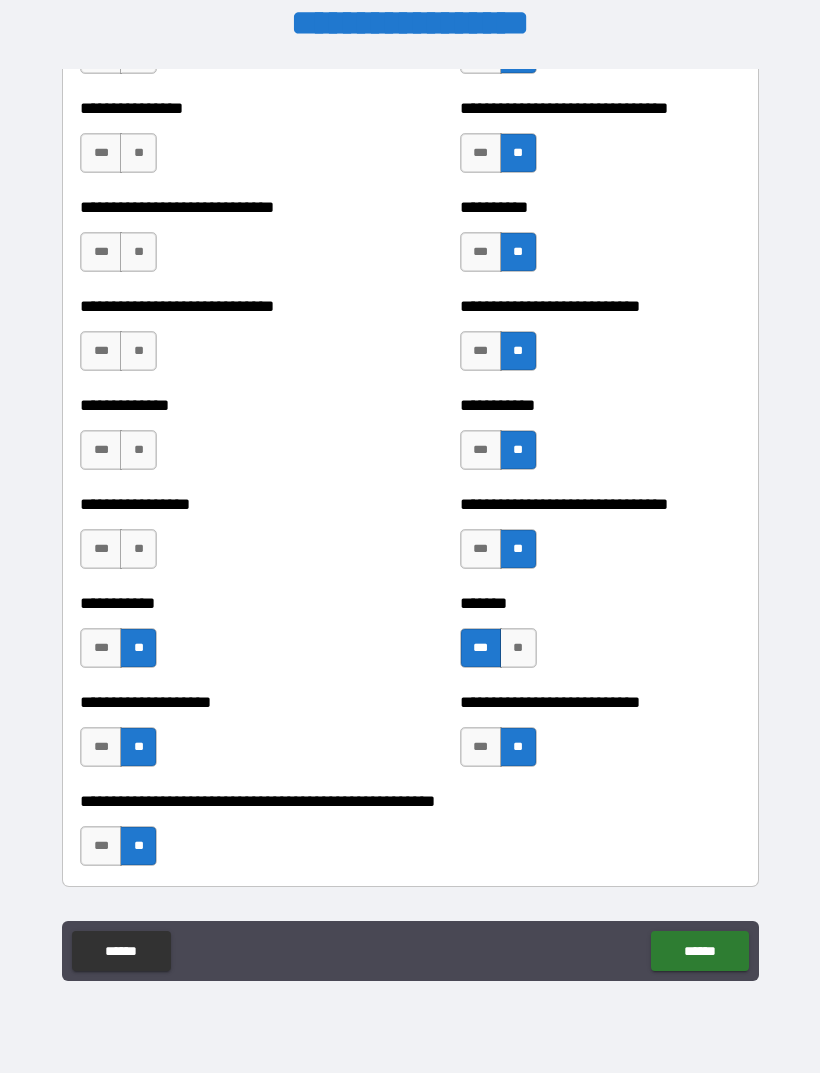 scroll, scrollTop: 7496, scrollLeft: 0, axis: vertical 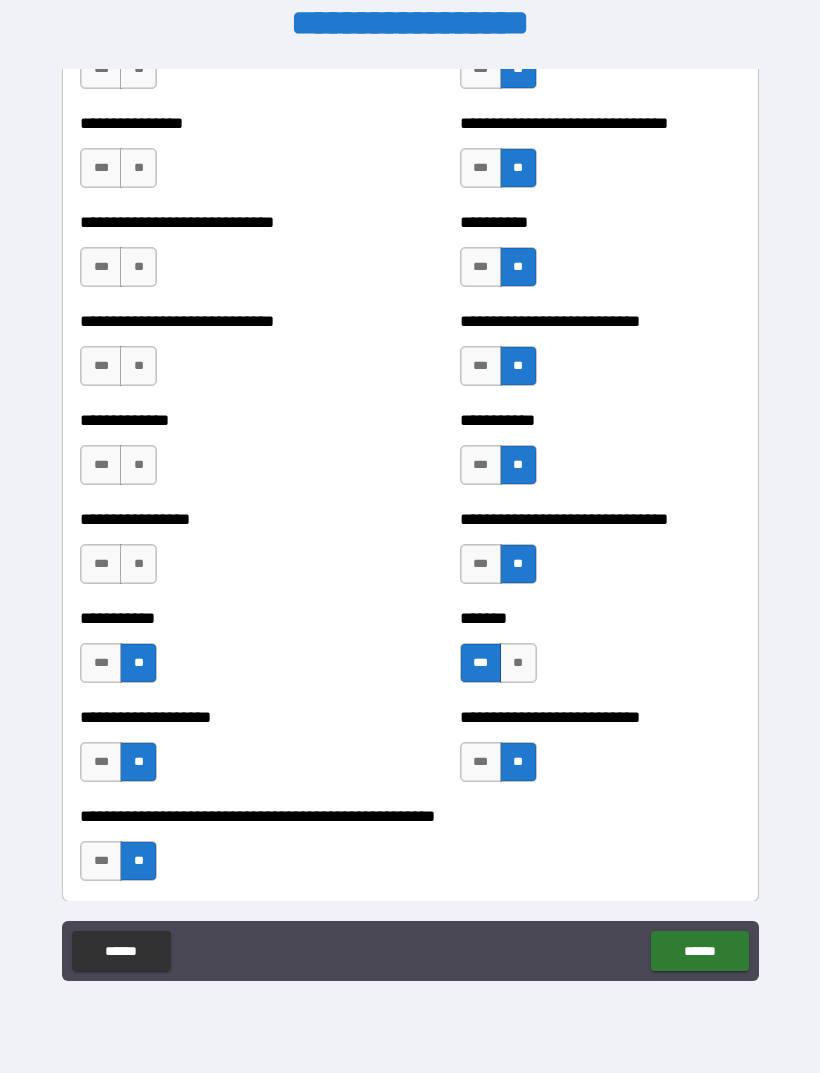click on "**" at bounding box center (138, 465) 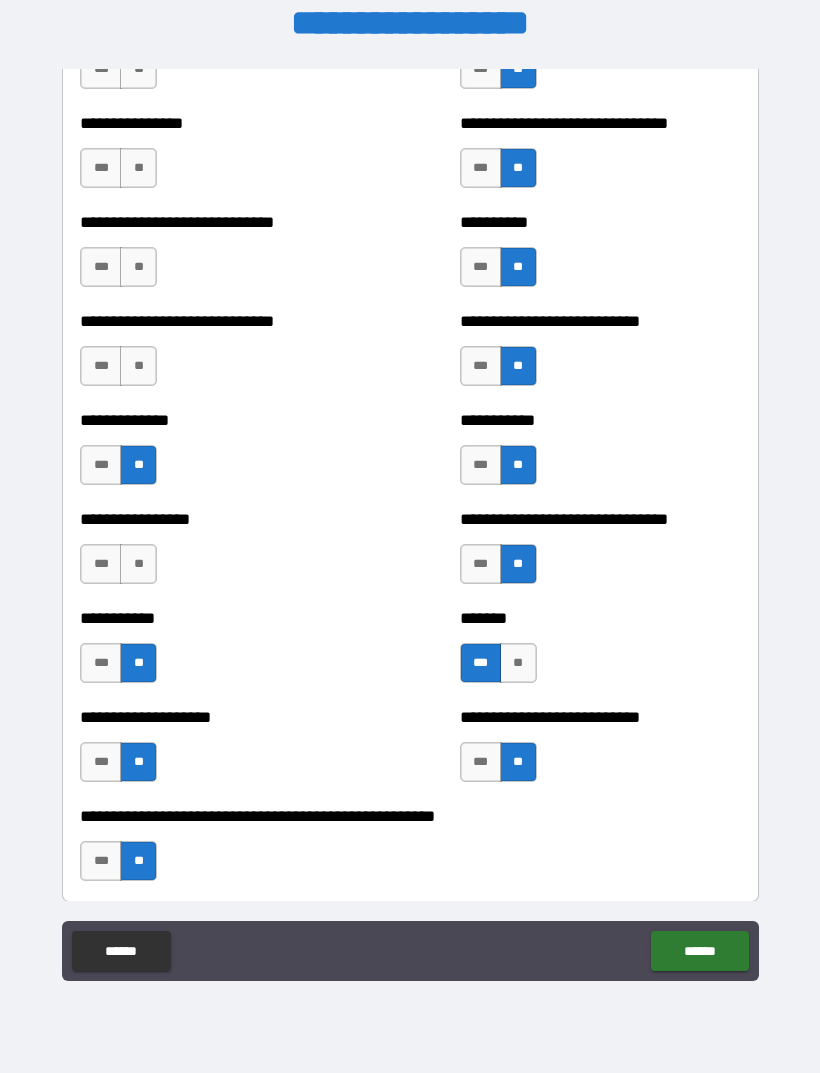click on "**" at bounding box center (138, 564) 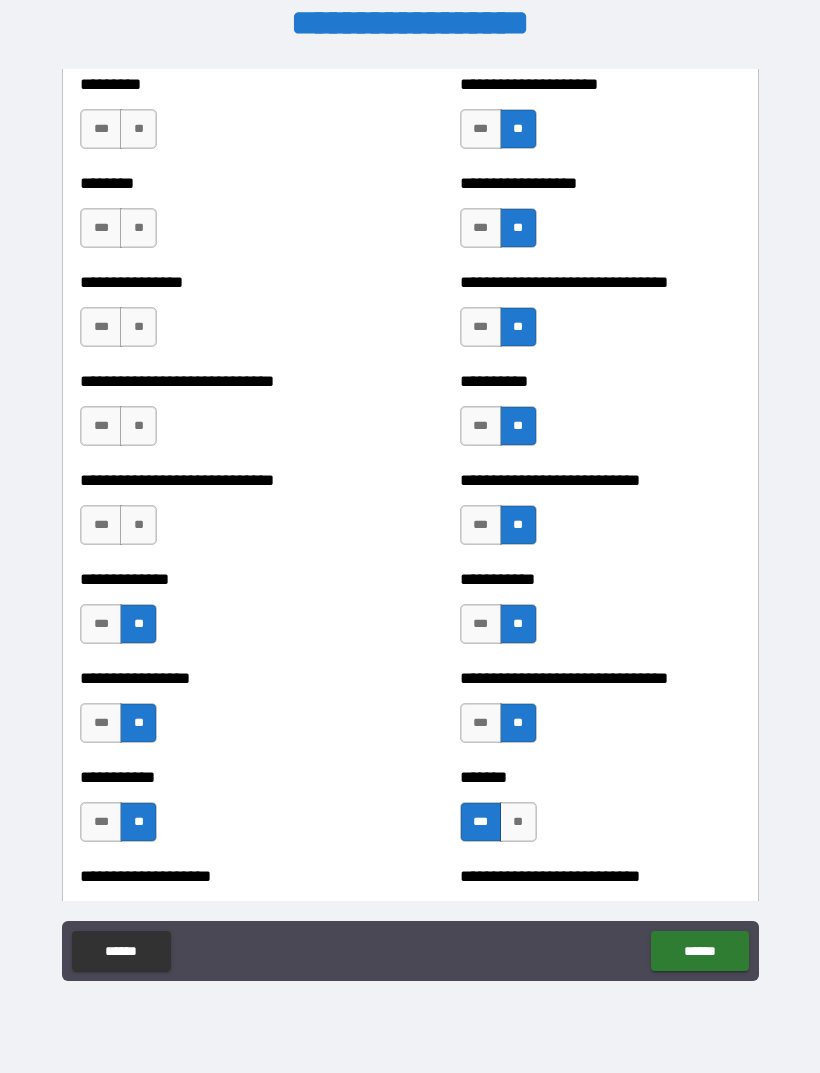 scroll, scrollTop: 7336, scrollLeft: 0, axis: vertical 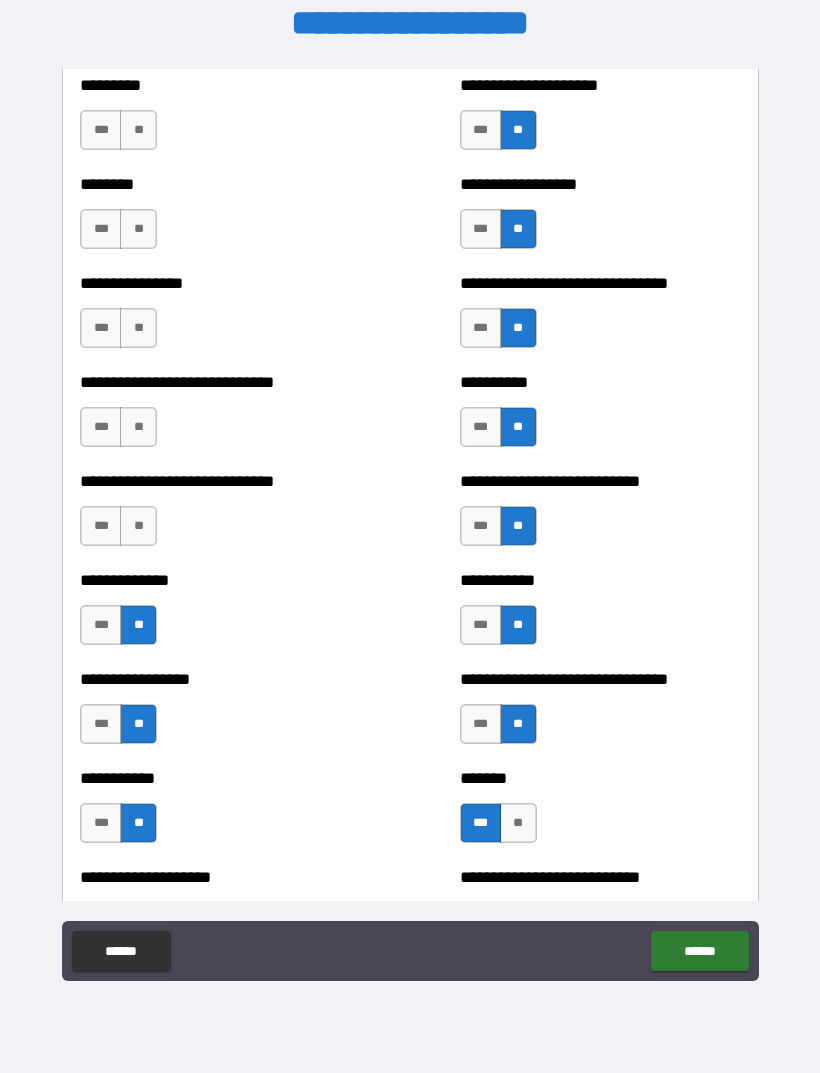 click on "**" at bounding box center (138, 526) 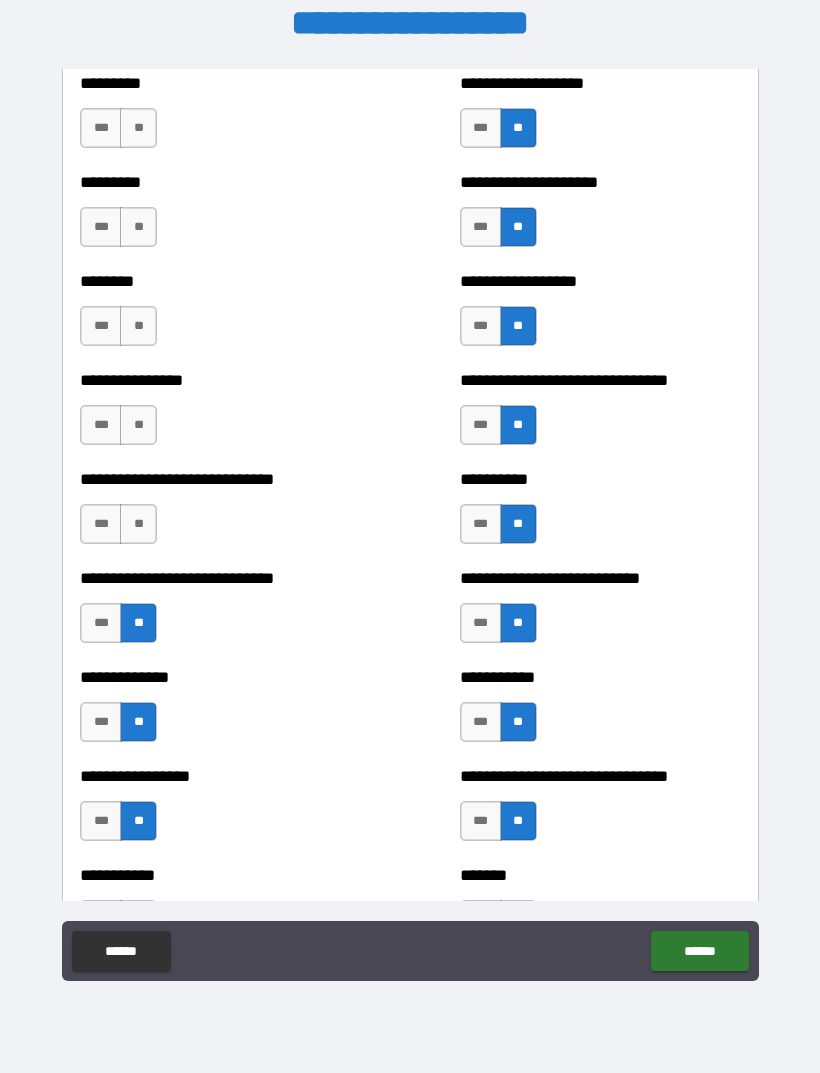 scroll, scrollTop: 7238, scrollLeft: 0, axis: vertical 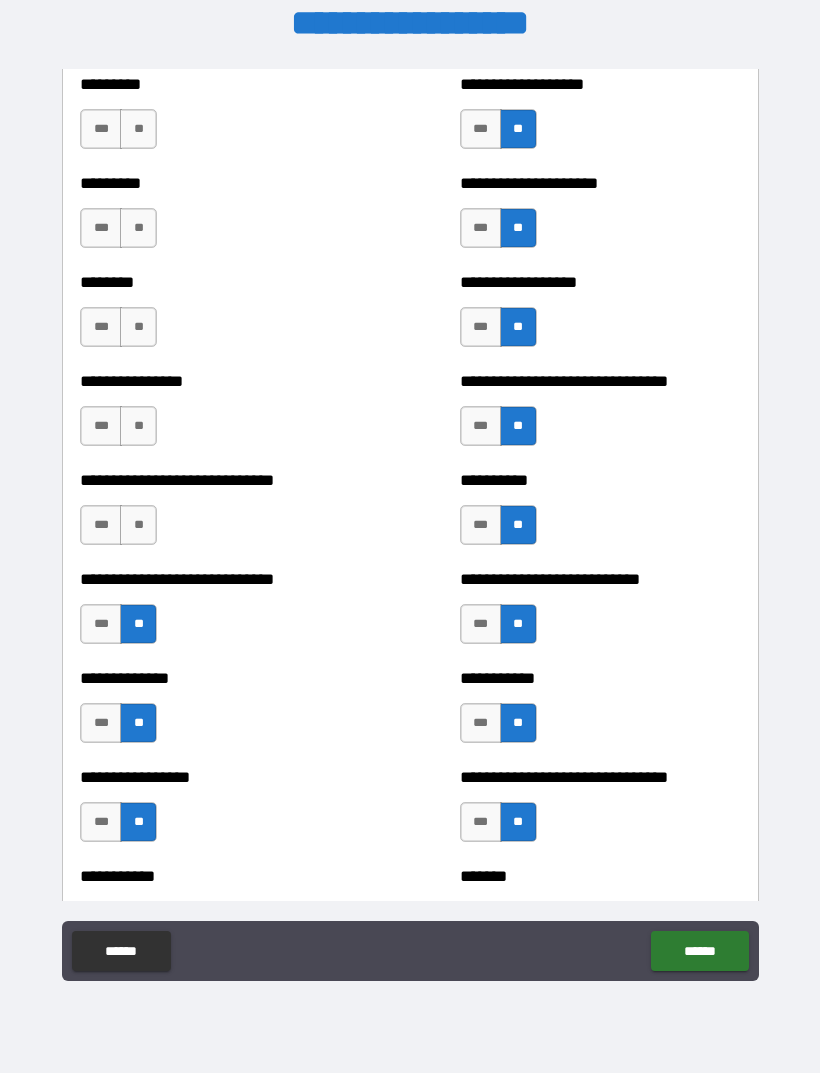 click on "**" at bounding box center (138, 525) 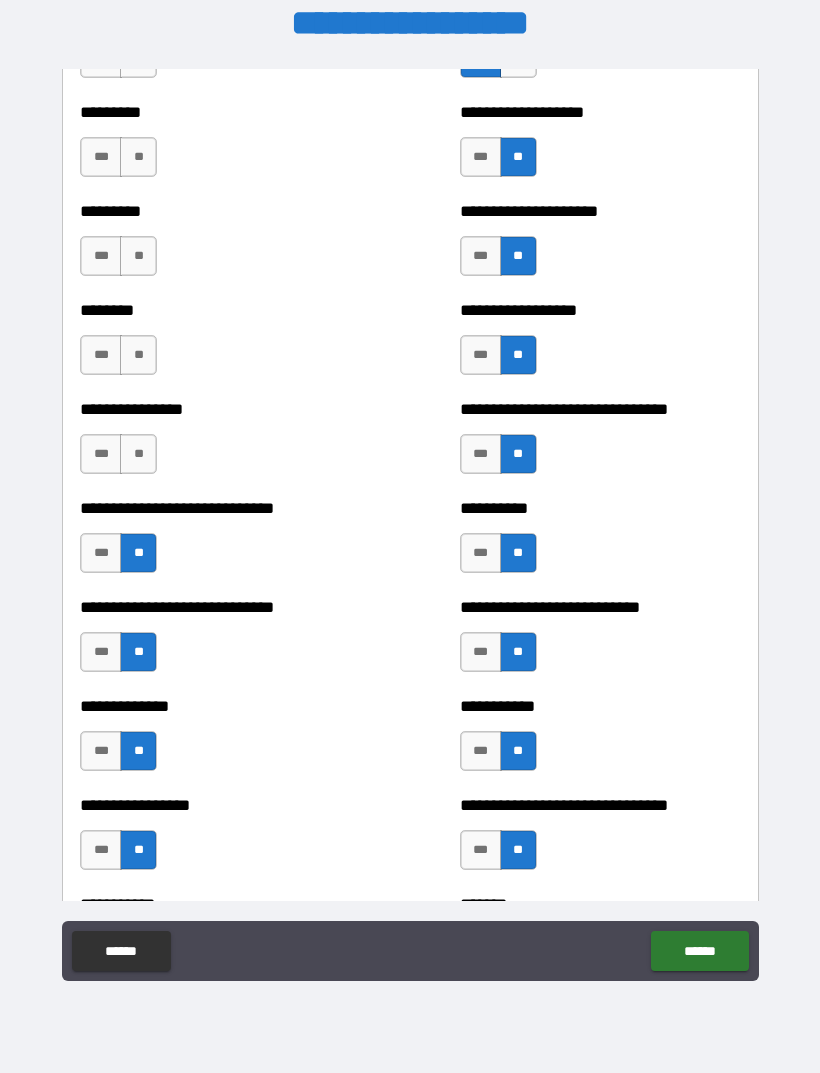 scroll, scrollTop: 7209, scrollLeft: 0, axis: vertical 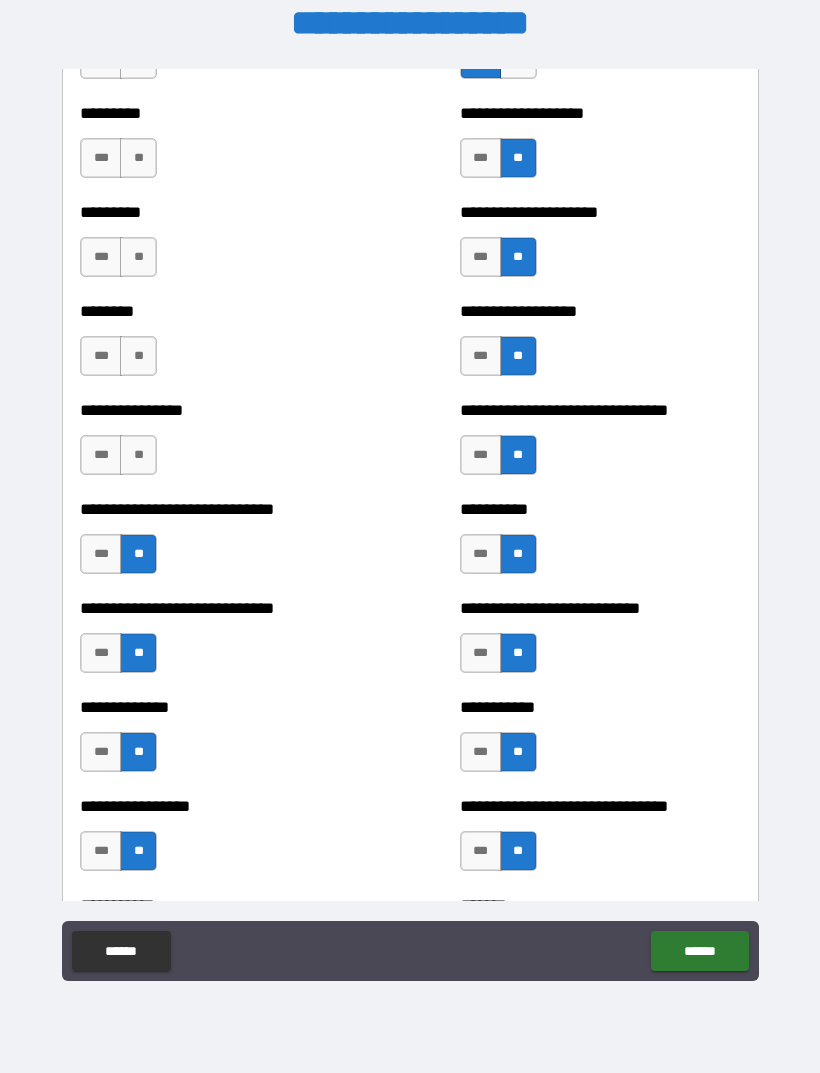 click on "**" at bounding box center [138, 455] 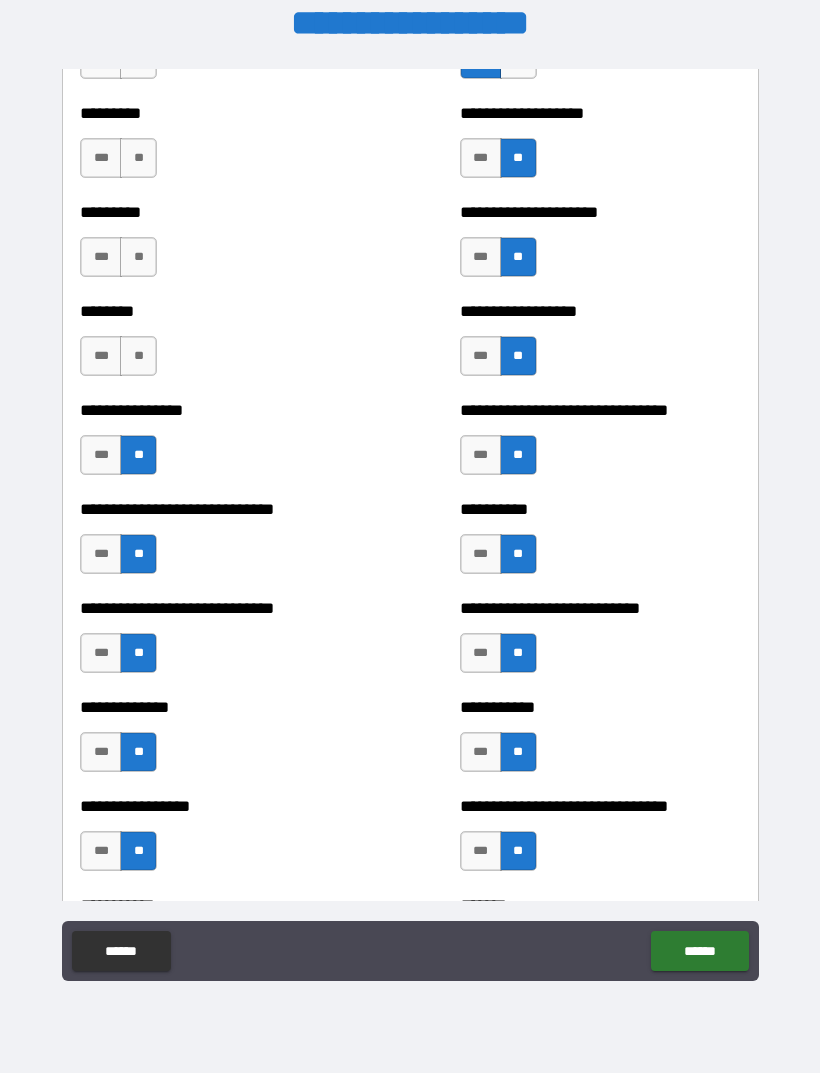 click on "**" at bounding box center (138, 356) 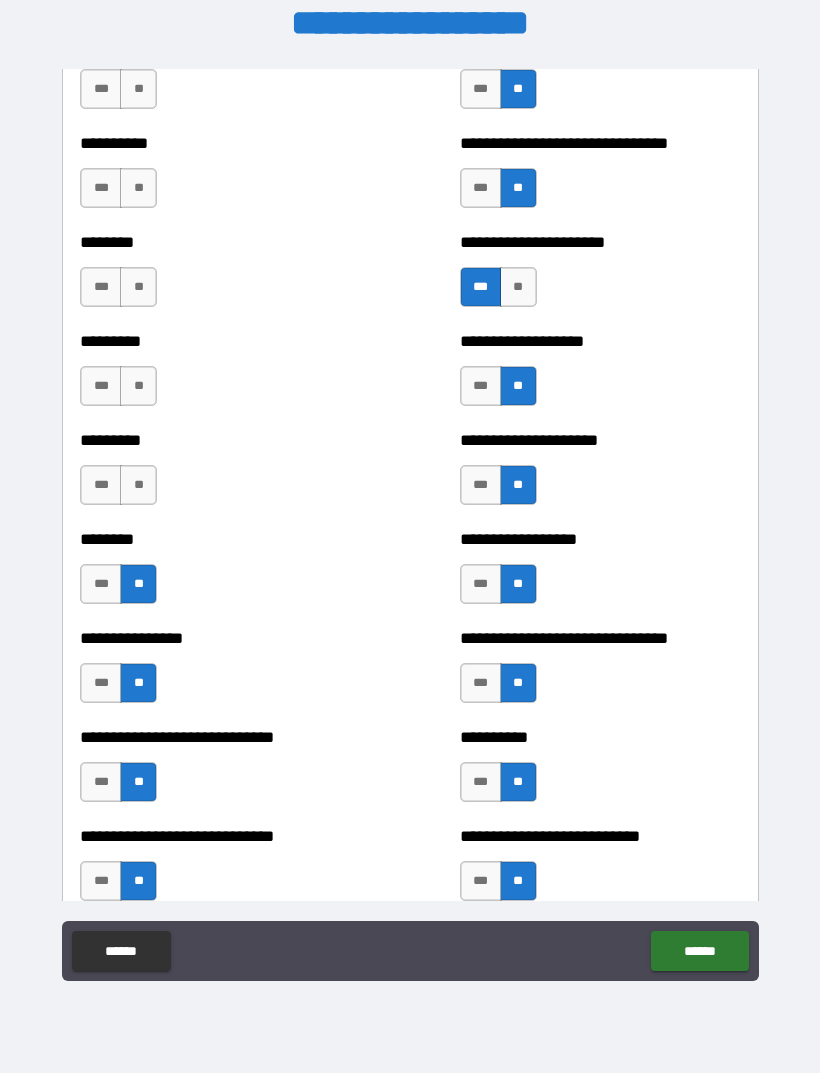 scroll, scrollTop: 6975, scrollLeft: 0, axis: vertical 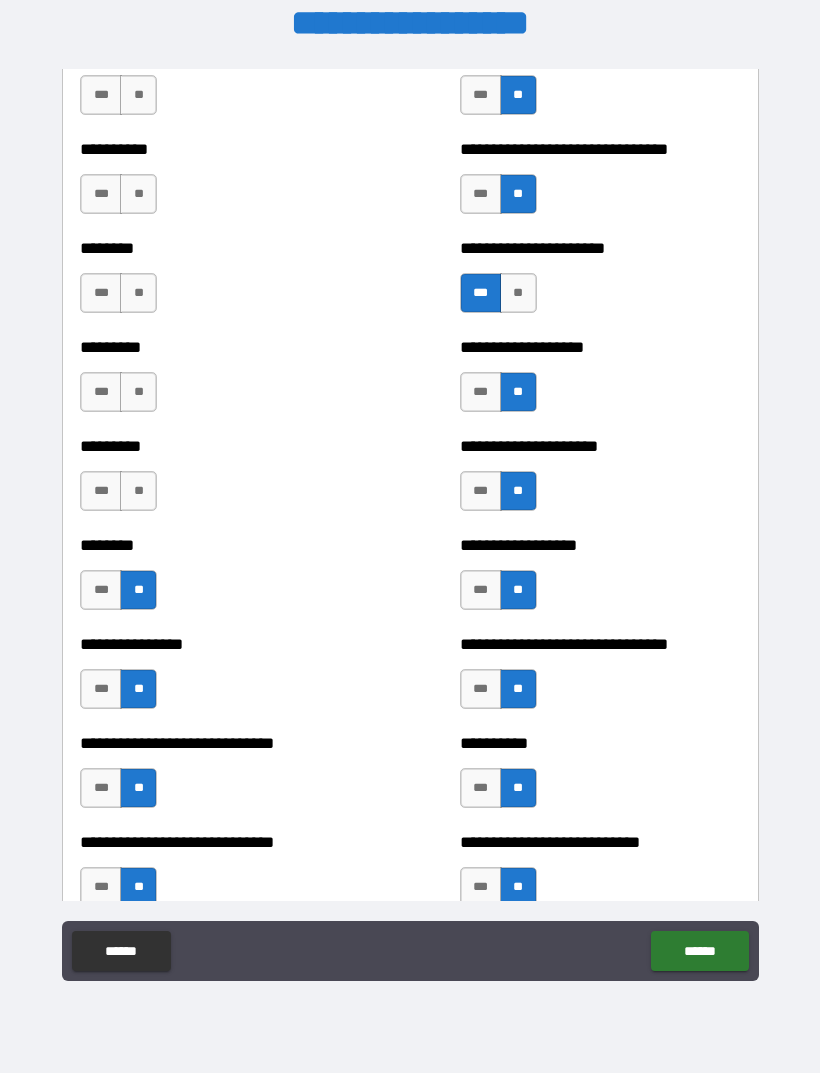 click on "**" at bounding box center (138, 491) 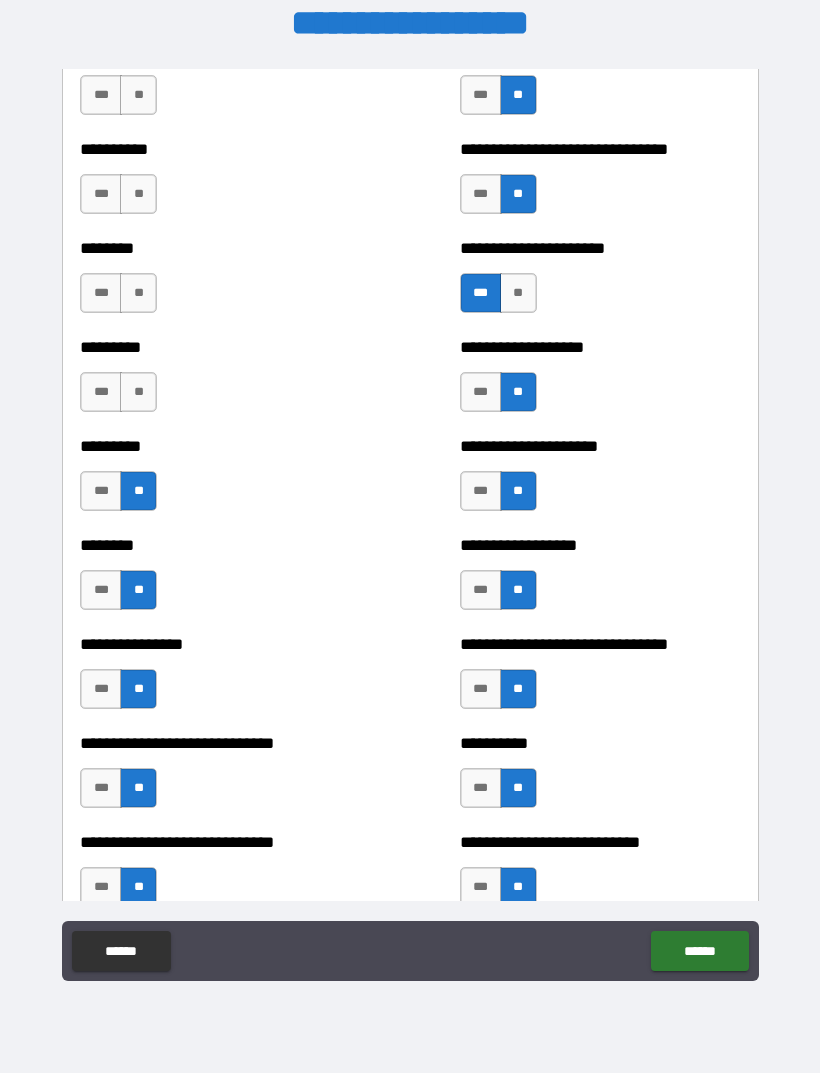 click on "**" at bounding box center [138, 392] 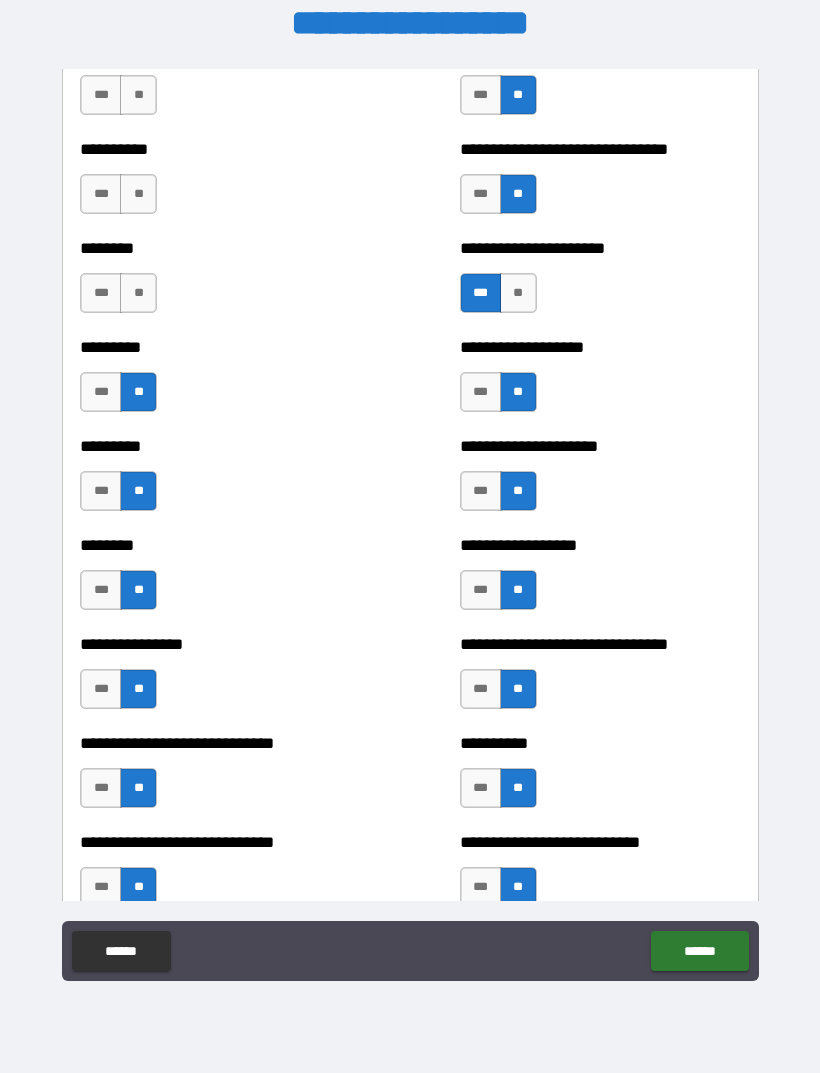 click on "**" at bounding box center [138, 293] 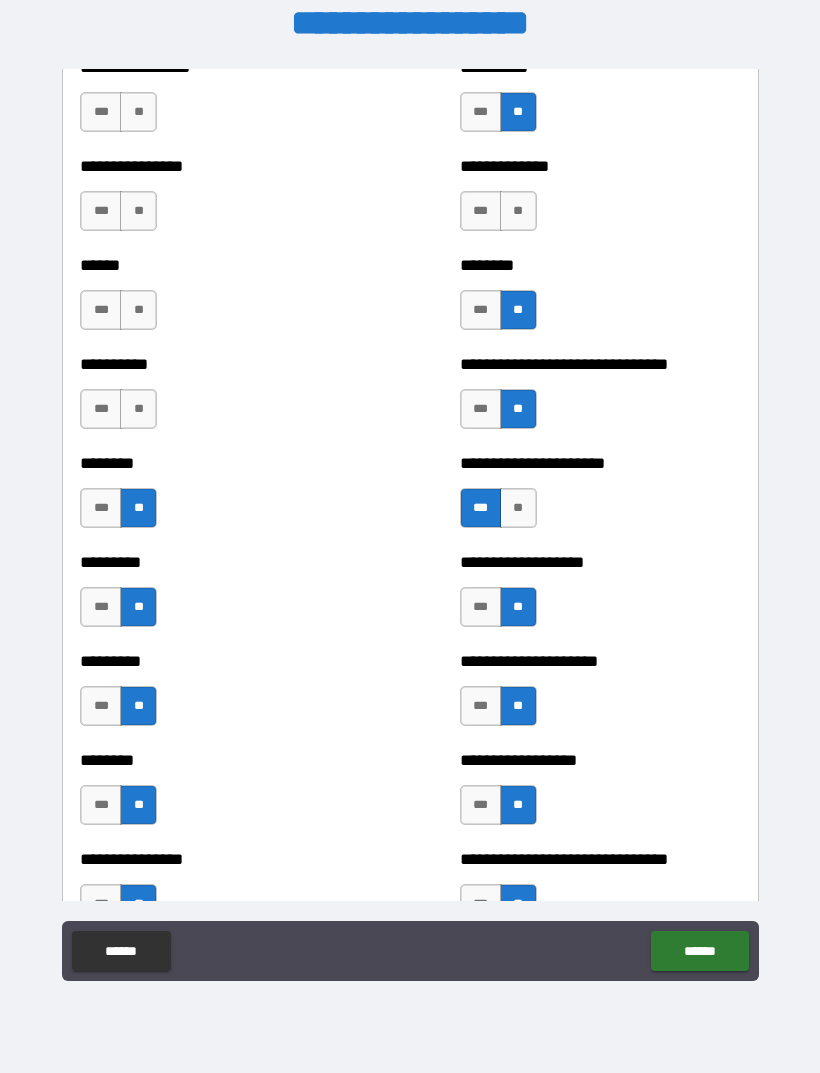 scroll, scrollTop: 6761, scrollLeft: 0, axis: vertical 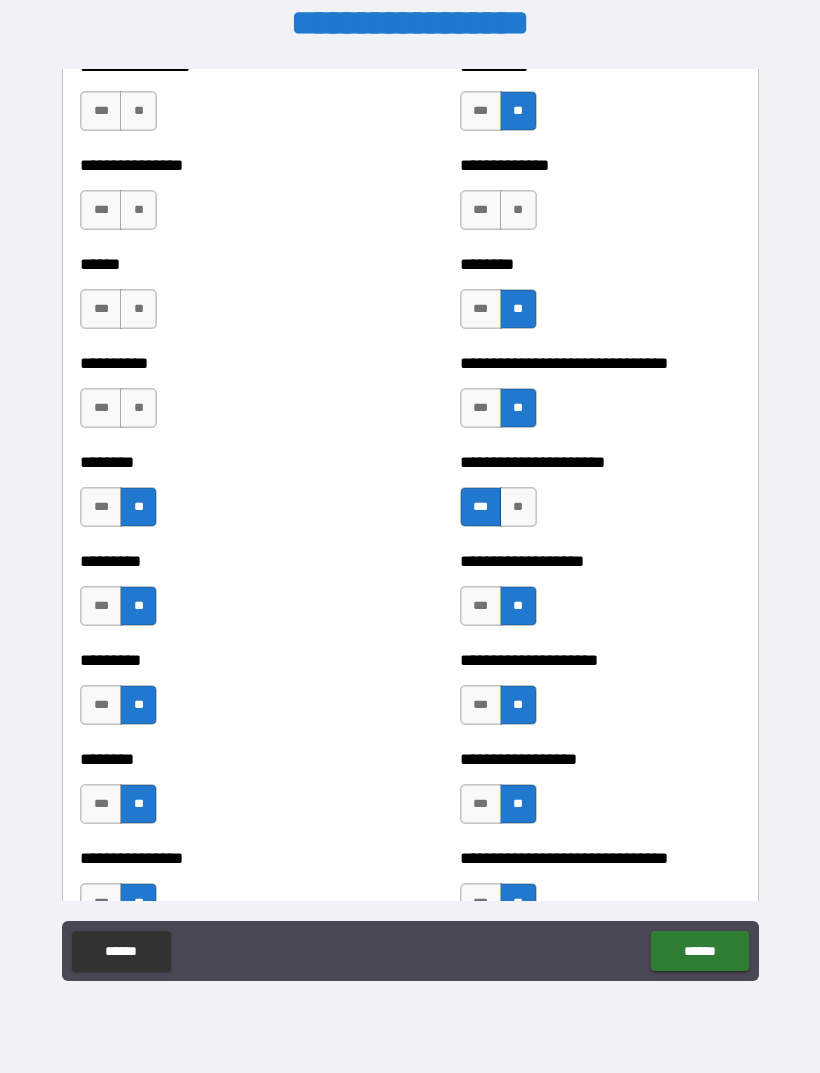click on "**" at bounding box center (138, 408) 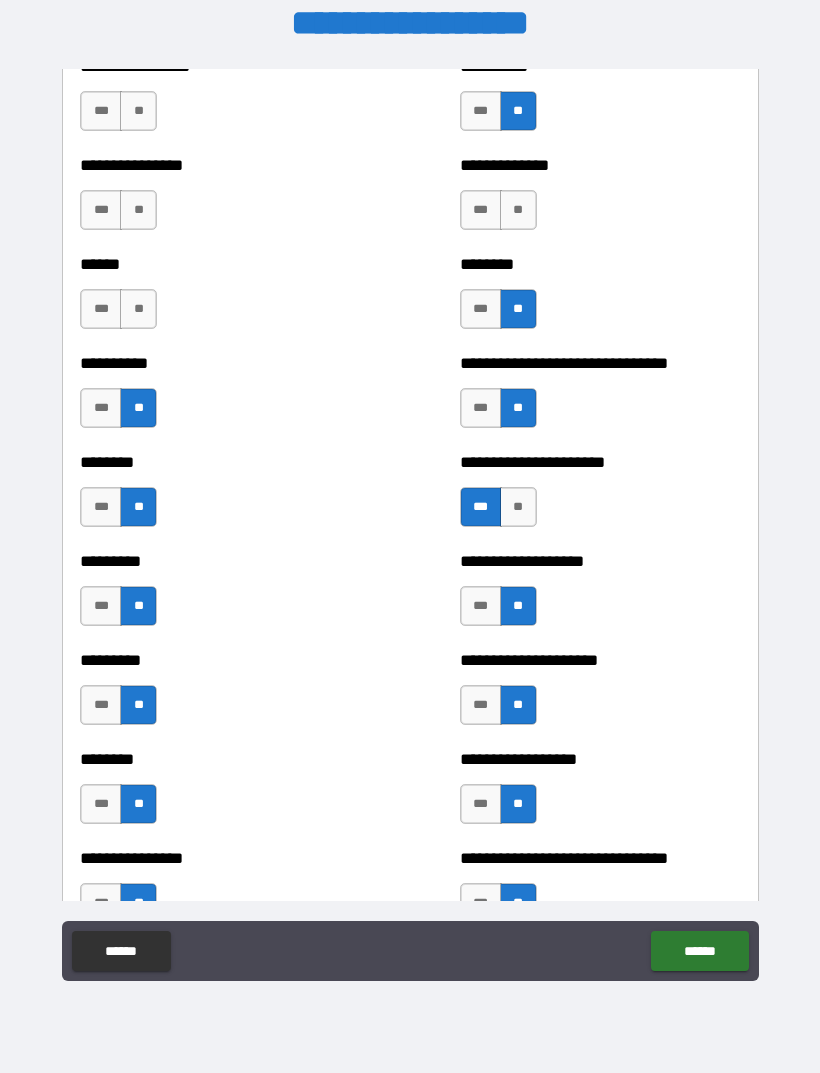 click on "**" at bounding box center (138, 309) 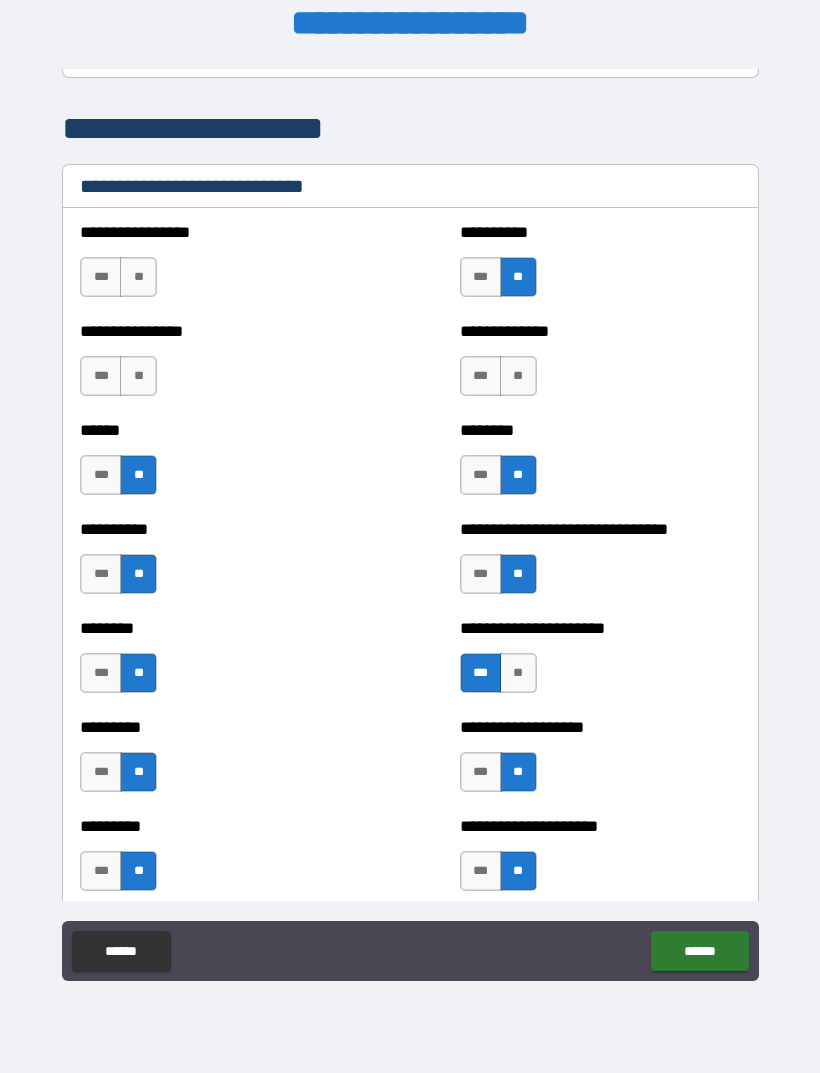 scroll, scrollTop: 6570, scrollLeft: 0, axis: vertical 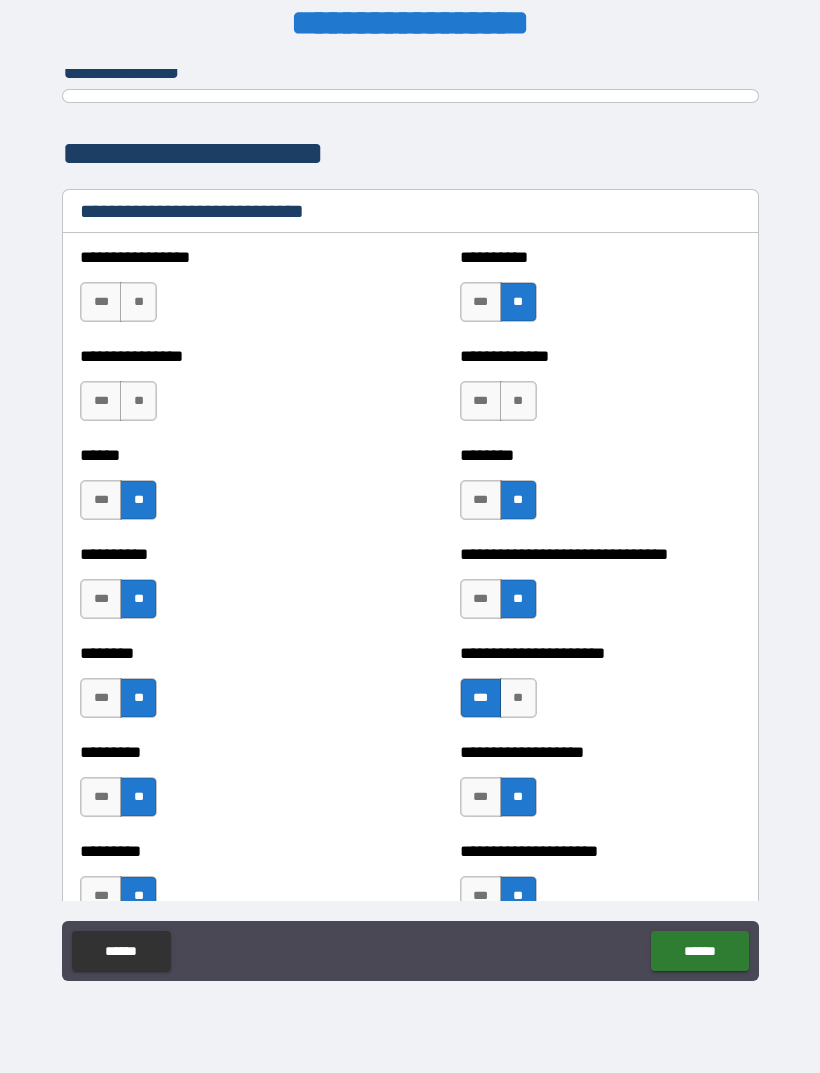 click on "**" at bounding box center (138, 401) 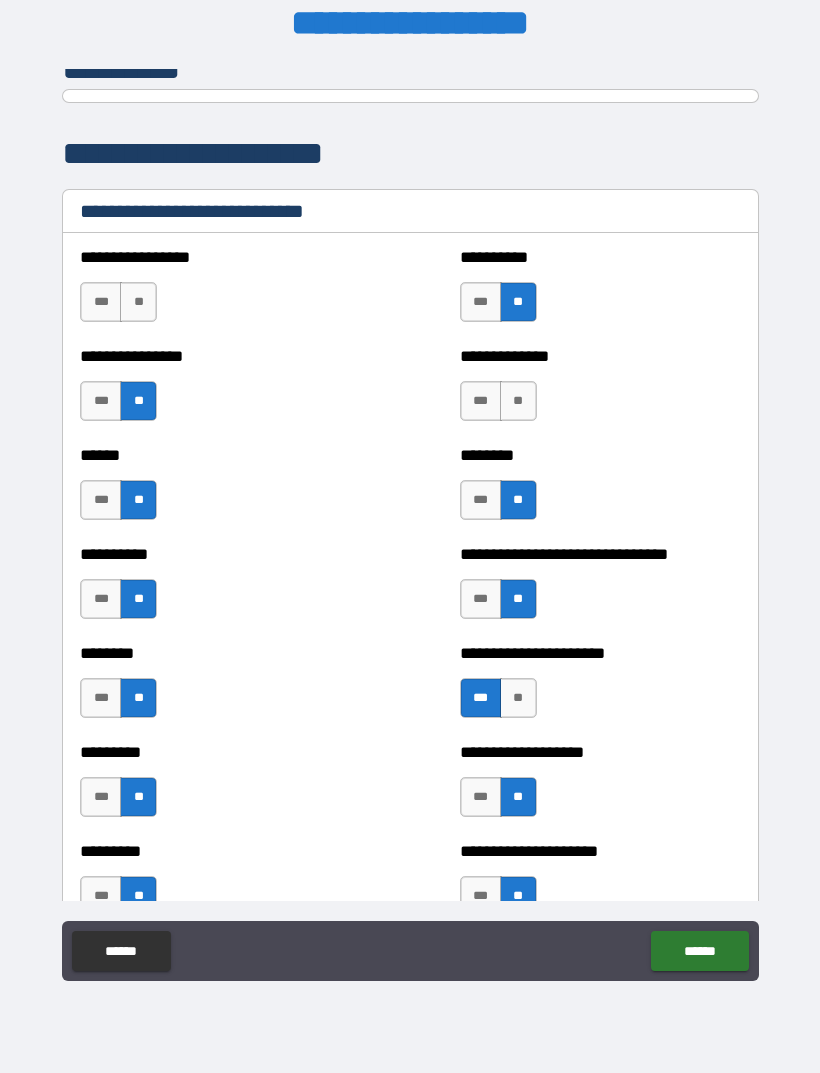 click on "**" at bounding box center (138, 302) 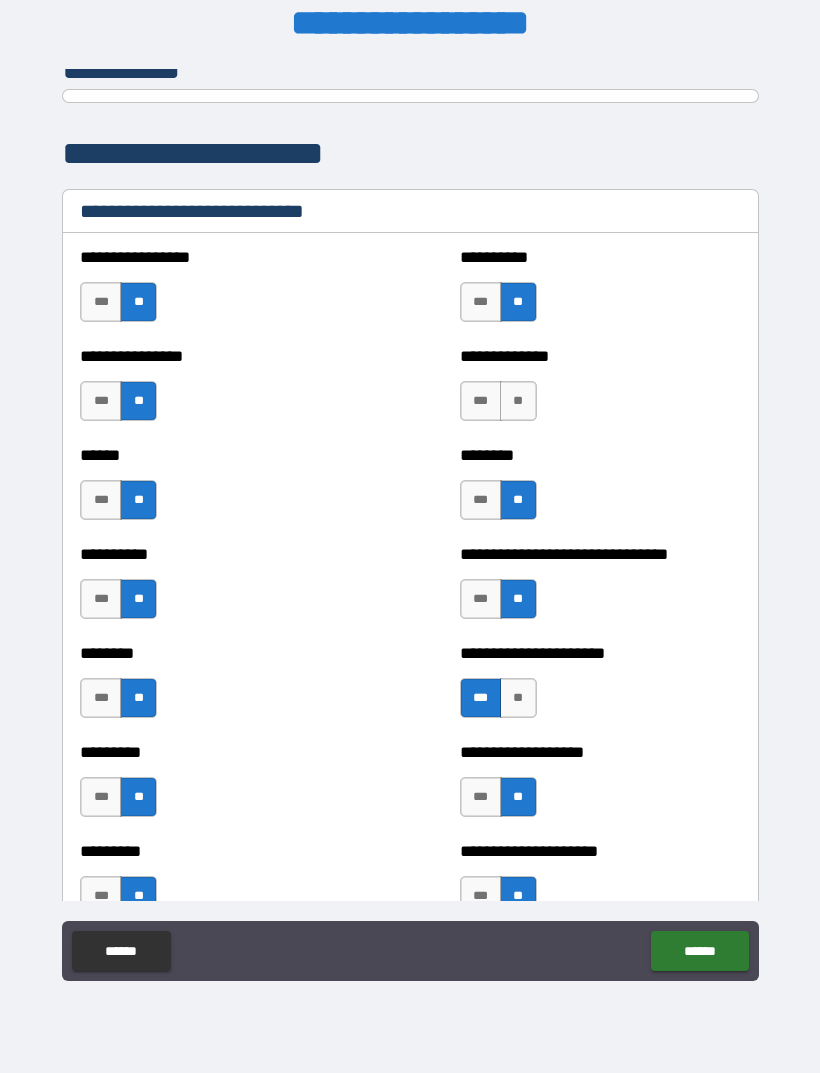 click on "**" at bounding box center [518, 401] 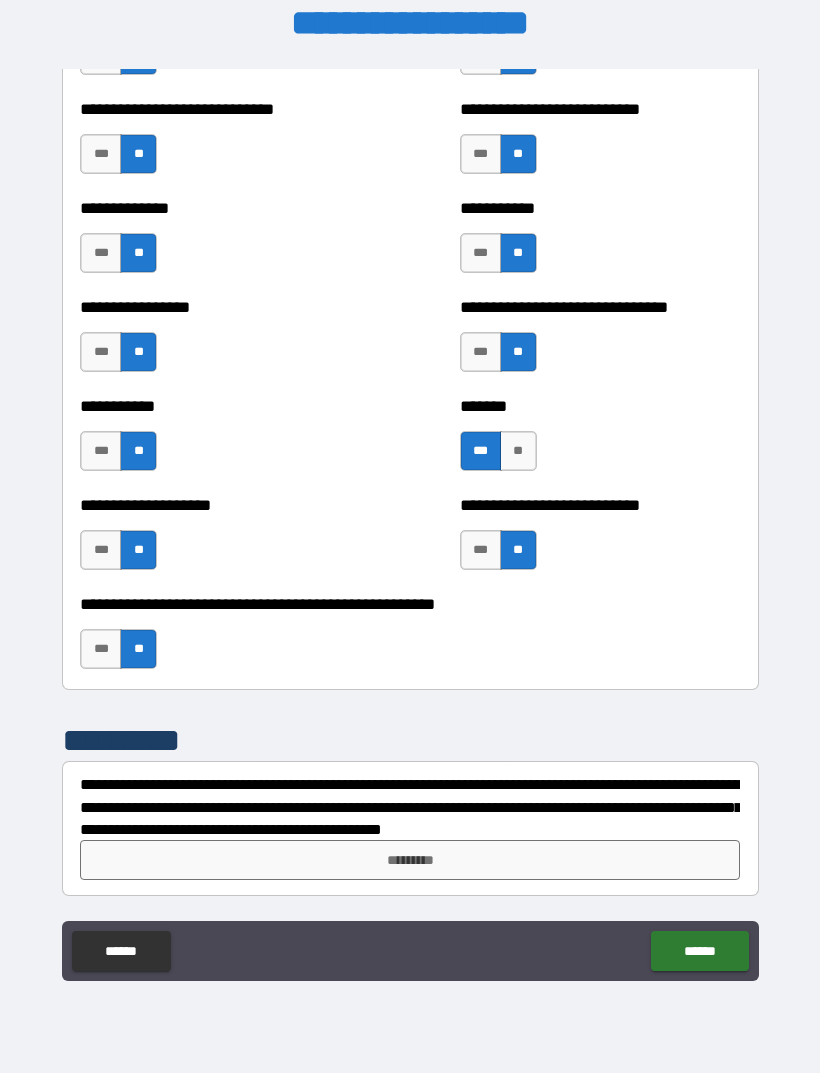 scroll, scrollTop: 7708, scrollLeft: 0, axis: vertical 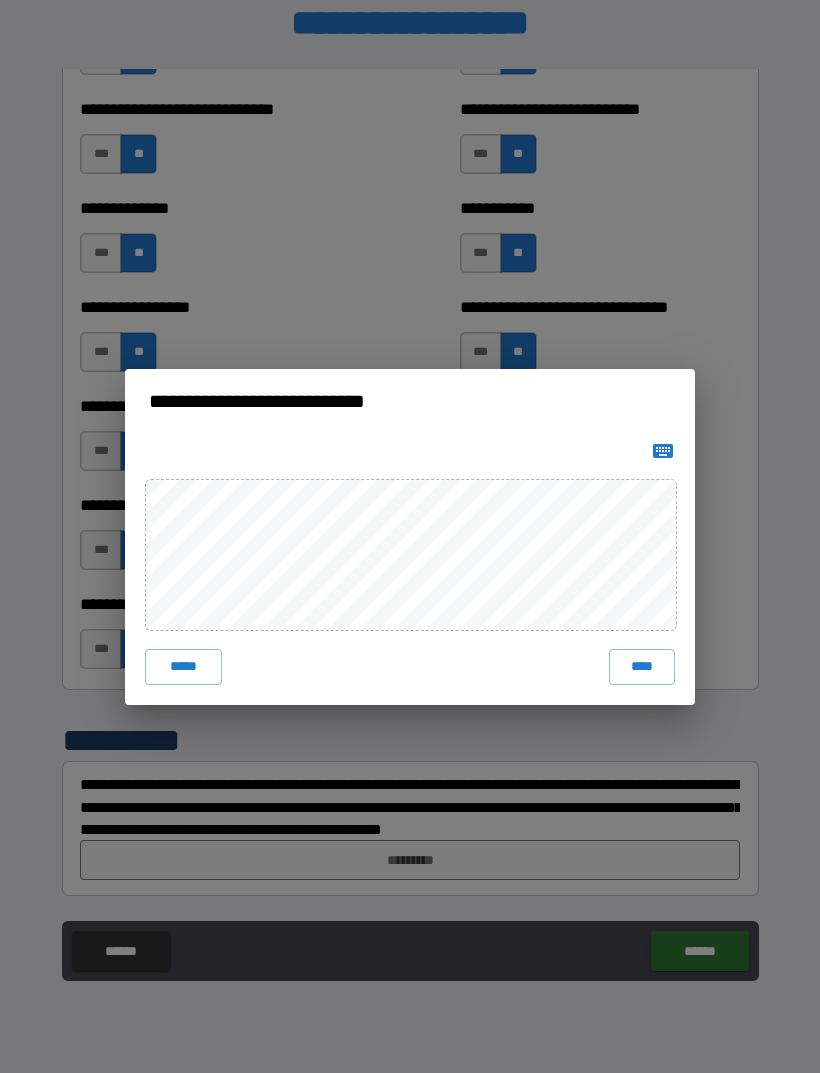 click on "****" at bounding box center (642, 667) 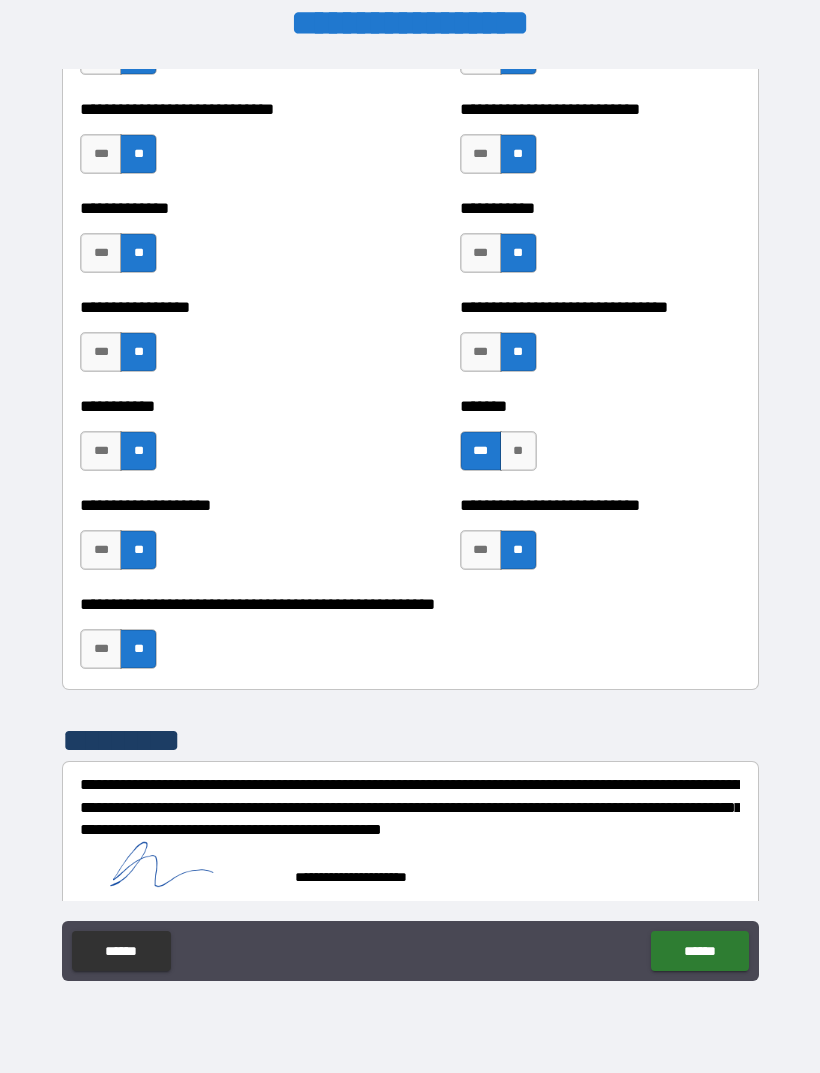 scroll, scrollTop: 7698, scrollLeft: 0, axis: vertical 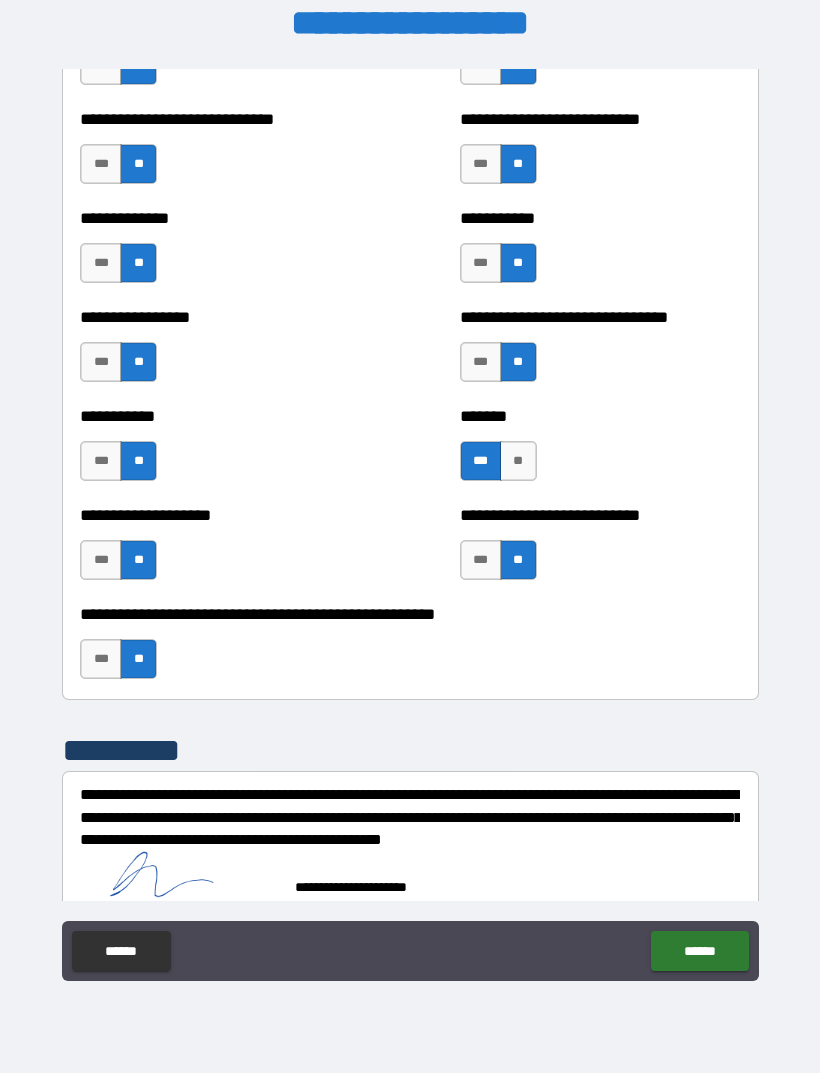click on "******" at bounding box center (699, 951) 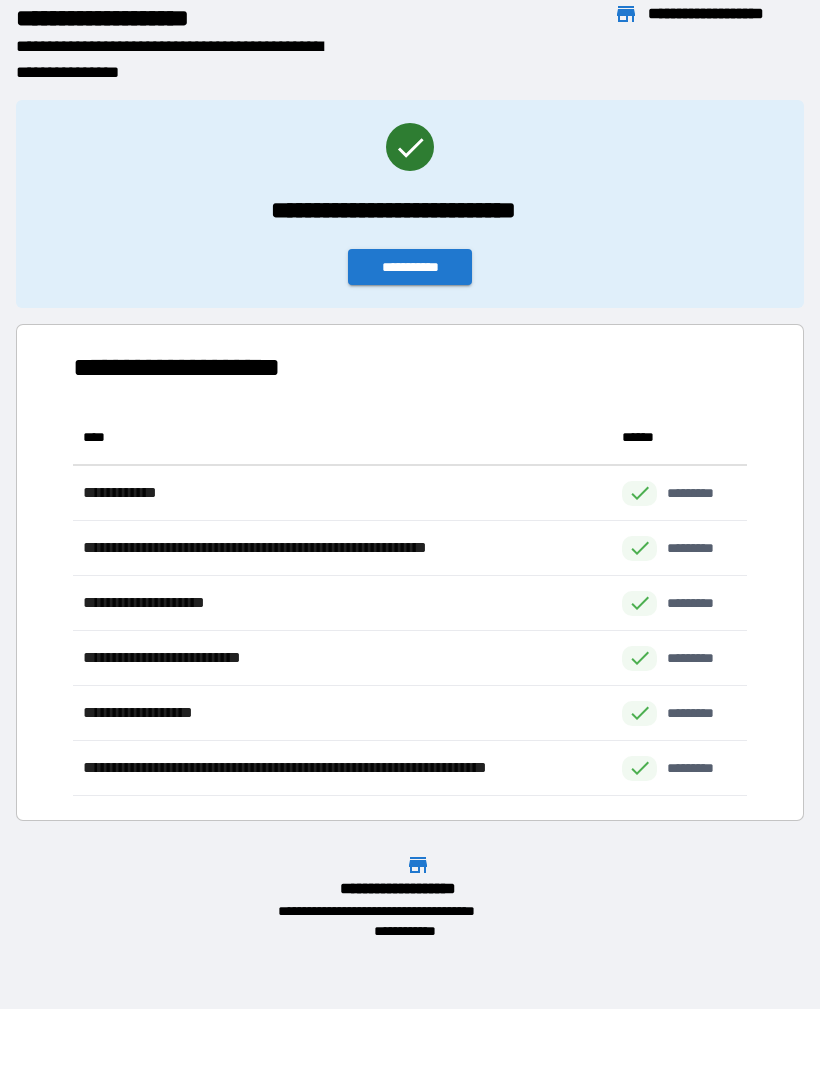 scroll, scrollTop: 1, scrollLeft: 1, axis: both 